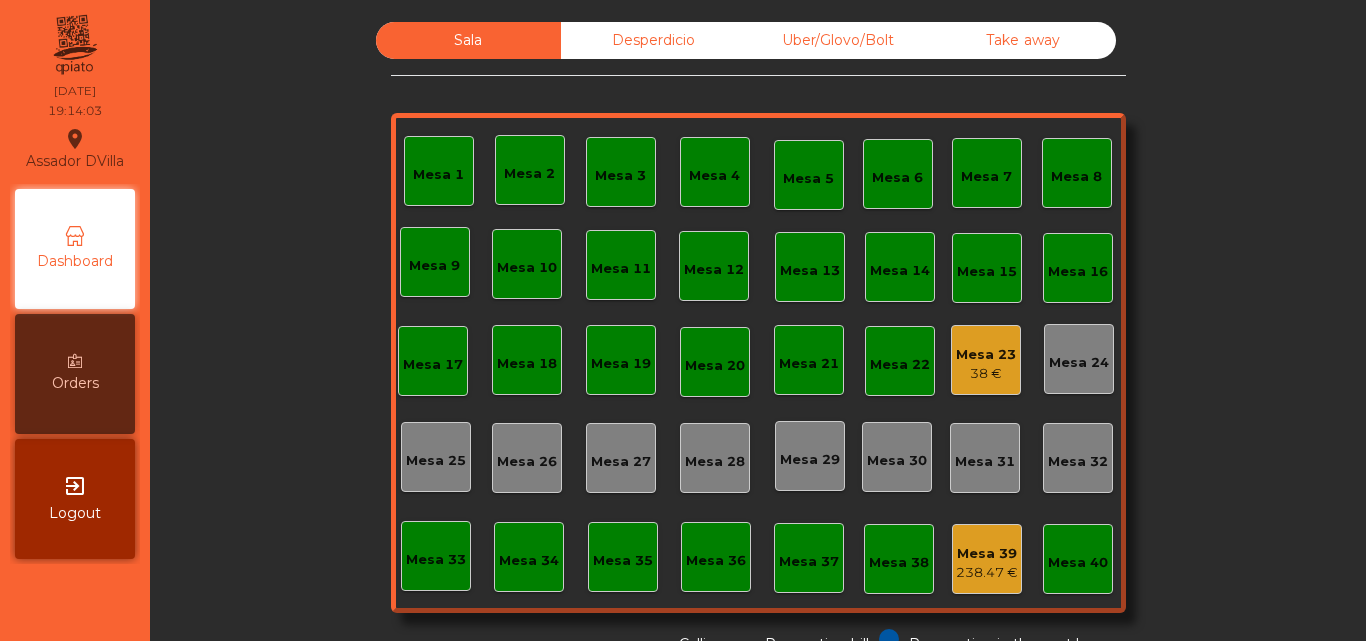 scroll, scrollTop: 0, scrollLeft: 0, axis: both 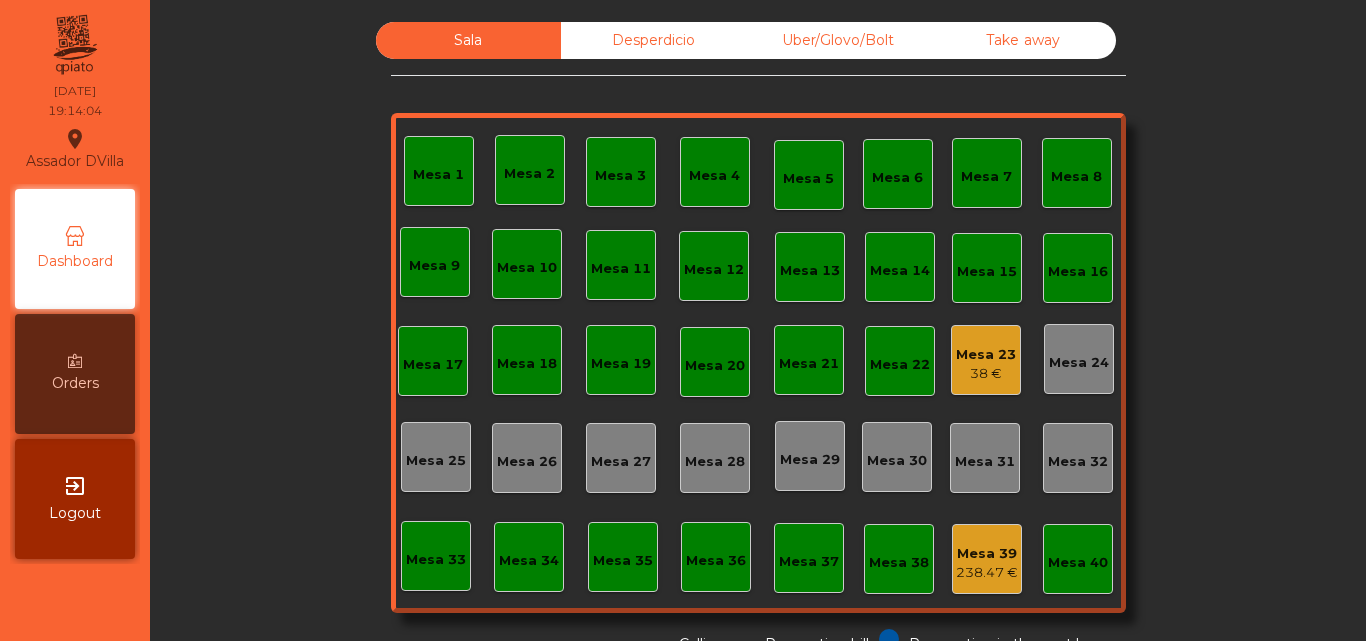 drag, startPoint x: 718, startPoint y: 44, endPoint x: 786, endPoint y: 43, distance: 68.007355 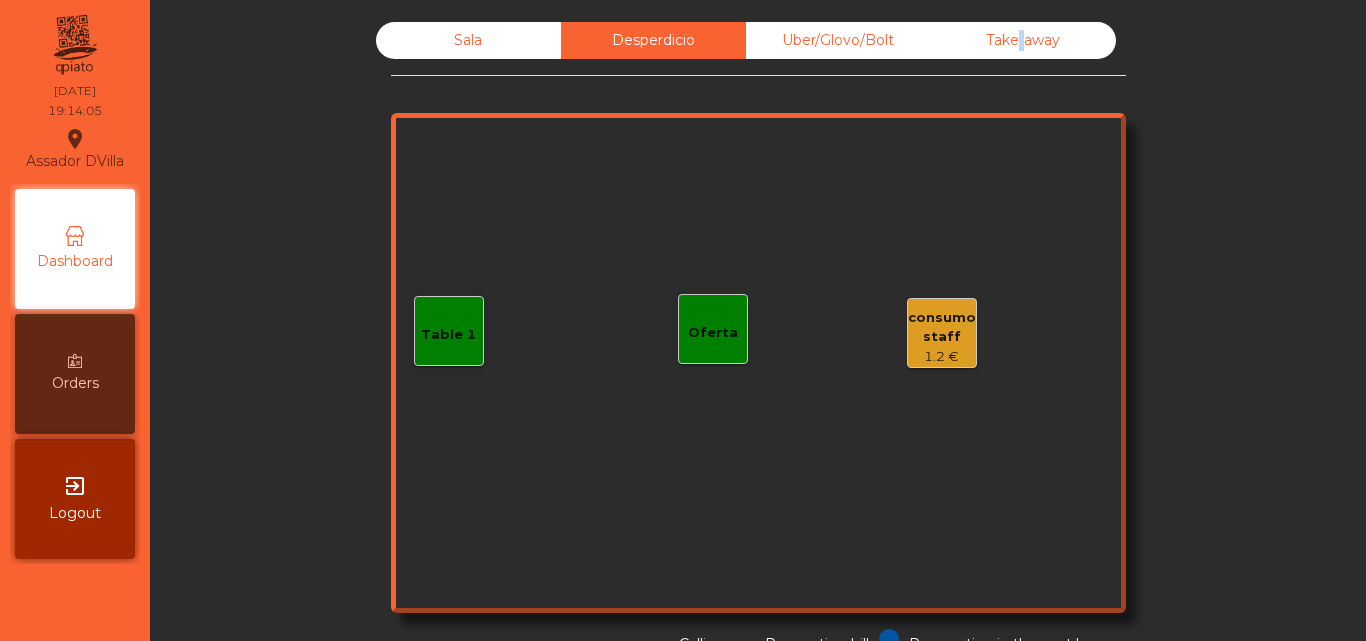 click on "Take away" 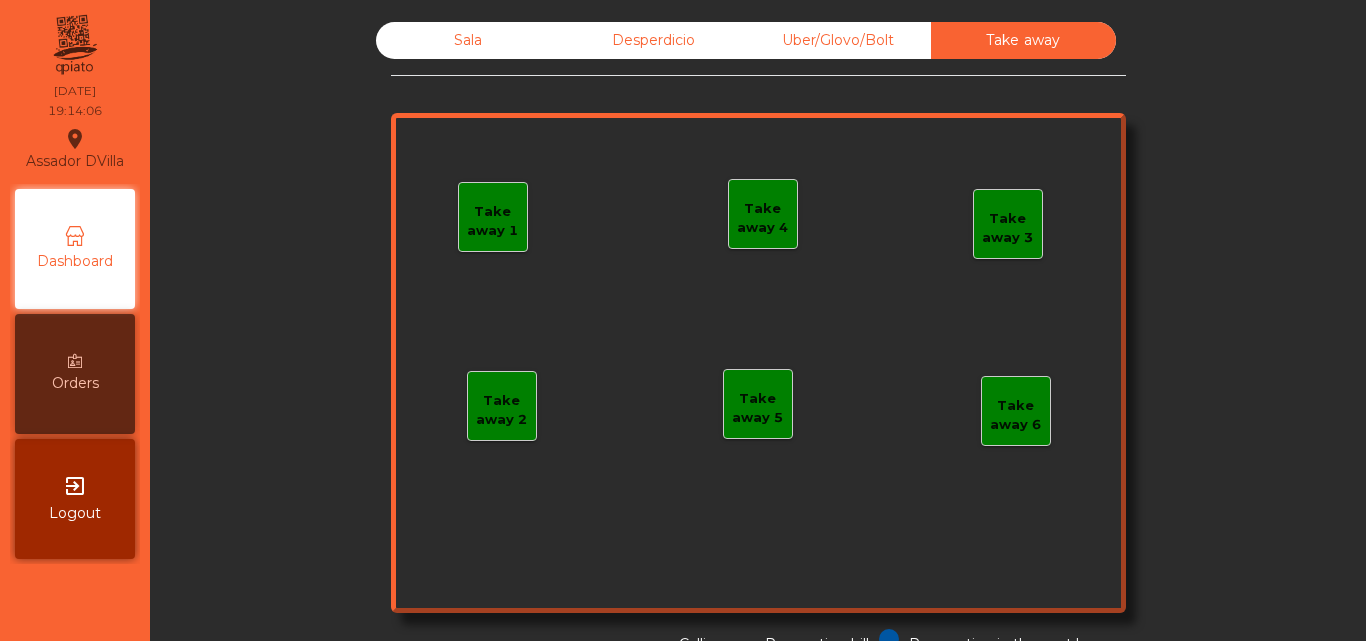 click on "Sala" 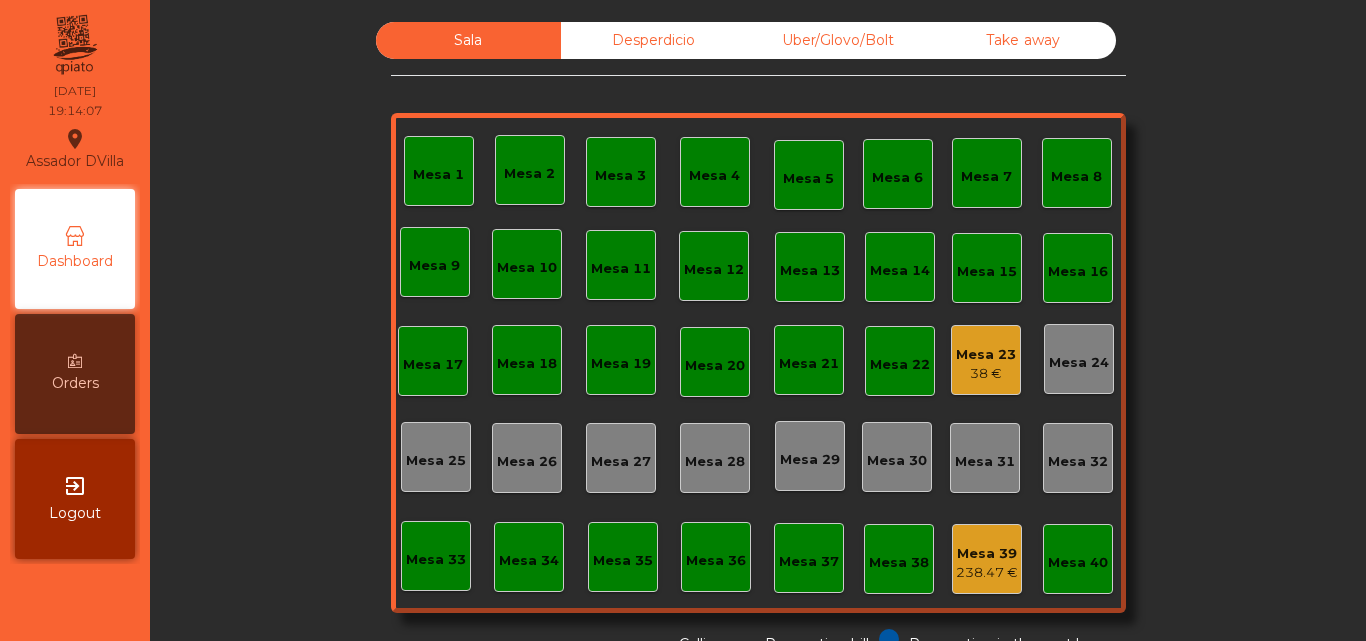 click on "Mesa 23   38 €" 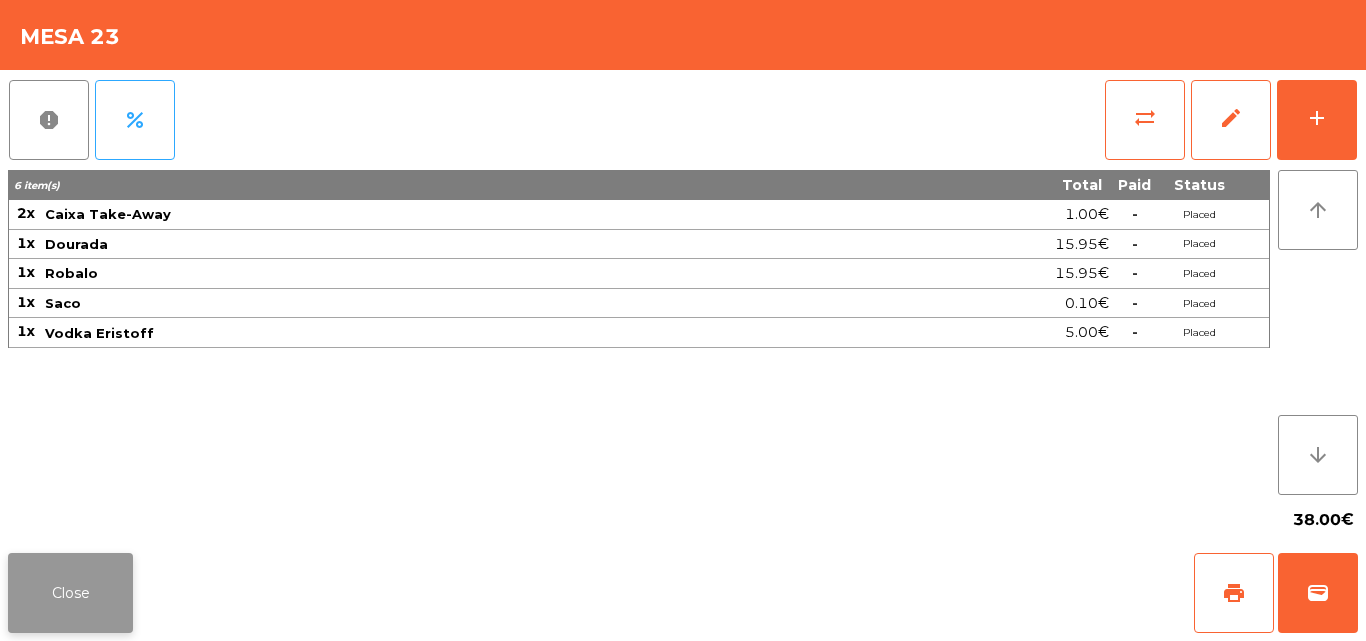 click on "Close" 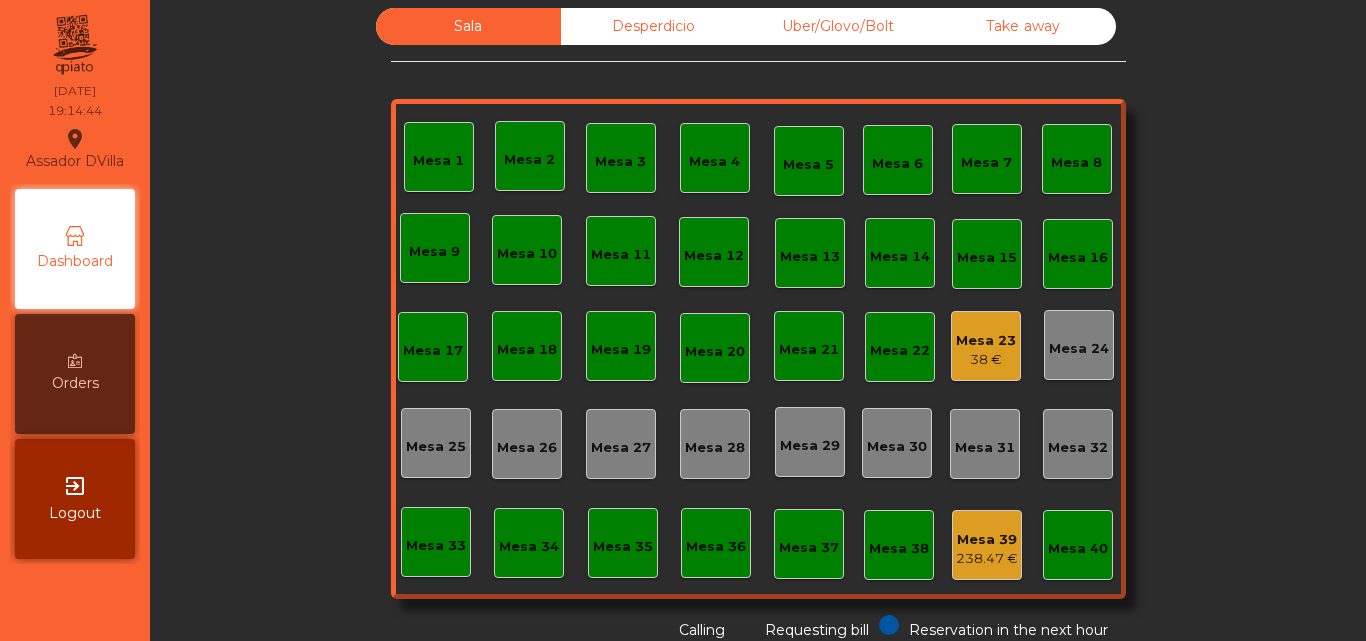 scroll, scrollTop: 19, scrollLeft: 0, axis: vertical 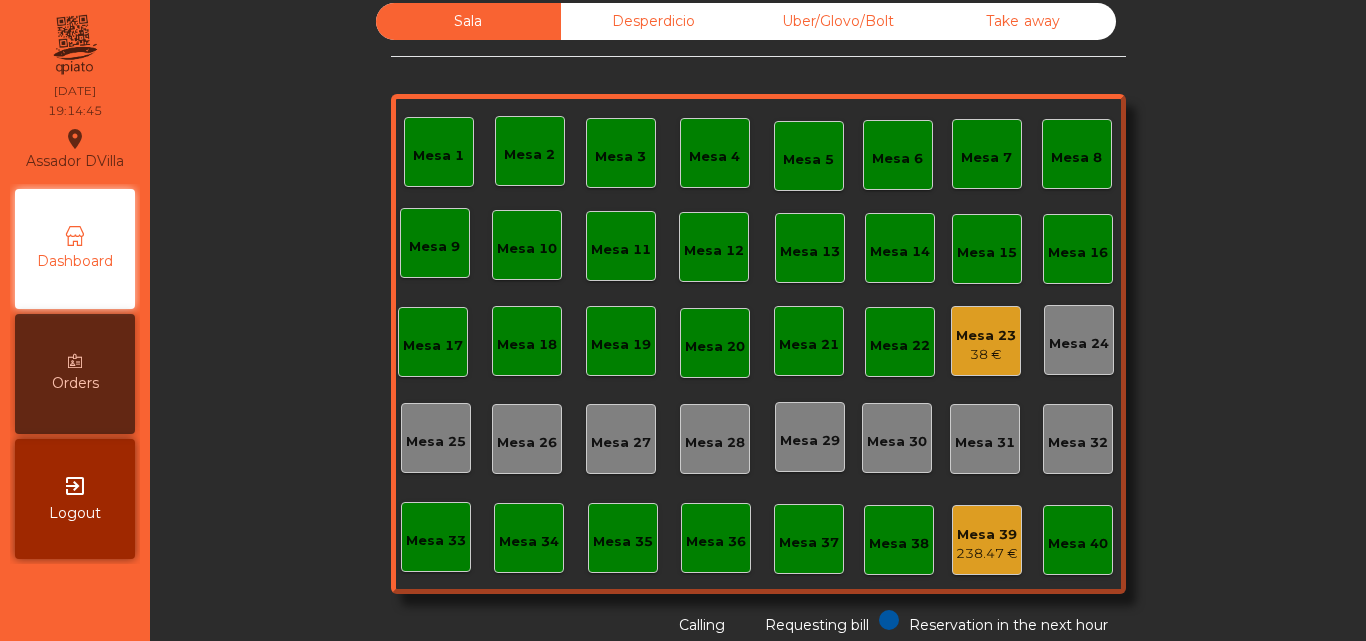 click on "Mesa 23" 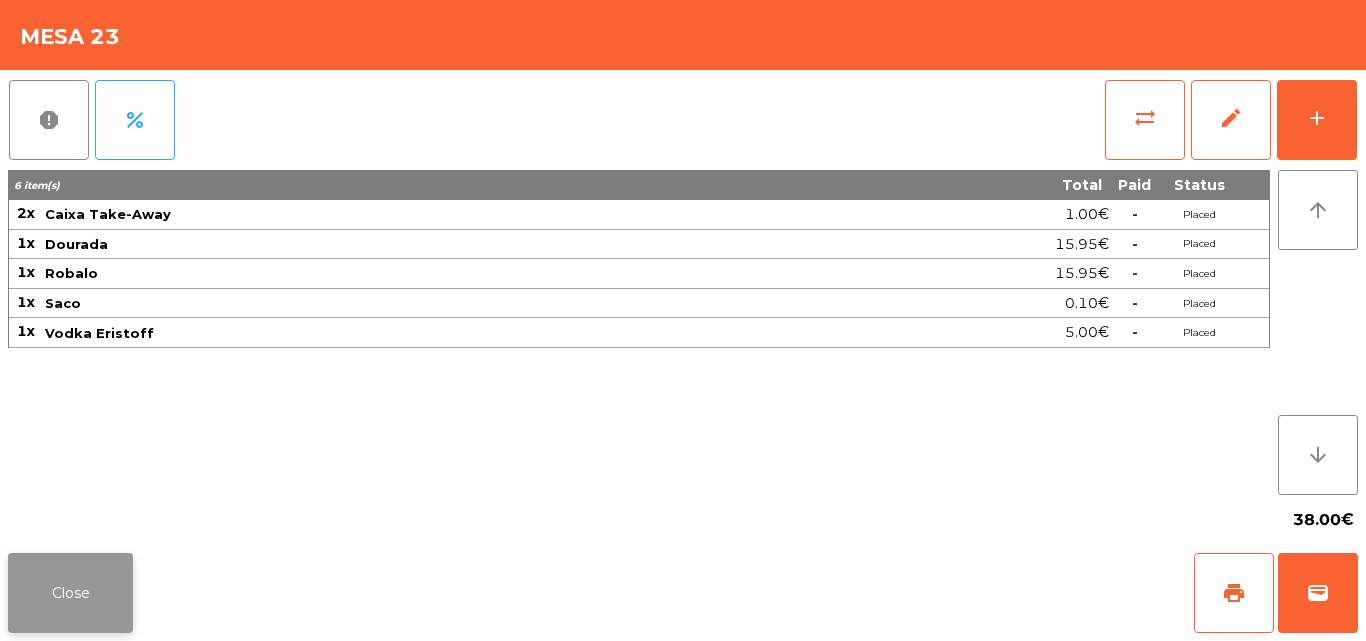 click on "Close" 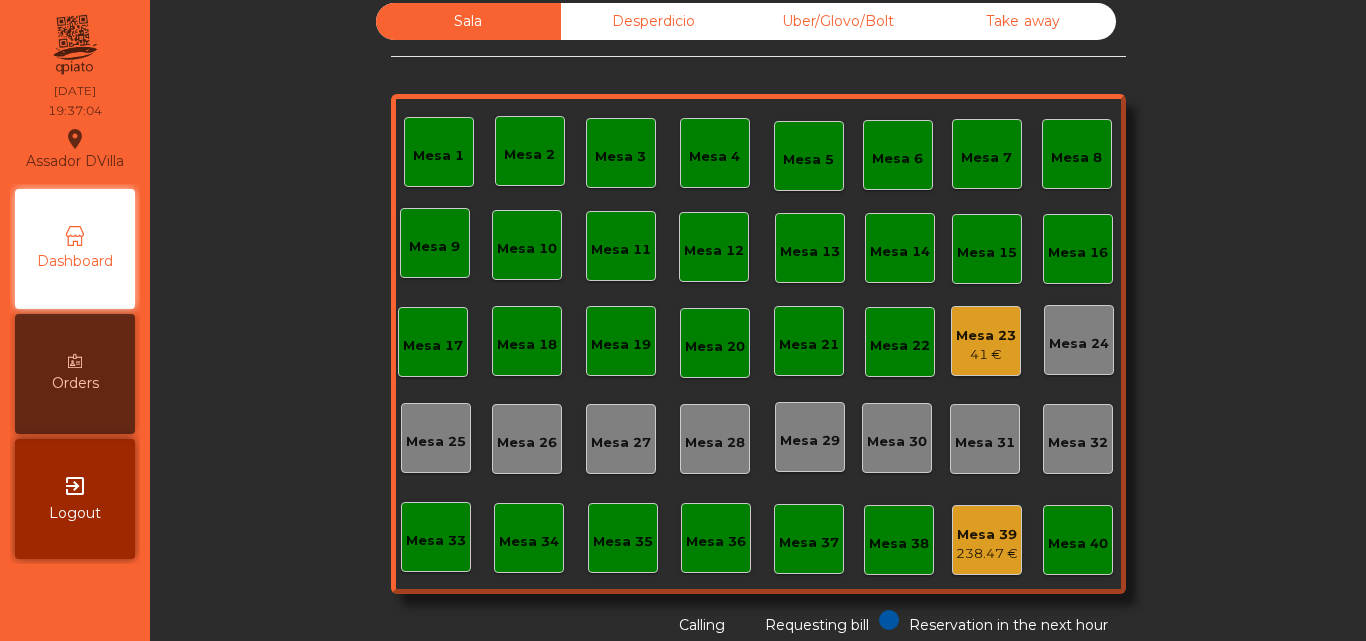 click on "Mesa 23   41 €" 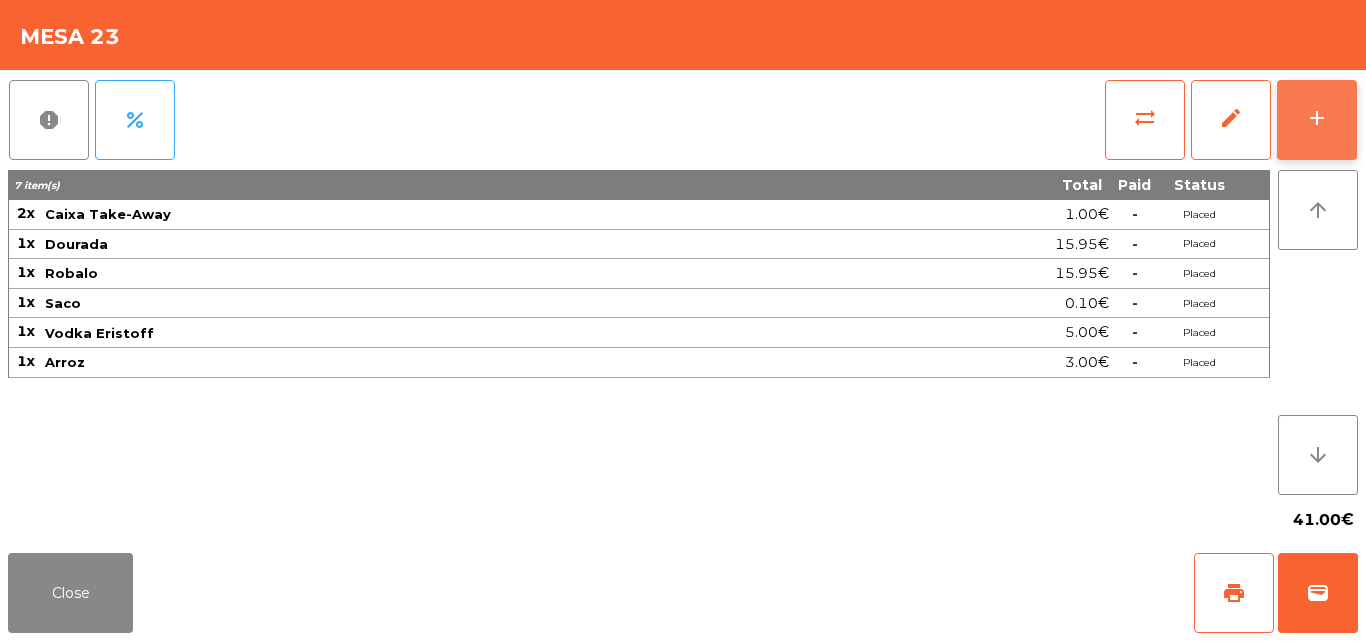 click on "add" 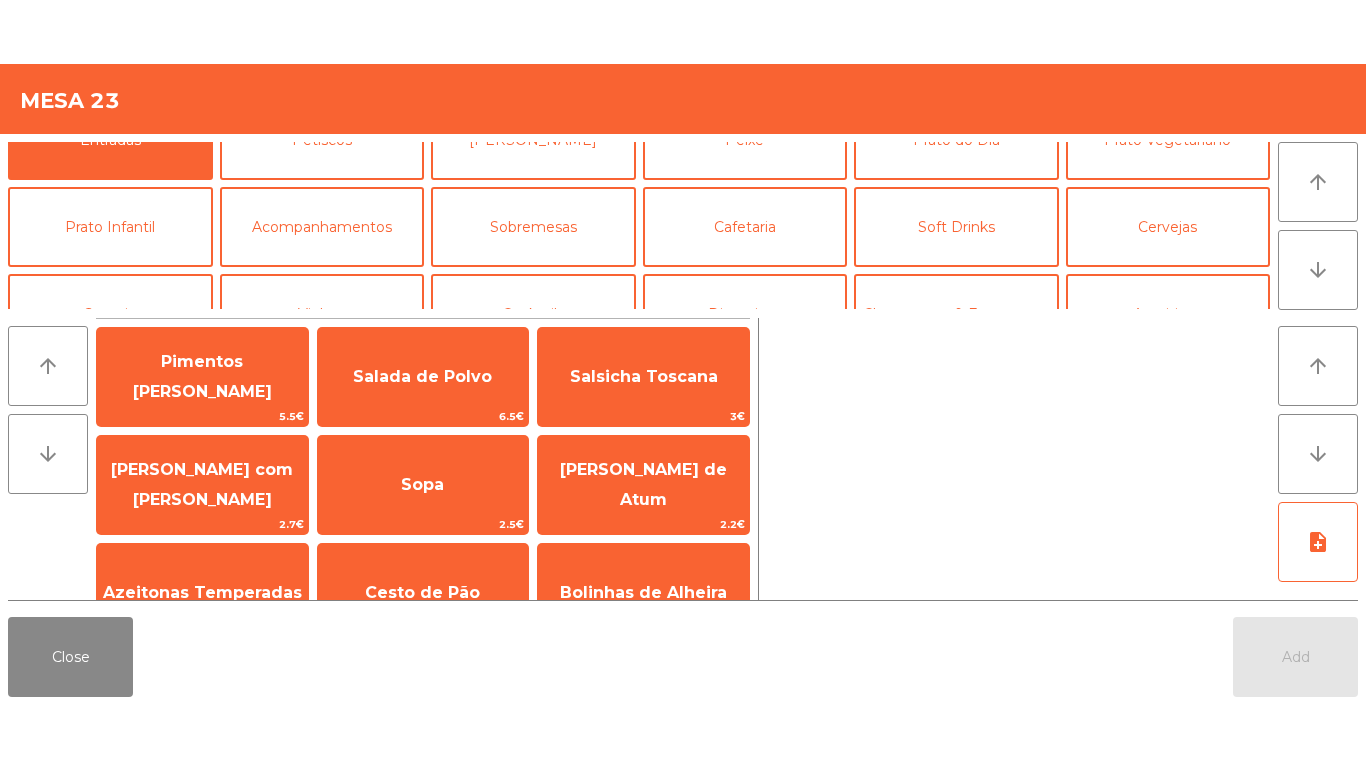 scroll, scrollTop: 174, scrollLeft: 0, axis: vertical 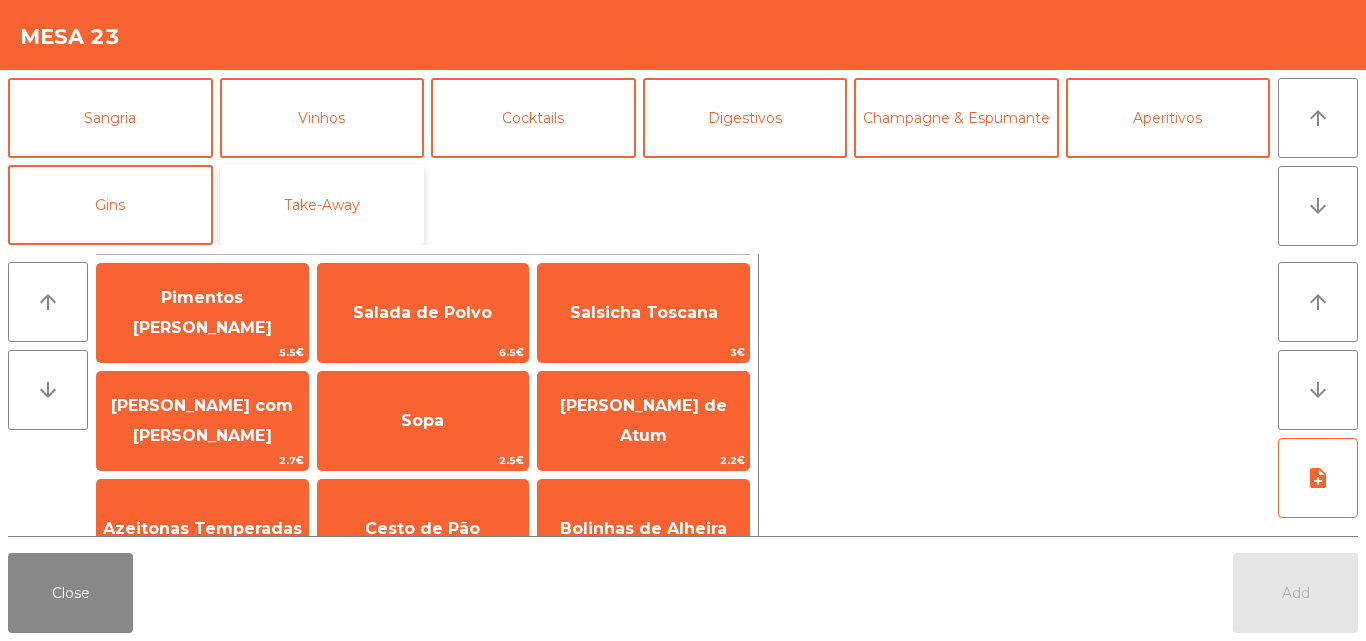 click on "Take-Away" 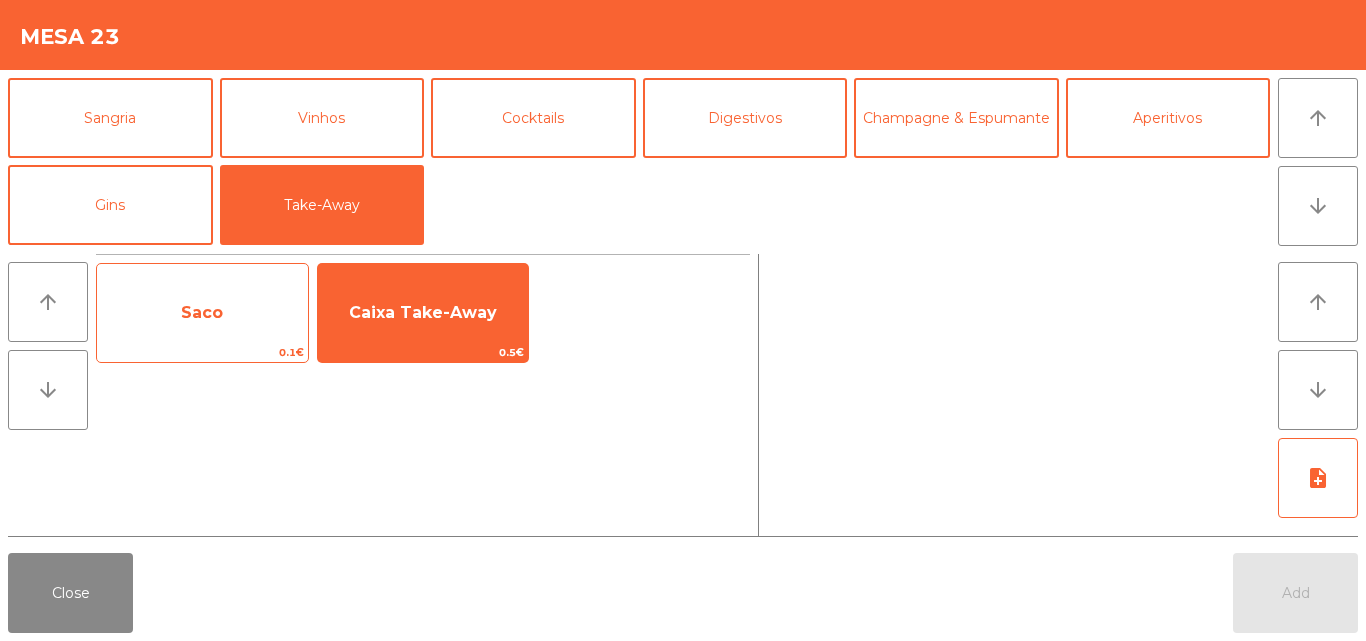 click on "Saco" 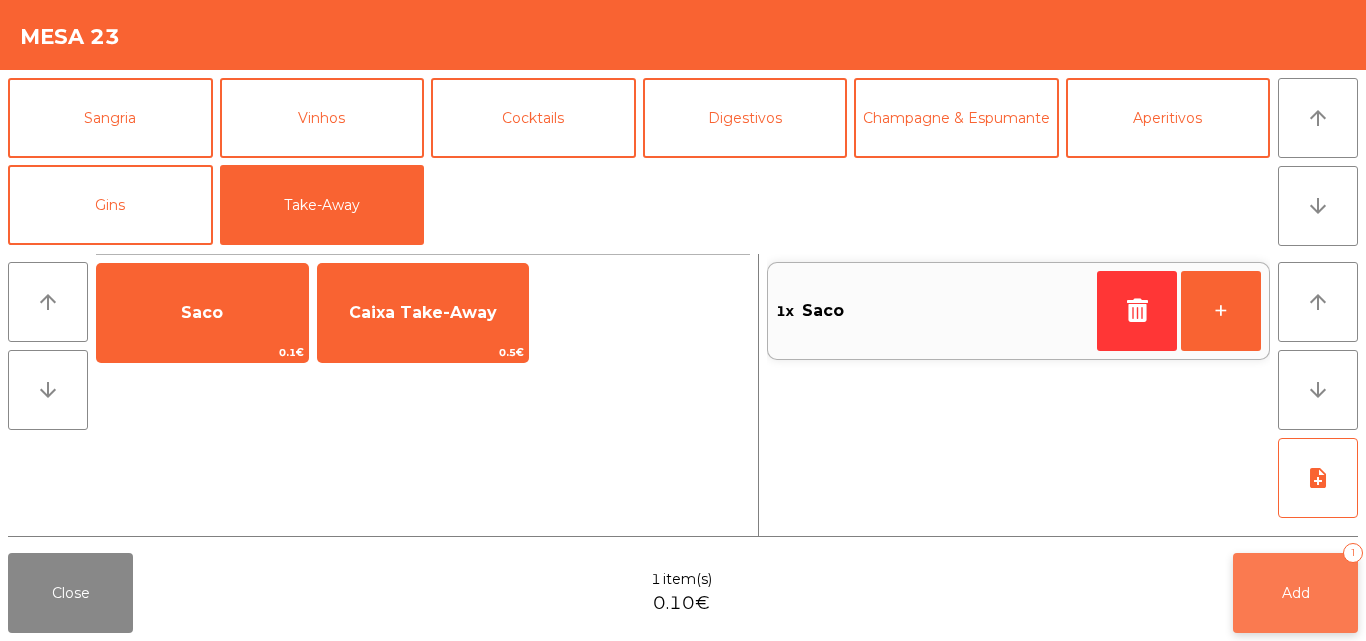 click on "Add   1" 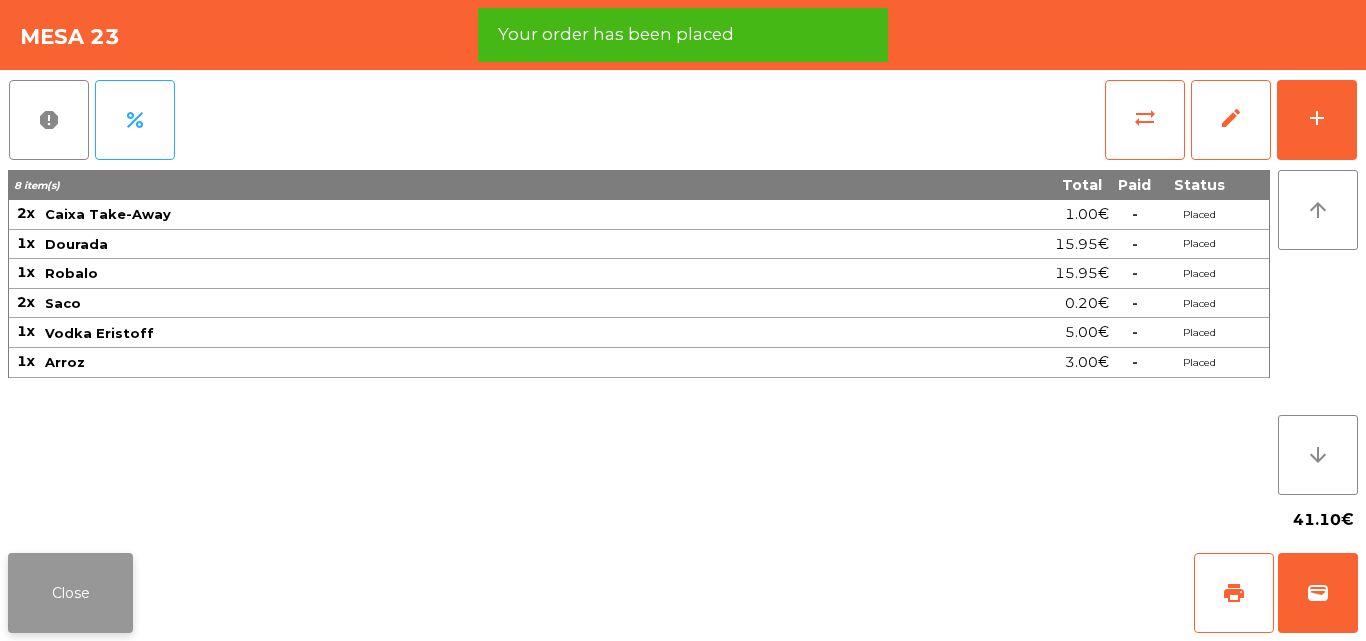 click on "Close" 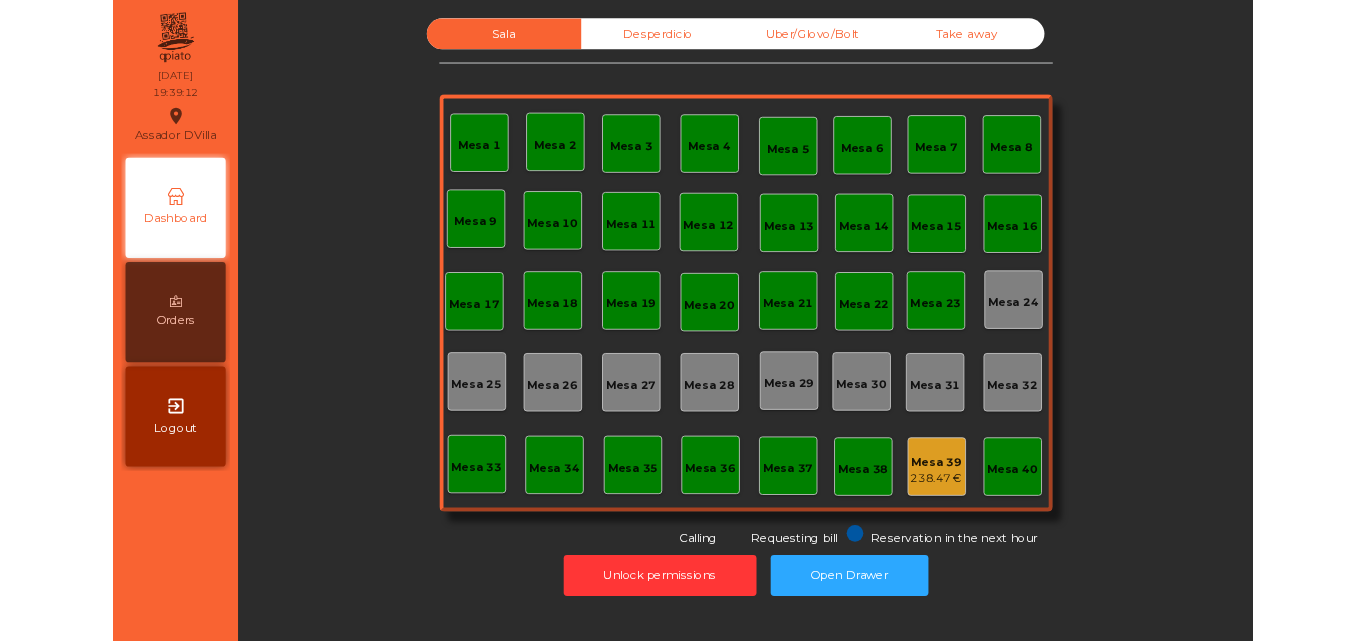 scroll, scrollTop: 0, scrollLeft: 0, axis: both 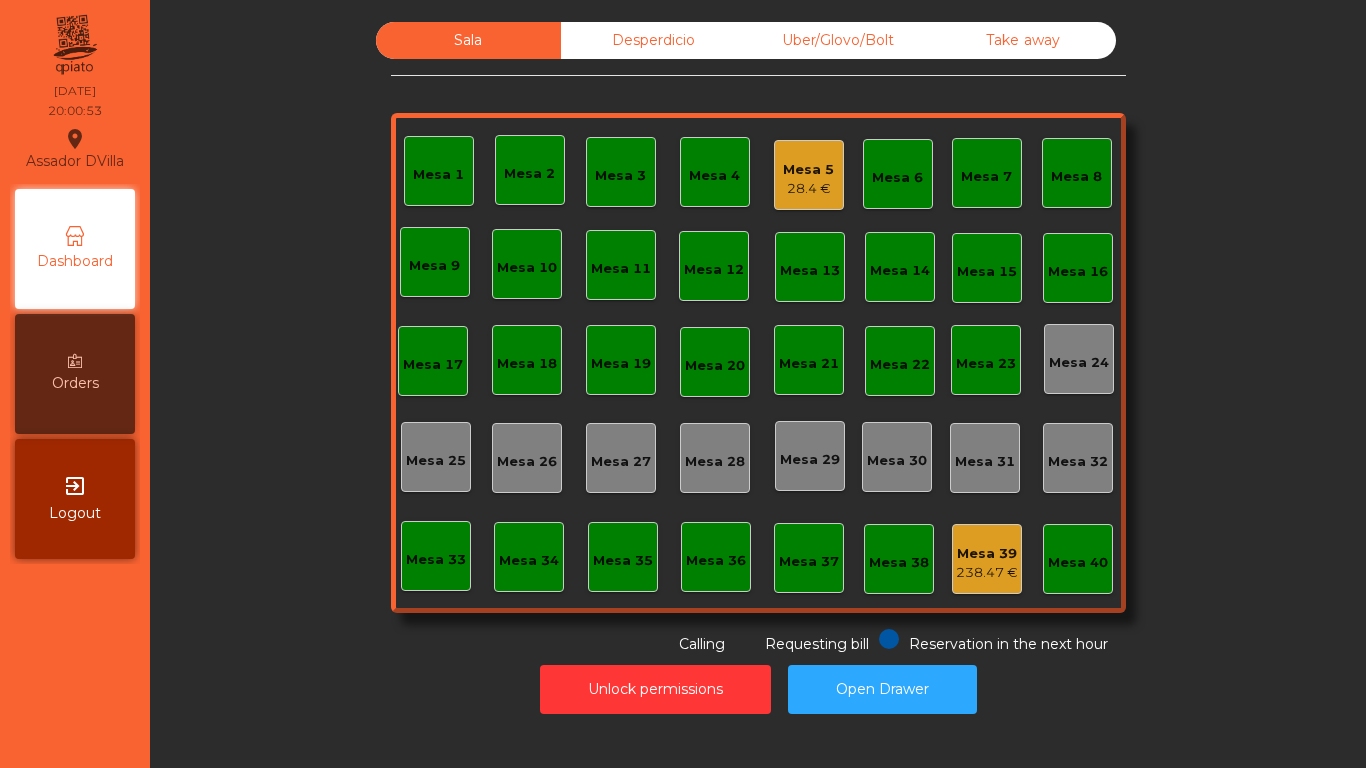 click on "Sala   Desperdicio   Uber/Glovo/Bolt   Take away   Mesa 1   Mesa 2   Mesa 3   Mesa 4   Mesa 5   28.4 €   Mesa 6   Mesa 7   [GEOGRAPHIC_DATA] 9   [GEOGRAPHIC_DATA] 10   [GEOGRAPHIC_DATA] 12   [GEOGRAPHIC_DATA] 13   [GEOGRAPHIC_DATA] [GEOGRAPHIC_DATA] [GEOGRAPHIC_DATA] 17   [GEOGRAPHIC_DATA] 18   [GEOGRAPHIC_DATA] 19   [GEOGRAPHIC_DATA] [GEOGRAPHIC_DATA] 22   [GEOGRAPHIC_DATA] 24   [GEOGRAPHIC_DATA] 25   [GEOGRAPHIC_DATA] 27   [GEOGRAPHIC_DATA] 28   [GEOGRAPHIC_DATA] 29   [GEOGRAPHIC_DATA] 30   [GEOGRAPHIC_DATA] [GEOGRAPHIC_DATA] 32   [GEOGRAPHIC_DATA] 33   [GEOGRAPHIC_DATA] 34   [GEOGRAPHIC_DATA] 35   [GEOGRAPHIC_DATA] 37   [GEOGRAPHIC_DATA] 39   238.47 €   Mesa 40  Reservation in the next hour Requesting bill Calling" 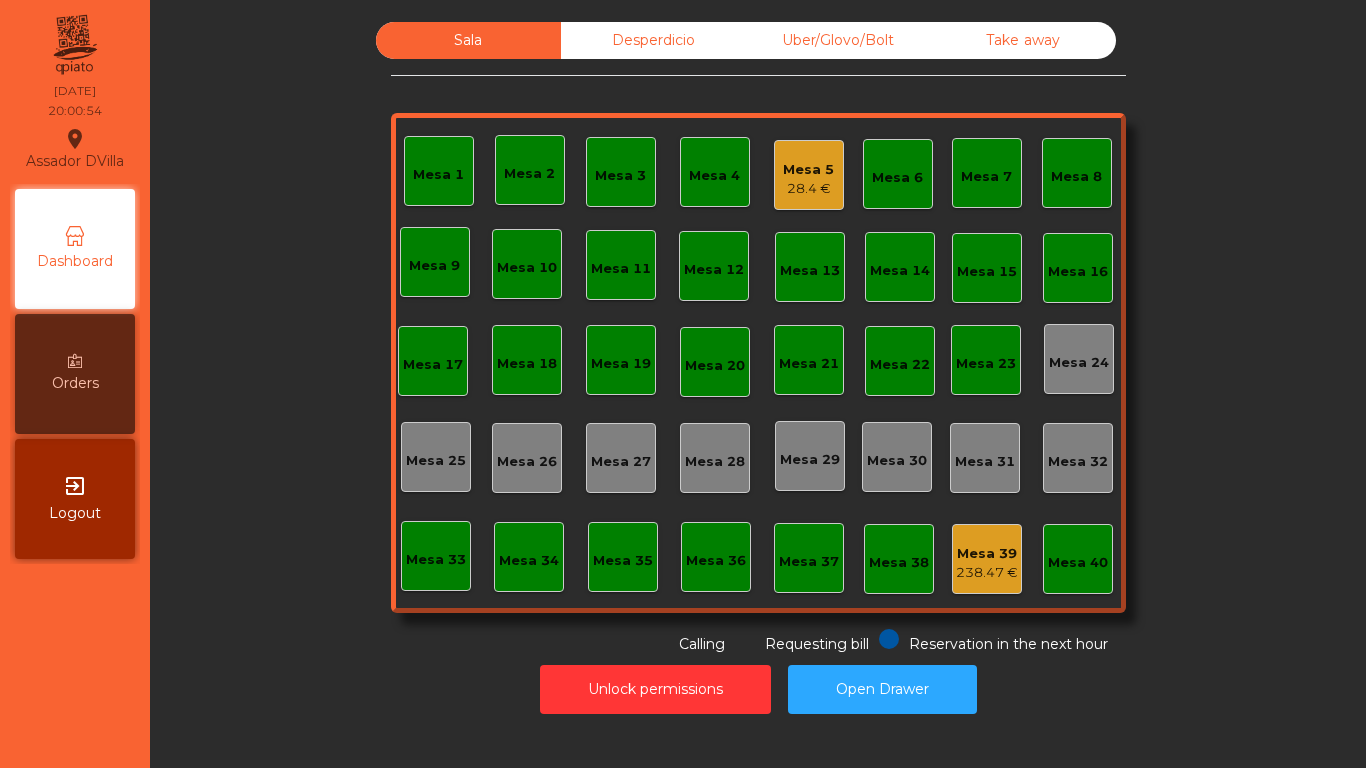 click on "28.4 €" 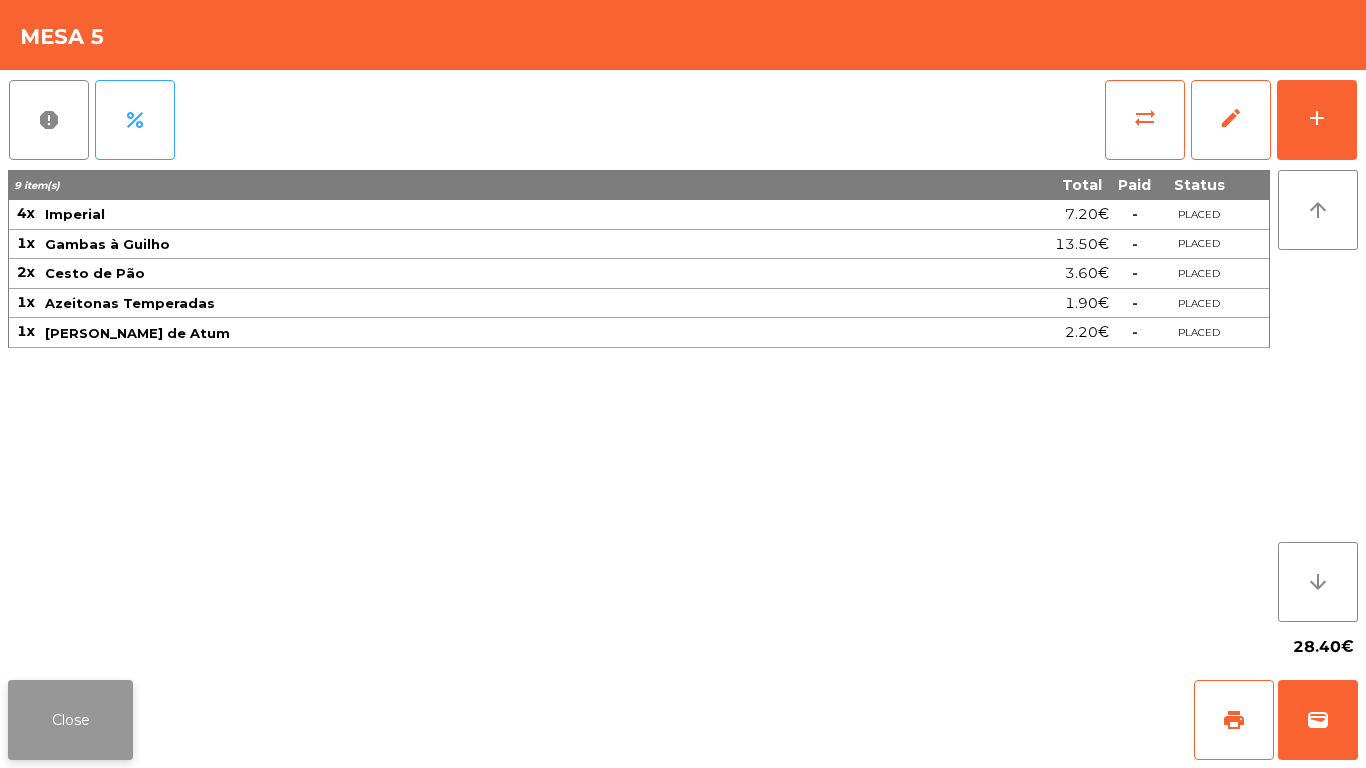click on "Close" 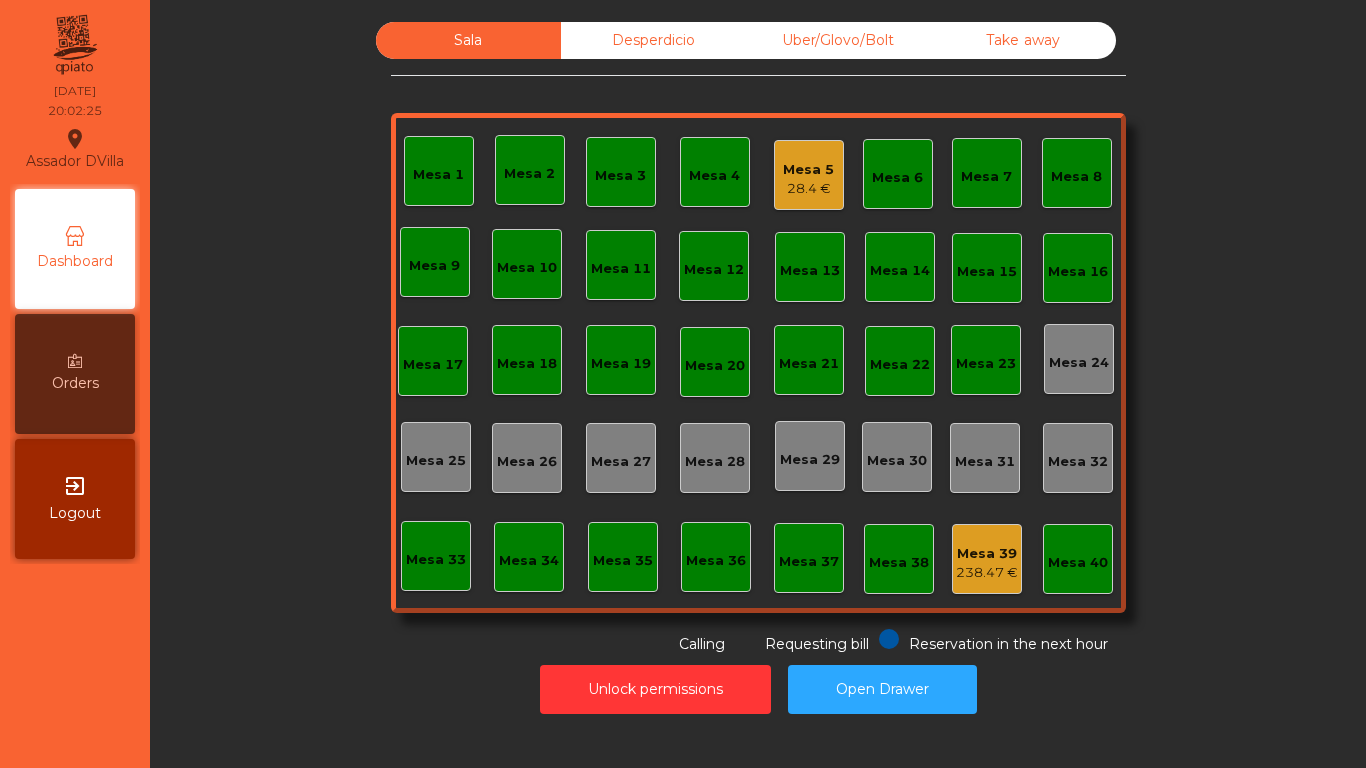 click on "Mesa 39" 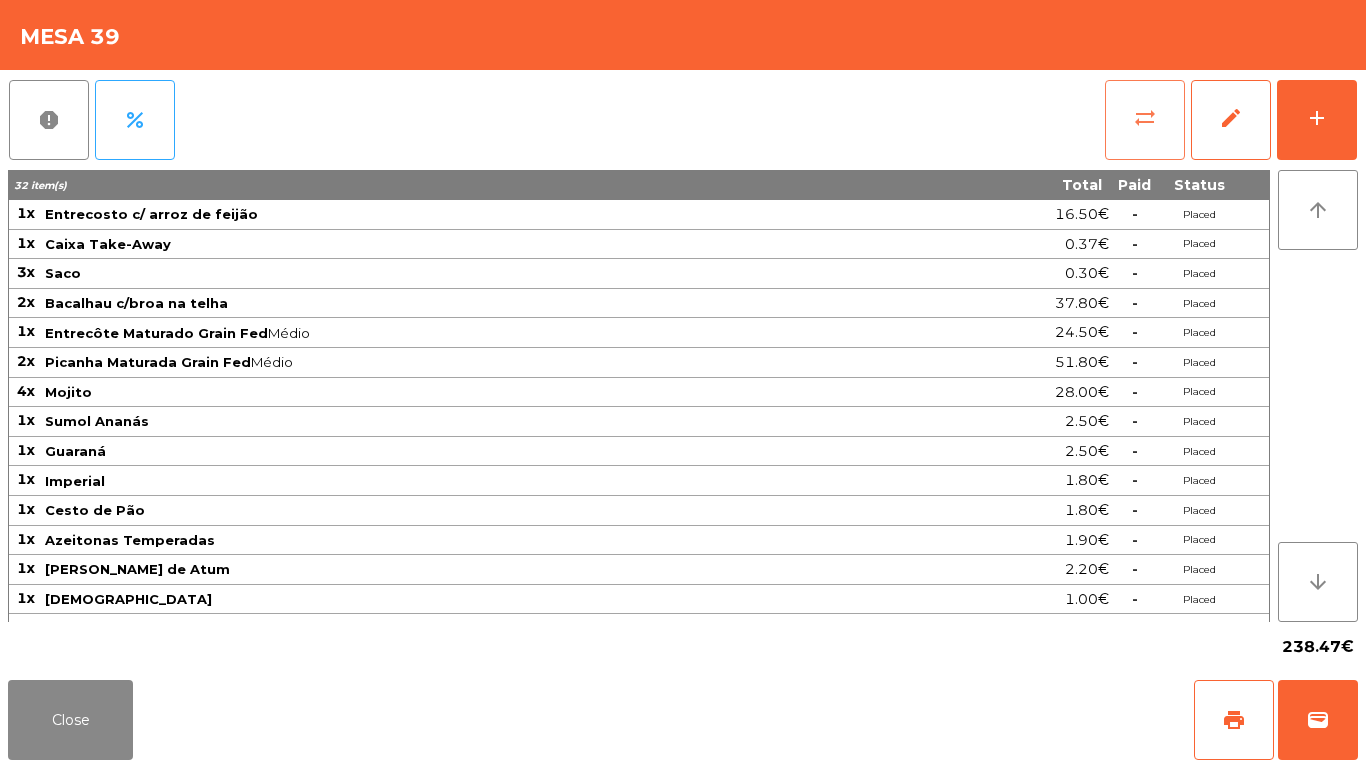 click on "sync_alt" 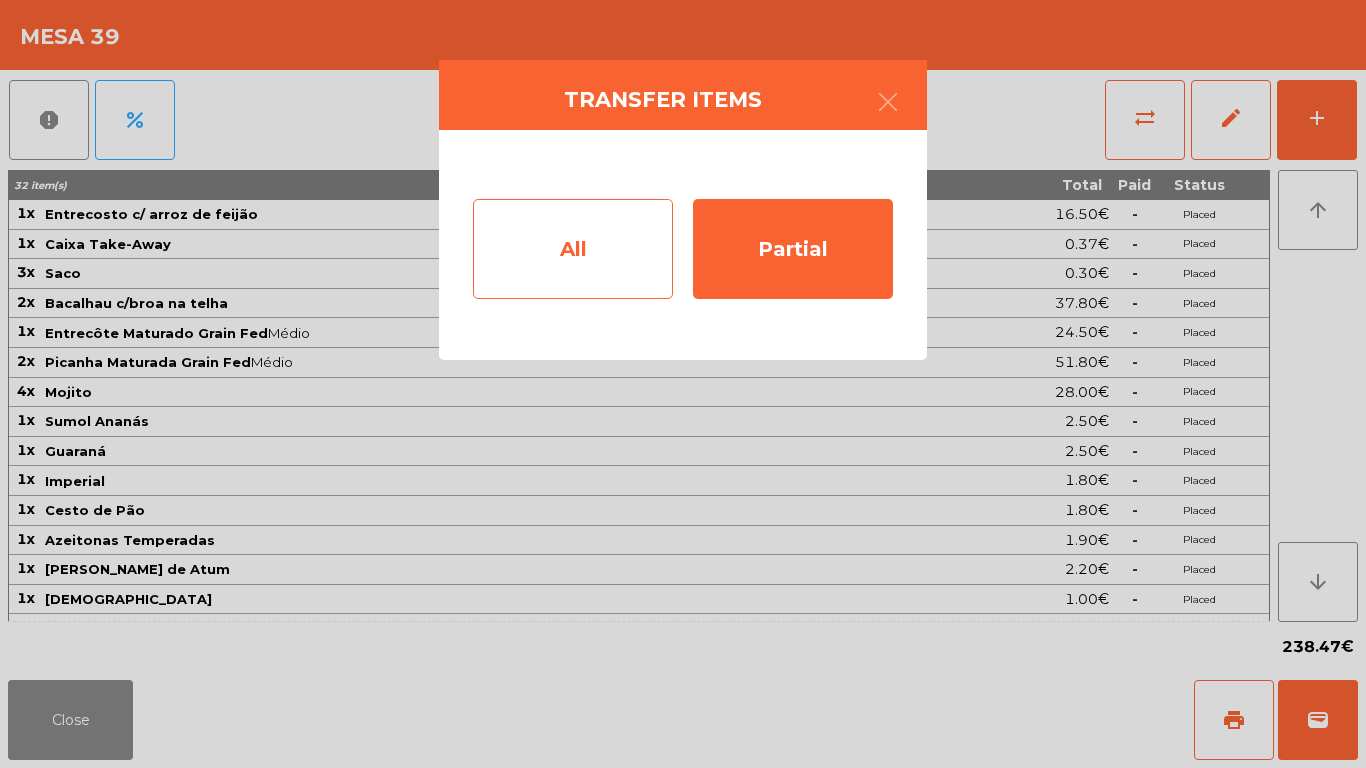 click on "All" 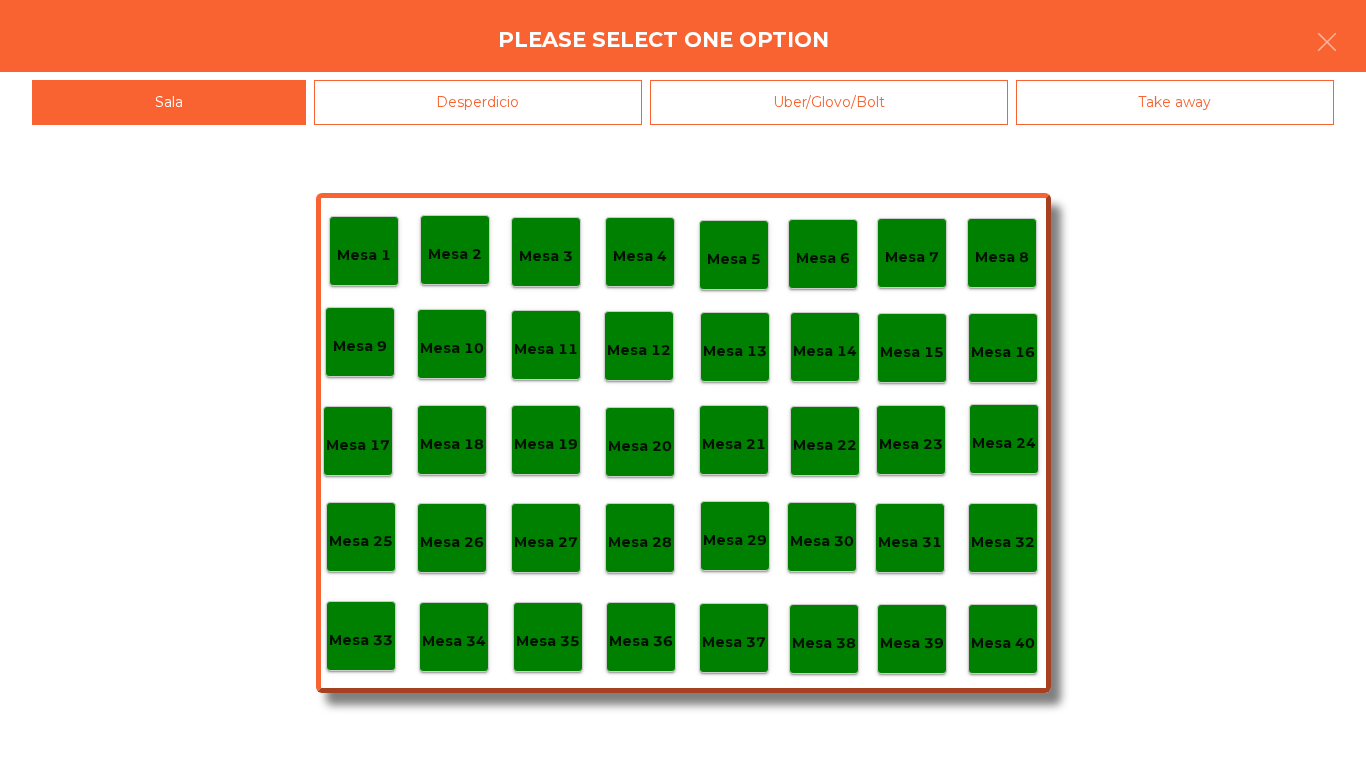 click on "Mesa 40" 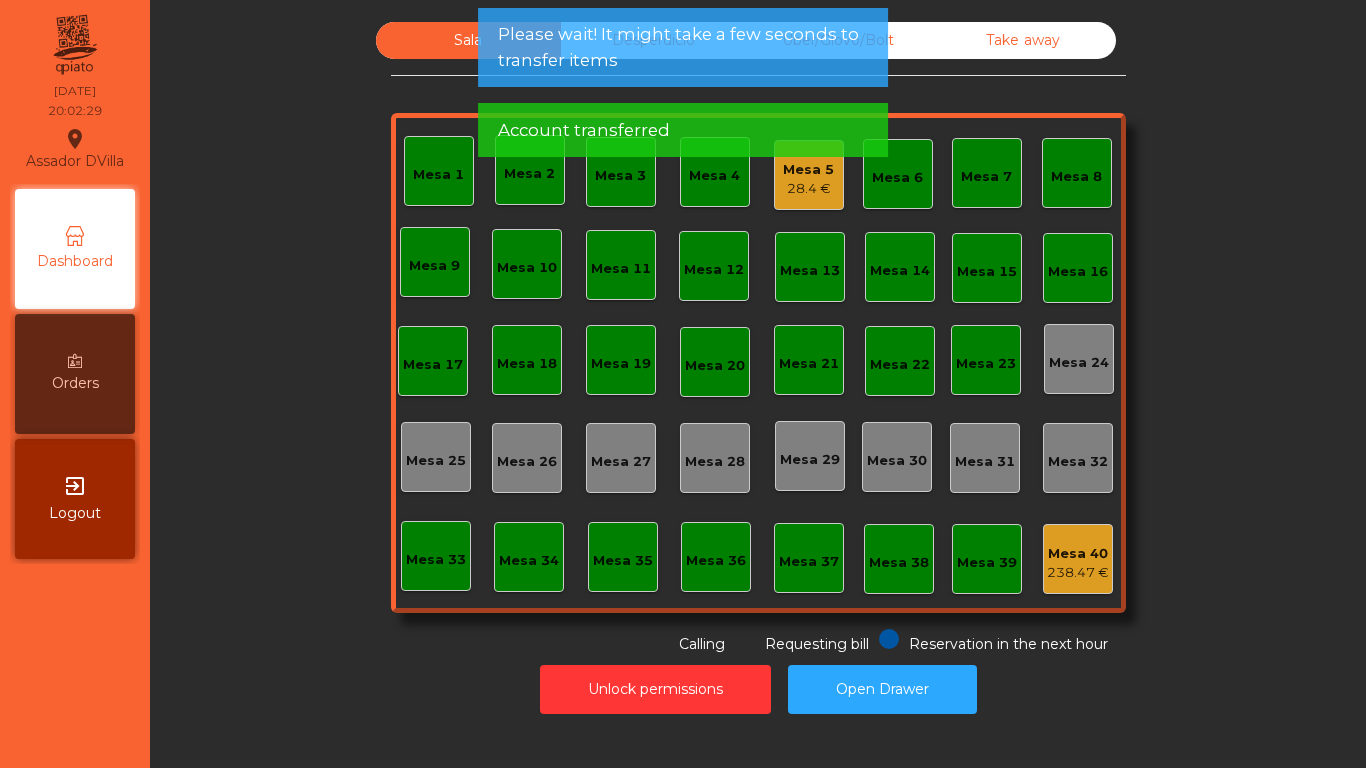 click on "Please wait! It might take a few seconds to transfer items" 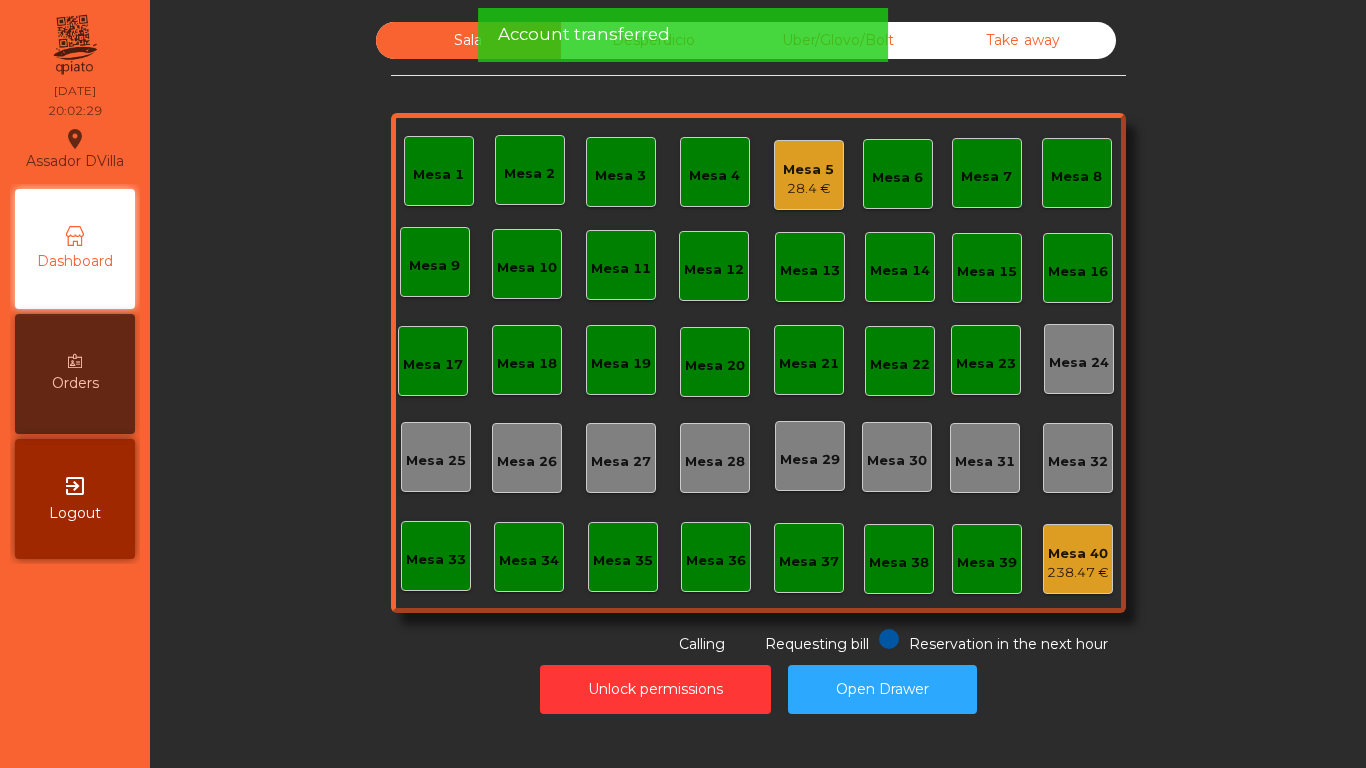 click on "Account transferred" 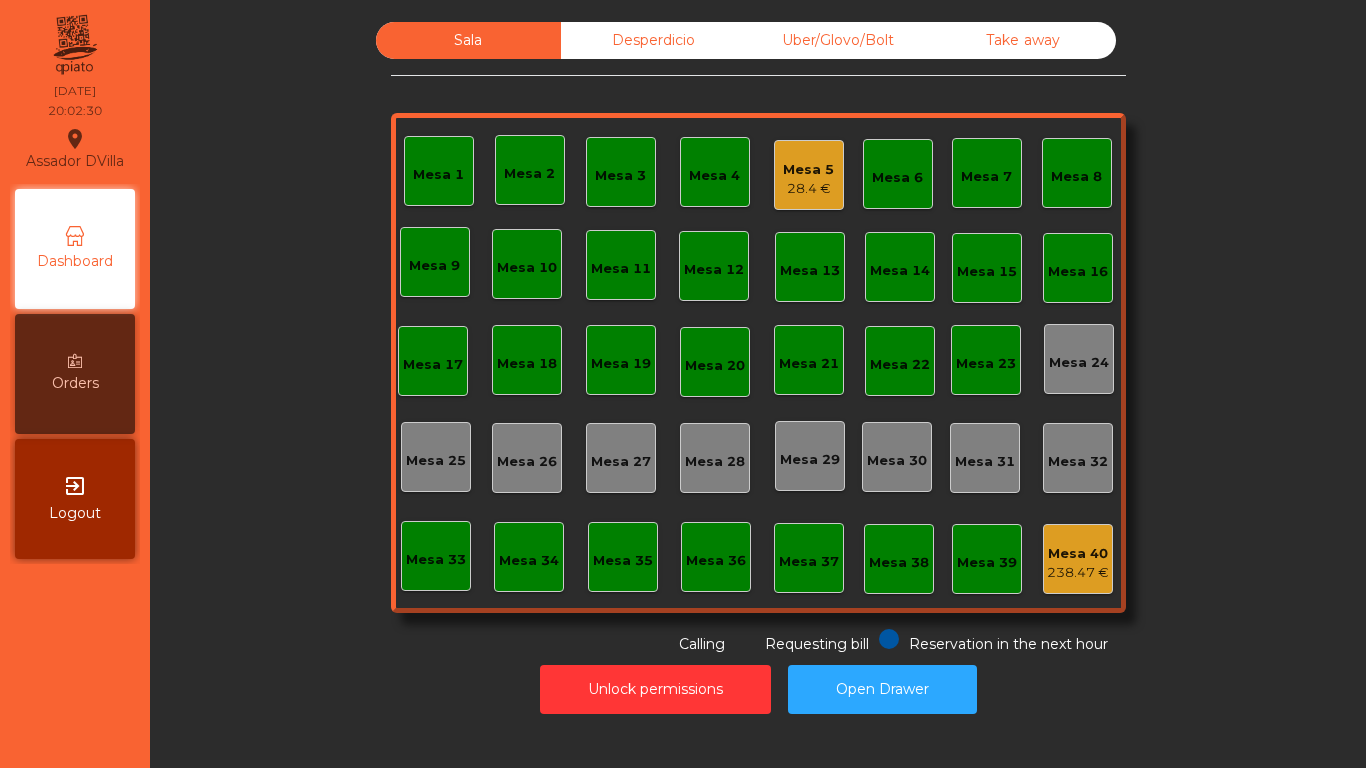 click on "Account transferred" 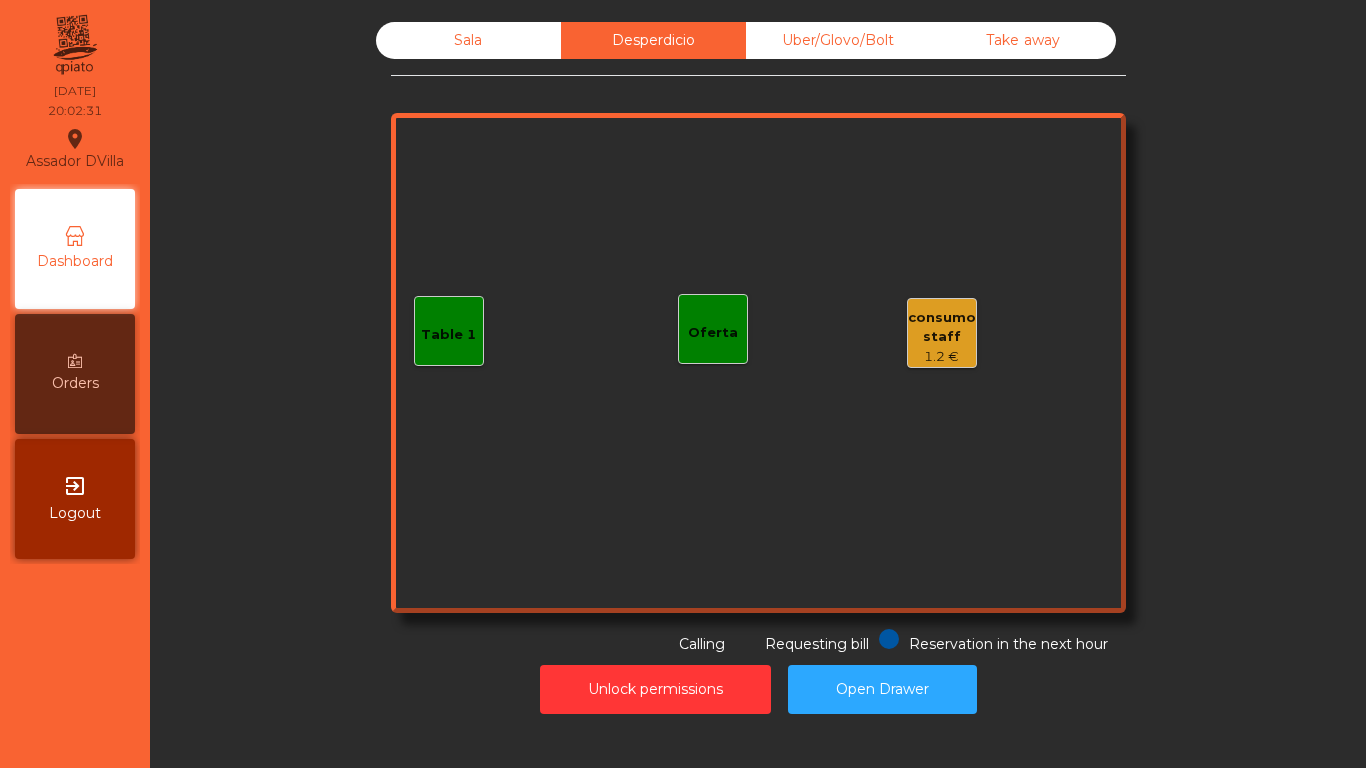 click on "Uber/Glovo/Bolt" 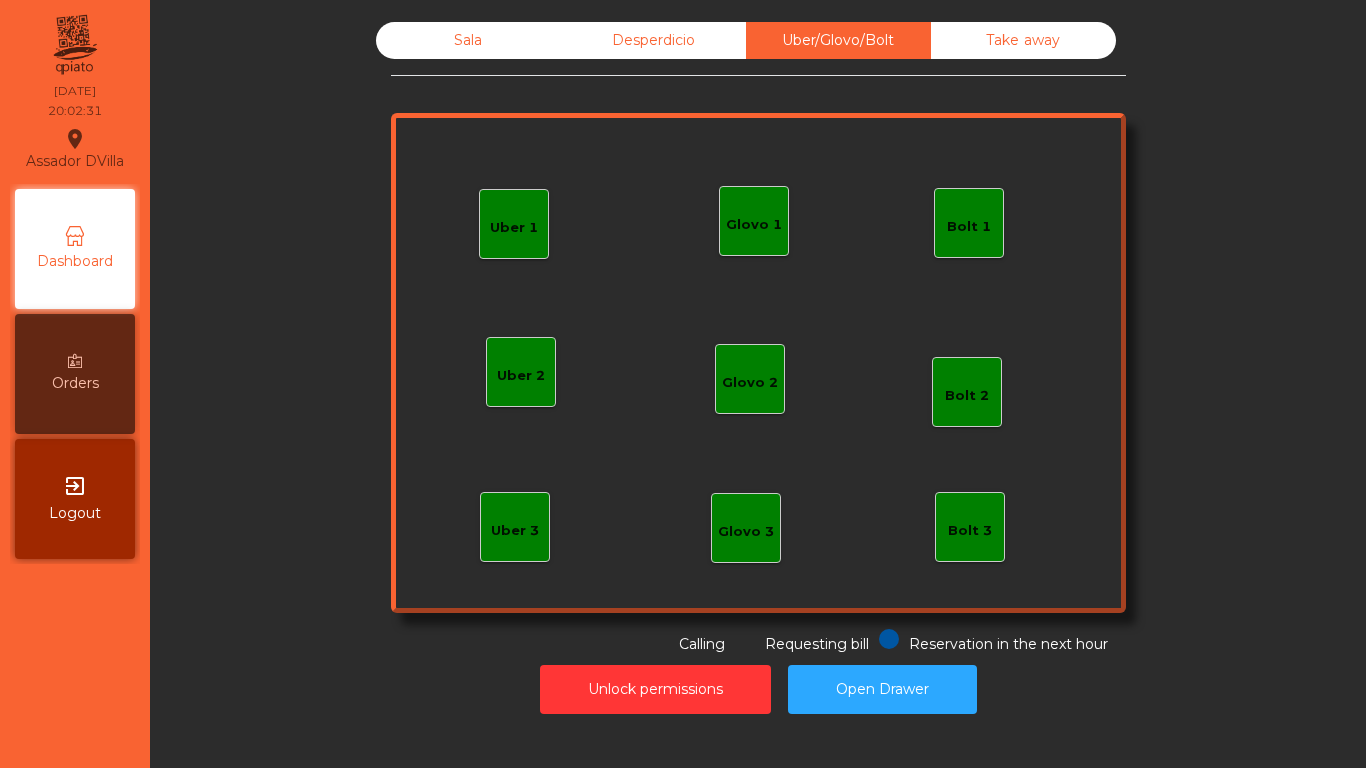 click on "Take away" 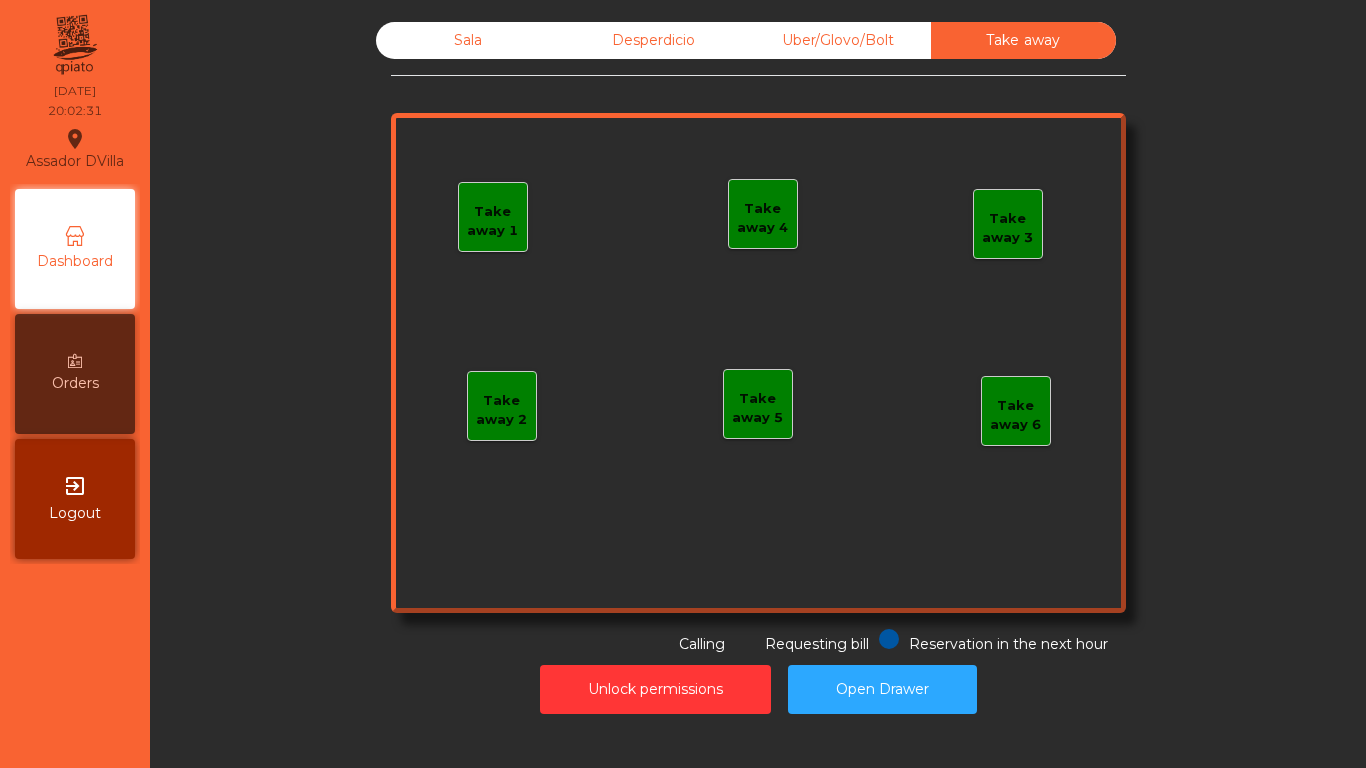 click on "Desperdicio" 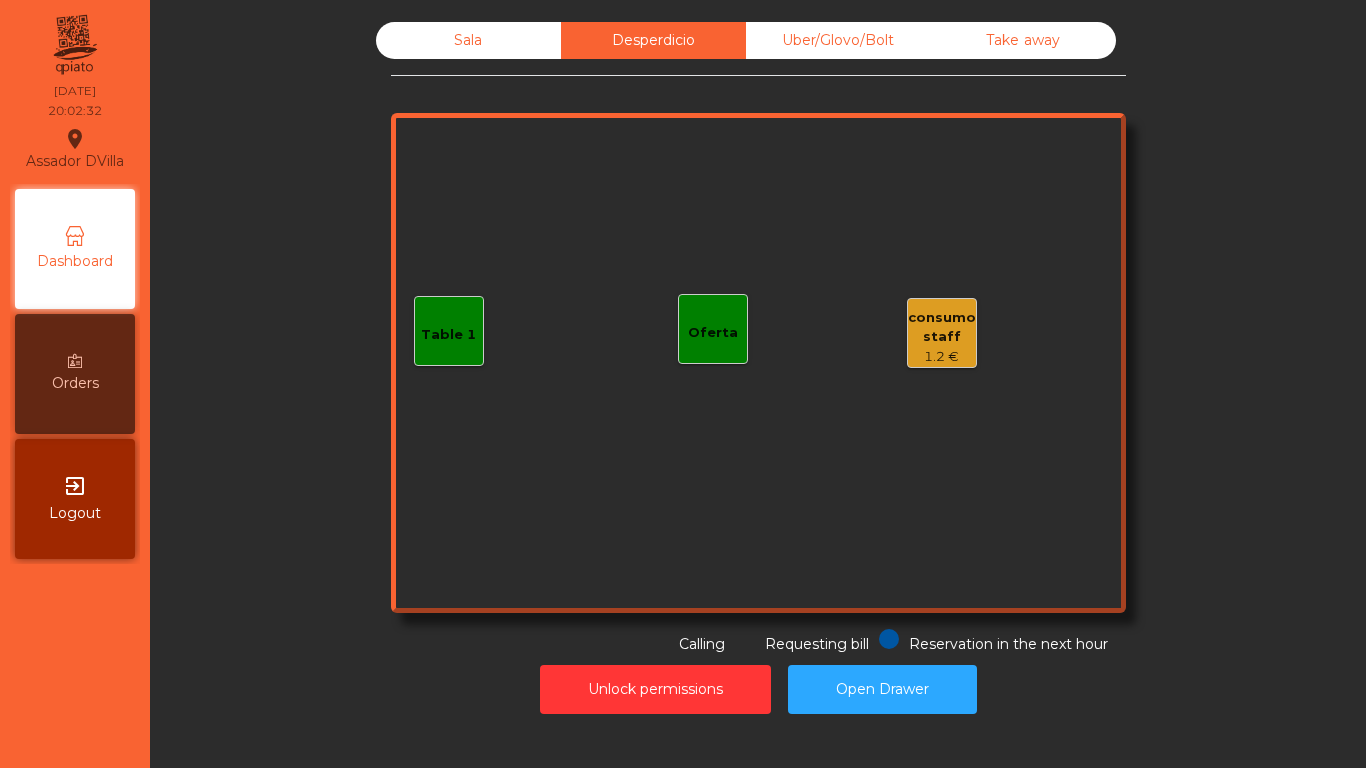 click on "Sala" 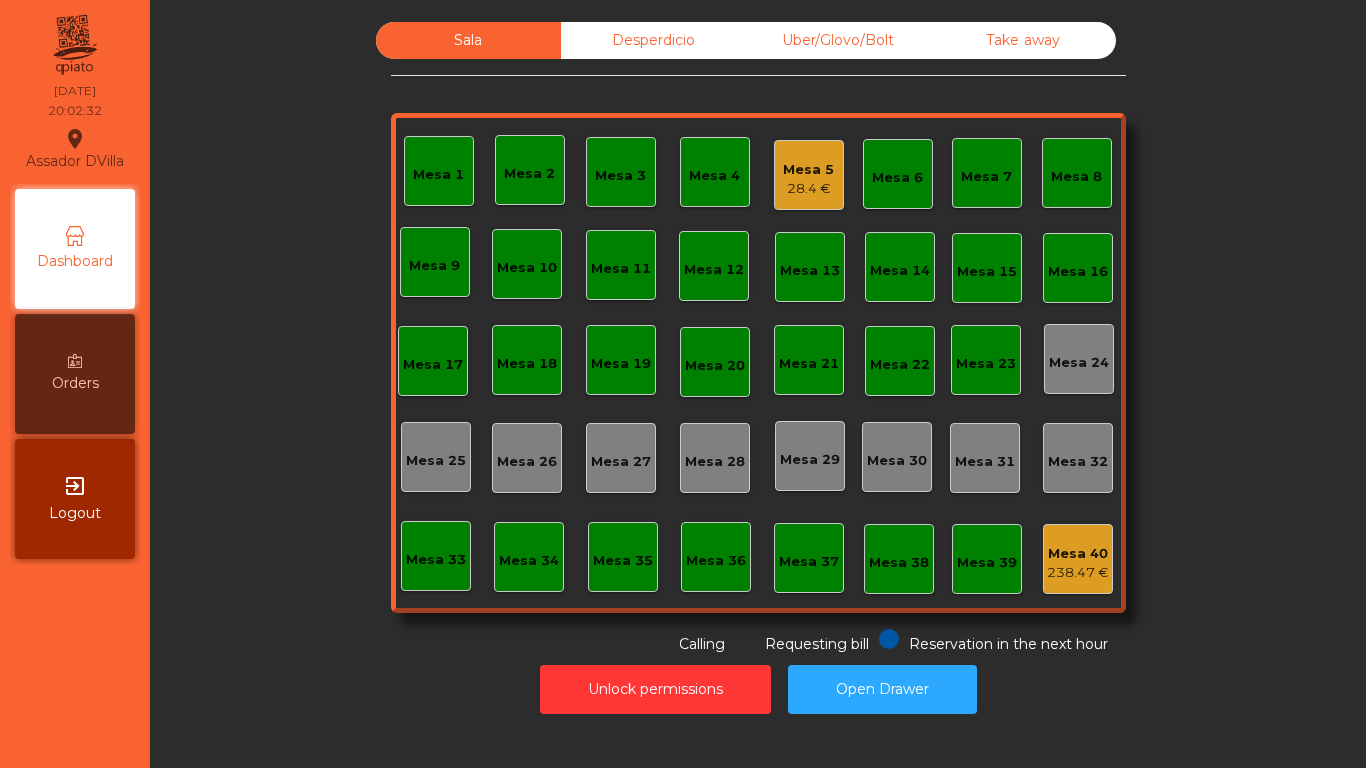 click on "Sala   Desperdicio   Uber/Glovo/Bolt   Take away   Mesa 1   Mesa 2   Mesa 3   Mesa 4   Mesa 5   28.4 €   Mesa 6   Mesa 7   [GEOGRAPHIC_DATA] 9   [GEOGRAPHIC_DATA] 10   [GEOGRAPHIC_DATA] 12   [GEOGRAPHIC_DATA] 13   [GEOGRAPHIC_DATA] 15   [GEOGRAPHIC_DATA] 17   [GEOGRAPHIC_DATA] 18   [GEOGRAPHIC_DATA] 19   [GEOGRAPHIC_DATA] 20   [GEOGRAPHIC_DATA] 22   [GEOGRAPHIC_DATA] 24   [GEOGRAPHIC_DATA] 25   [GEOGRAPHIC_DATA] 27   [GEOGRAPHIC_DATA] 28   [GEOGRAPHIC_DATA] 29   [GEOGRAPHIC_DATA] 30   [GEOGRAPHIC_DATA] [GEOGRAPHIC_DATA] 32   [GEOGRAPHIC_DATA] 34   [GEOGRAPHIC_DATA] 35   [GEOGRAPHIC_DATA] 37   [GEOGRAPHIC_DATA] 40   238.47 €  Reservation in the next hour Requesting bill Calling" 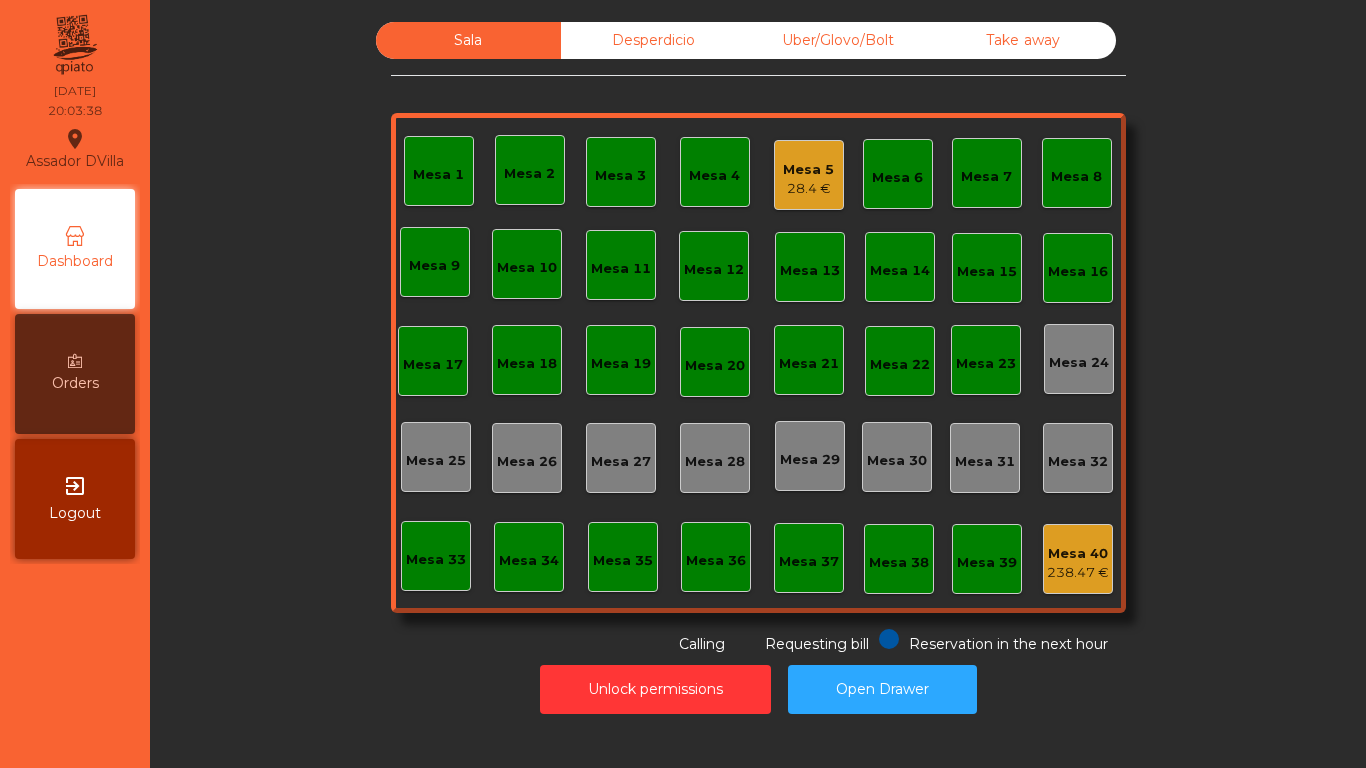 click on "Mesa 40" 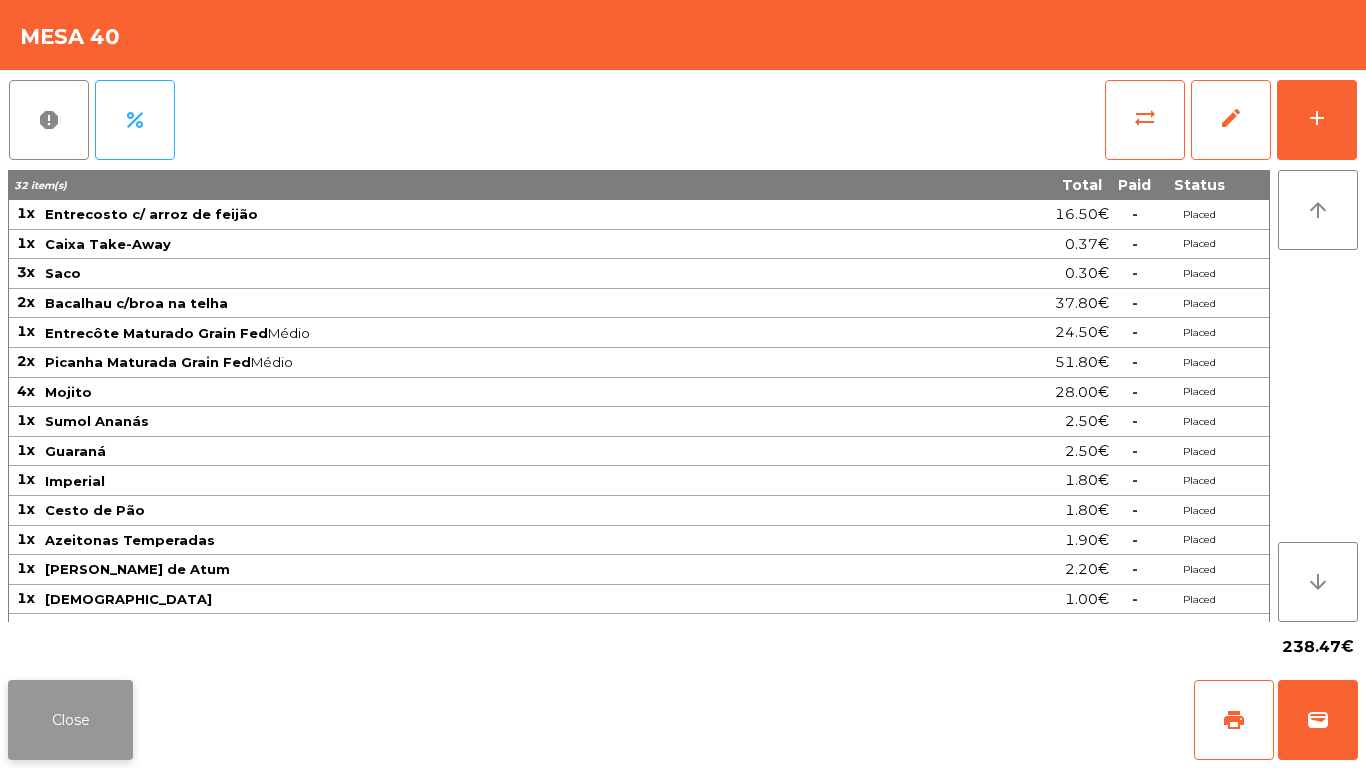click on "Close" 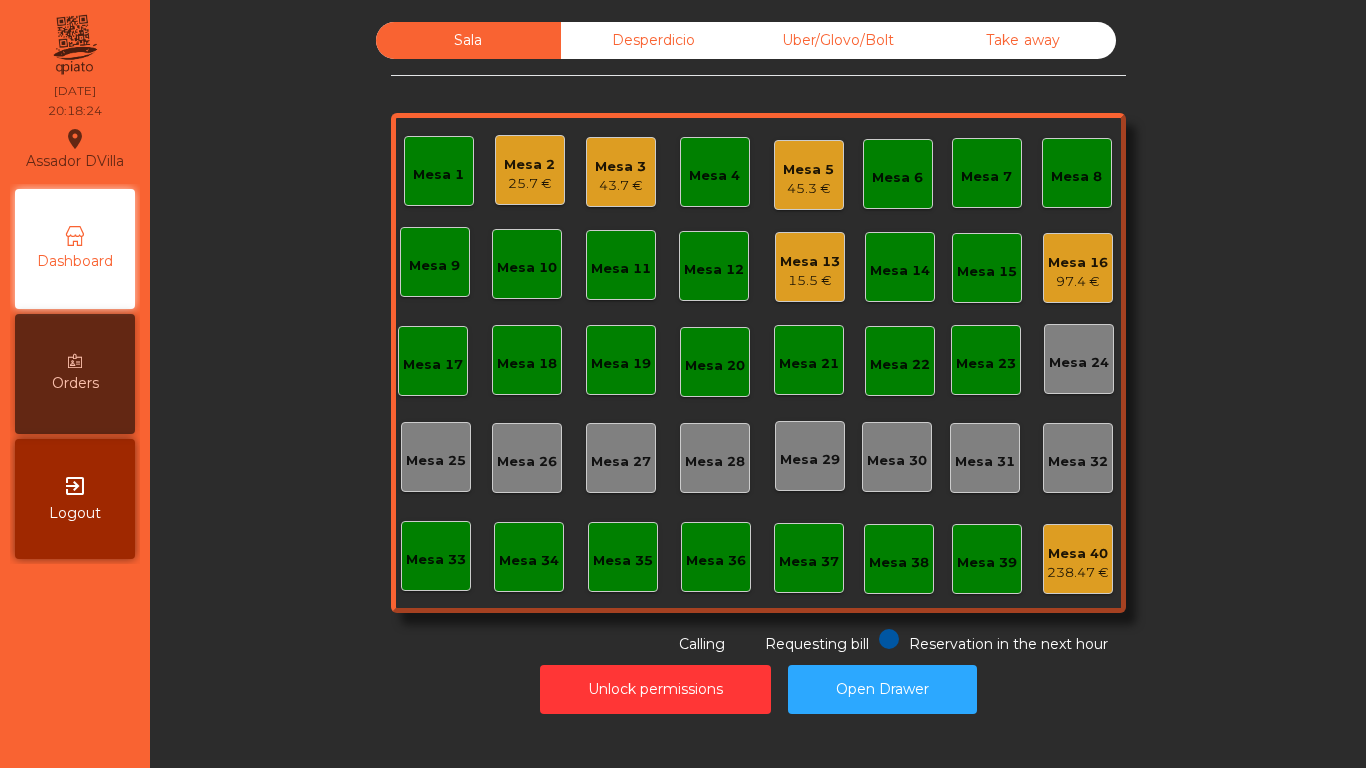 click on "Mesa 2" 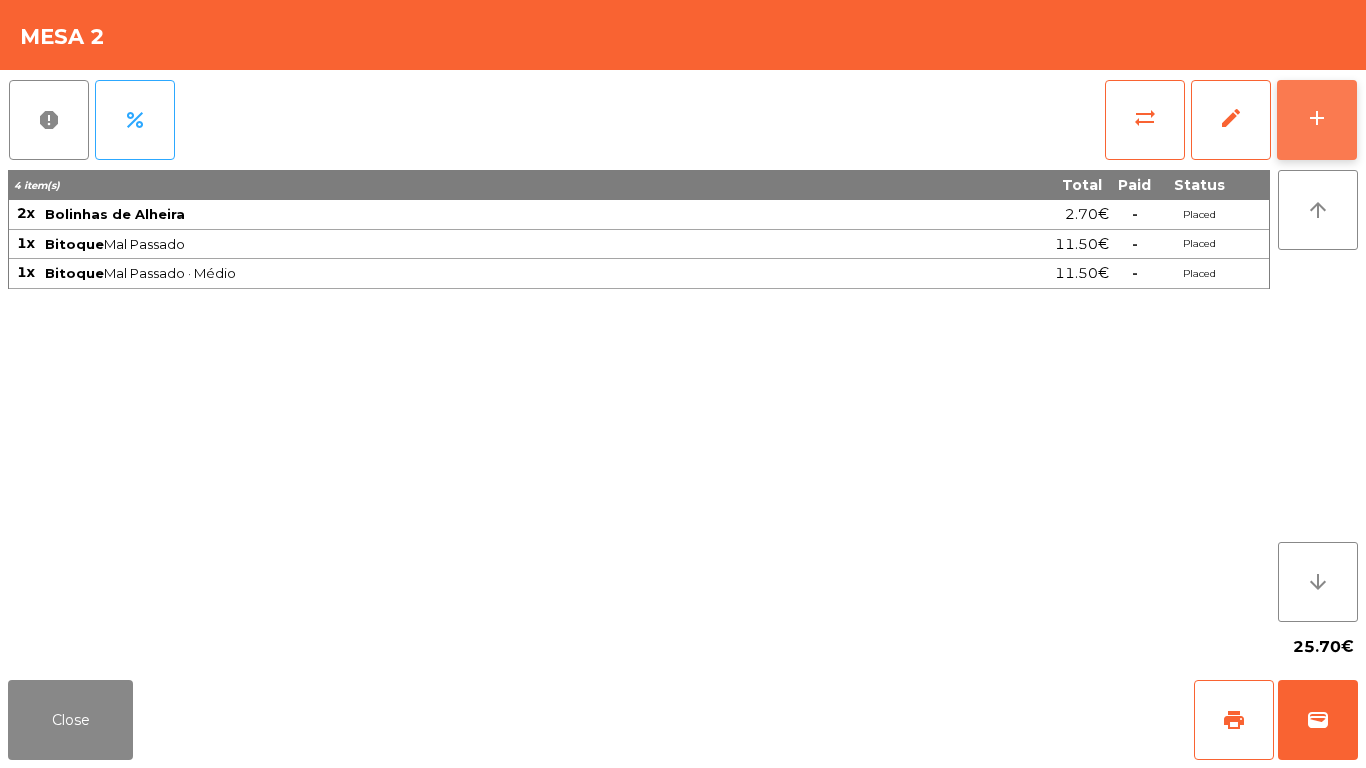 click on "add" 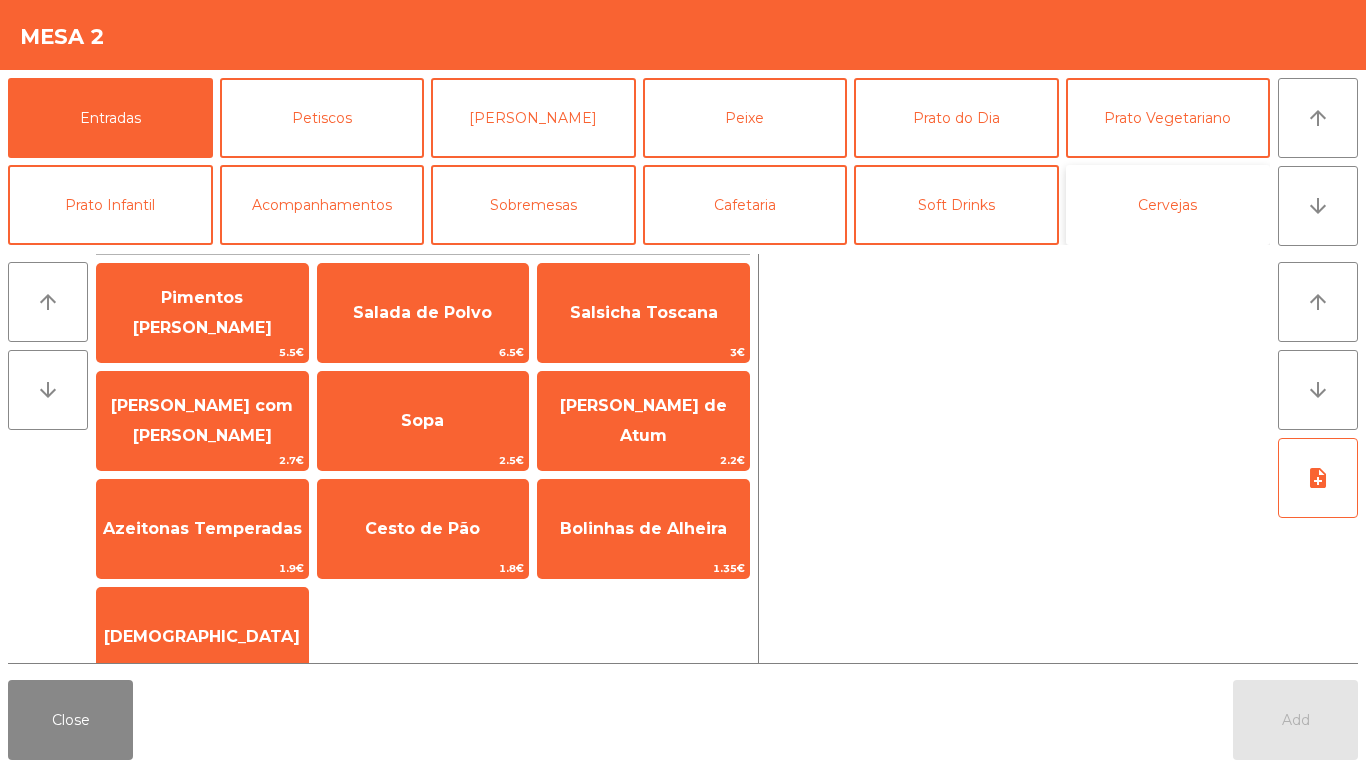 click on "Cervejas" 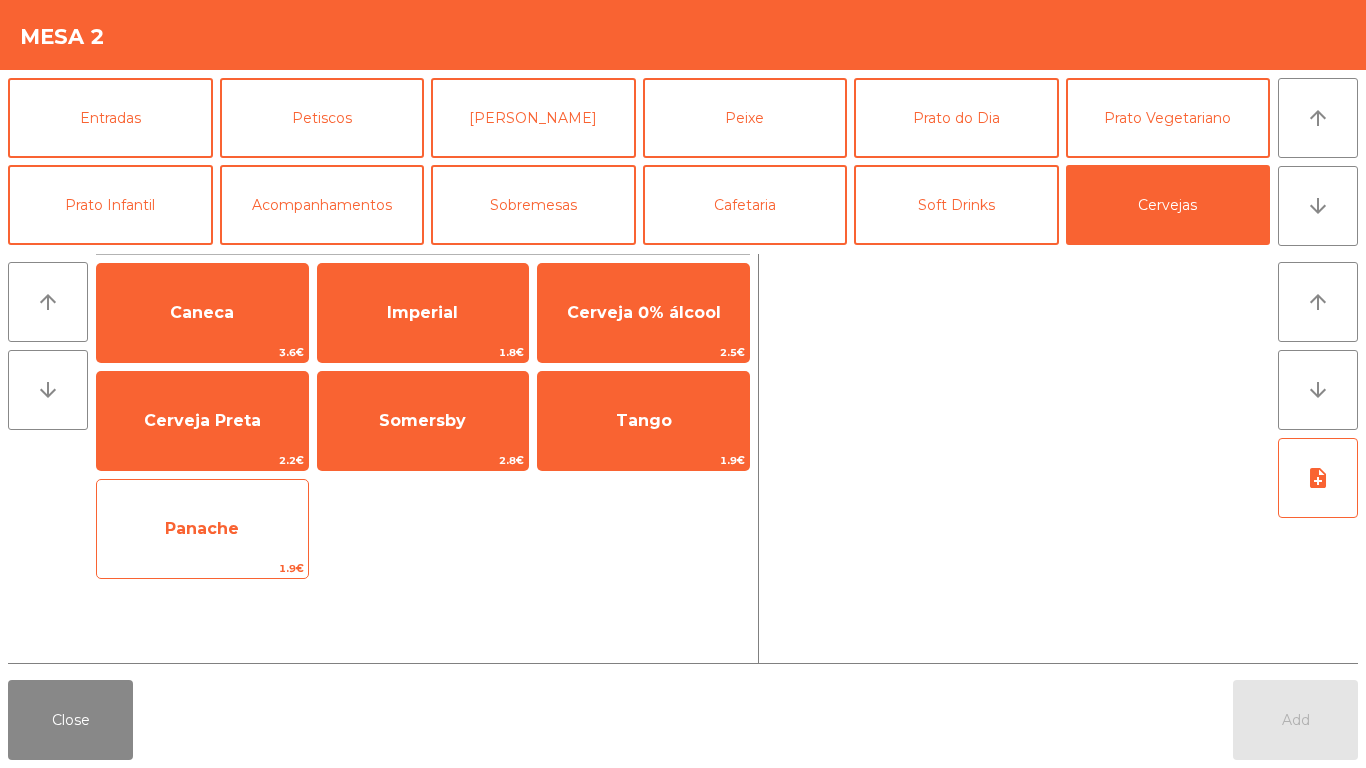 click on "Panache" 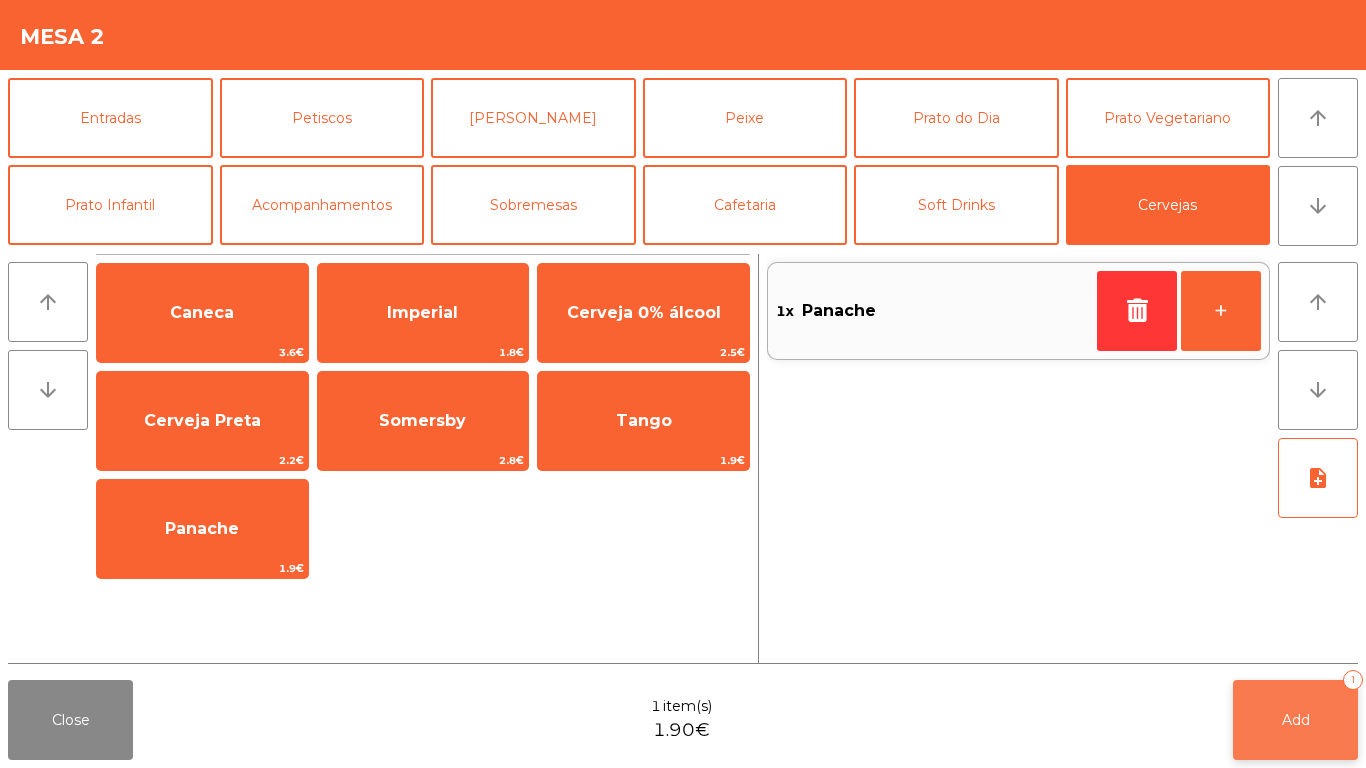 click on "Add   1" 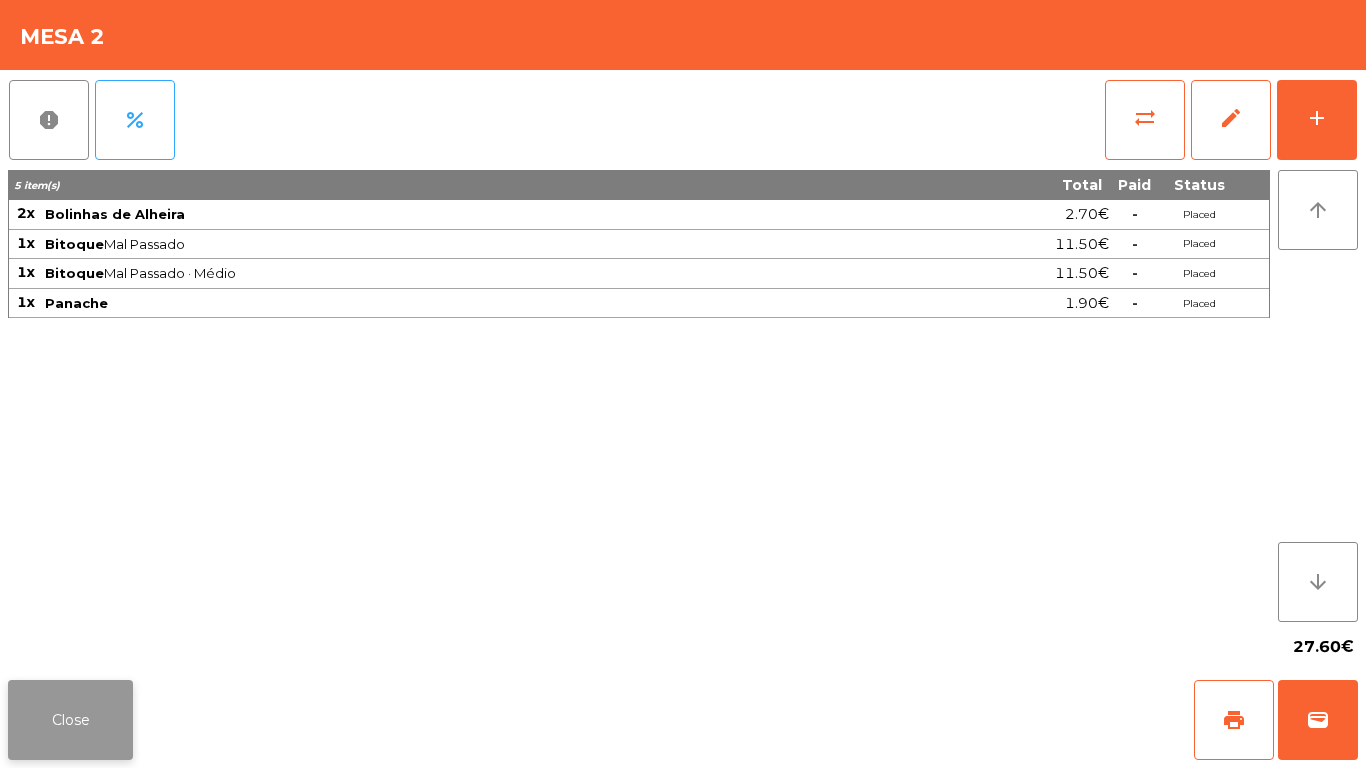 click on "Close" 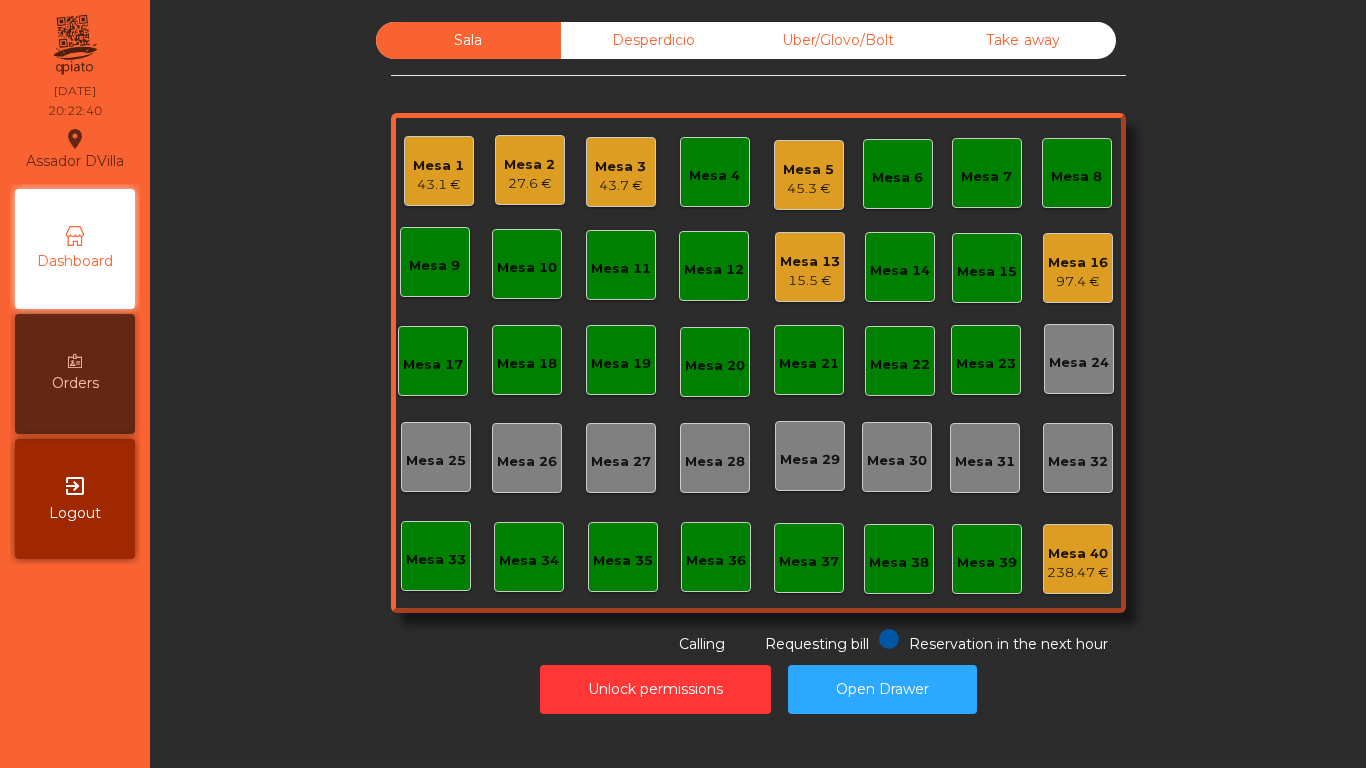 click on "Mesa 5" 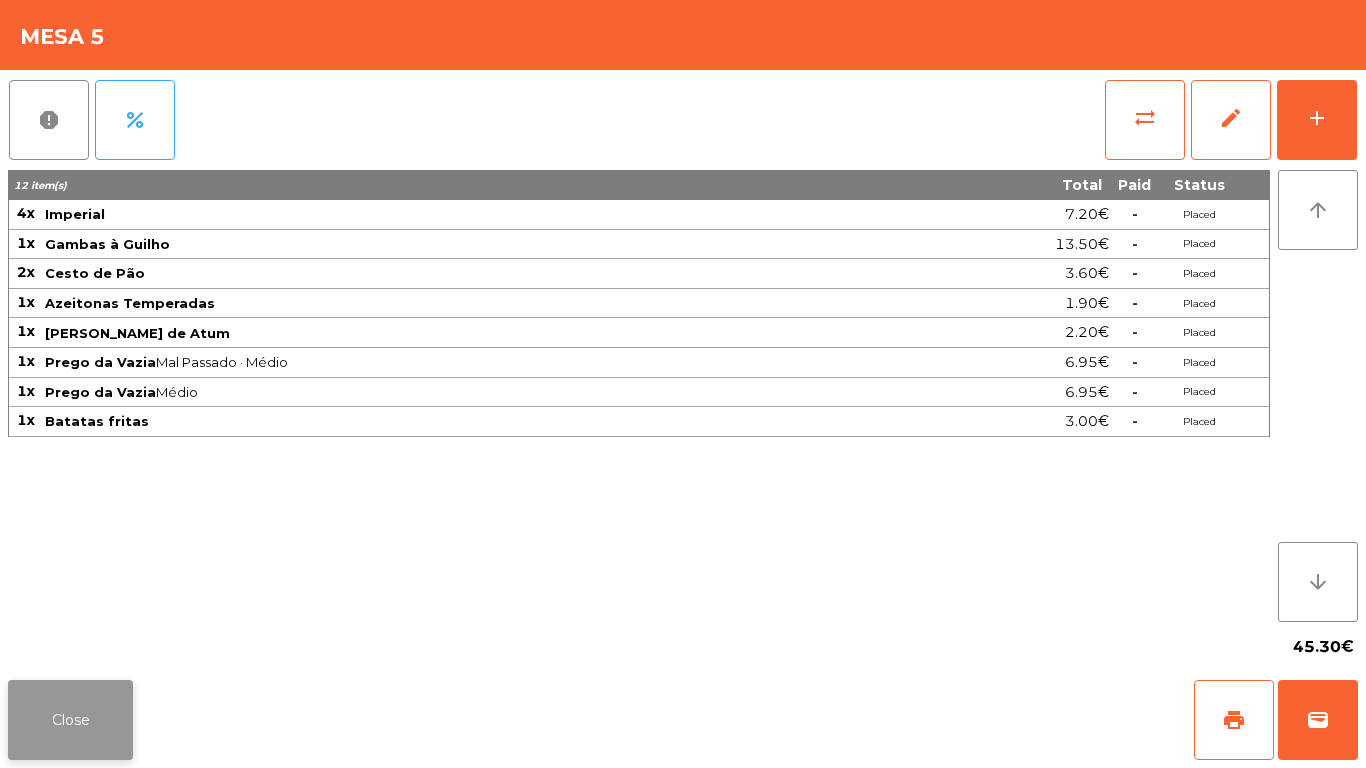 click on "Close" 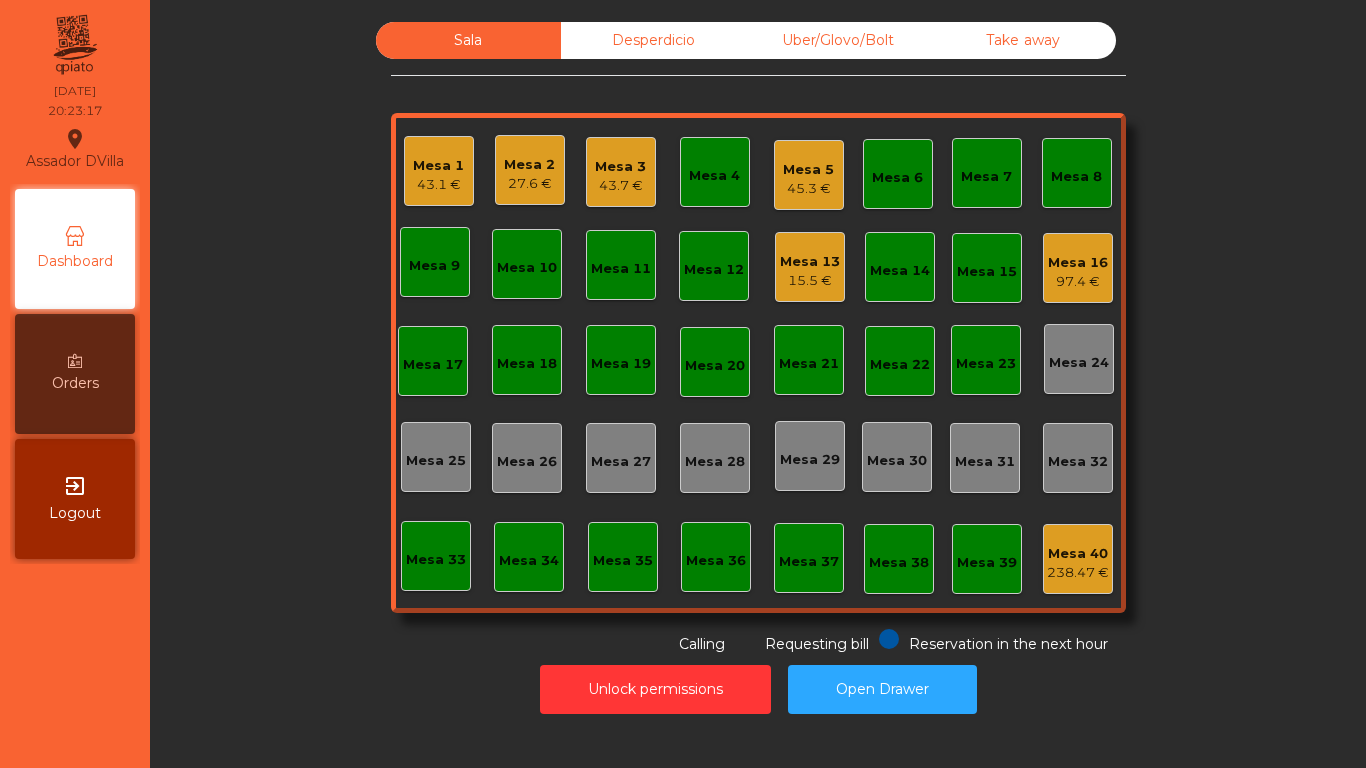 click on "Mesa 1" 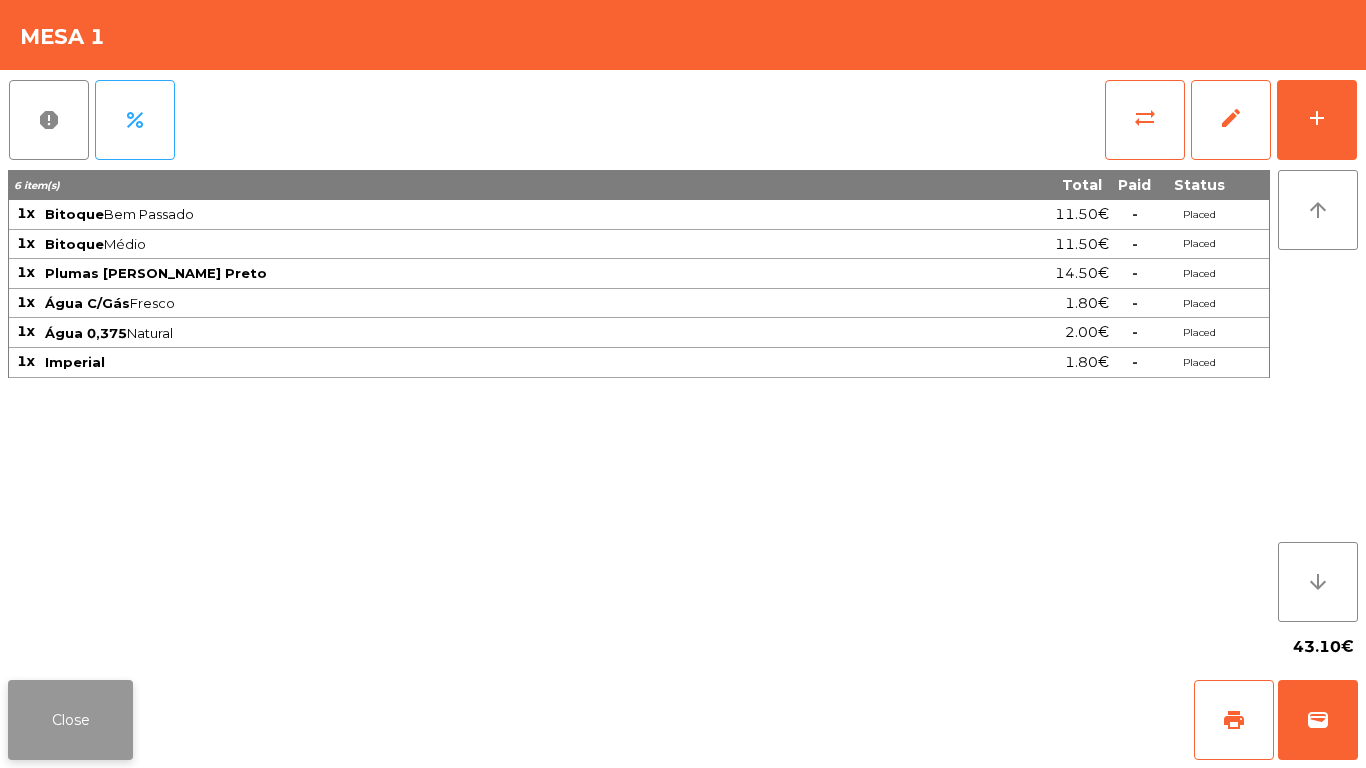 click on "Close" 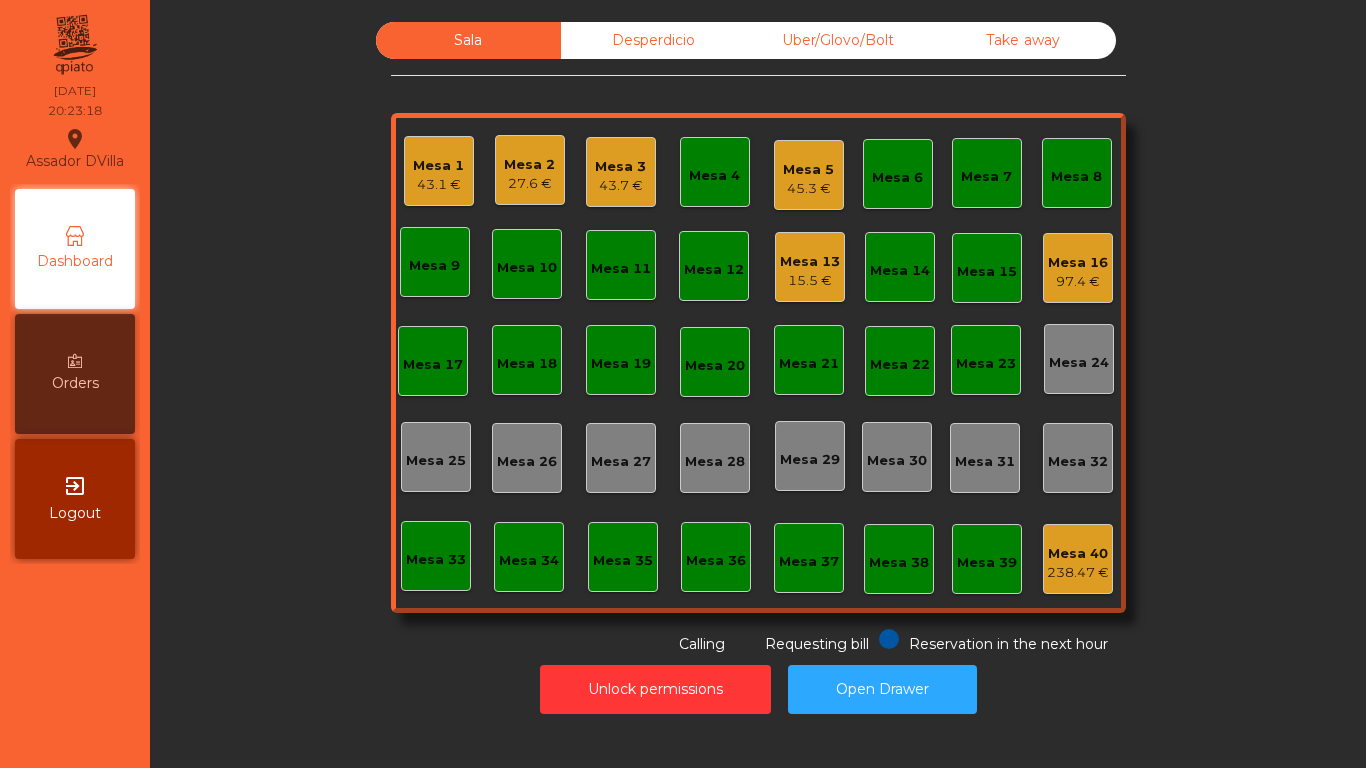 drag, startPoint x: 466, startPoint y: 163, endPoint x: 483, endPoint y: 163, distance: 17 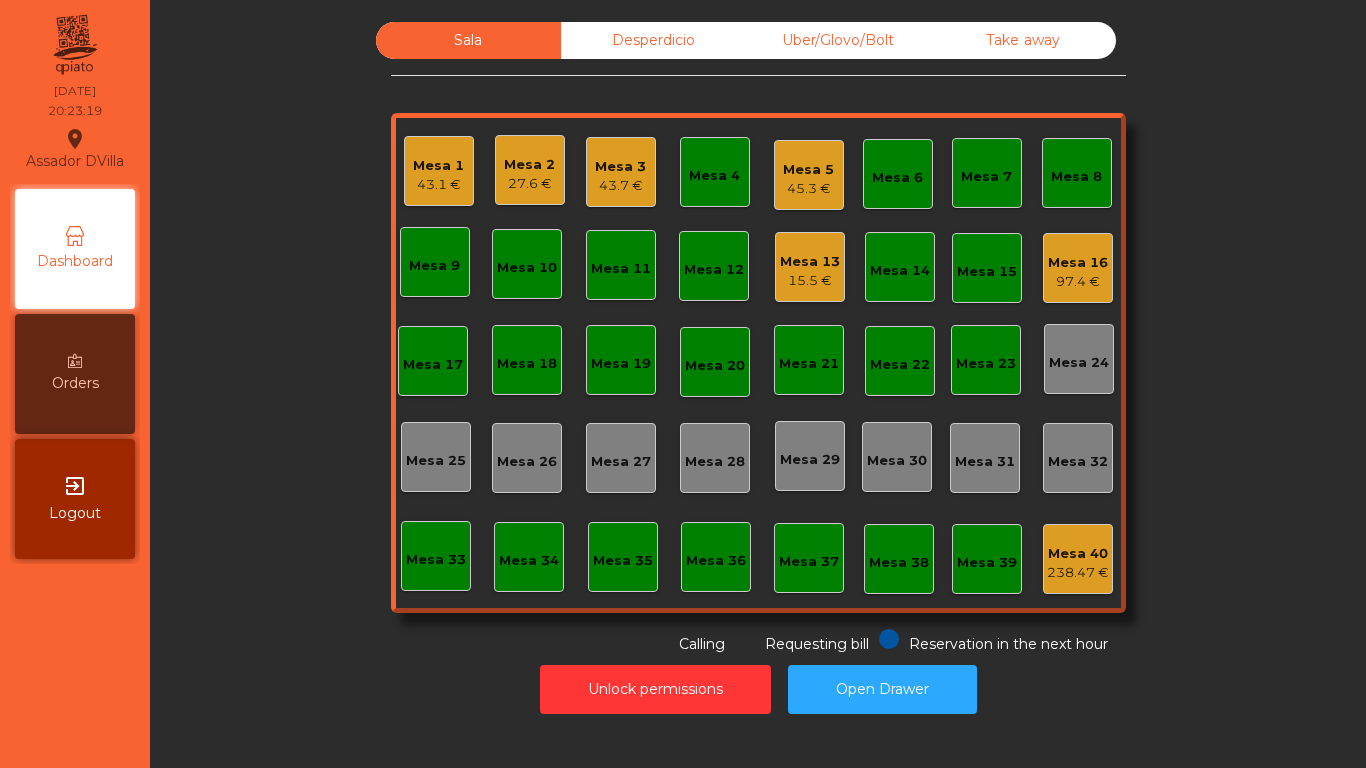 click on "27.6 €" 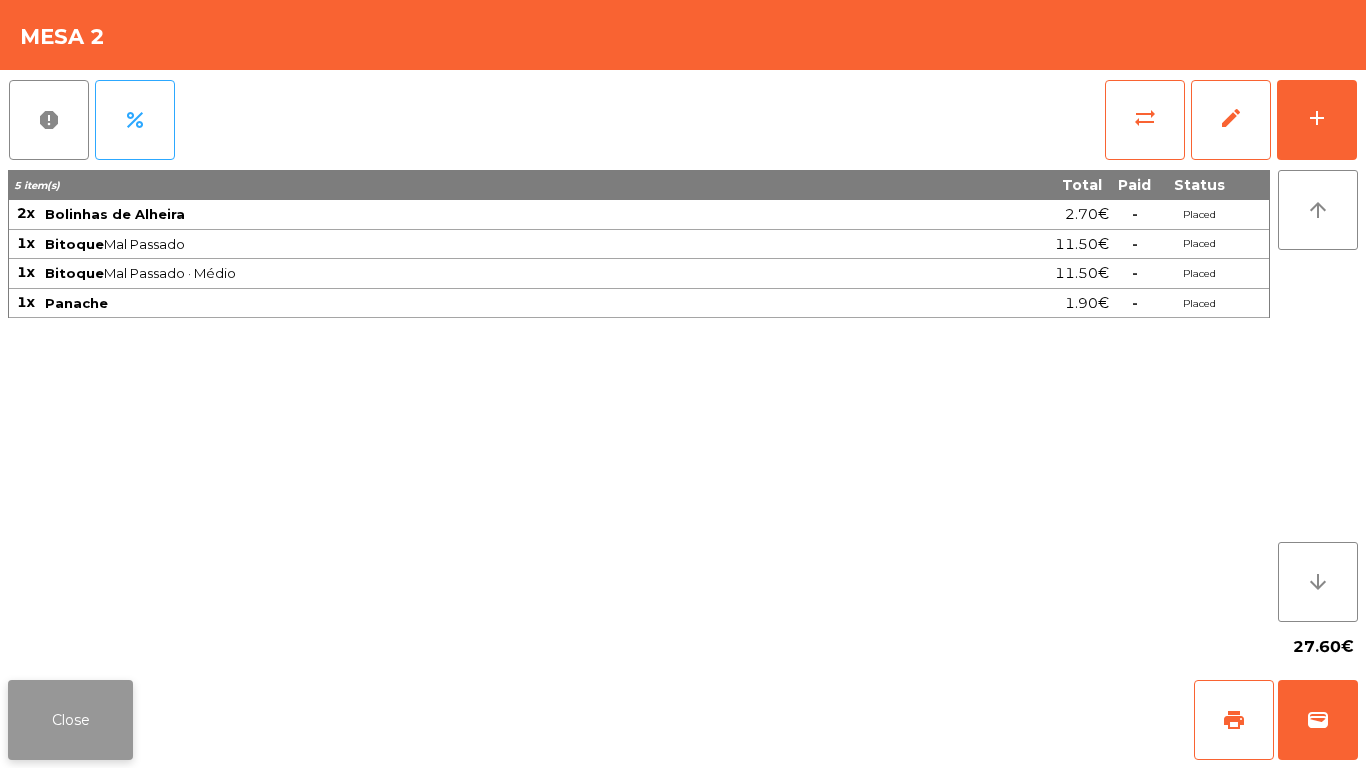 click on "Close" 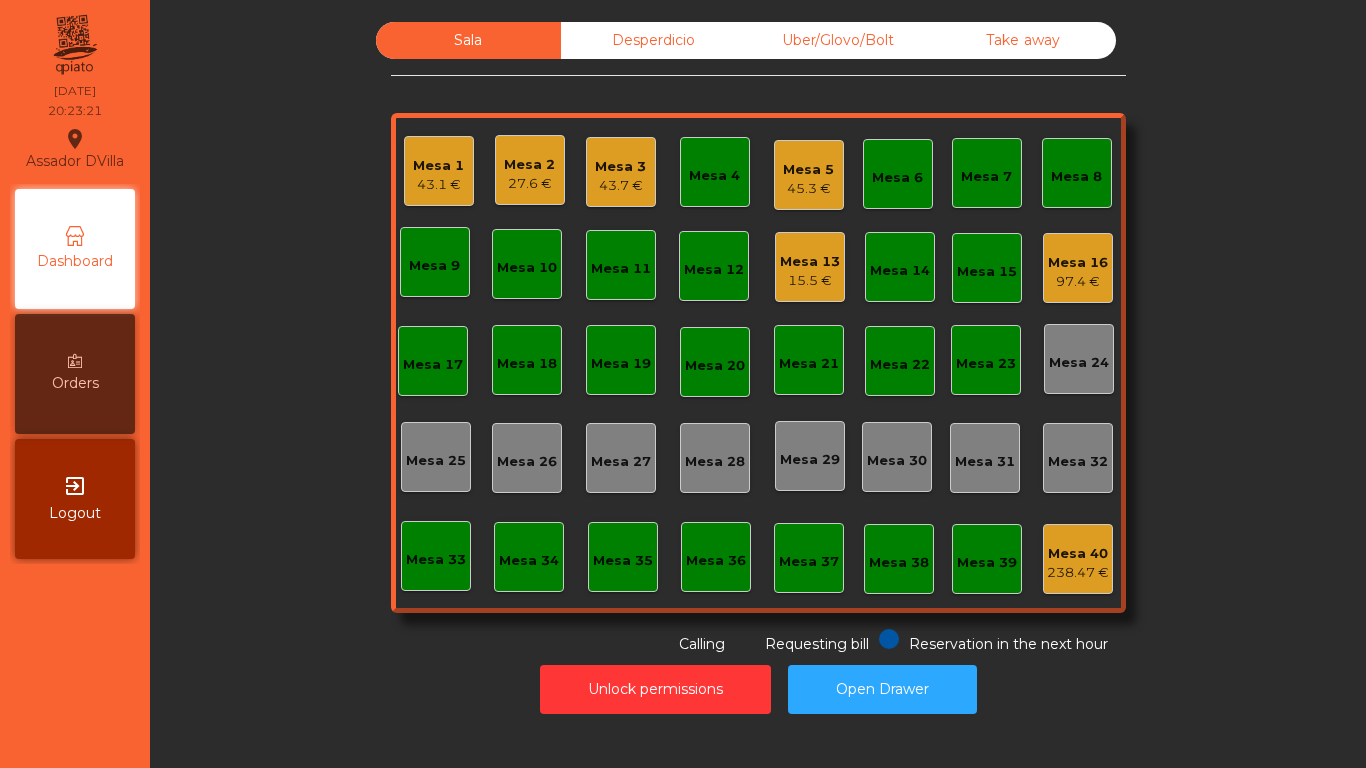 click on "Mesa 1" 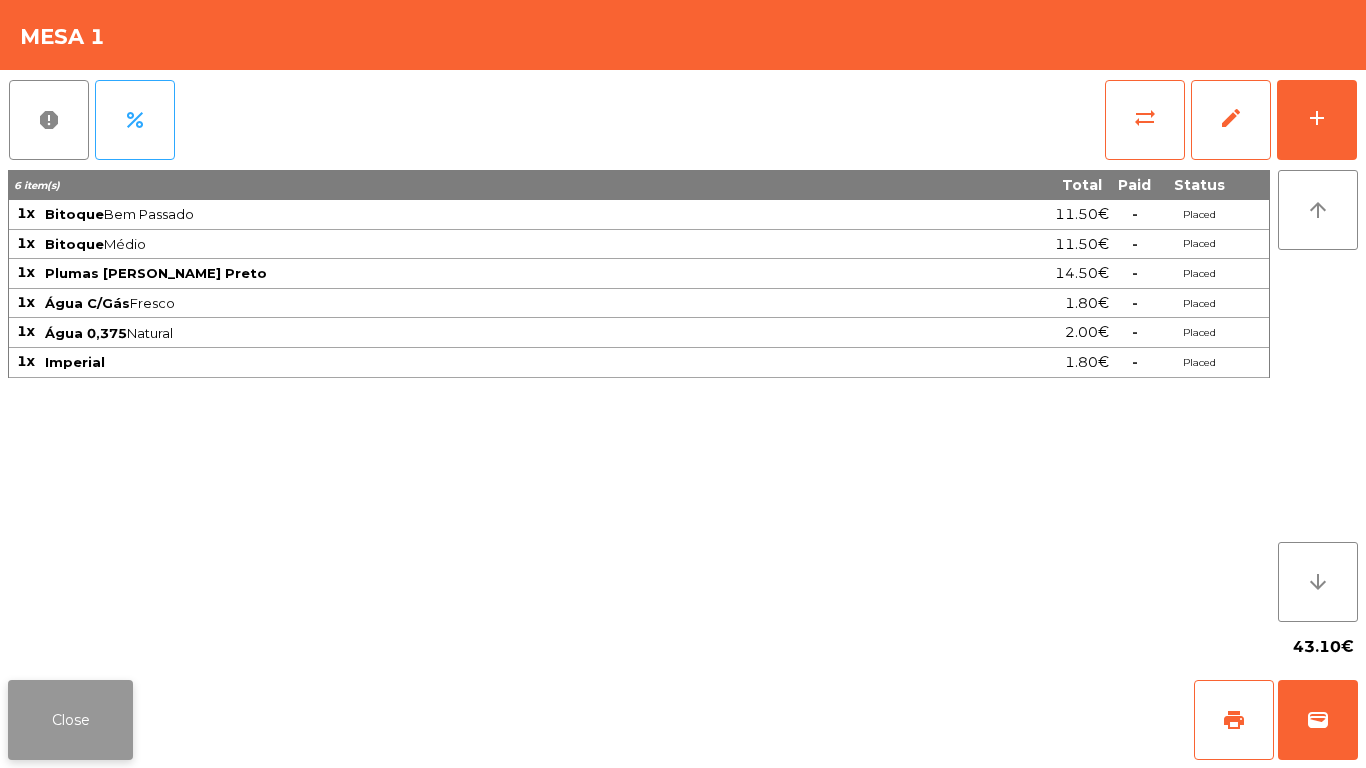 click on "Close" 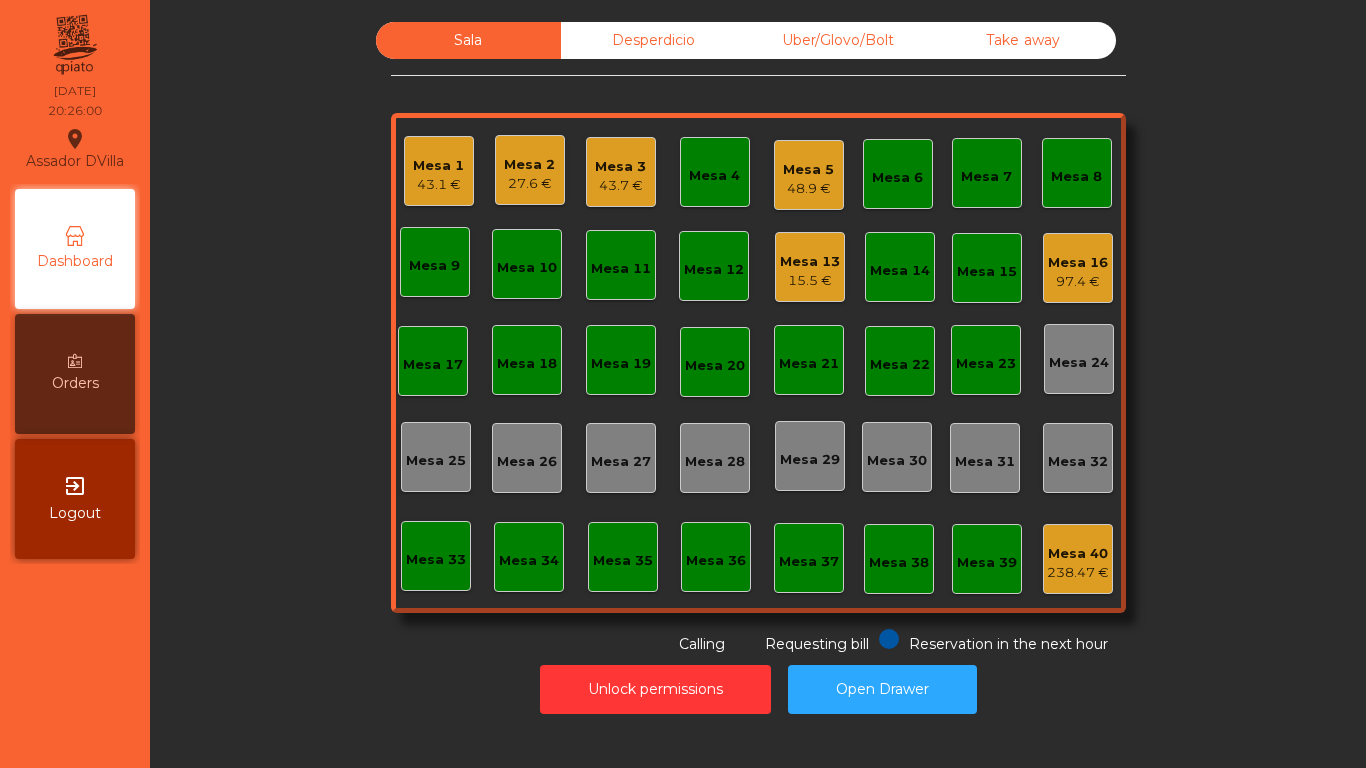 click on "27.6 €" 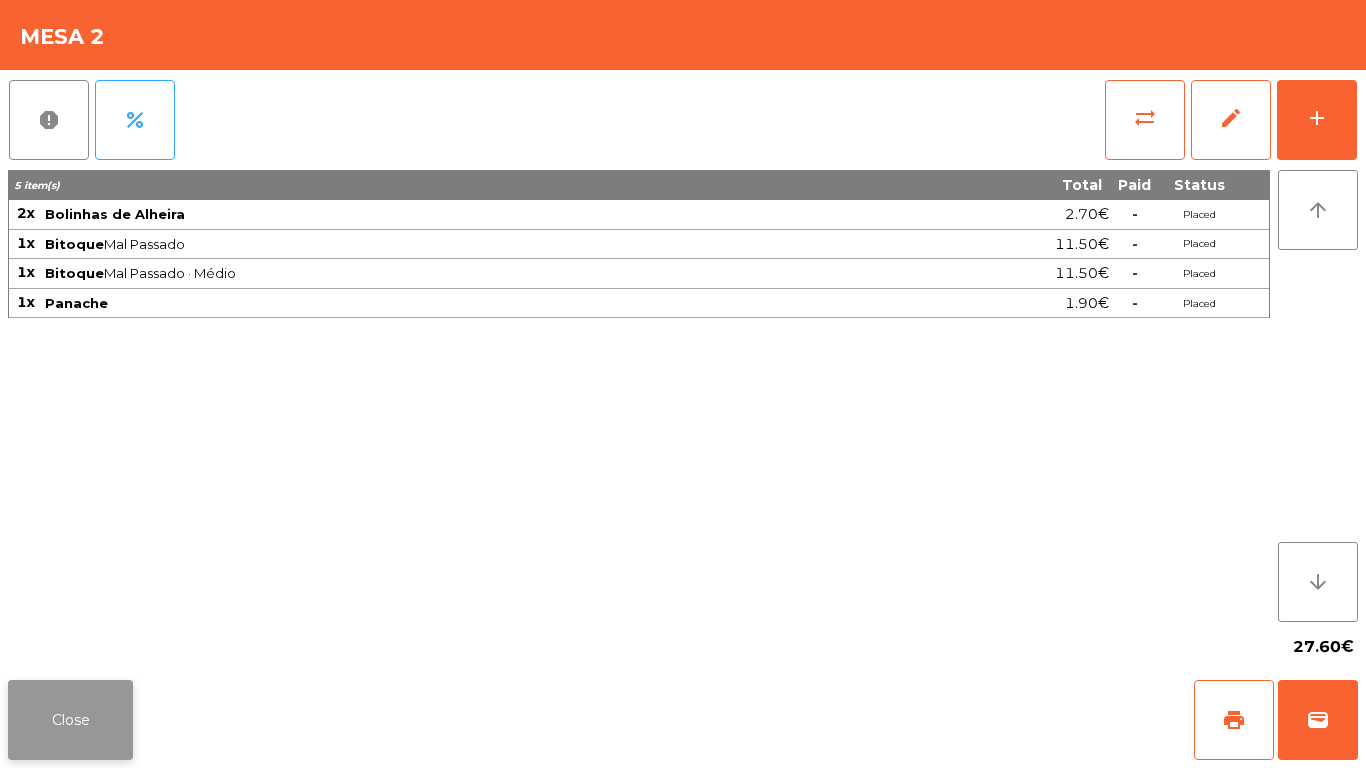 click on "Close" 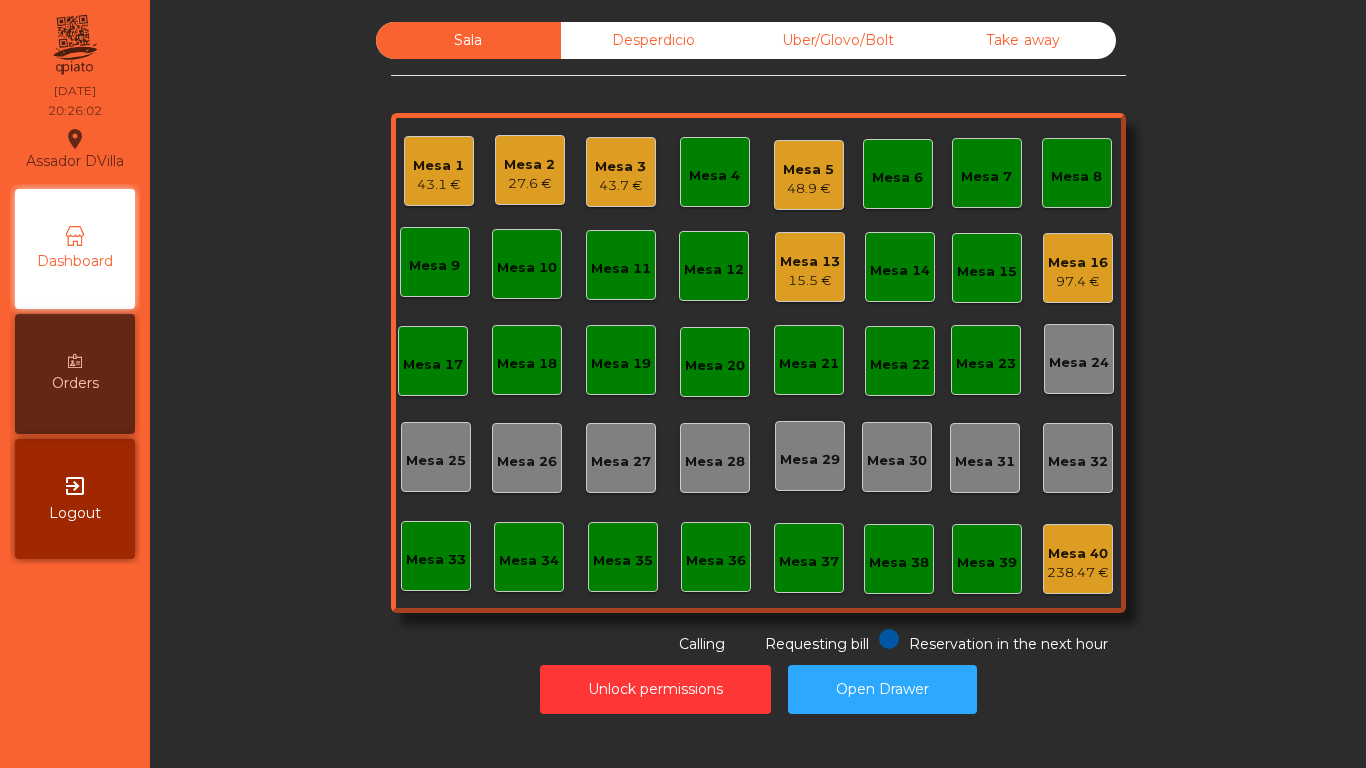 click on "Mesa 1" 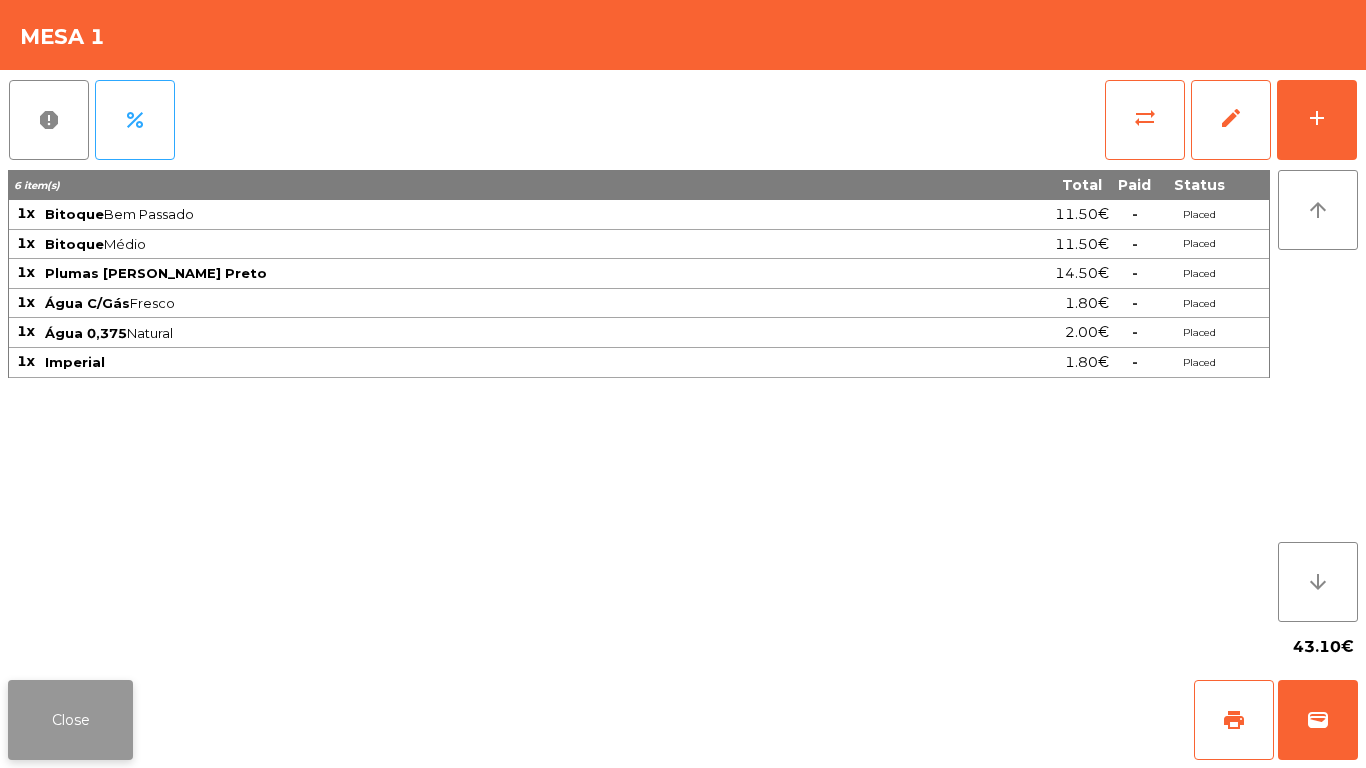 click on "Close" 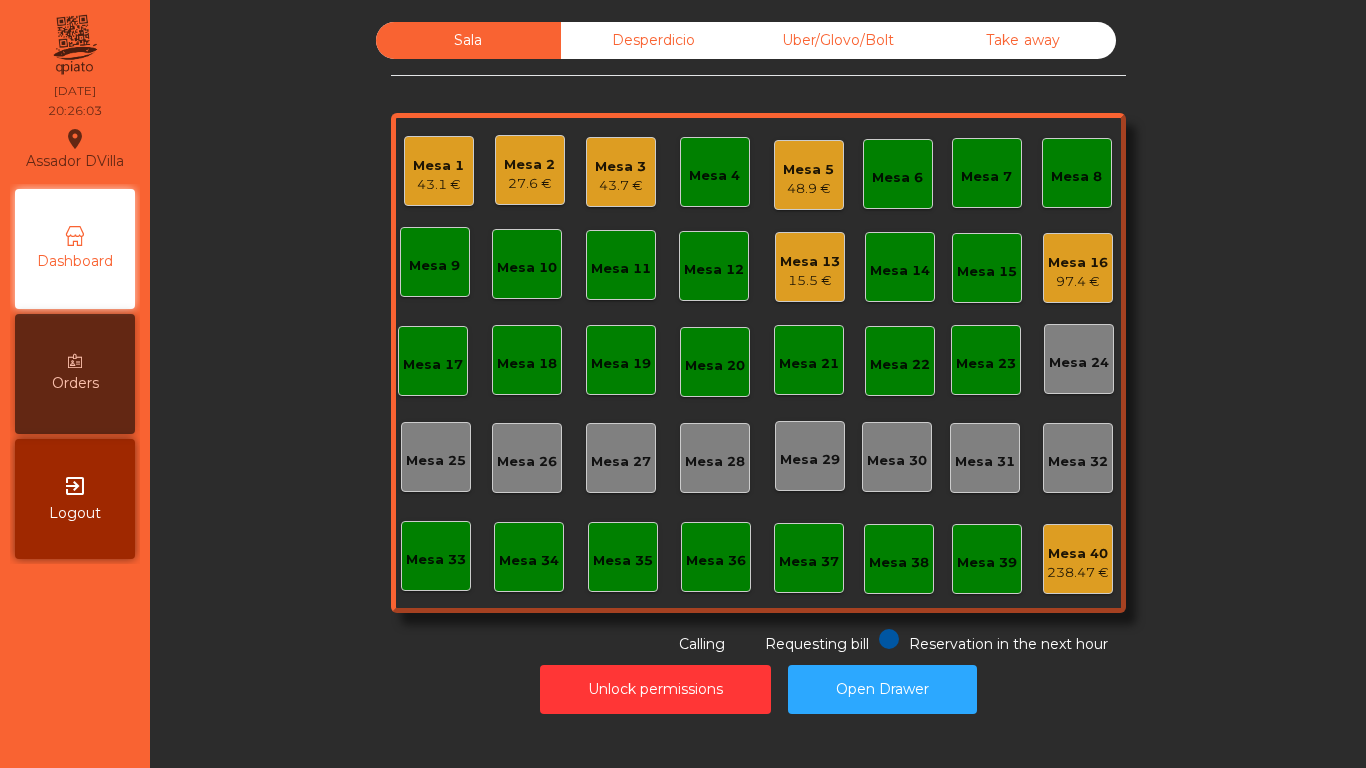 click on "Mesa 3   43.7 €" 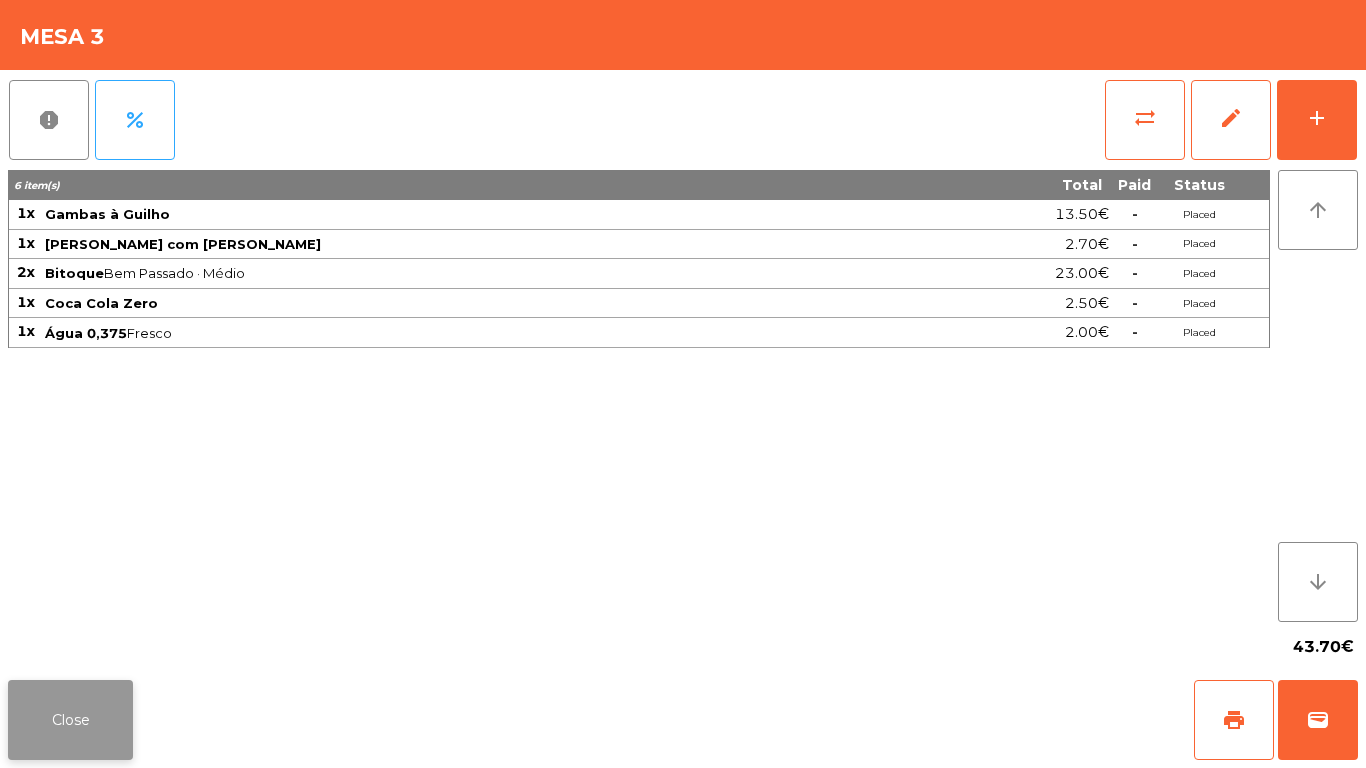 click on "Close" 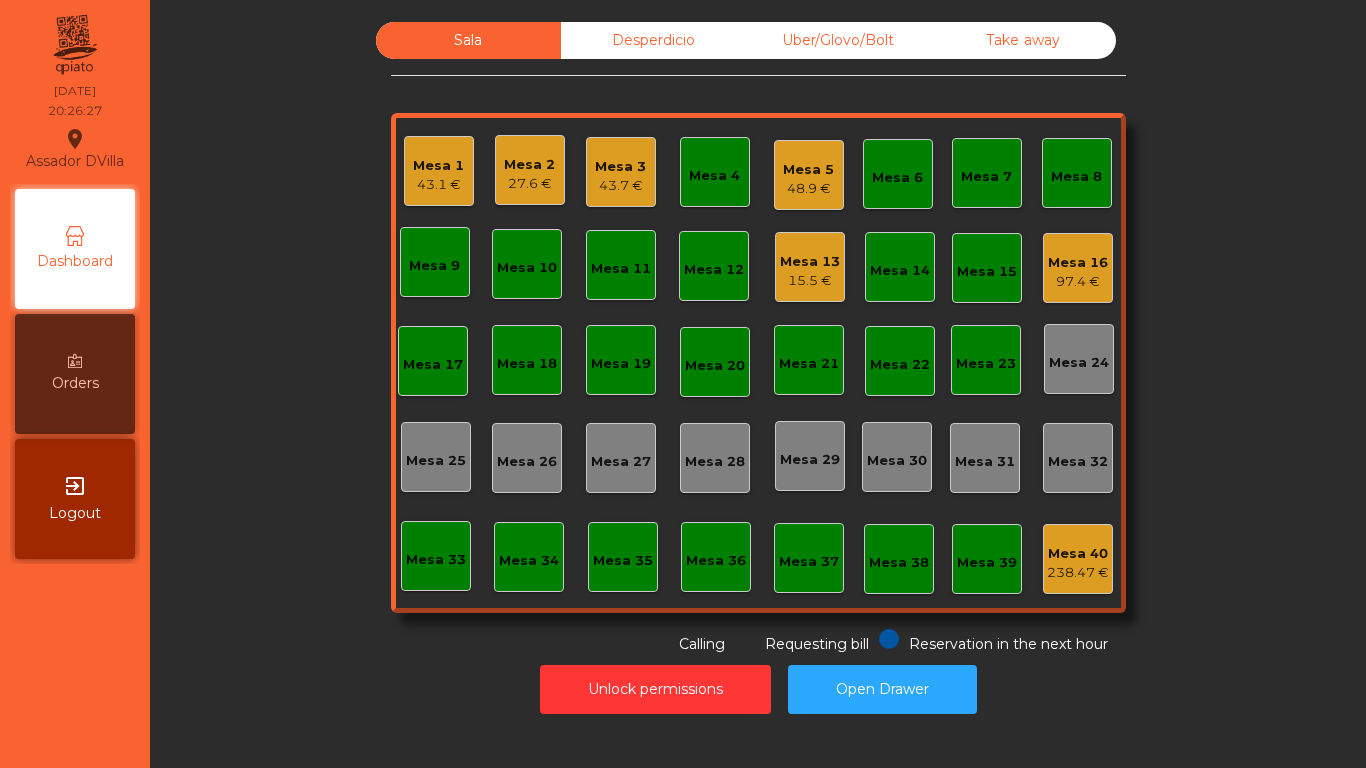 click on "Mesa 5   48.9 €" 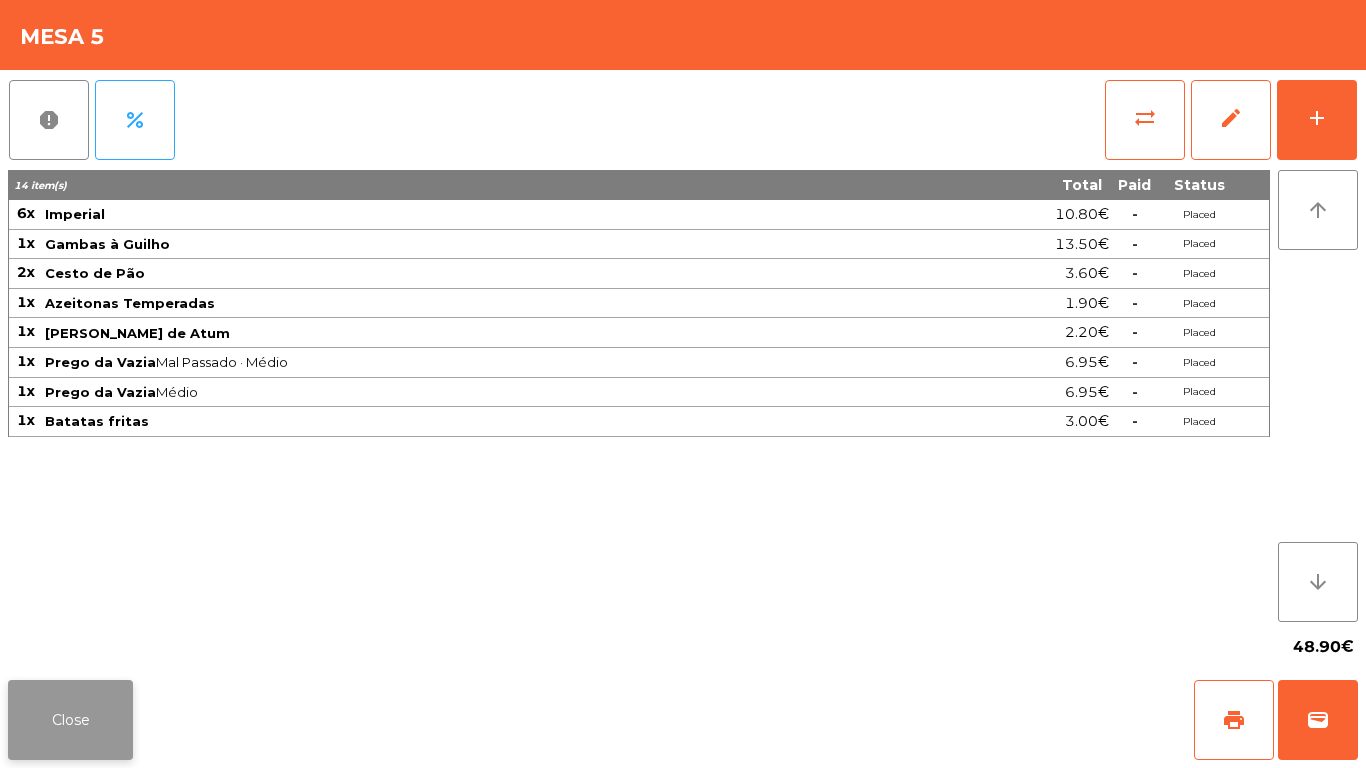 click on "Close" 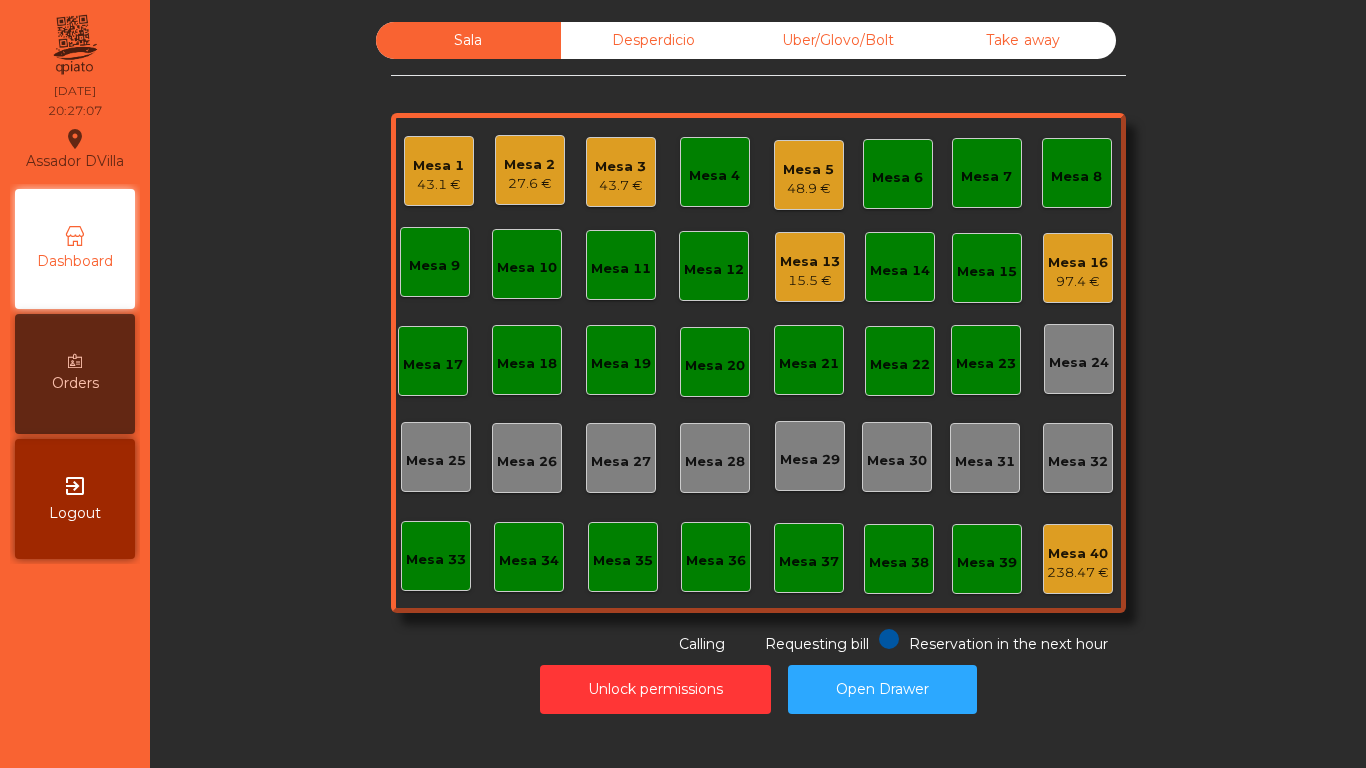 click on "48.9 €" 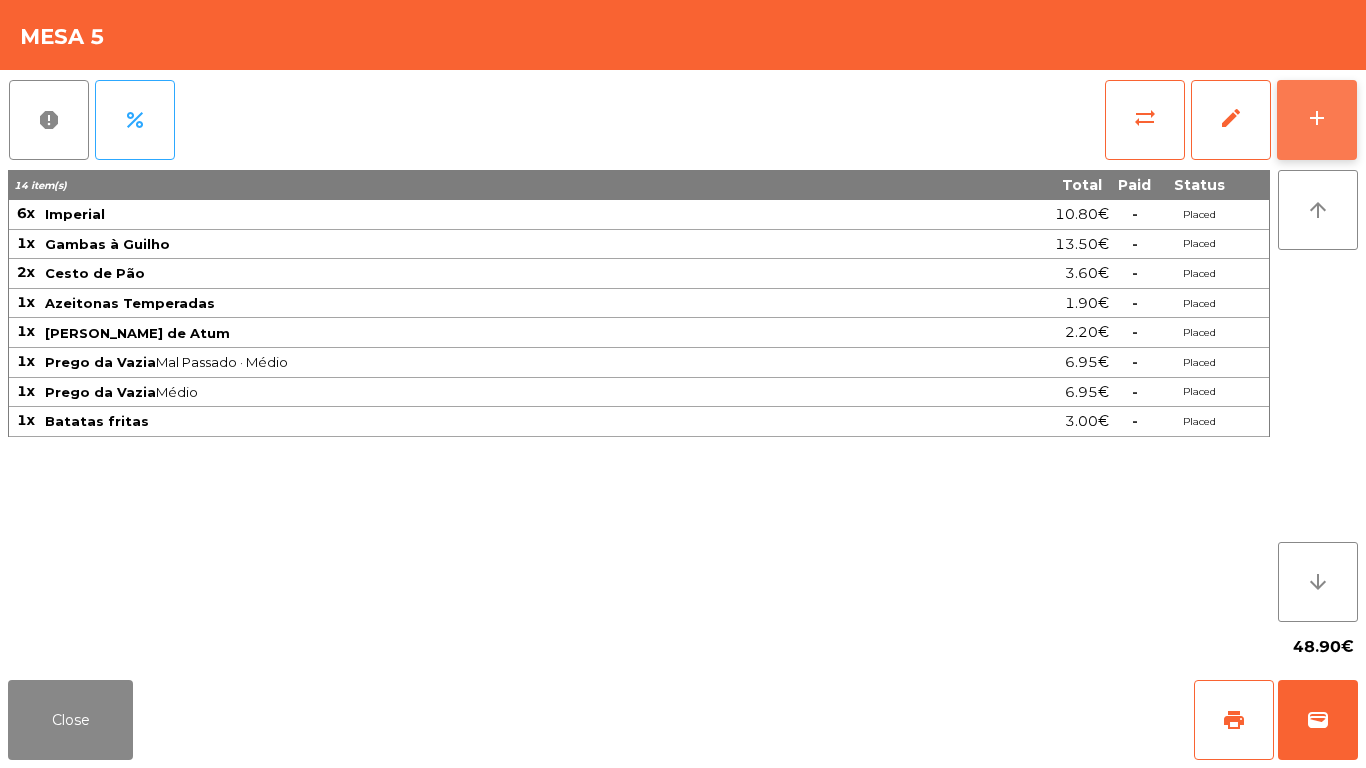 click on "add" 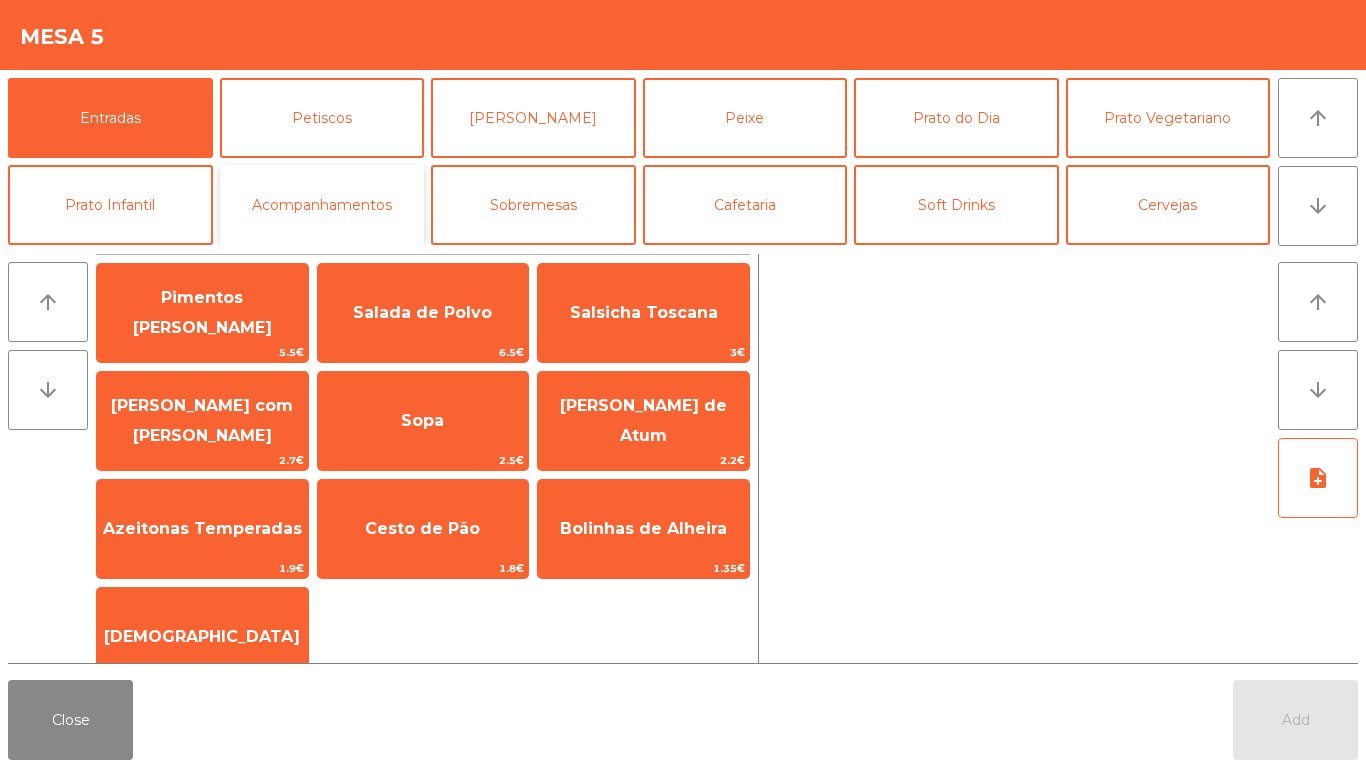 click on "Acompanhamentos" 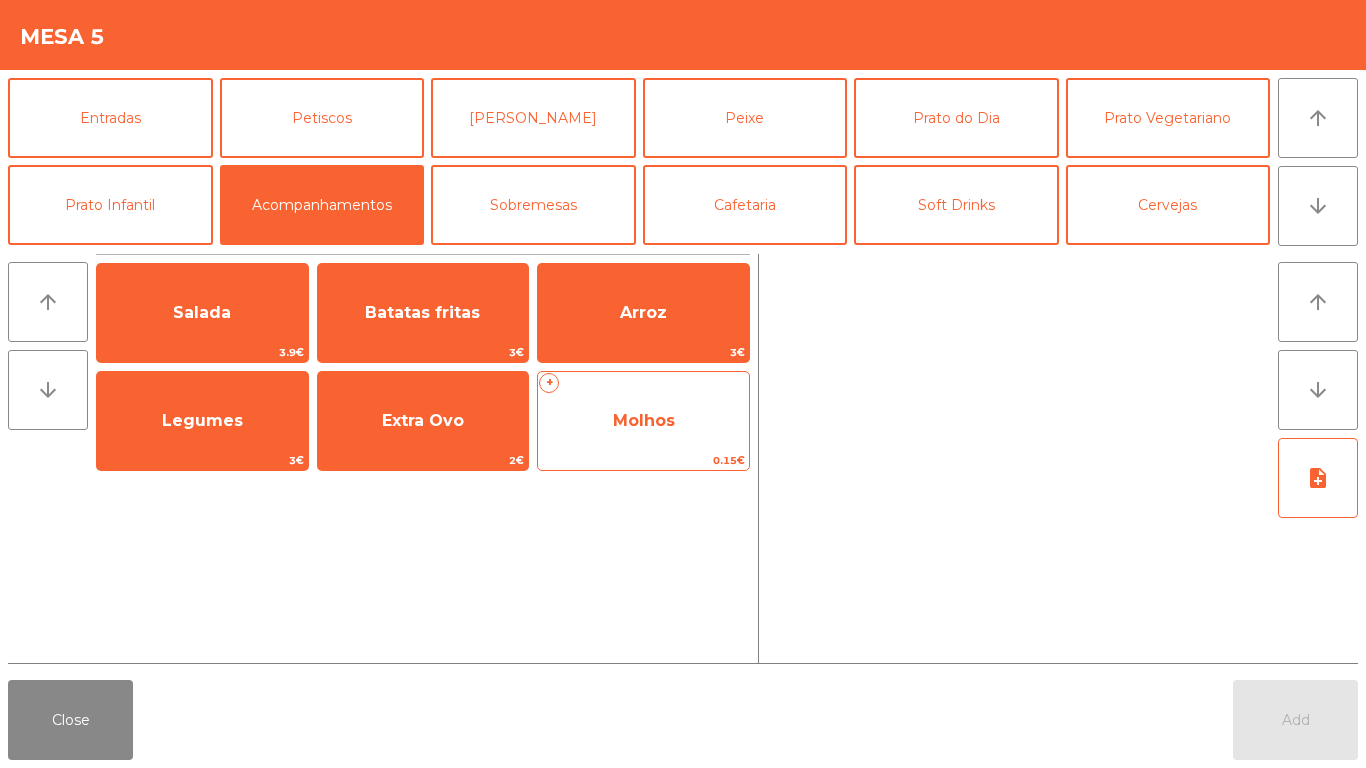 click on "Molhos" 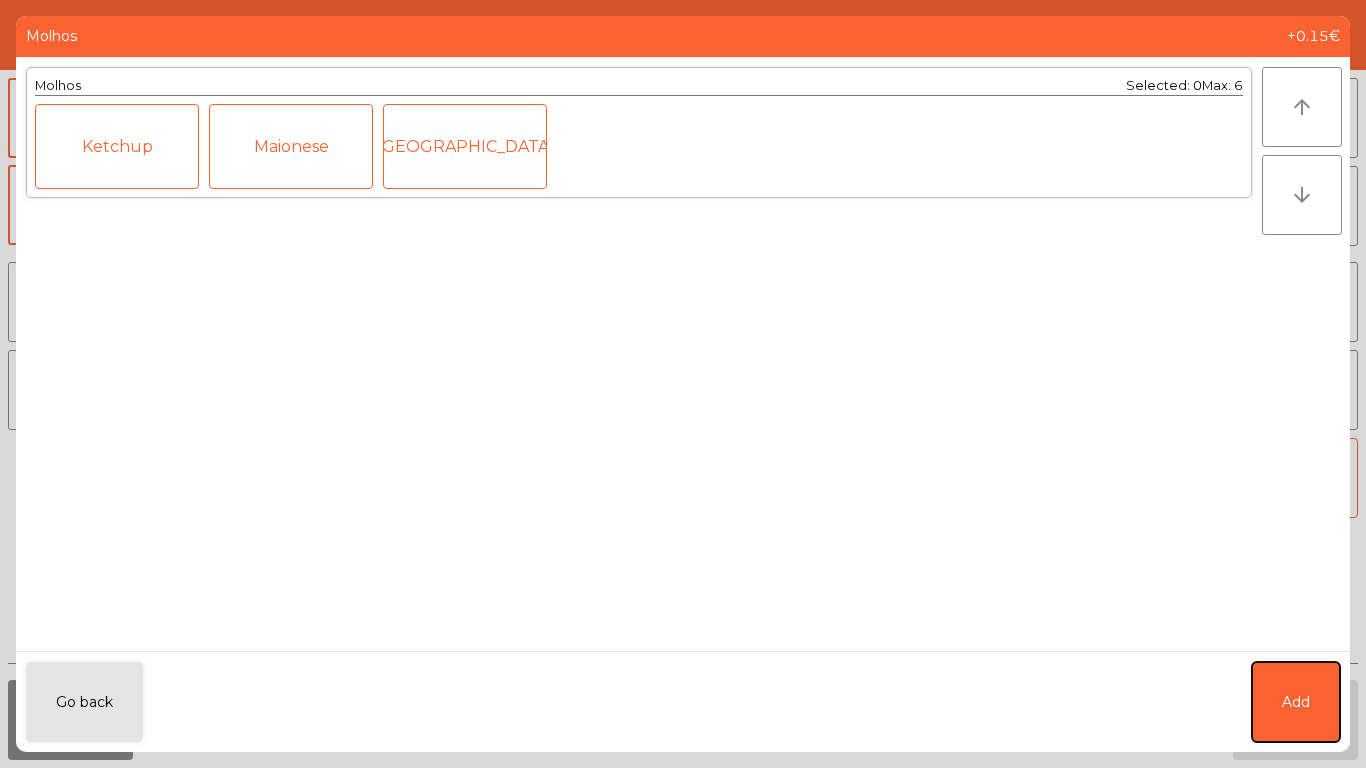 click on "Add" 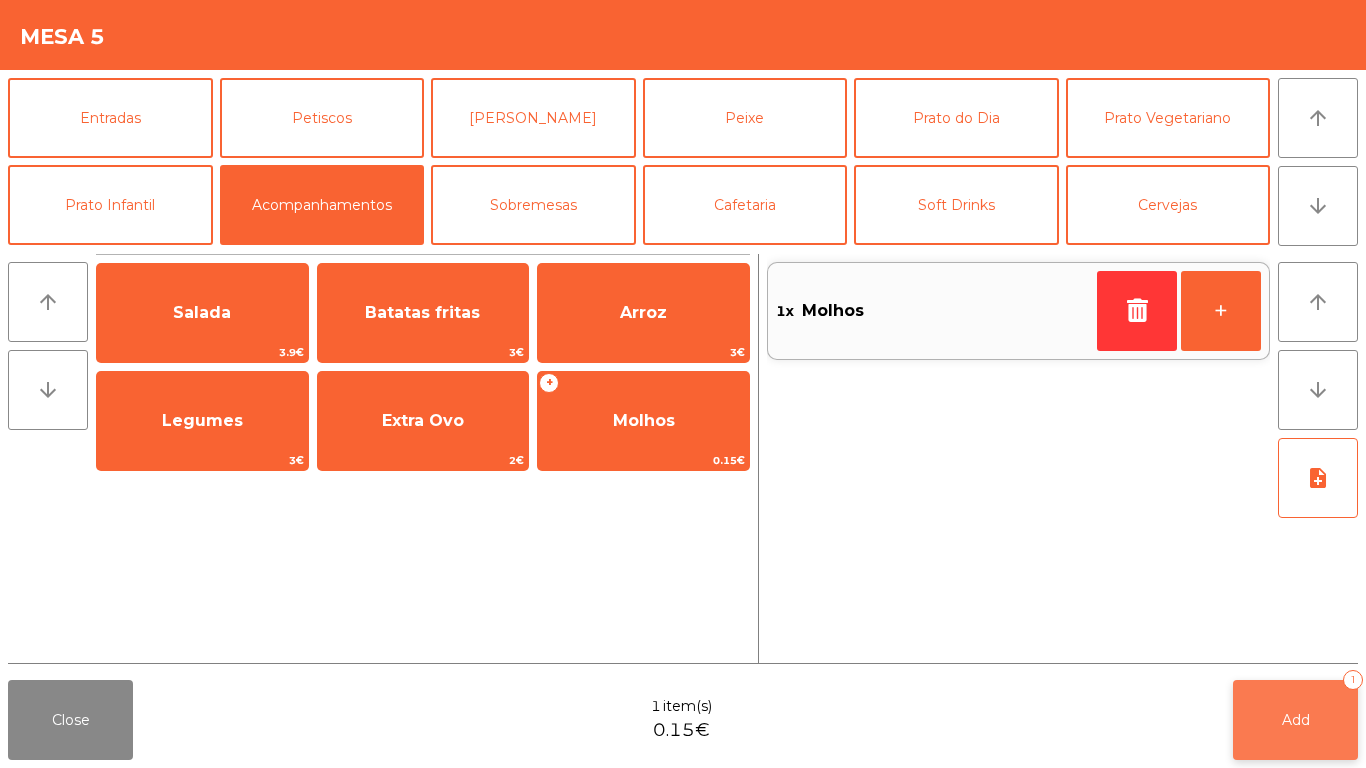 click on "Add" 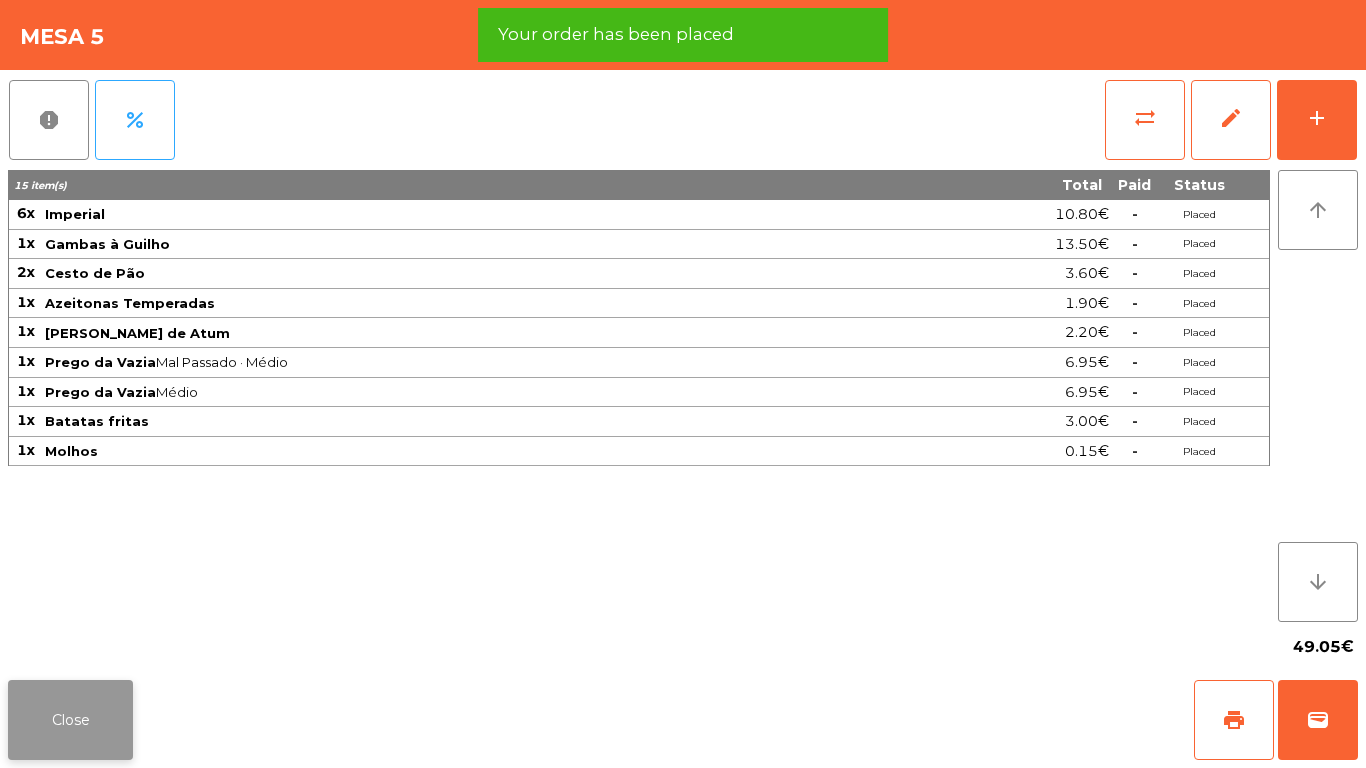 click on "Close" 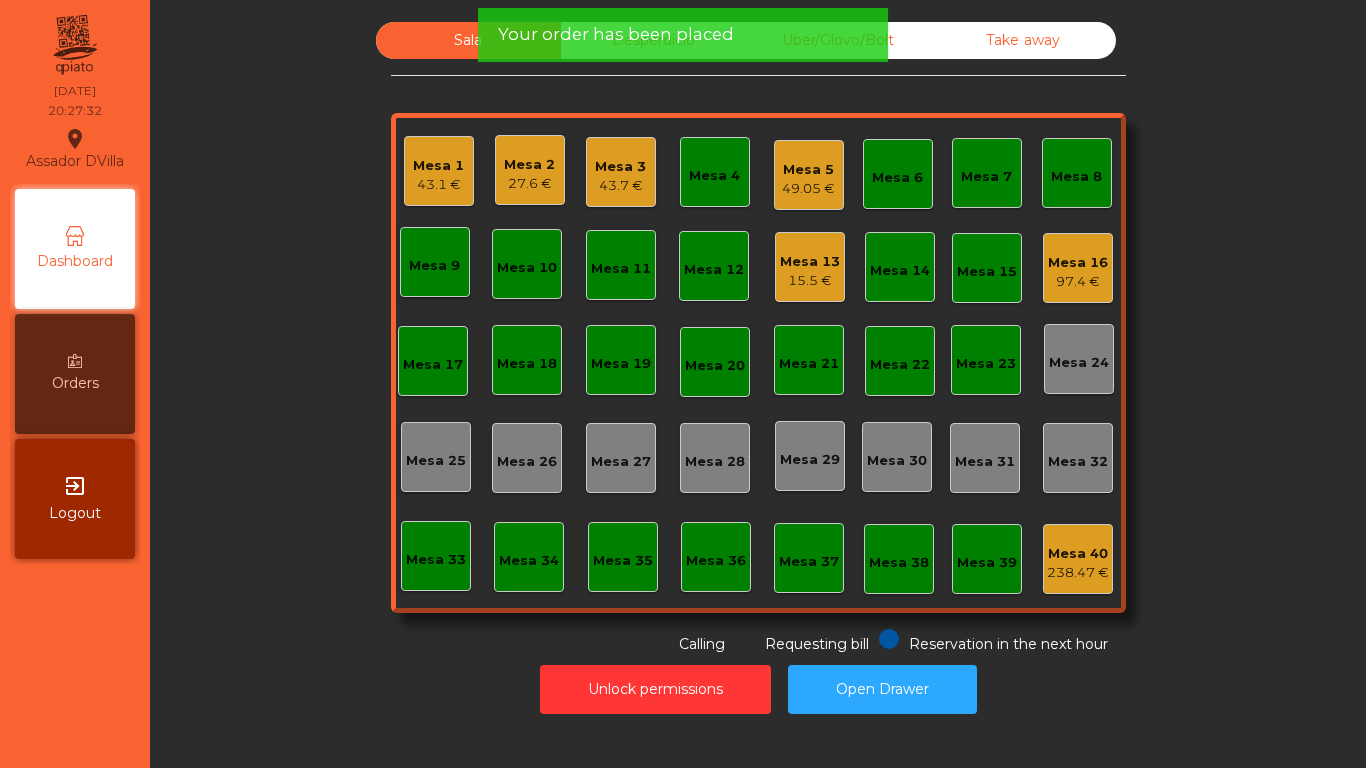 click on "Your order has been placed" 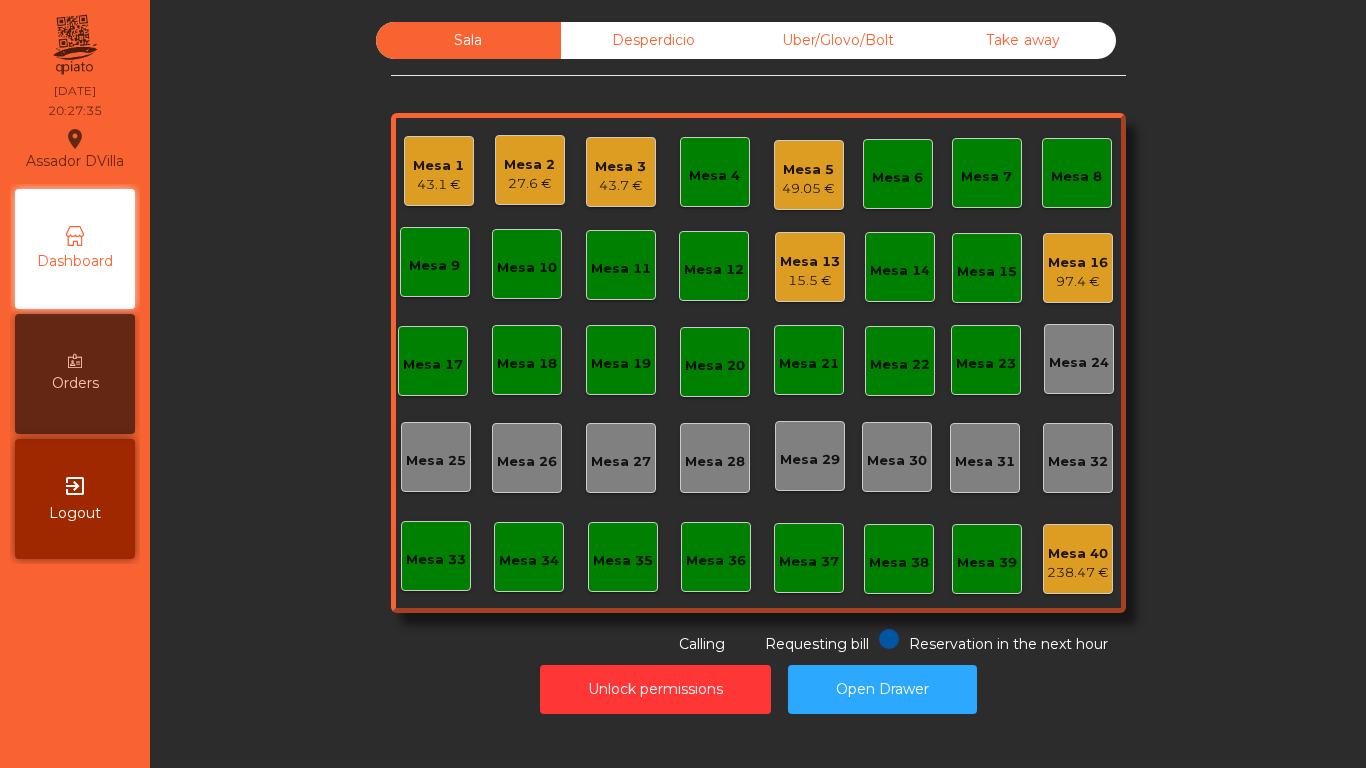 click on "Take away" 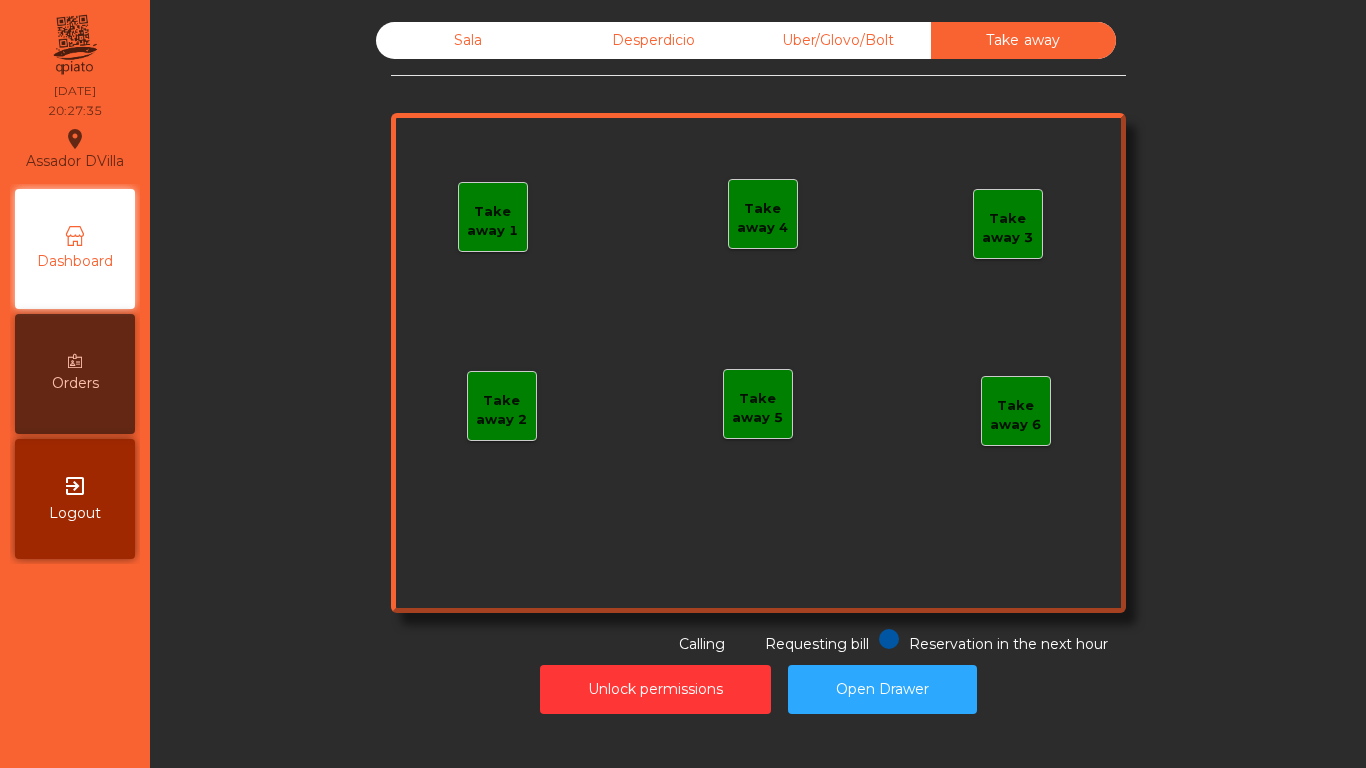 click on "Take away 1" 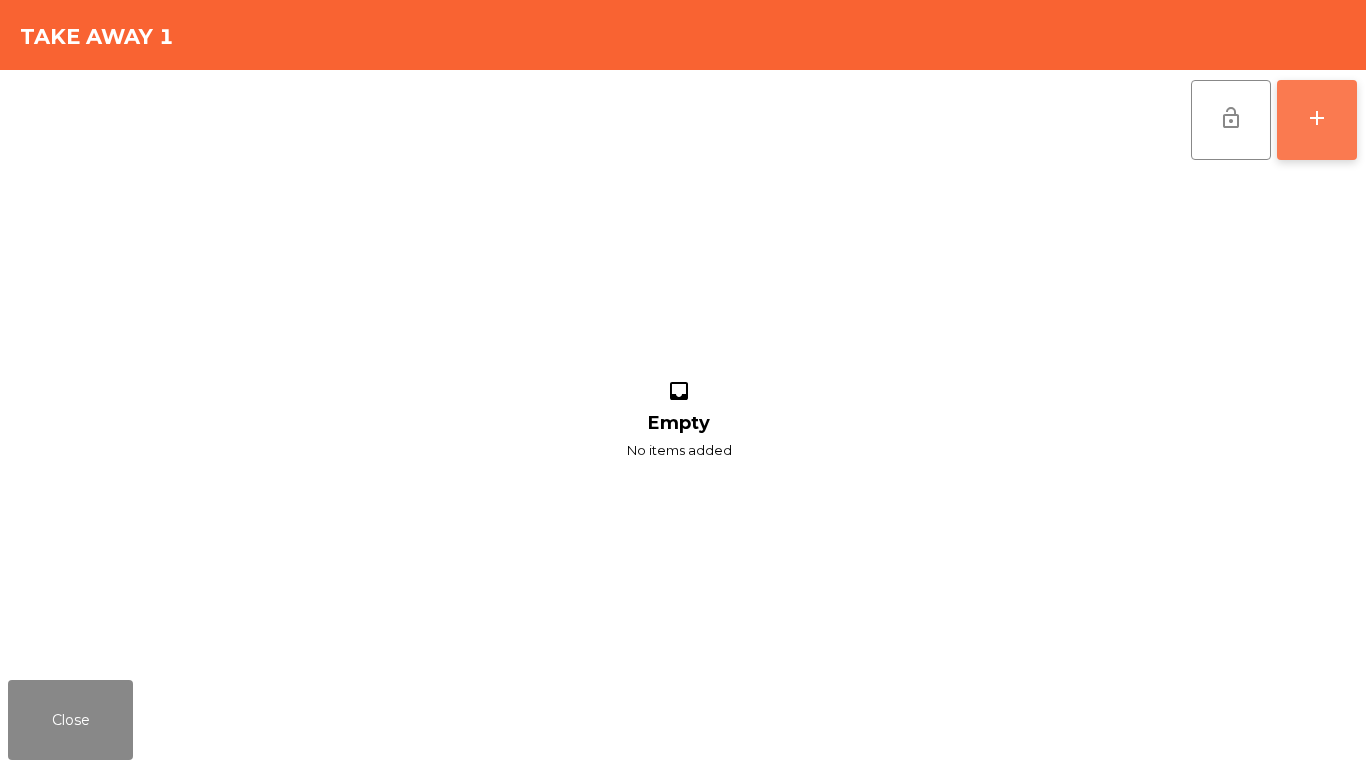 click on "add" 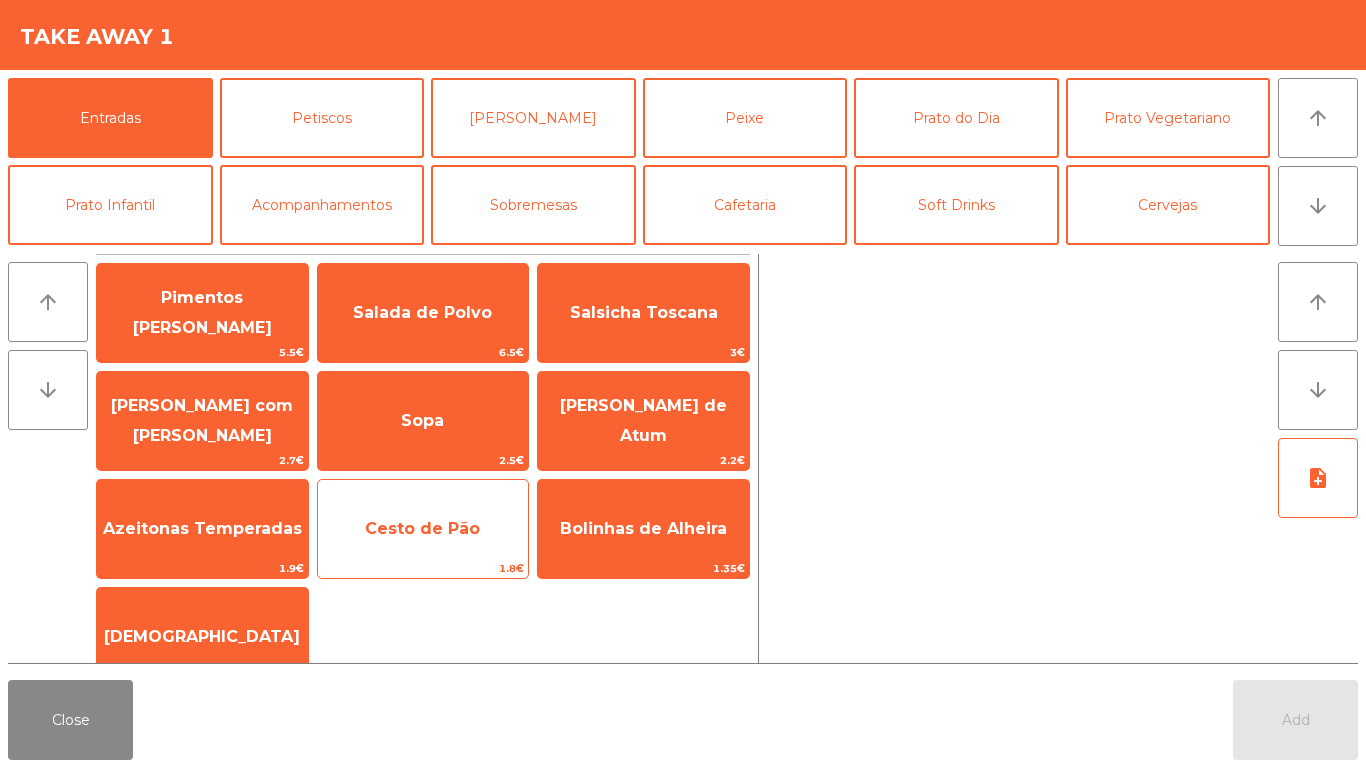 click on "Cesto de Pão" 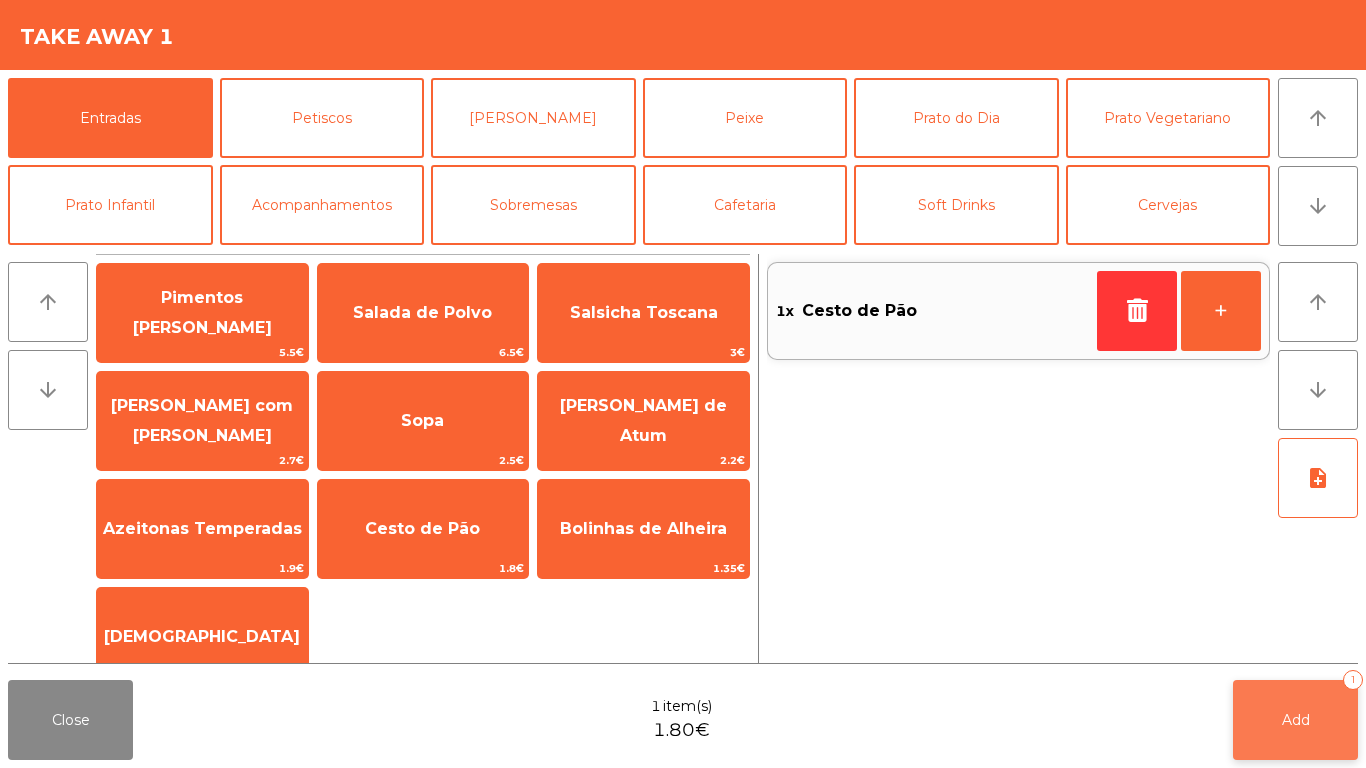 click on "Add   1" 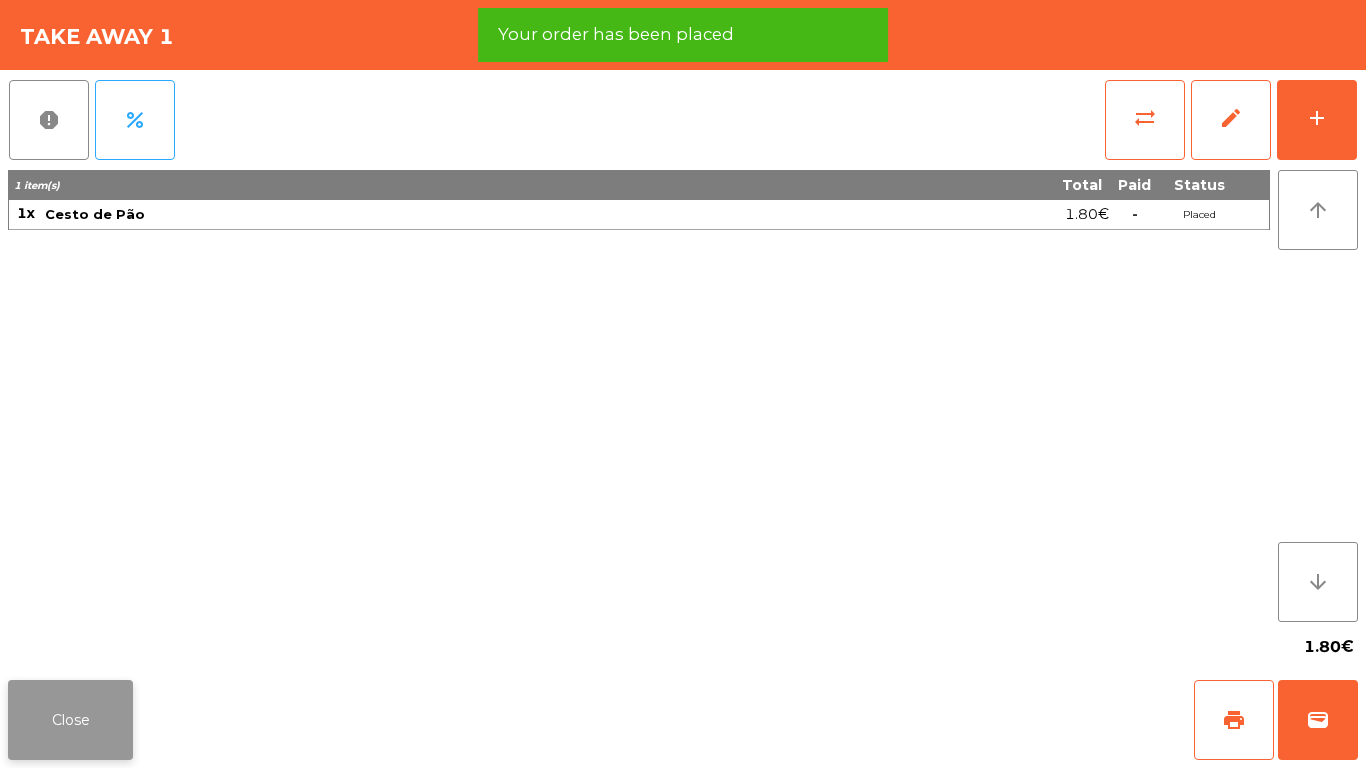 click on "Close" 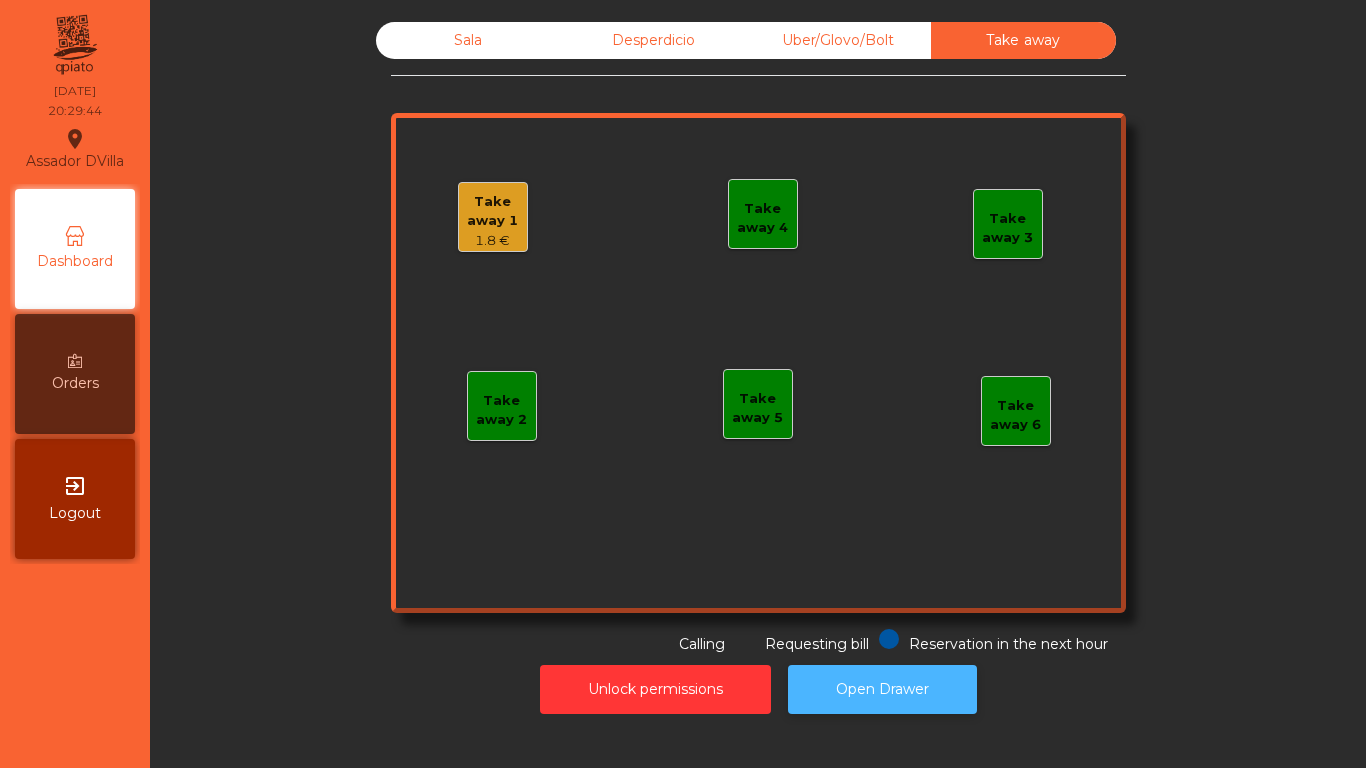 click on "Open Drawer" 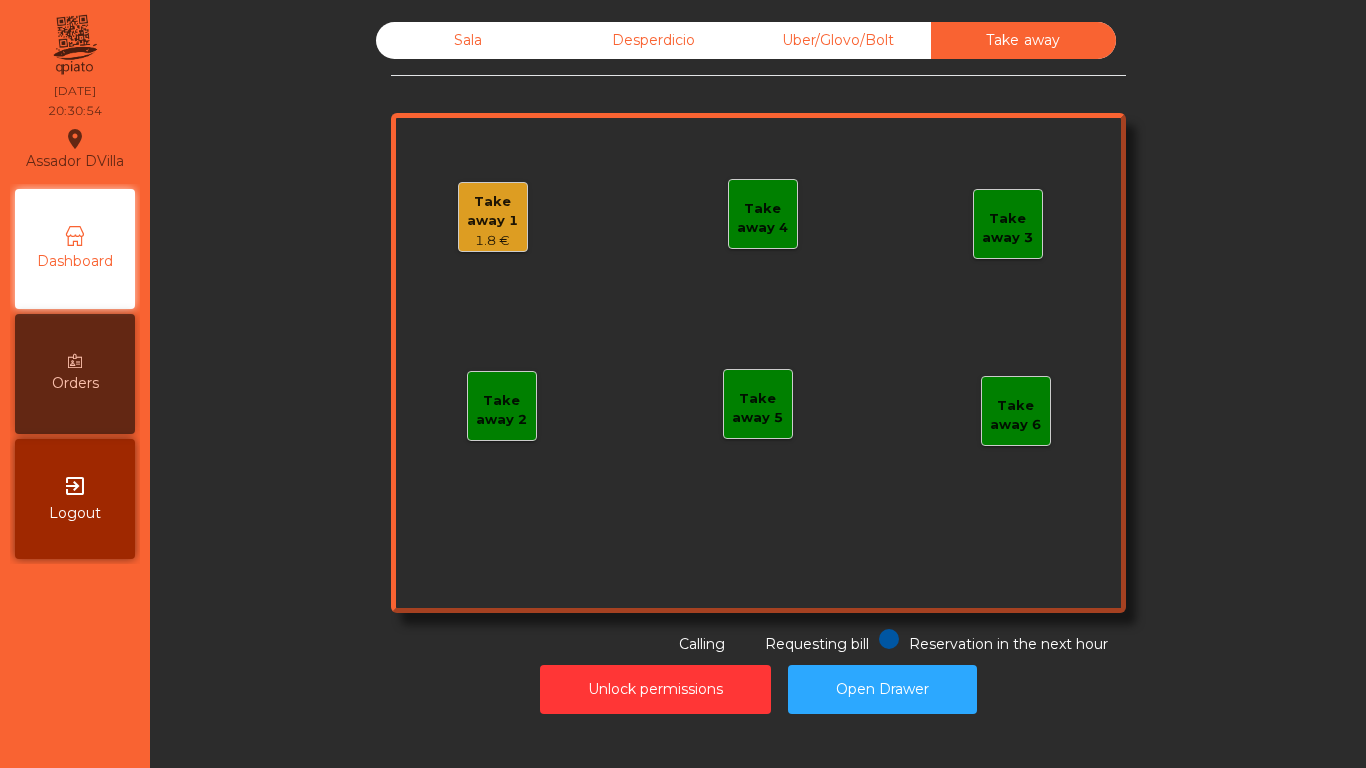 click on "1.8 €" 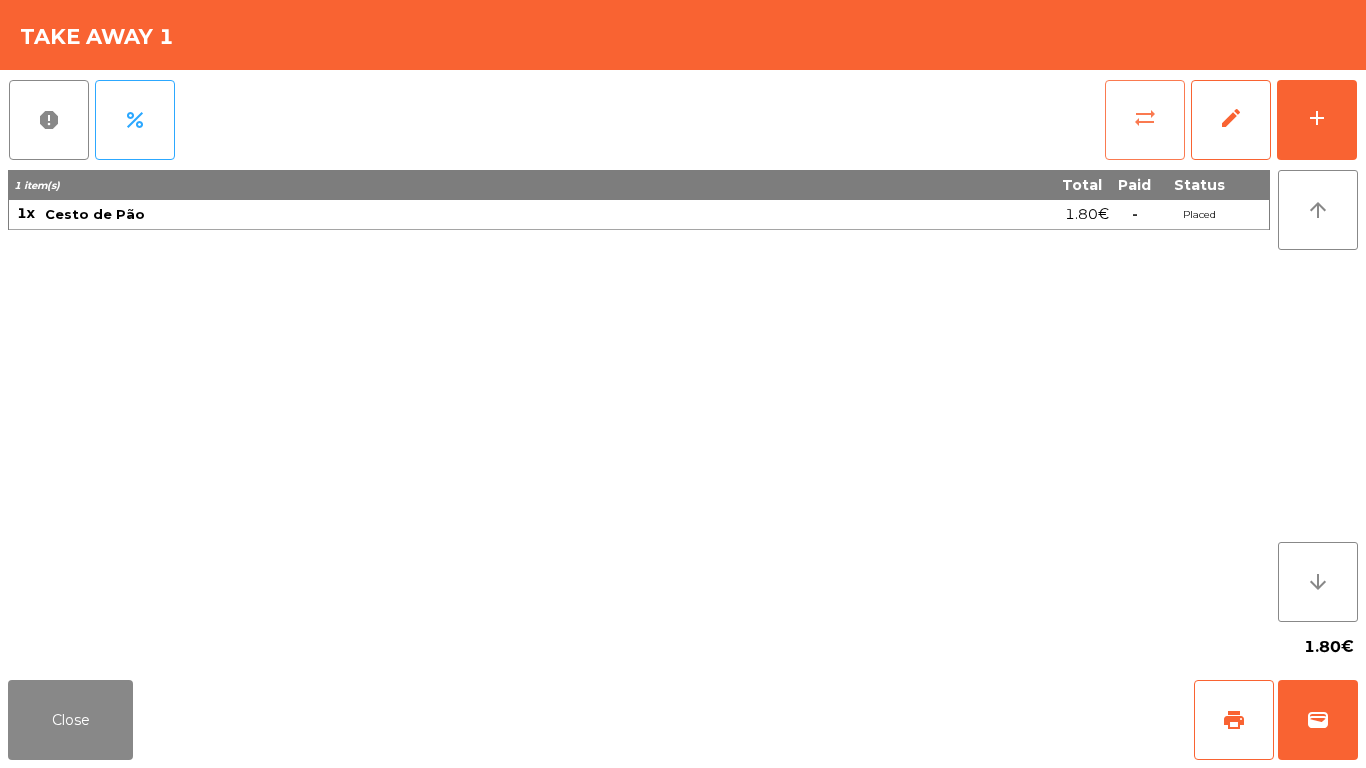 click on "sync_alt" 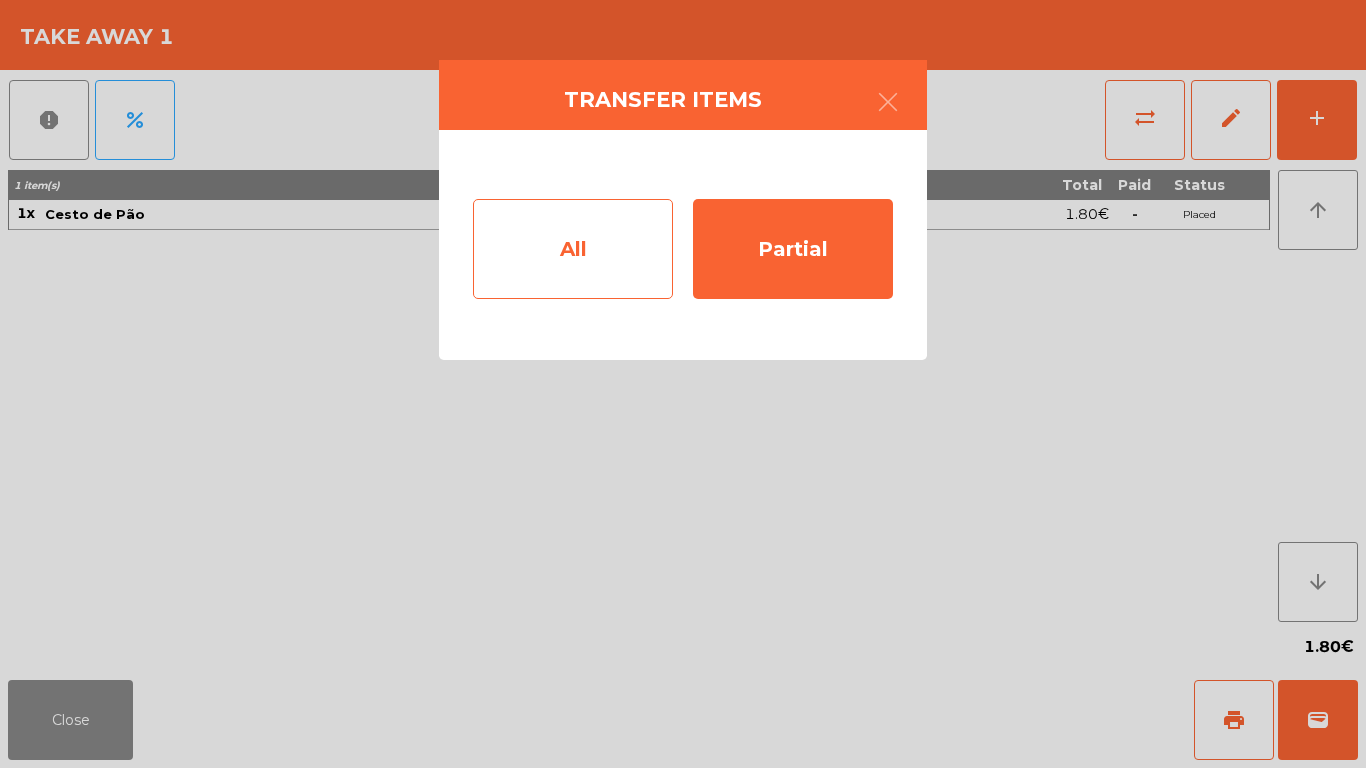 click on "All" 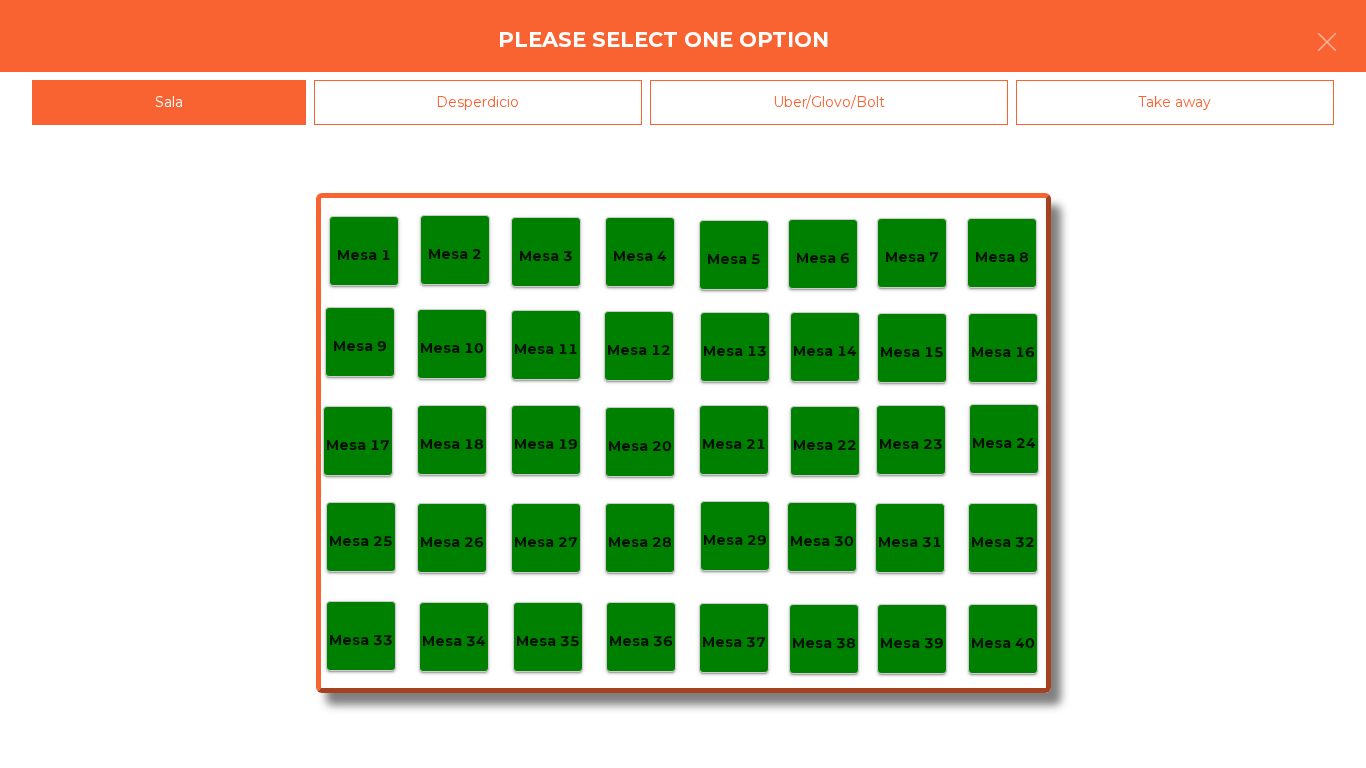 click on "Mesa 40" 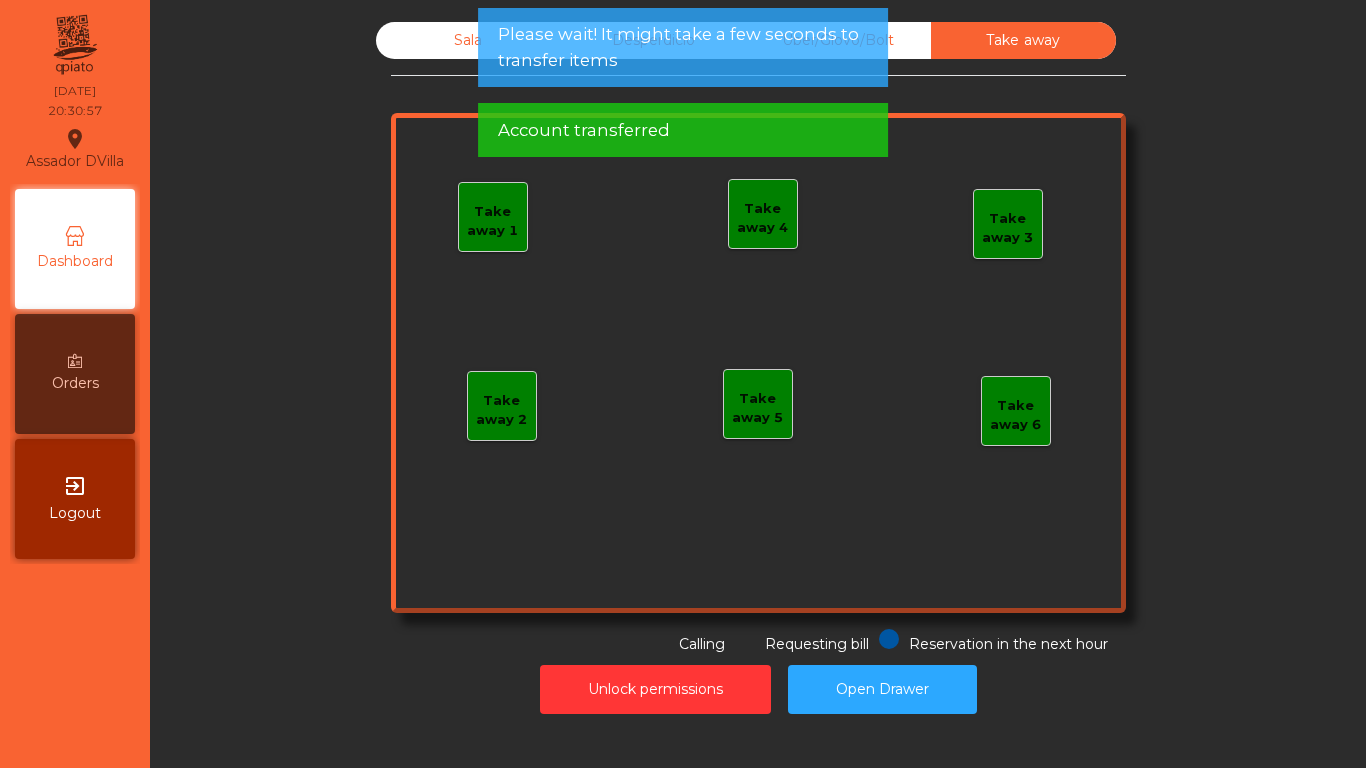 click on "Sala" 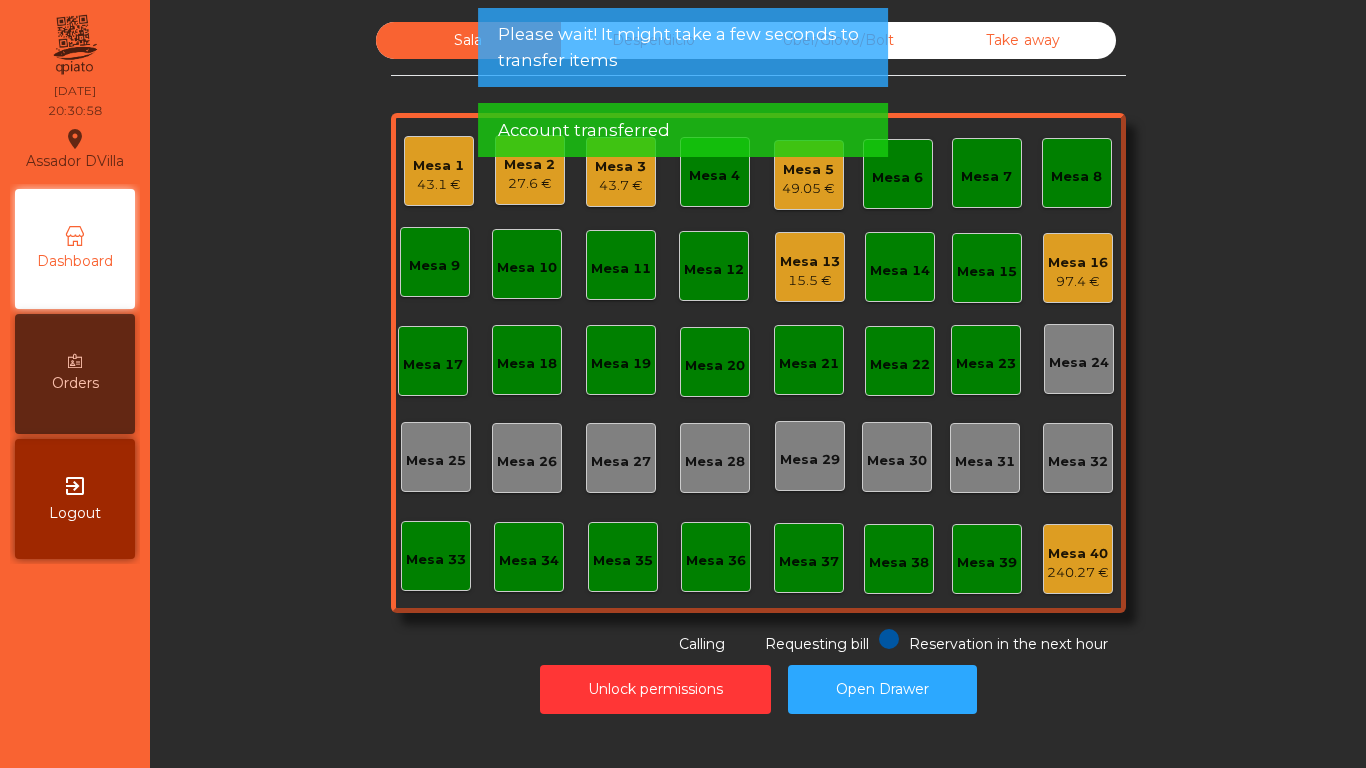 click on "Sala   Desperdicio   Uber/Glovo/Bolt   Take away   [GEOGRAPHIC_DATA] 1   43.1 €   Mesa 2   27.6 €   Mesa 3   43.7 €   Mesa 4   Mesa 5   49.05 €   [GEOGRAPHIC_DATA] 6   Mesa 7   Mesa 8   [GEOGRAPHIC_DATA] 9   [GEOGRAPHIC_DATA] 10   [GEOGRAPHIC_DATA] 11   [GEOGRAPHIC_DATA] 12   [GEOGRAPHIC_DATA] 13   15.5 €   [GEOGRAPHIC_DATA] 14   [GEOGRAPHIC_DATA] 15   [GEOGRAPHIC_DATA] 16   97.4 €   [GEOGRAPHIC_DATA] 17   [GEOGRAPHIC_DATA] 18   [GEOGRAPHIC_DATA] 19   [GEOGRAPHIC_DATA] 20   [GEOGRAPHIC_DATA] 21   [GEOGRAPHIC_DATA] 22   [GEOGRAPHIC_DATA] 23   [GEOGRAPHIC_DATA] 24   [GEOGRAPHIC_DATA] 25   [GEOGRAPHIC_DATA] 26   [GEOGRAPHIC_DATA] 27   [GEOGRAPHIC_DATA] 28   [GEOGRAPHIC_DATA] 29   [GEOGRAPHIC_DATA] 30   Mesa 31   [GEOGRAPHIC_DATA] 32   [GEOGRAPHIC_DATA] 33   Mesa 34   [GEOGRAPHIC_DATA] 36   [GEOGRAPHIC_DATA] 37   [GEOGRAPHIC_DATA] 40   240.27 €  Reservation in the next hour Requesting bill Calling" 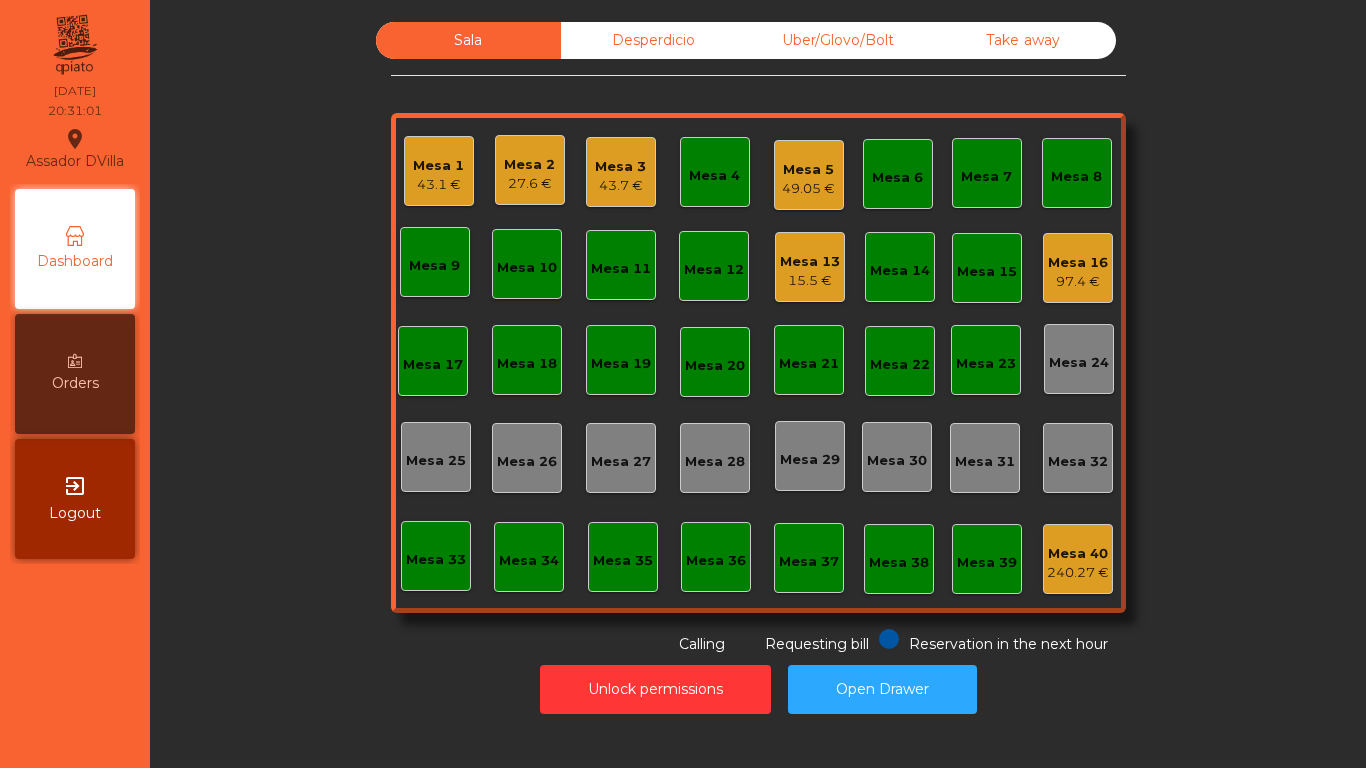 click on "Mesa 5" 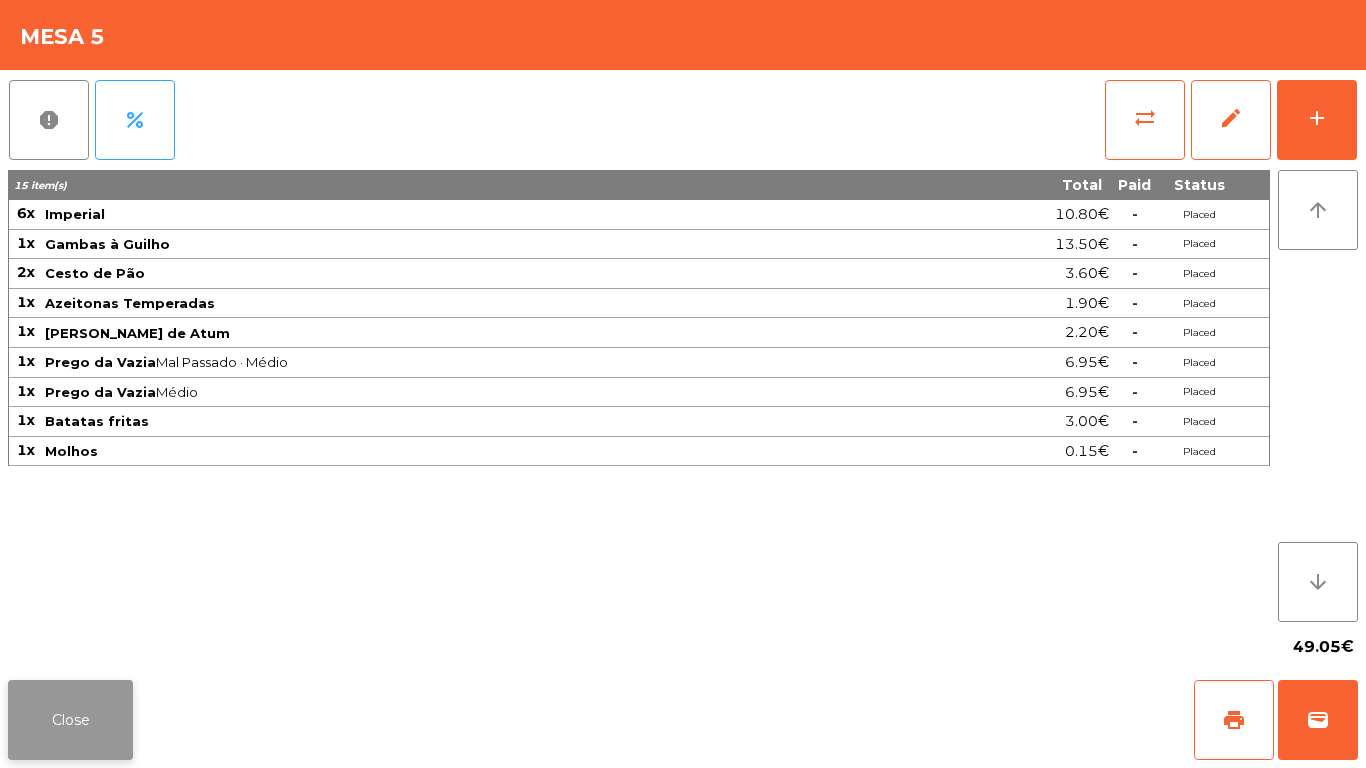 click on "Close" 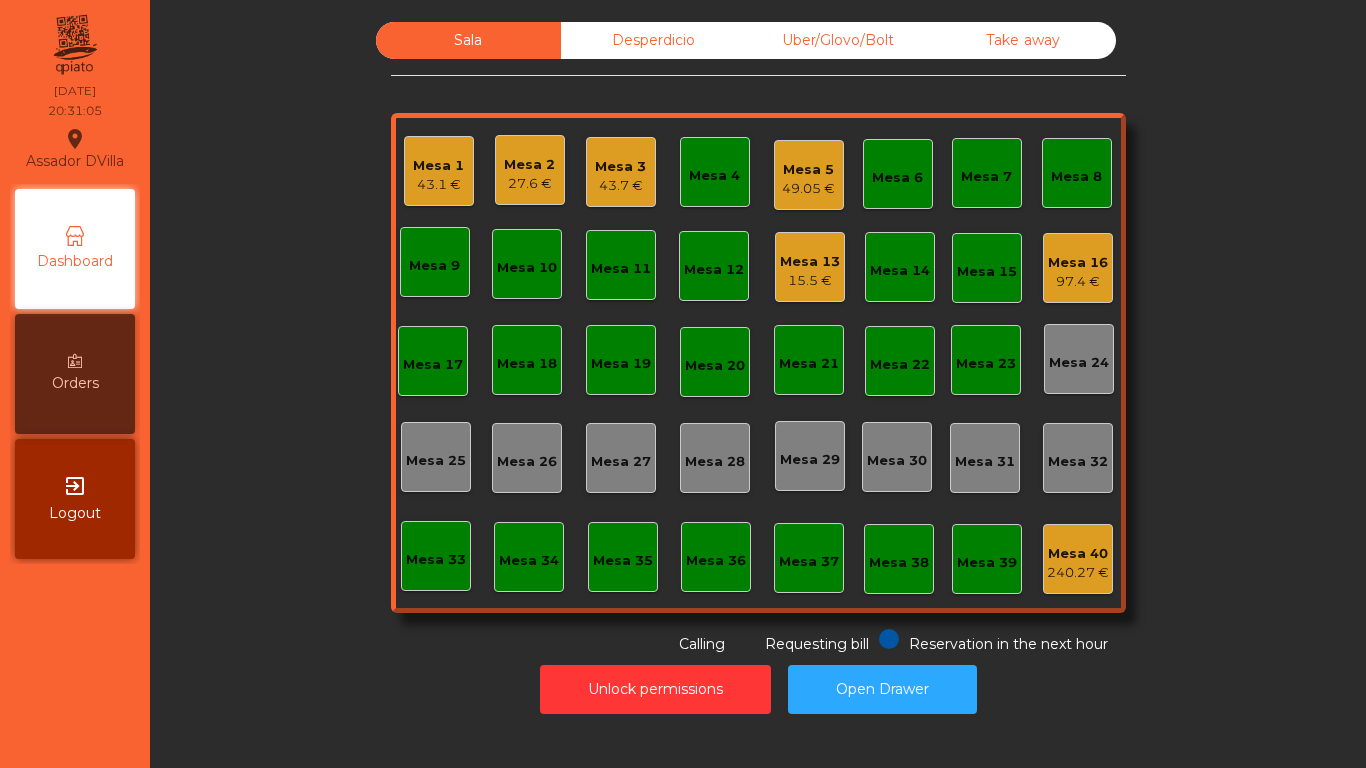 click on "Mesa 13" 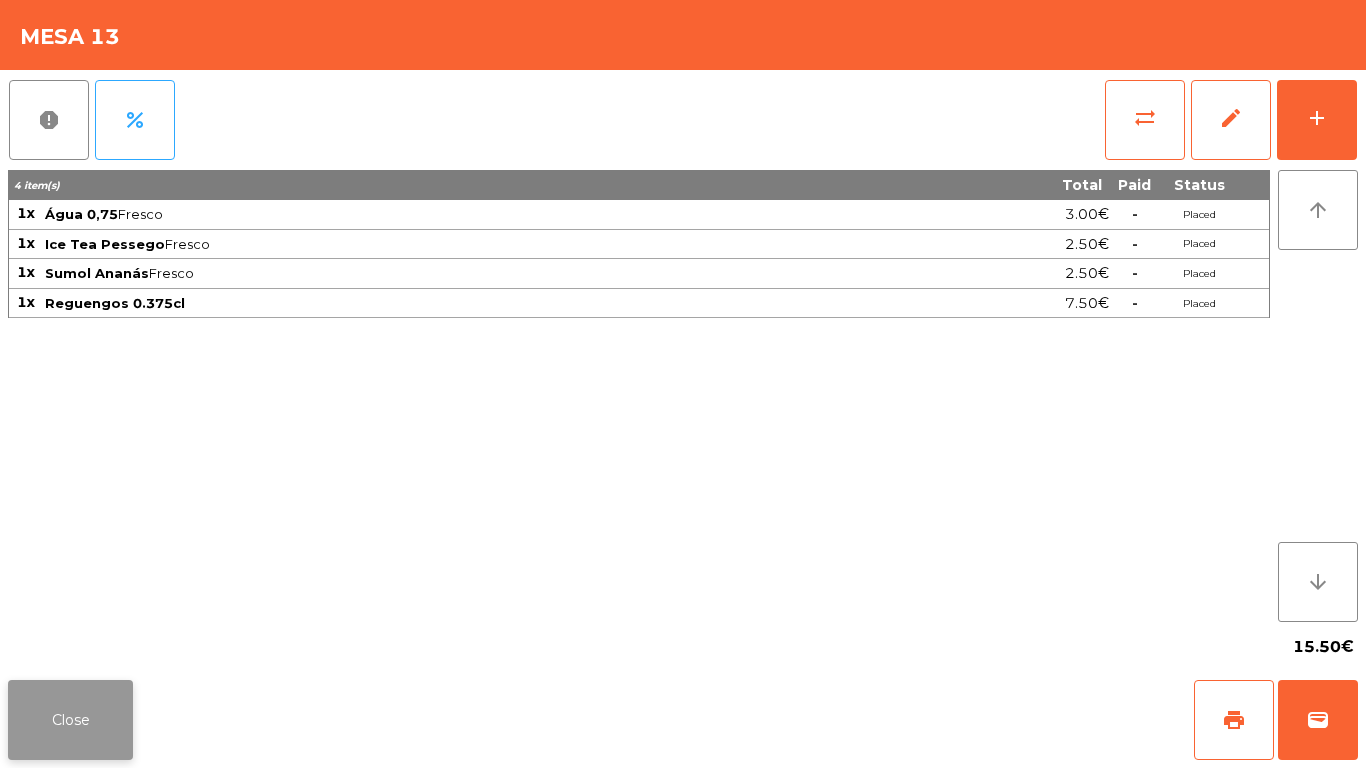 click on "Close" 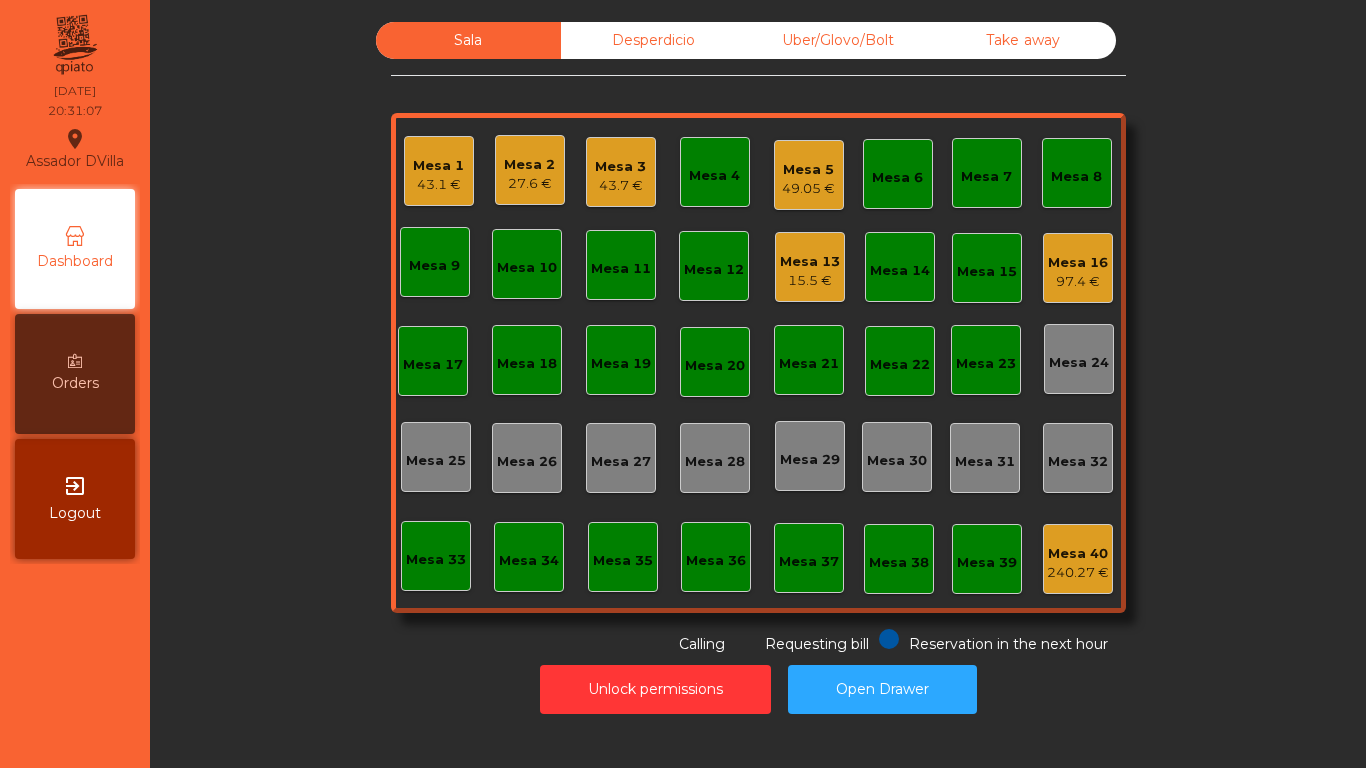 click on "Sala   Desperdicio   Uber/Glovo/Bolt   Take away   [GEOGRAPHIC_DATA] 1   43.1 €   Mesa 2   27.6 €   Mesa 3   43.7 €   Mesa 4   Mesa 5   49.05 €   [GEOGRAPHIC_DATA] 6   Mesa 7   Mesa 8   [GEOGRAPHIC_DATA] 9   [GEOGRAPHIC_DATA] 10   [GEOGRAPHIC_DATA] 11   [GEOGRAPHIC_DATA] 12   [GEOGRAPHIC_DATA] 13   15.5 €   [GEOGRAPHIC_DATA] 14   [GEOGRAPHIC_DATA] 15   [GEOGRAPHIC_DATA] 16   97.4 €   [GEOGRAPHIC_DATA] 17   [GEOGRAPHIC_DATA] 18   [GEOGRAPHIC_DATA] 19   [GEOGRAPHIC_DATA] 20   [GEOGRAPHIC_DATA] 21   [GEOGRAPHIC_DATA] 22   [GEOGRAPHIC_DATA] 23   [GEOGRAPHIC_DATA] 24   [GEOGRAPHIC_DATA] 25   [GEOGRAPHIC_DATA] 26   [GEOGRAPHIC_DATA] 27   [GEOGRAPHIC_DATA] 28   [GEOGRAPHIC_DATA] 29   [GEOGRAPHIC_DATA] 30   Mesa 31   [GEOGRAPHIC_DATA] 32   [GEOGRAPHIC_DATA] 33   Mesa 34   [GEOGRAPHIC_DATA] 36   [GEOGRAPHIC_DATA] 37   [GEOGRAPHIC_DATA] 40   240.27 €  Reservation in the next hour Requesting bill Calling" 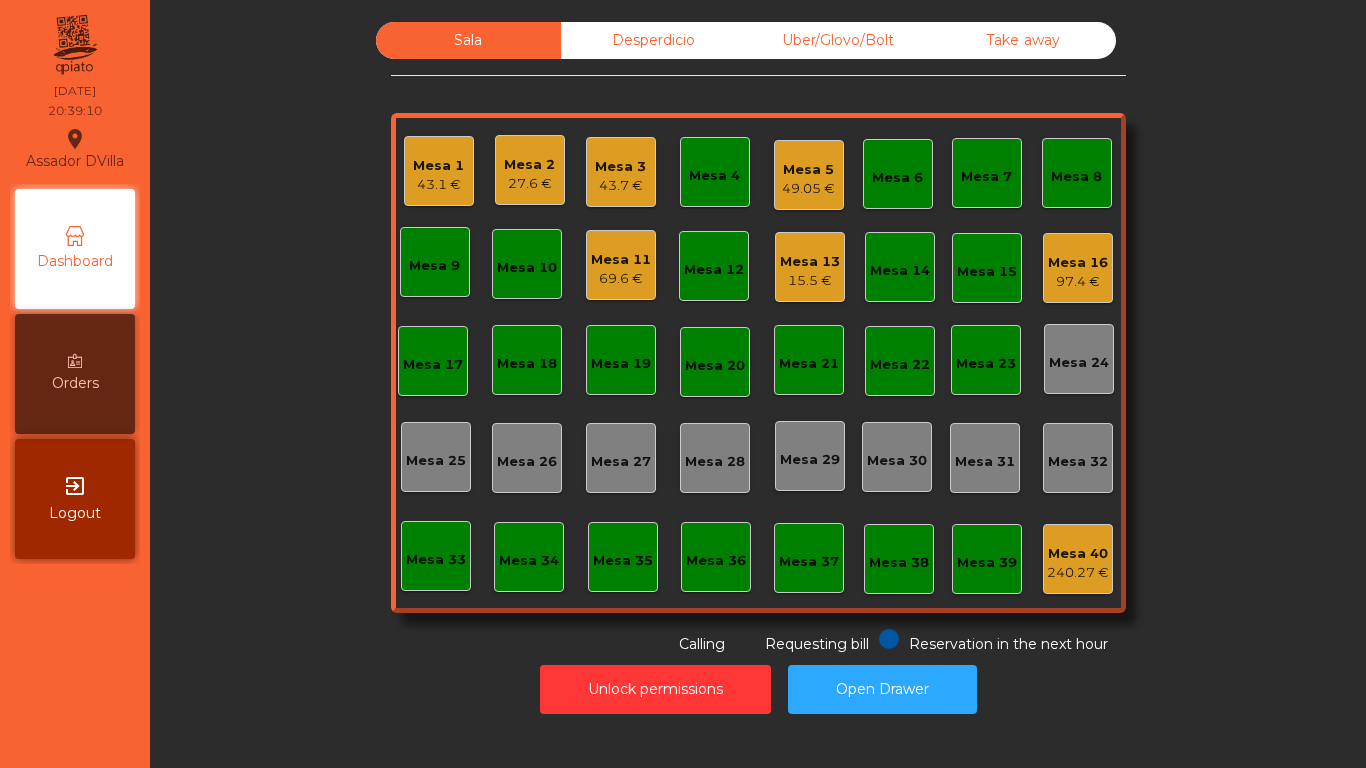 click on "97.4 €" 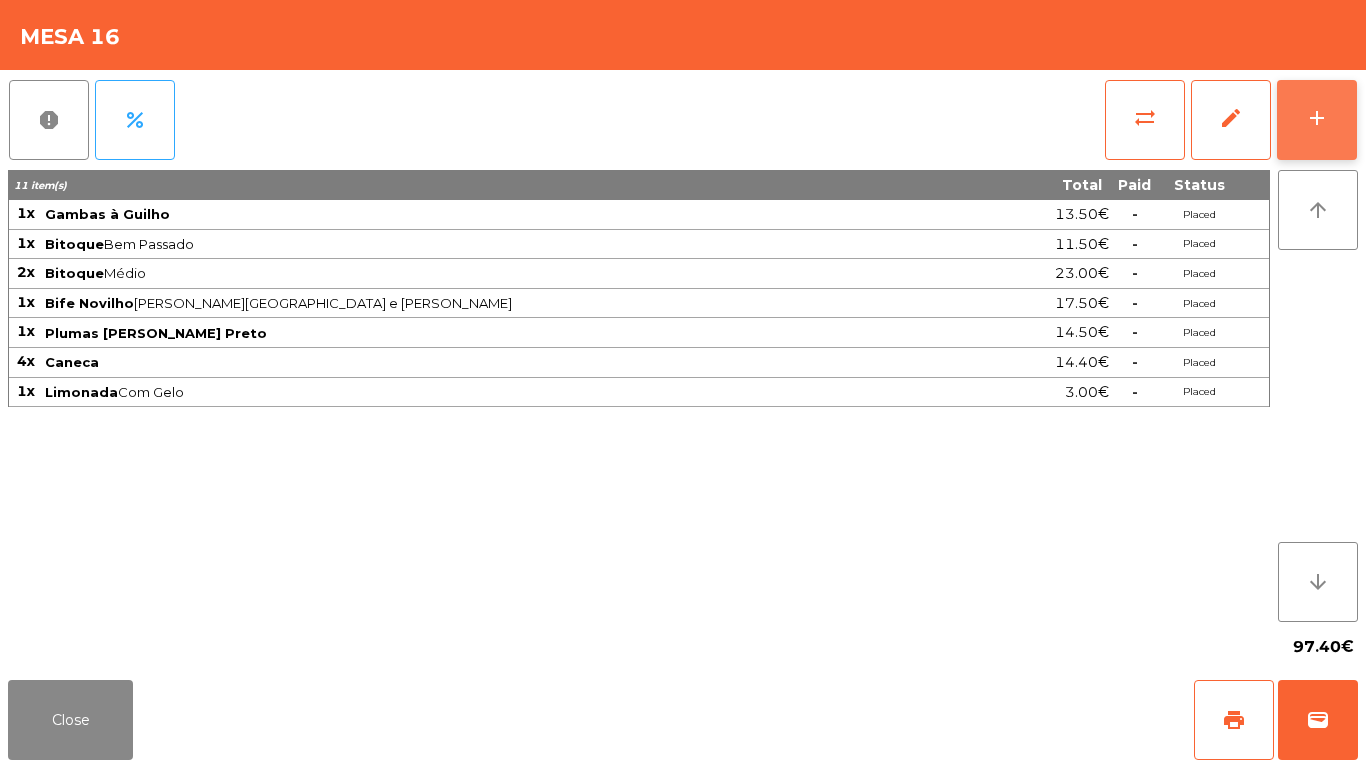 click on "add" 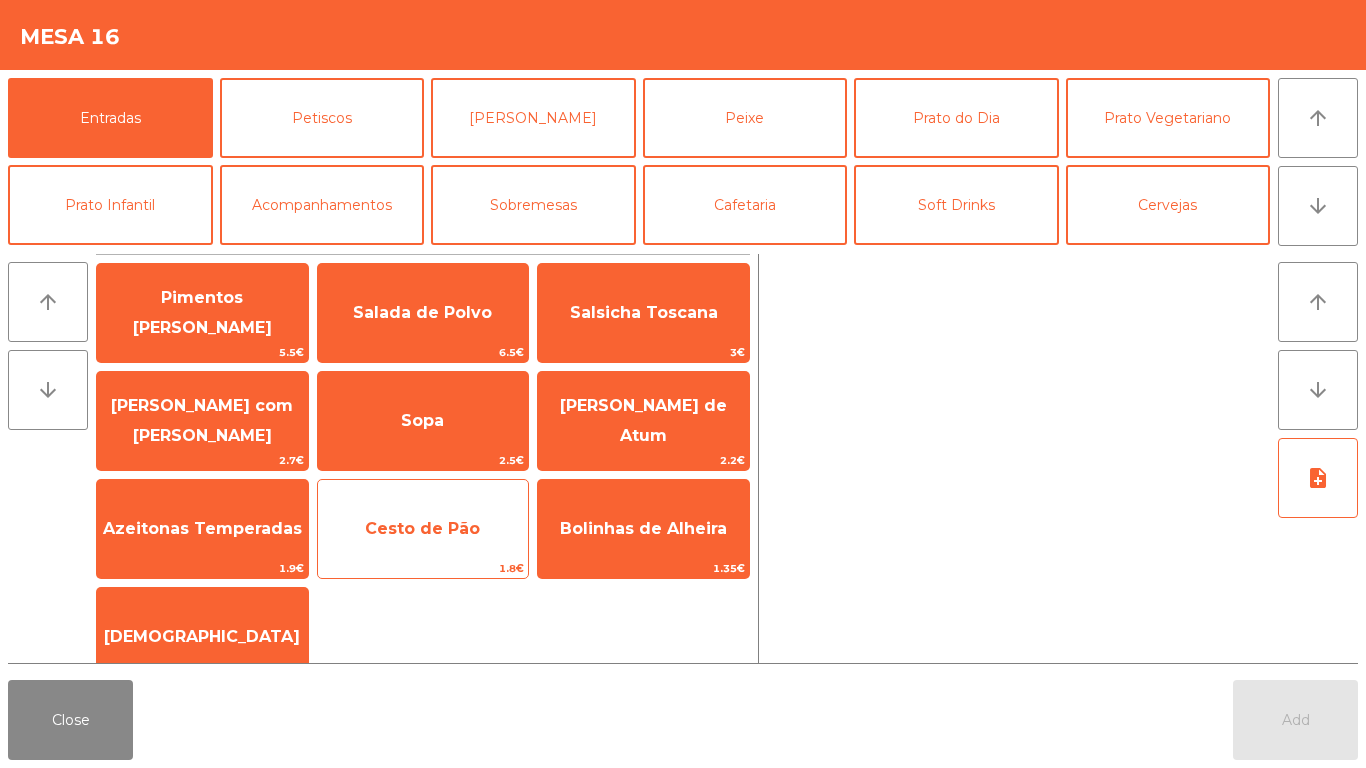 click on "Cesto de Pão" 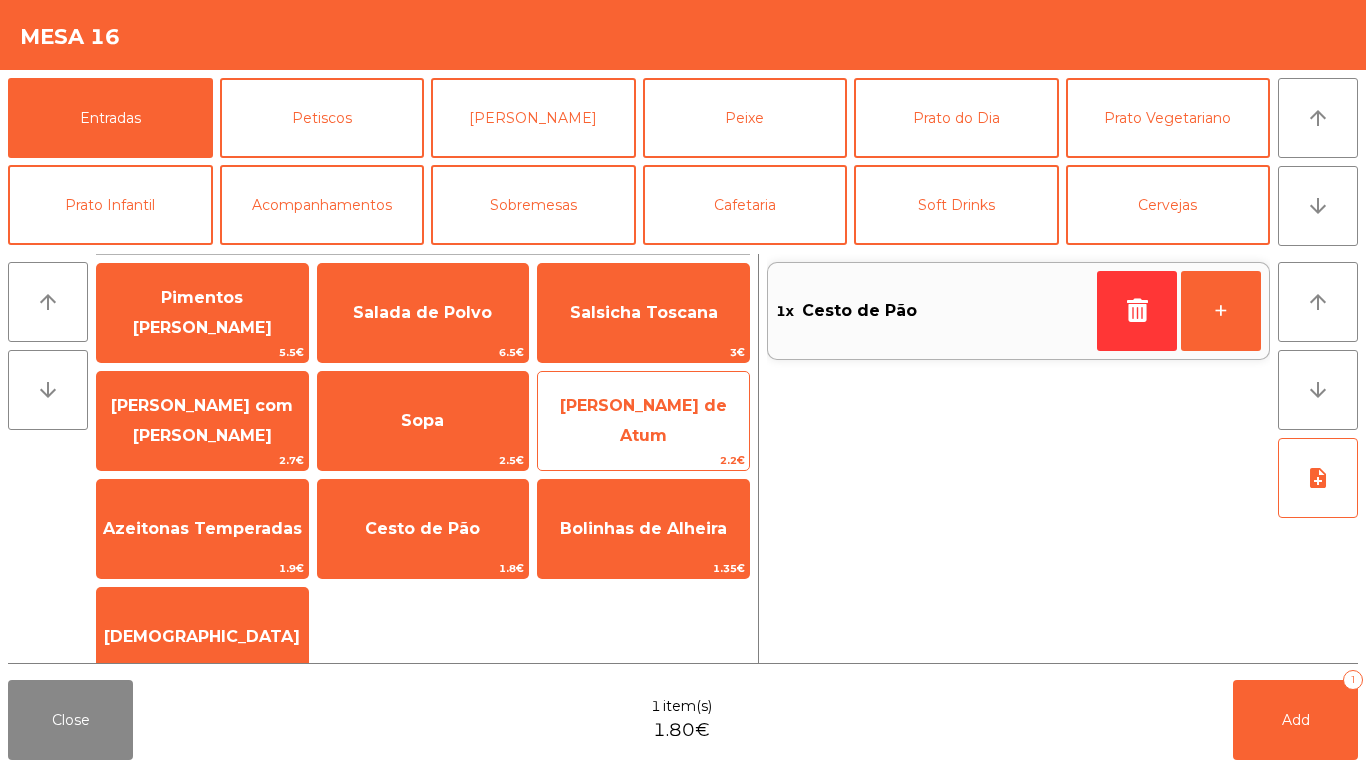 click on "[PERSON_NAME] de Atum" 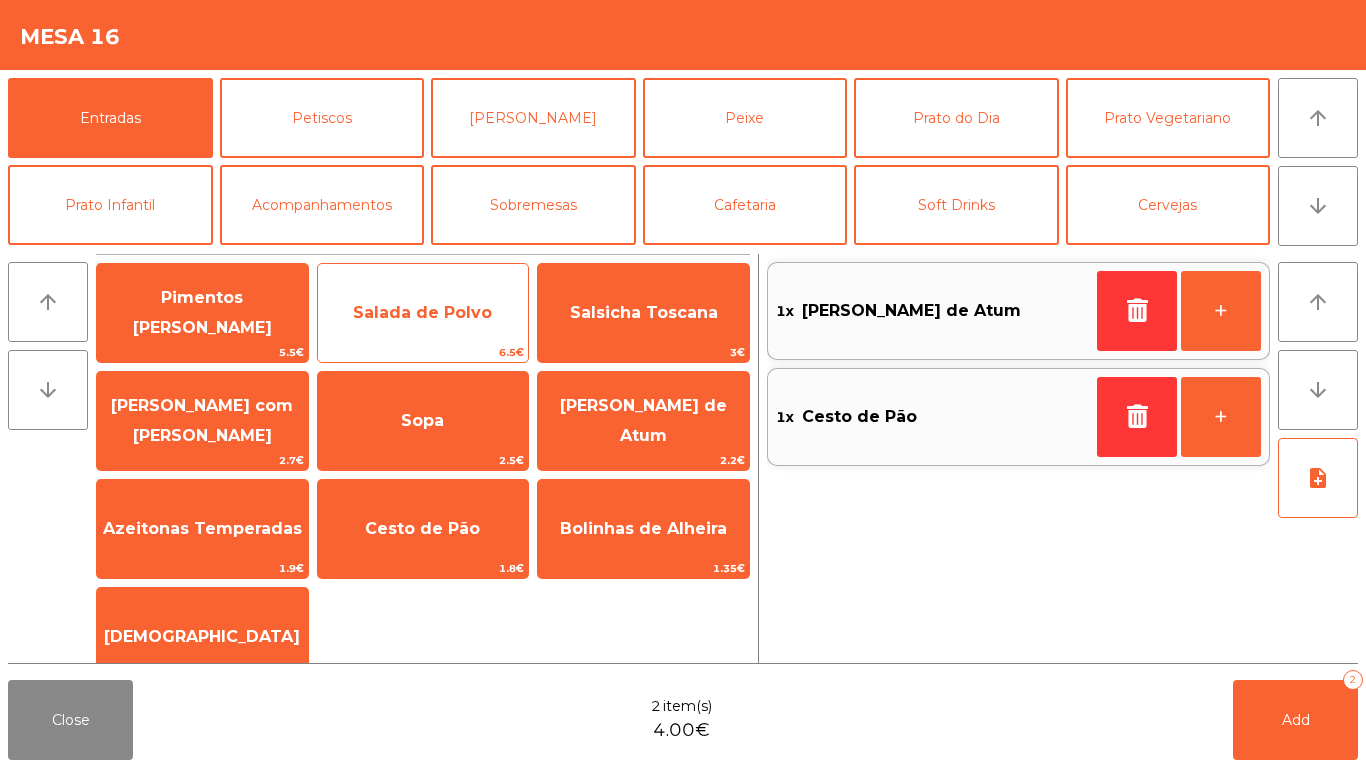 click on "Salada de Polvo" 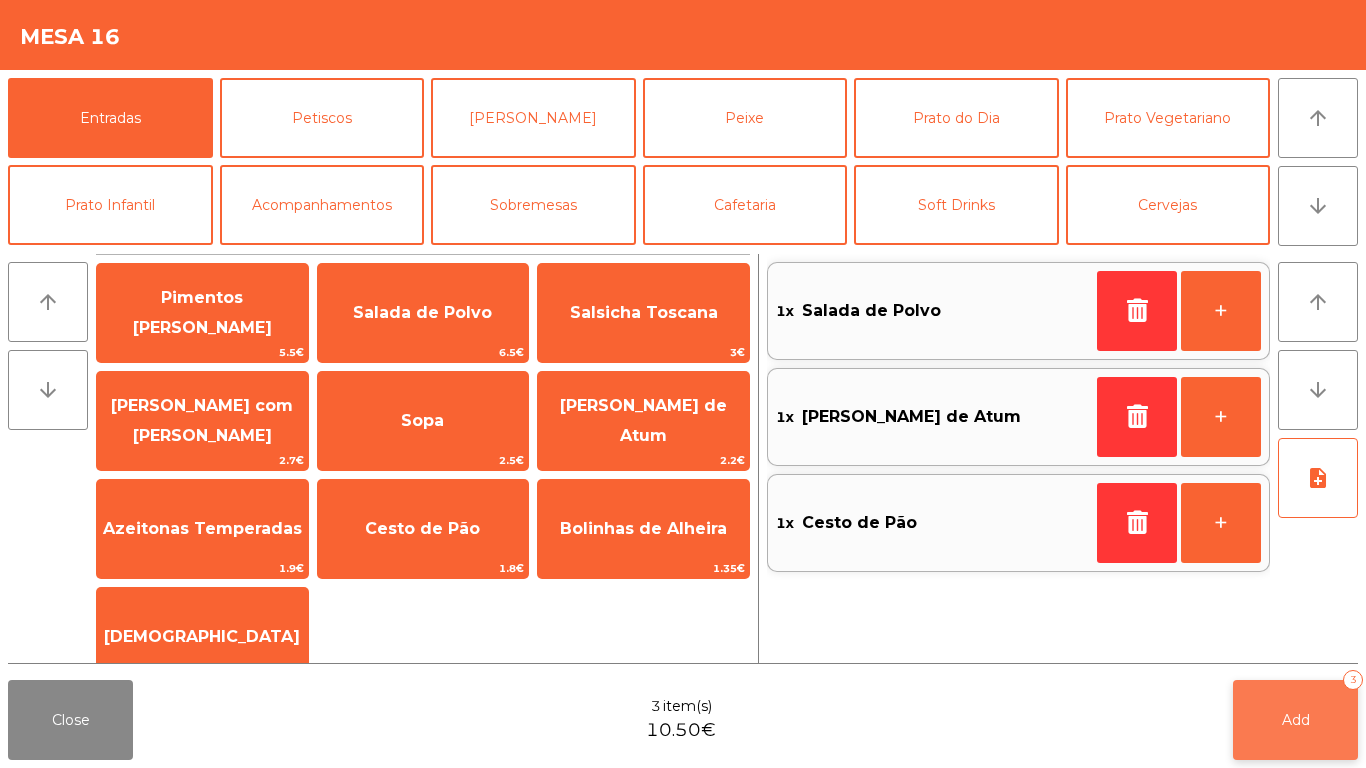 click on "Add   3" 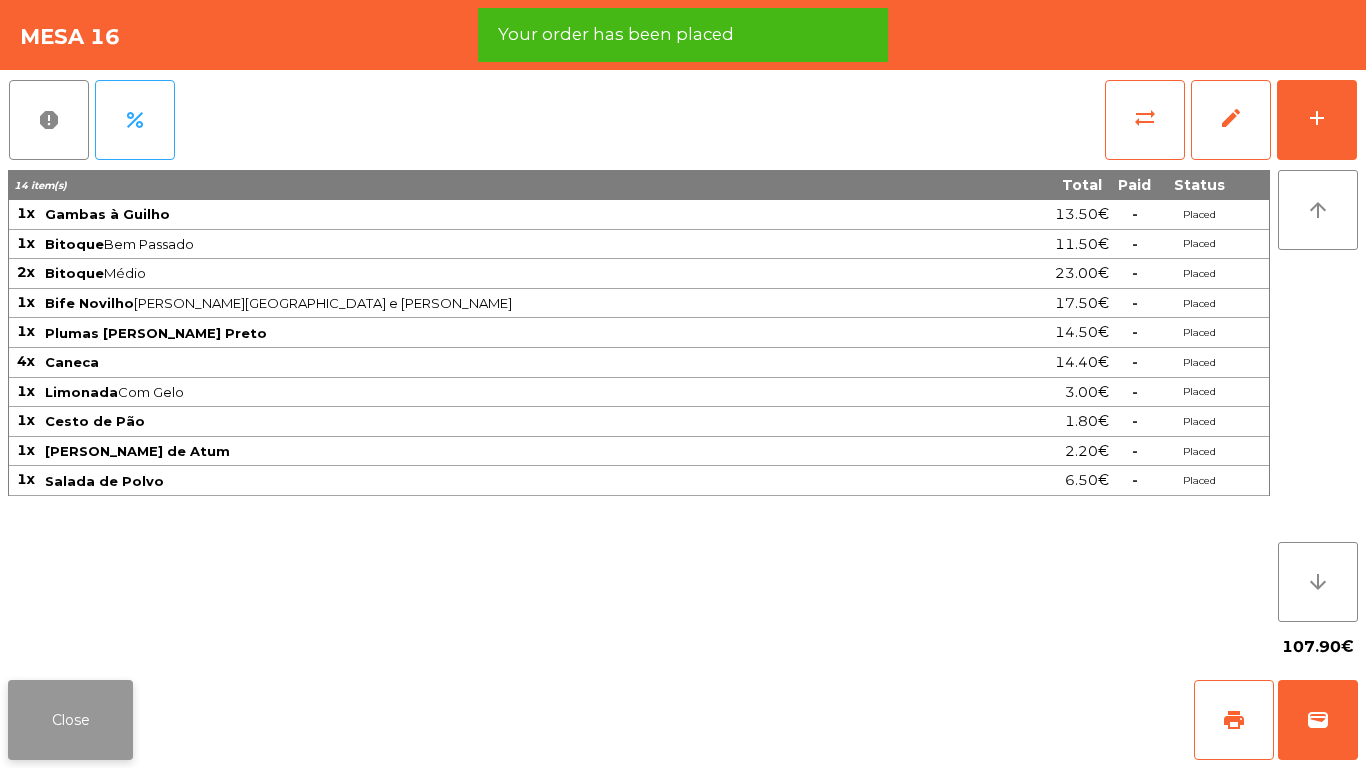 click on "Close" 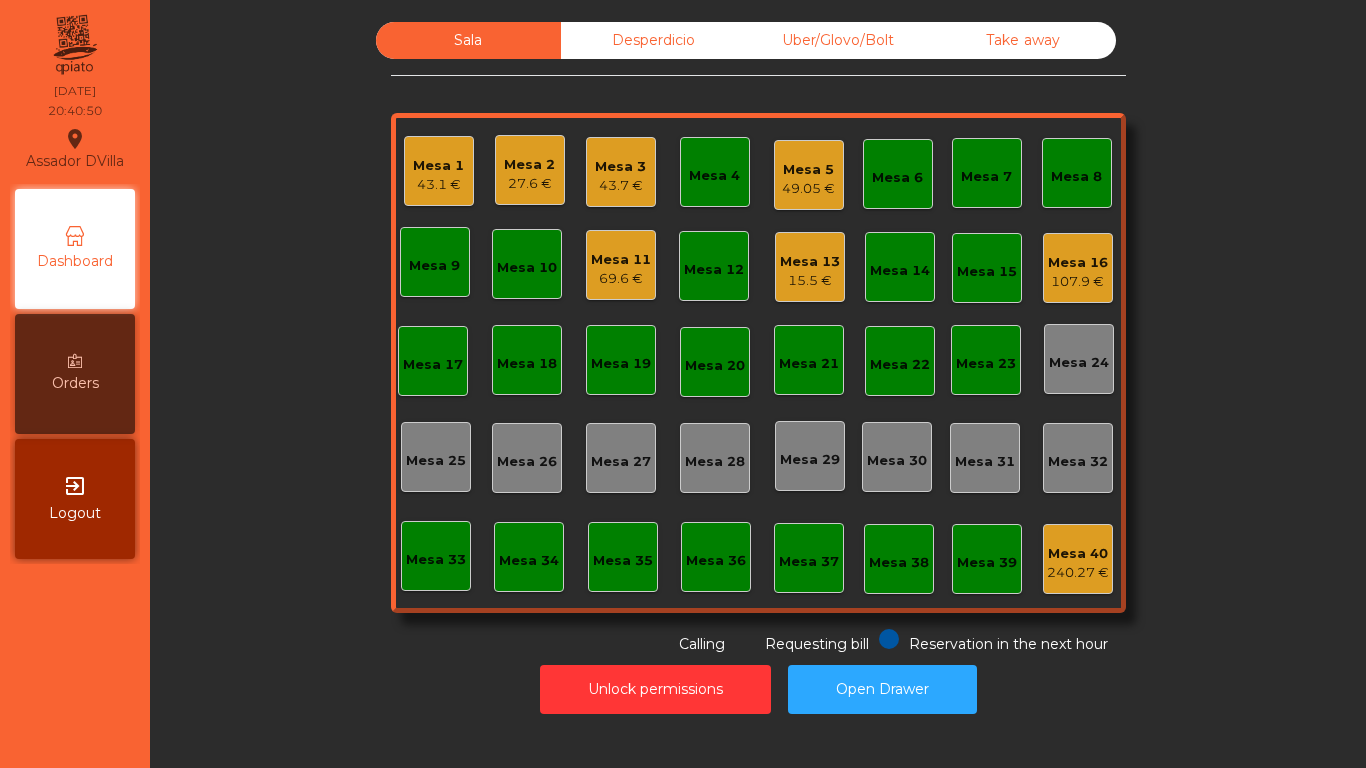 click on "107.9 €" 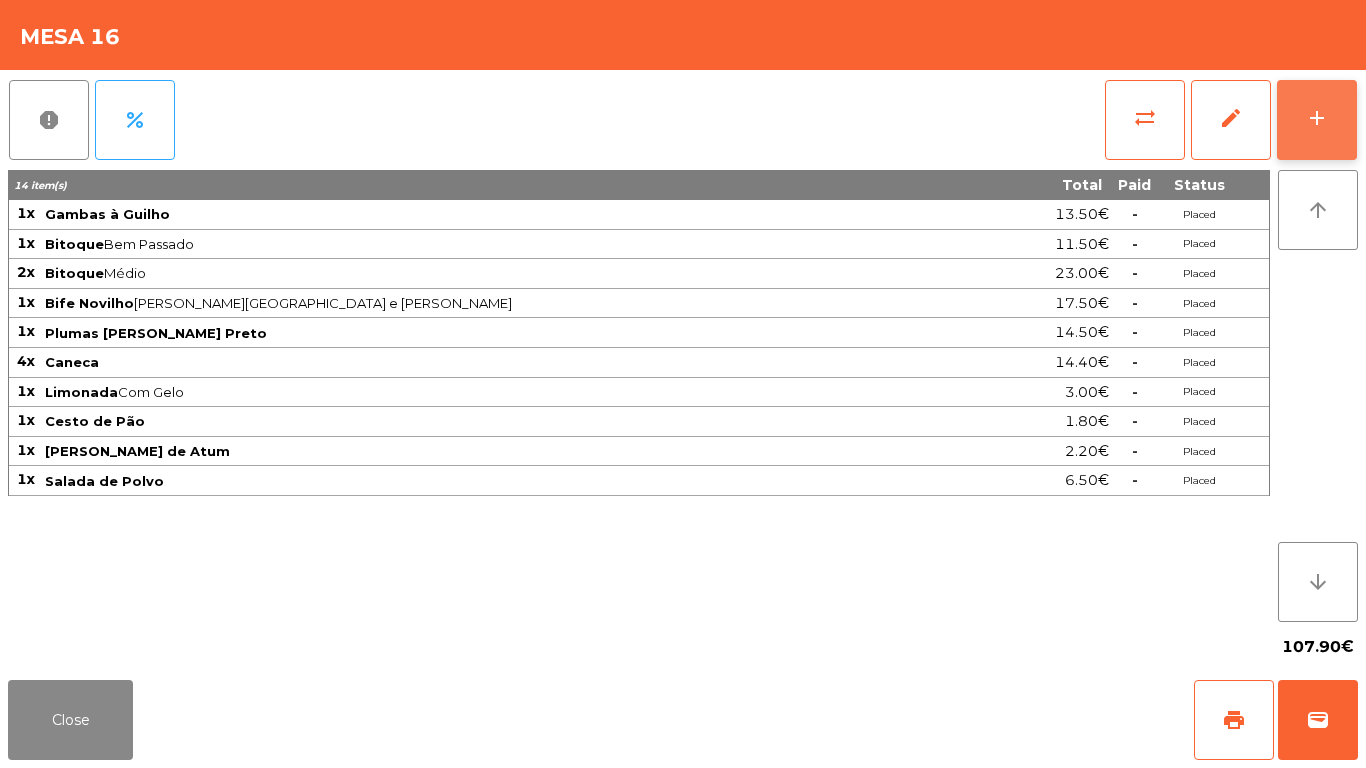 click on "add" 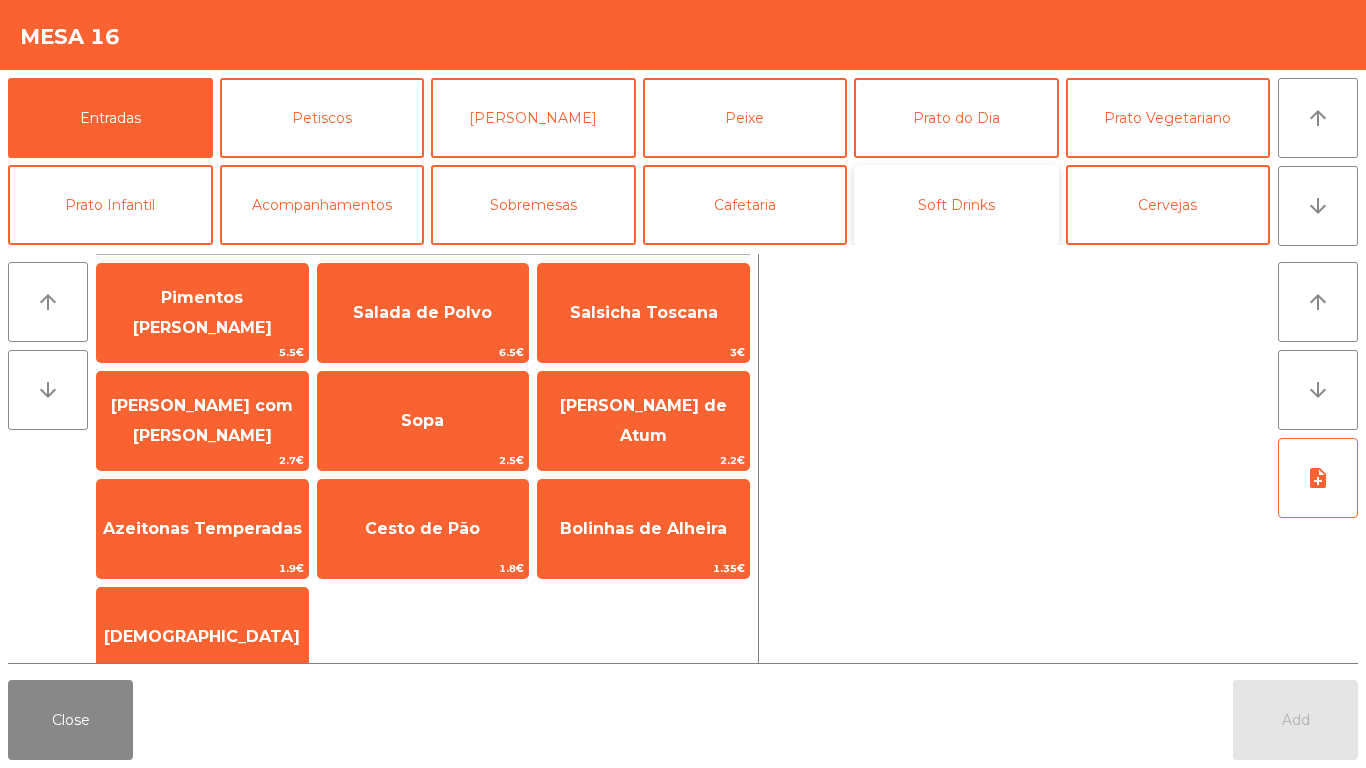 click on "Soft Drinks" 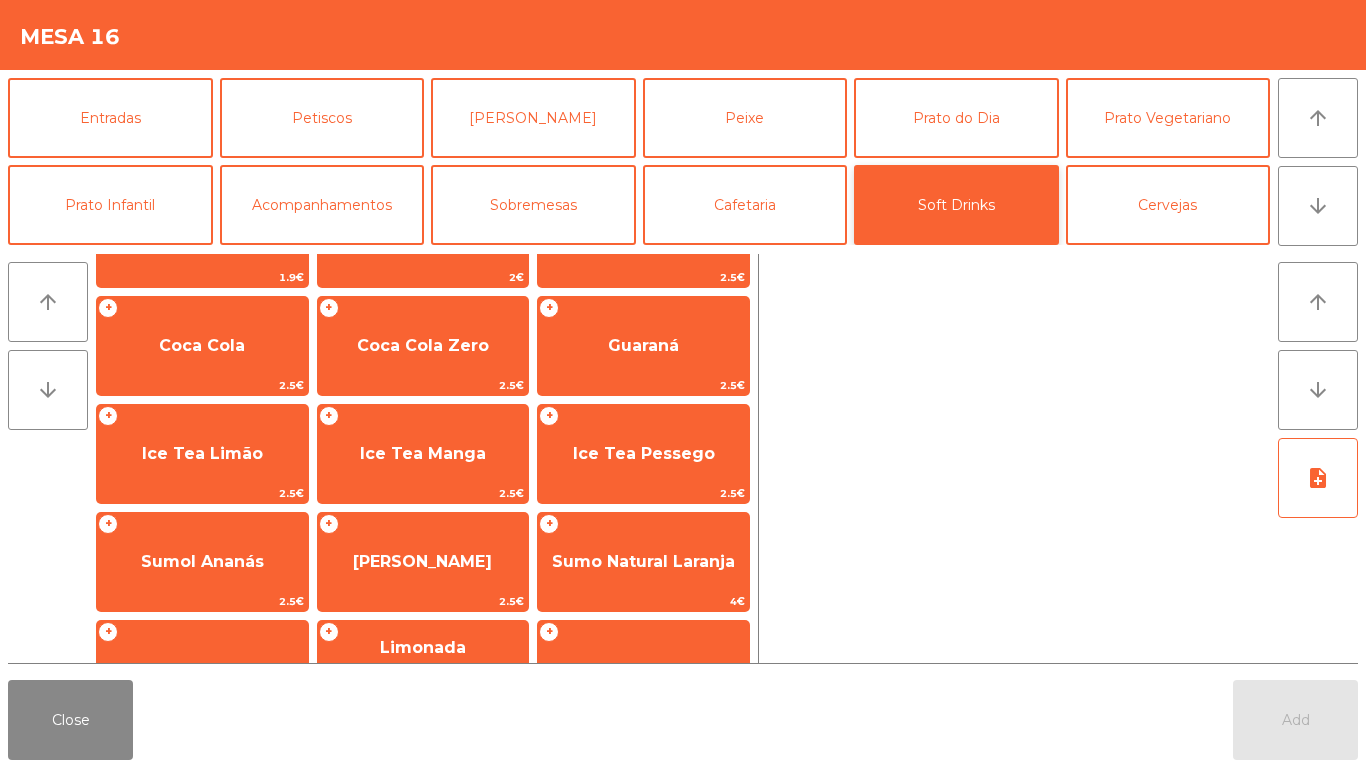 scroll, scrollTop: 246, scrollLeft: 0, axis: vertical 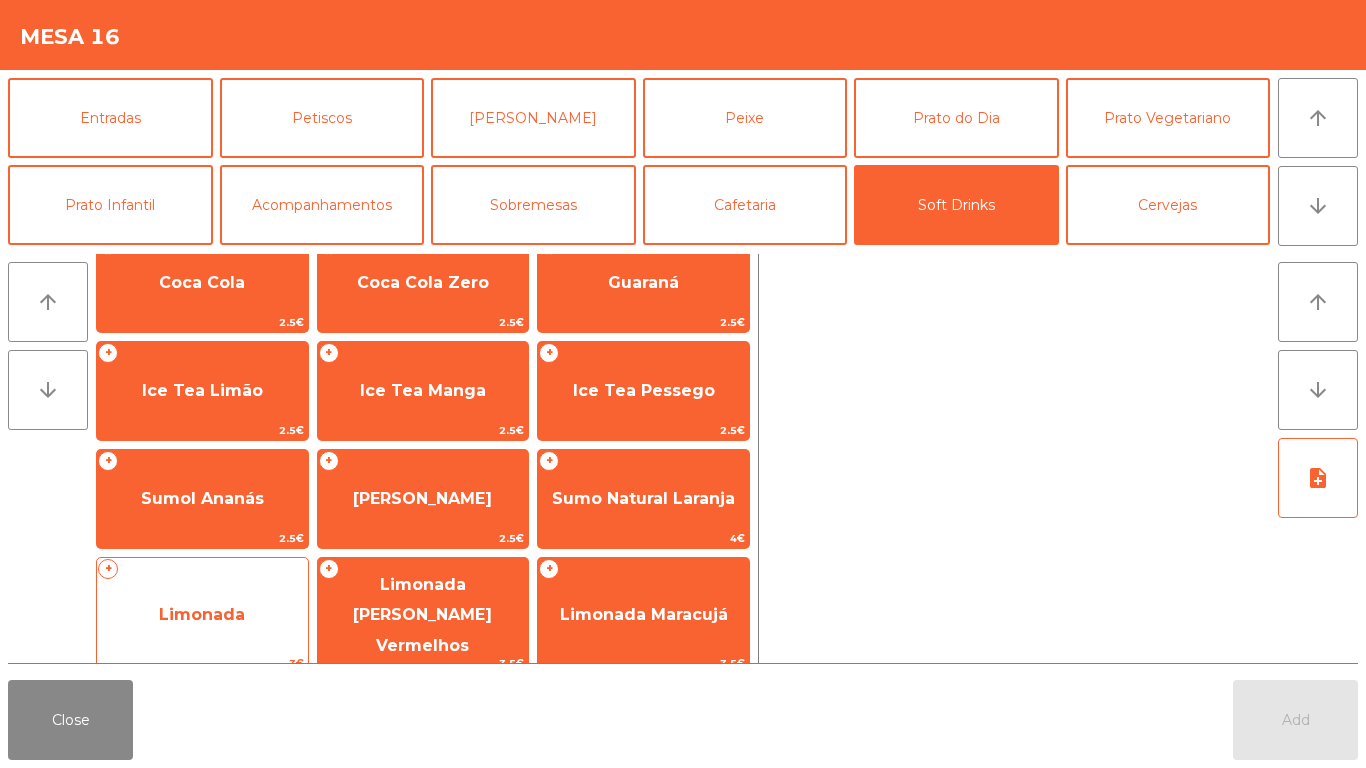 click on "+   Limonada   3€" 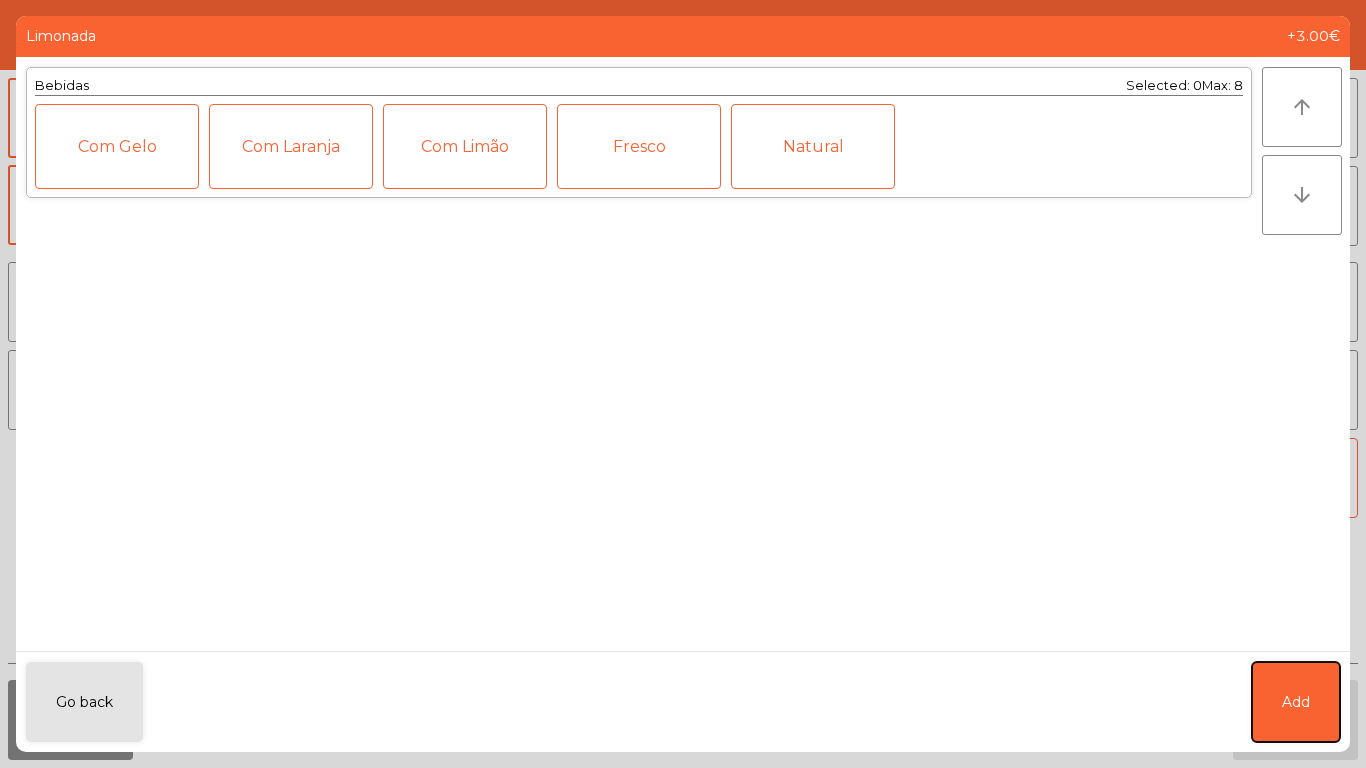 click on "Add" 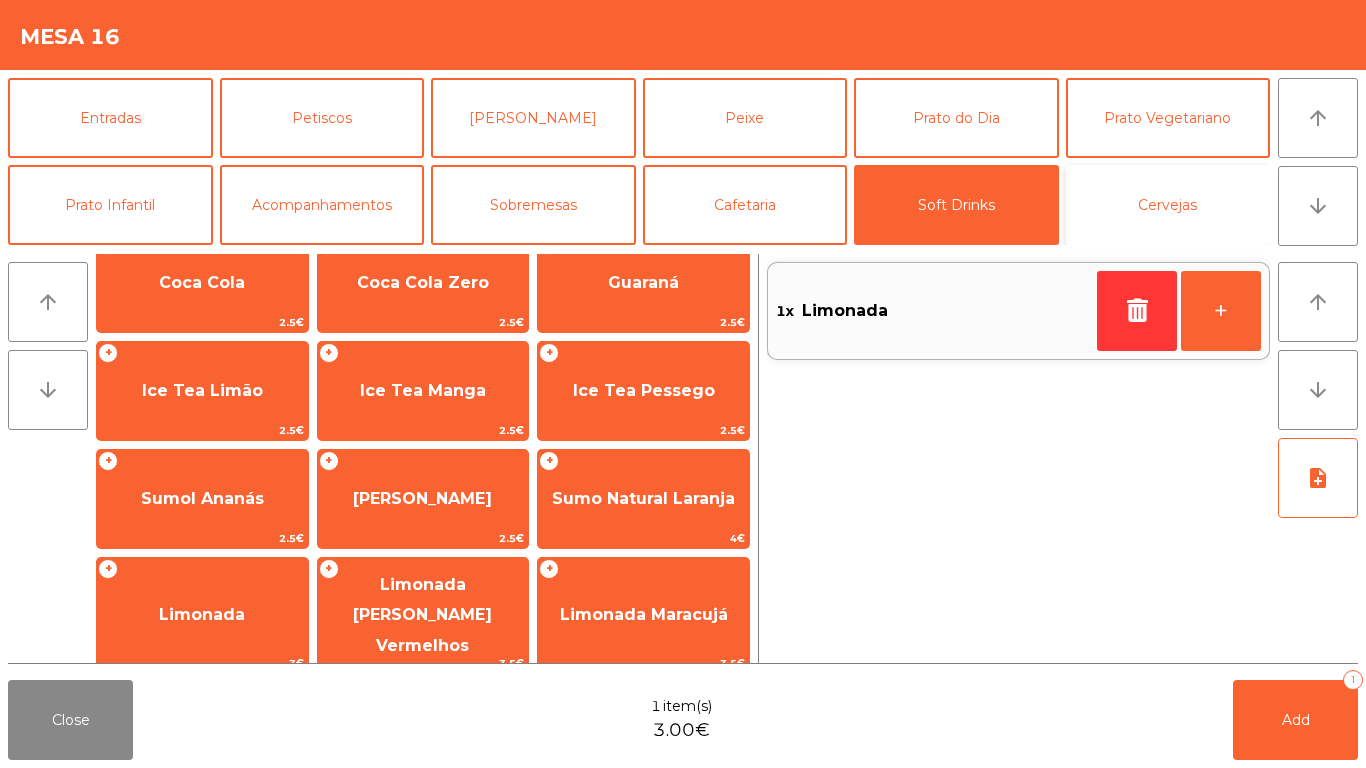 click on "Cervejas" 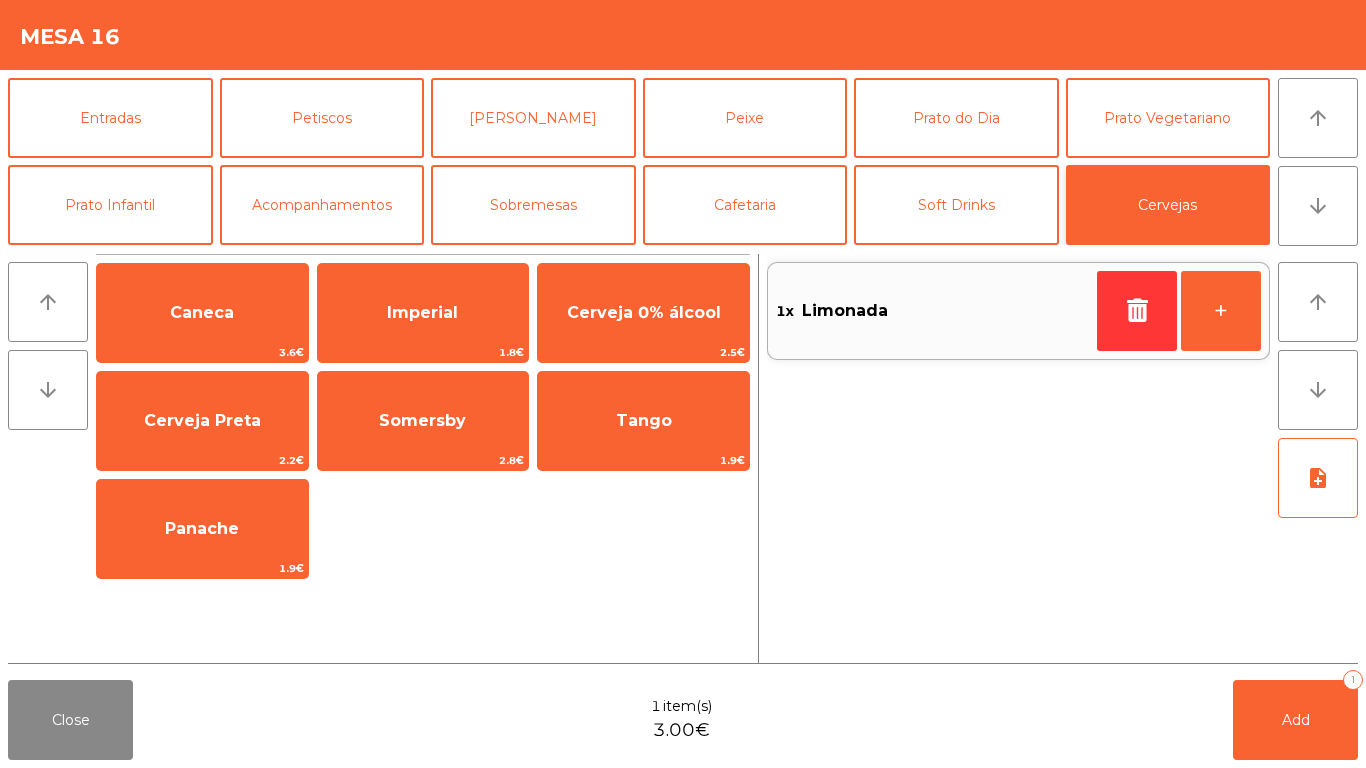 scroll, scrollTop: 0, scrollLeft: 0, axis: both 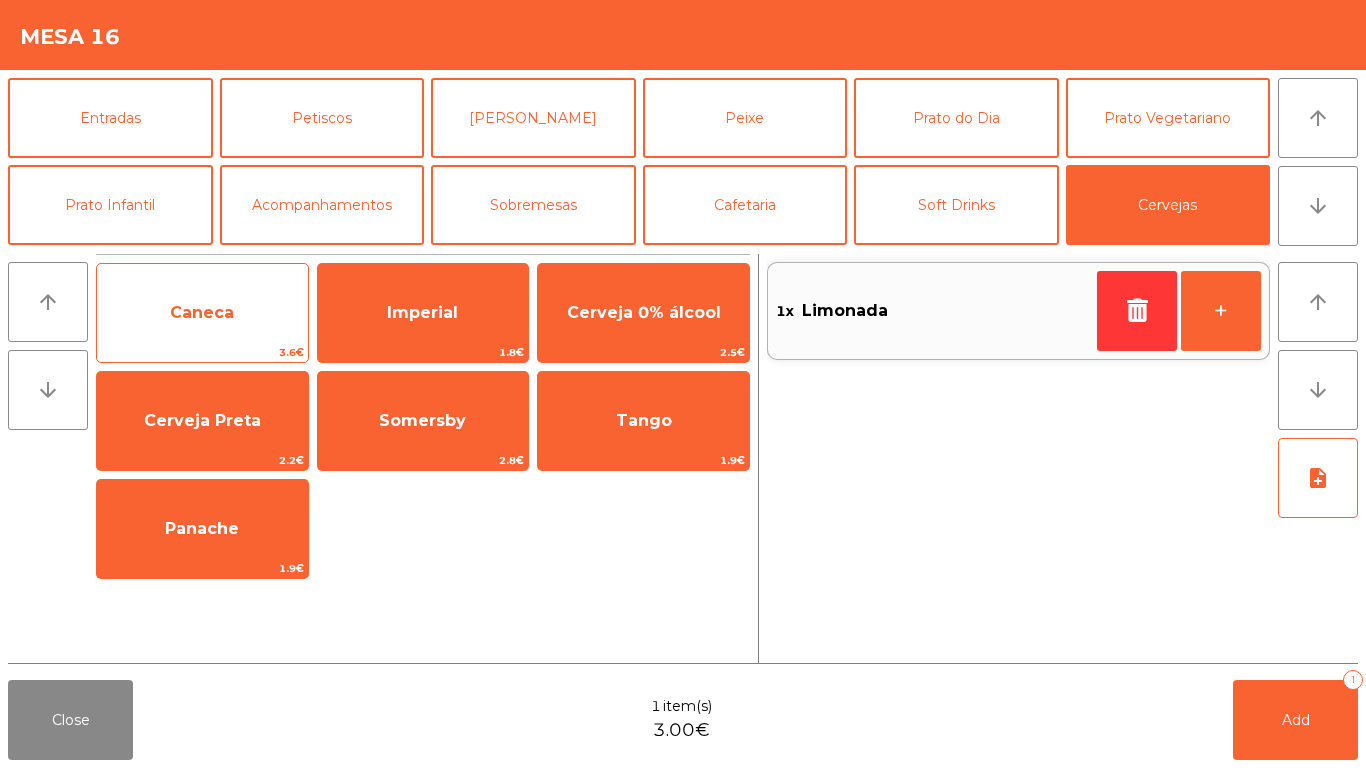 click on "Caneca" 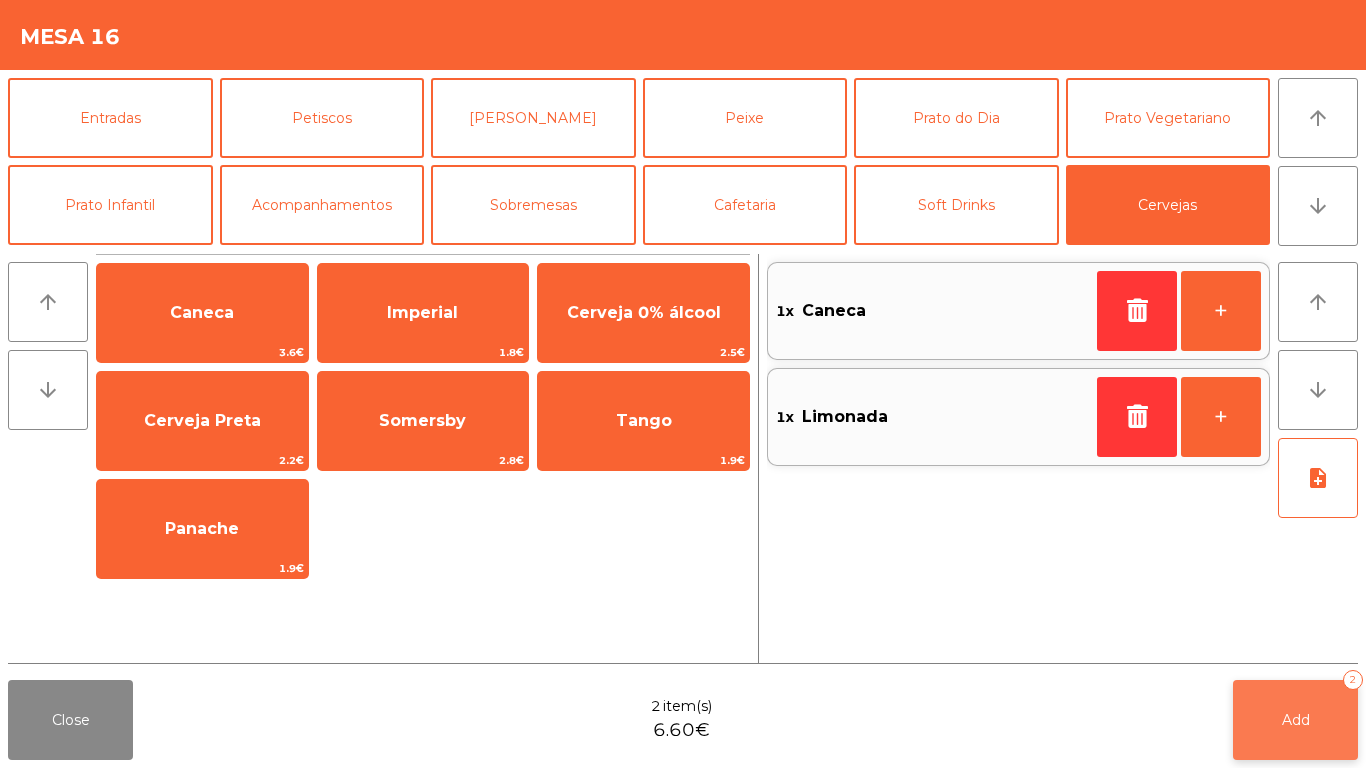 click on "Add" 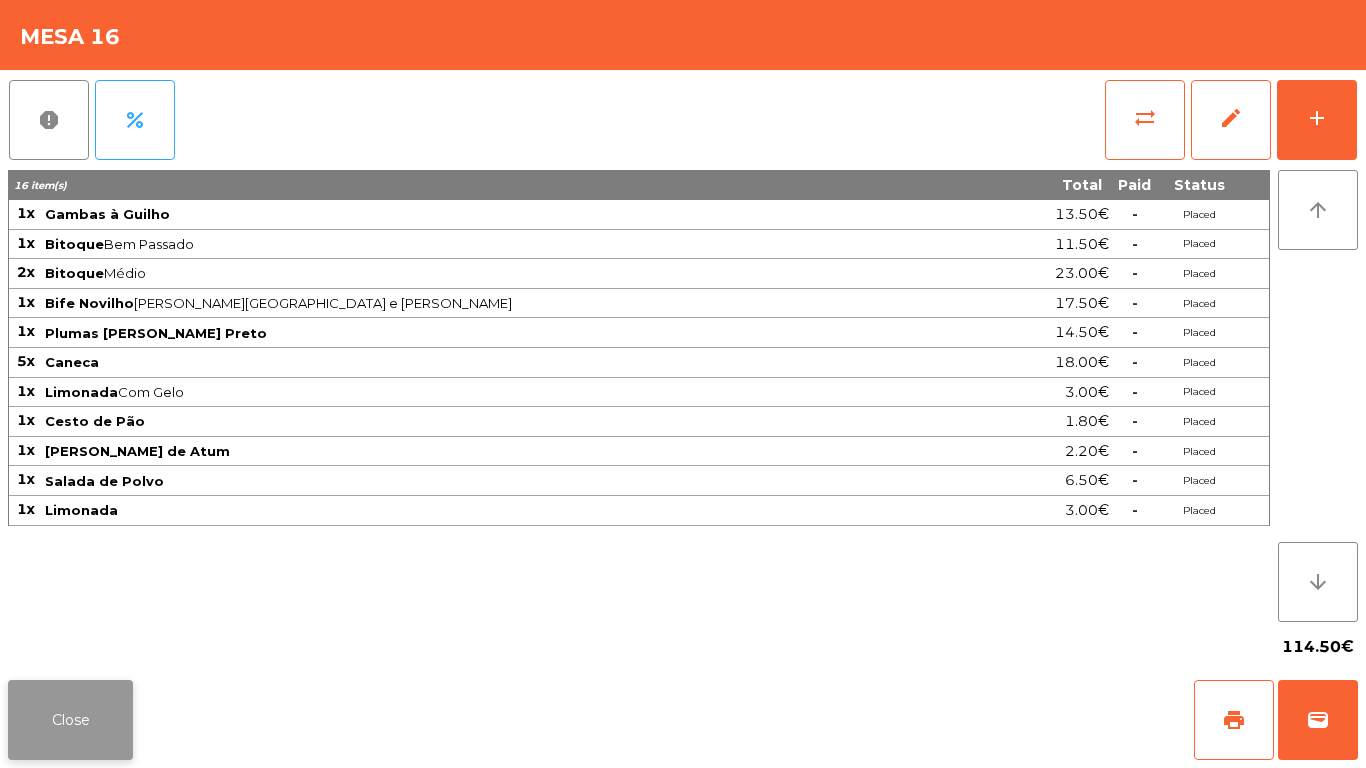 click on "Close" 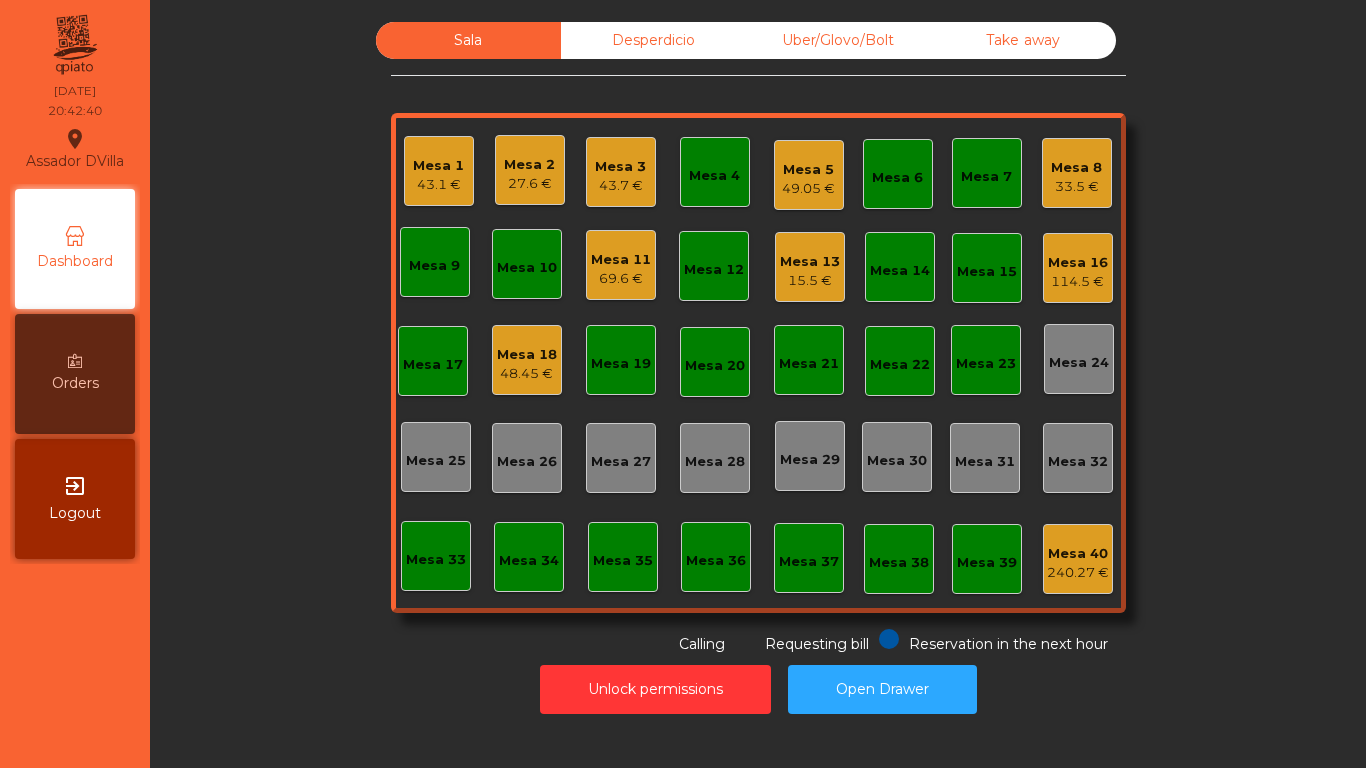 click on "Mesa 5   49.05 €" 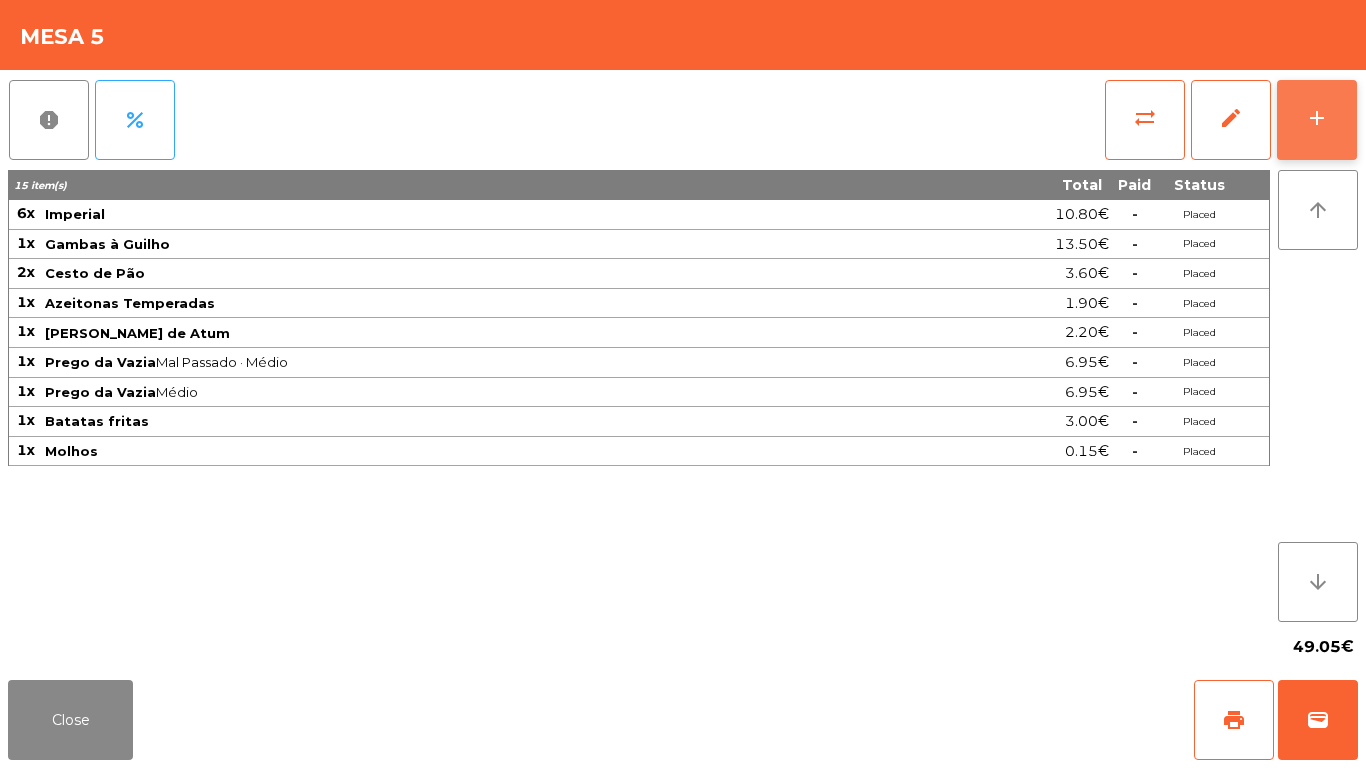 click on "add" 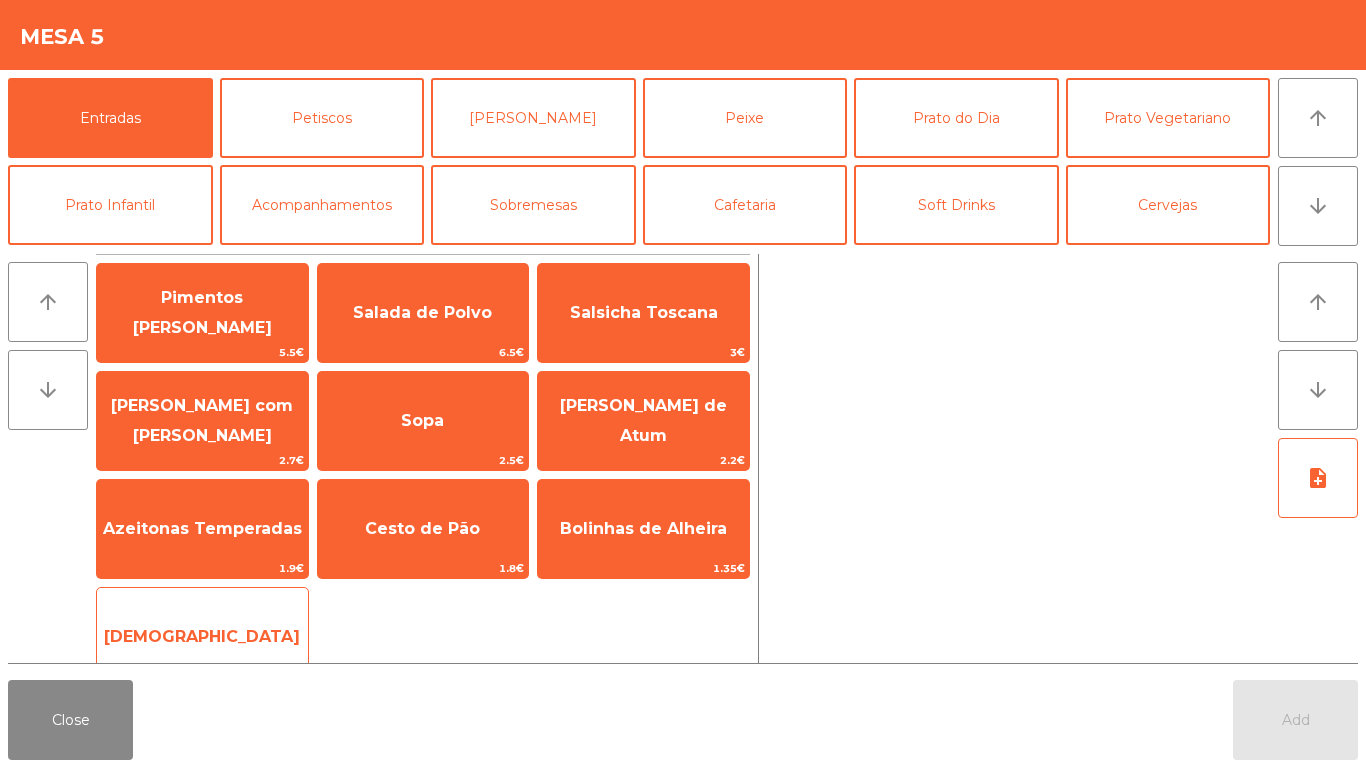 click on "[DEMOGRAPHIC_DATA]" 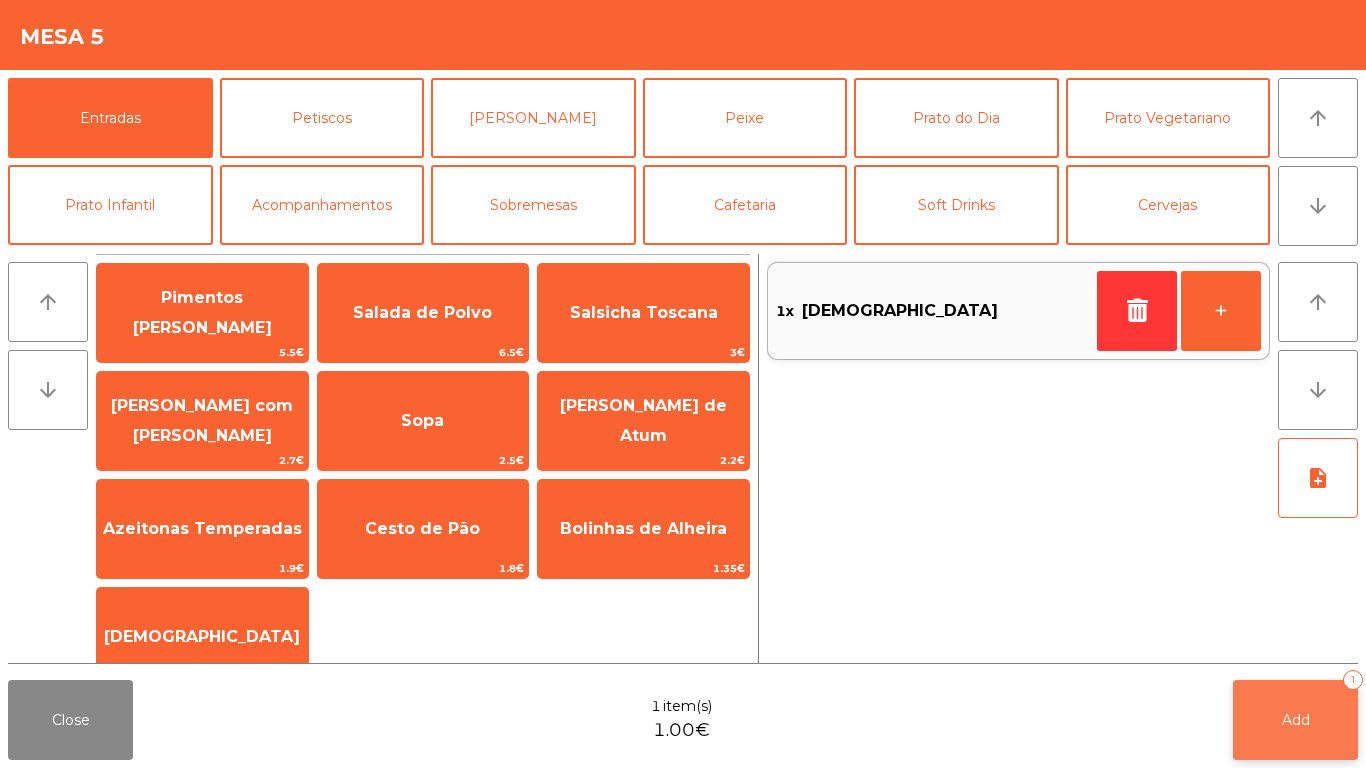 click on "Add   1" 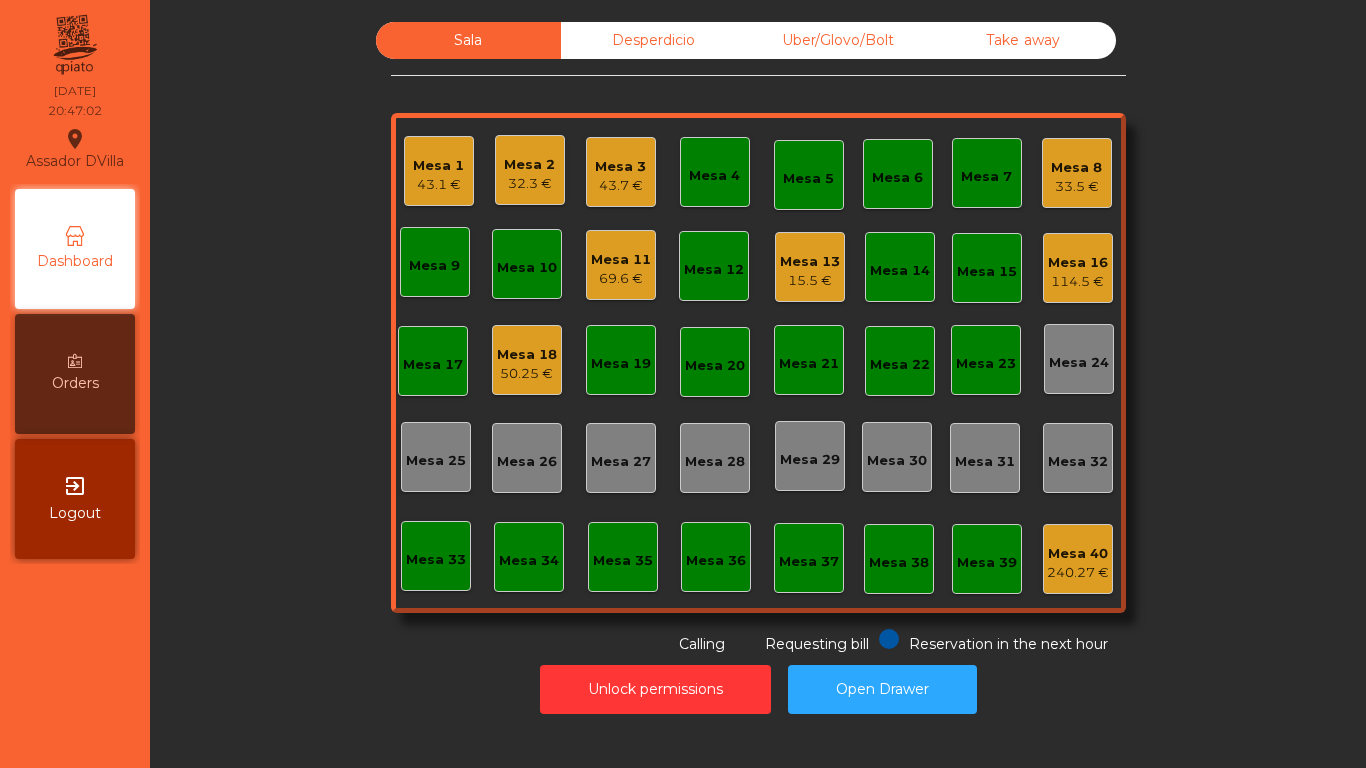 click on "Mesa 2" 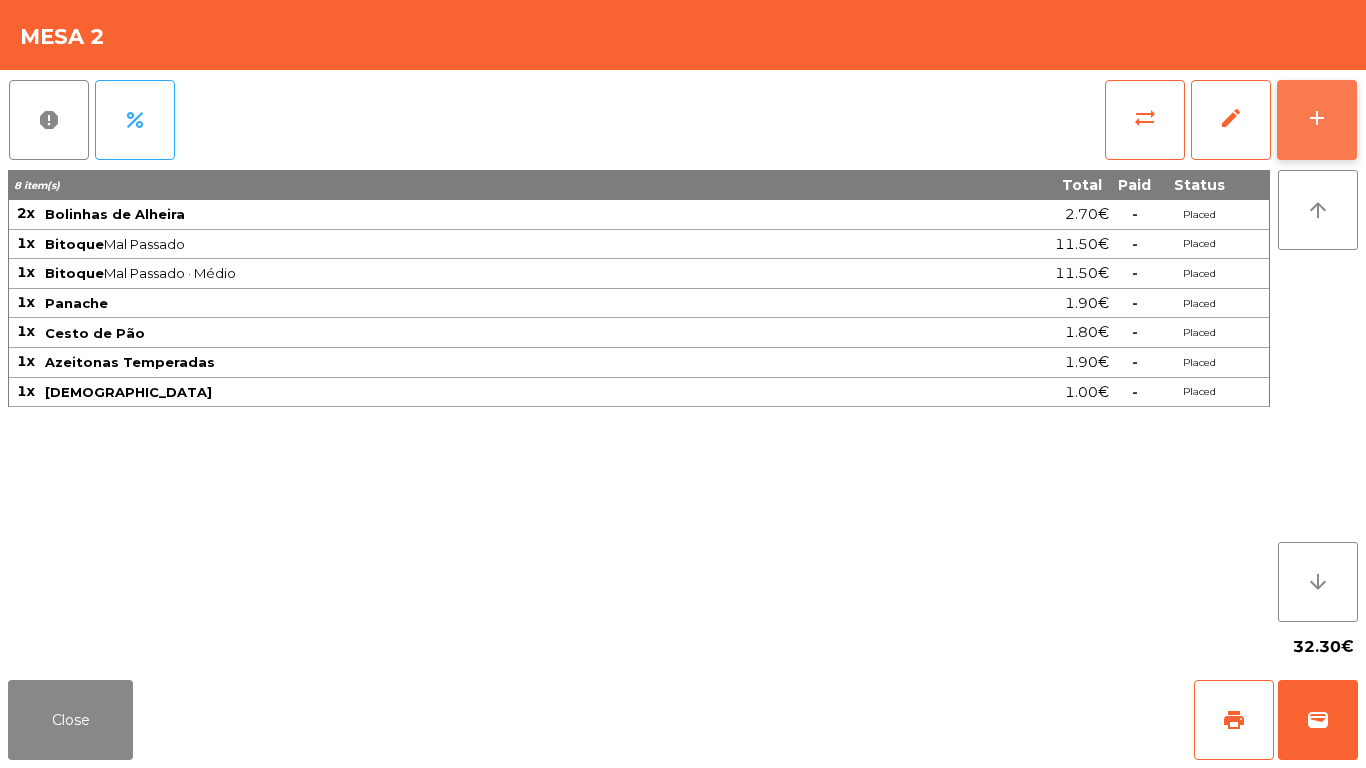 click on "add" 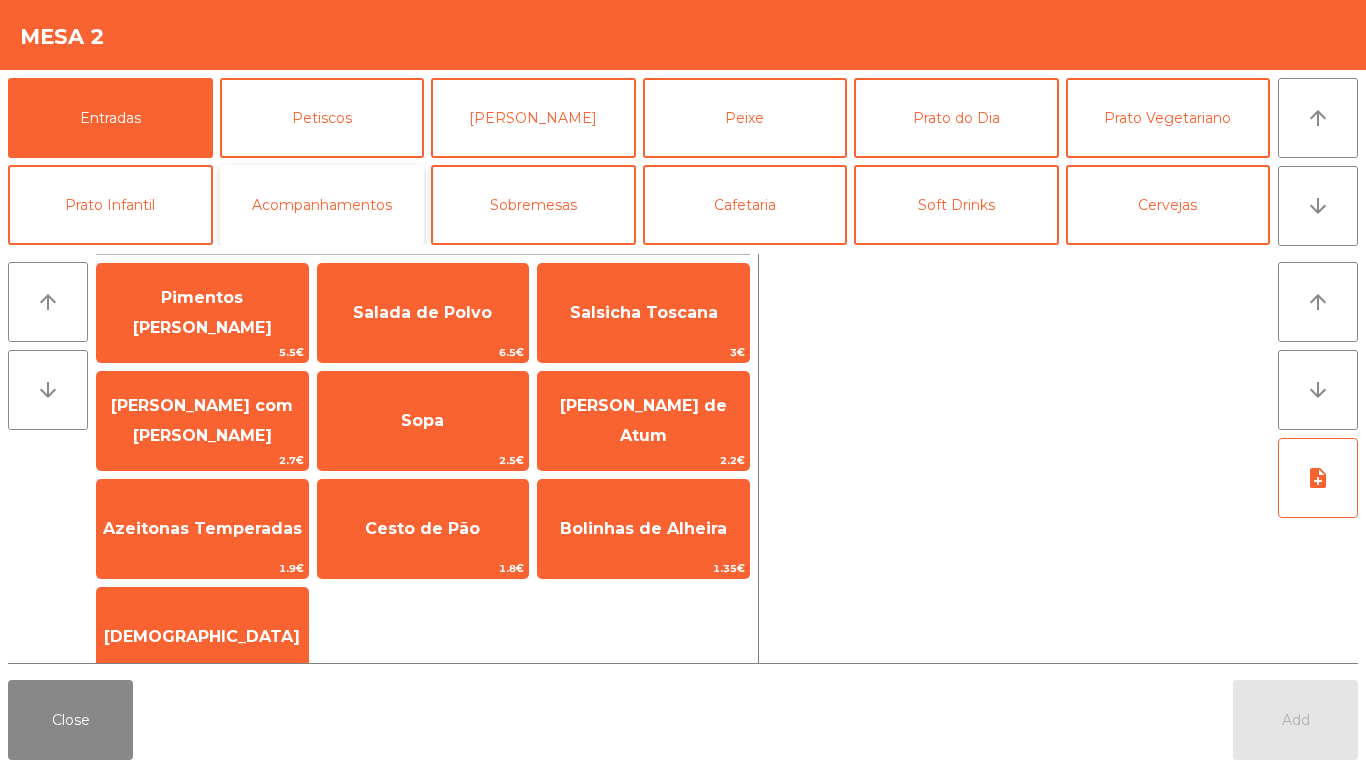 click on "Acompanhamentos" 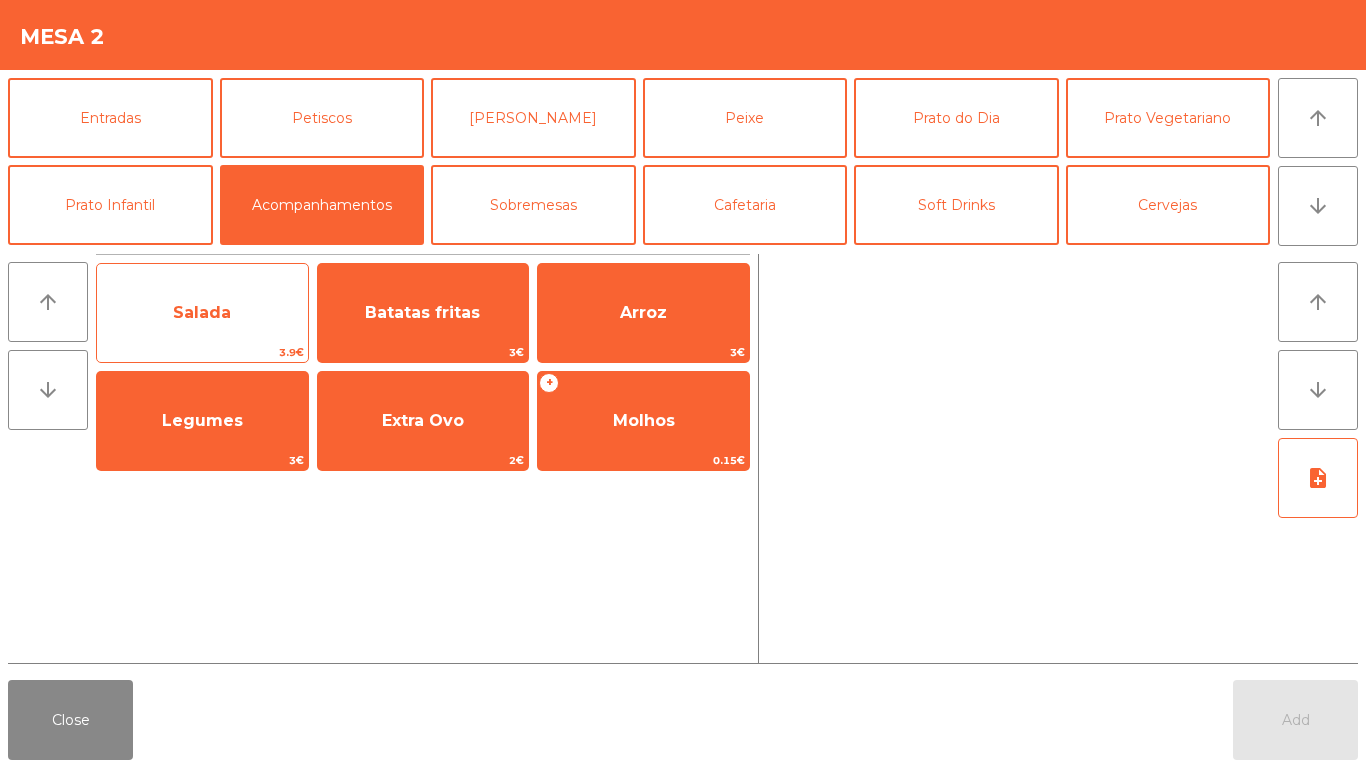 click on "Salada" 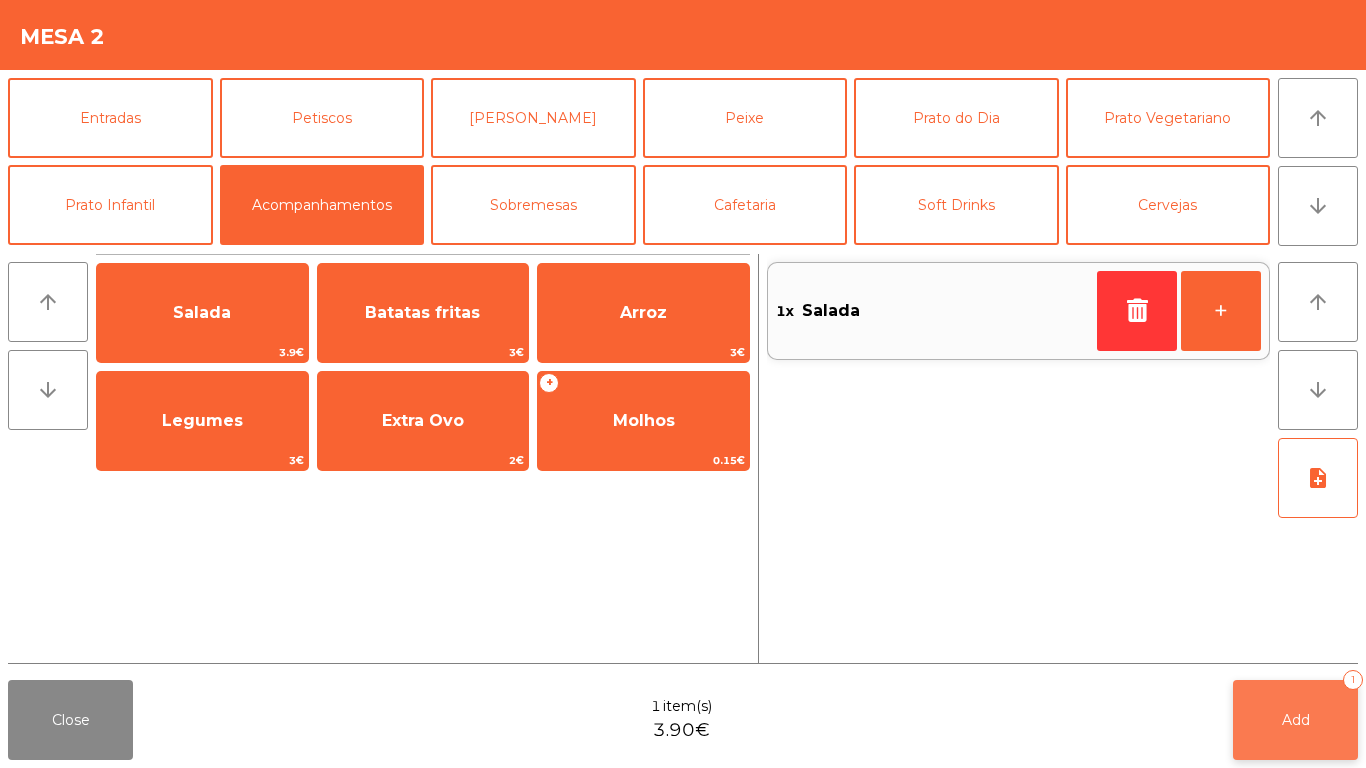click on "Add   1" 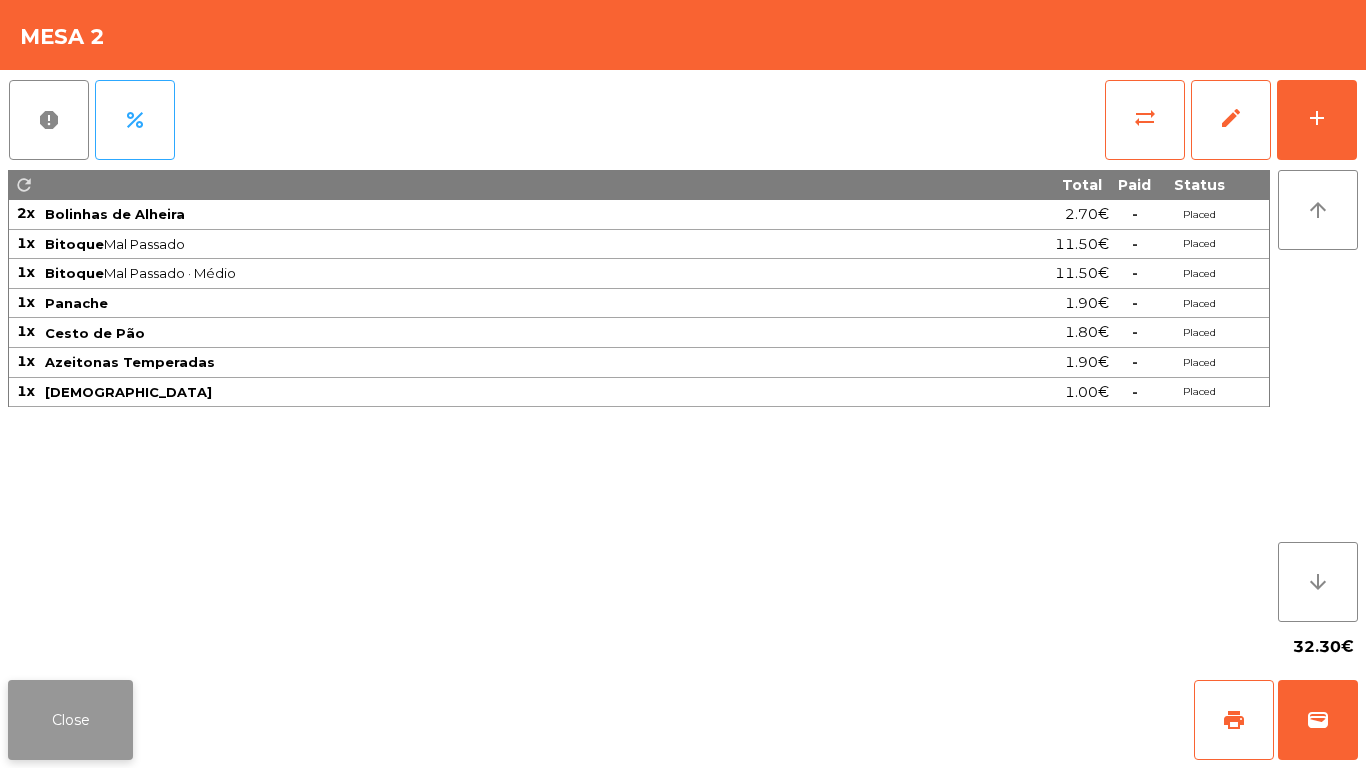 click on "Close" 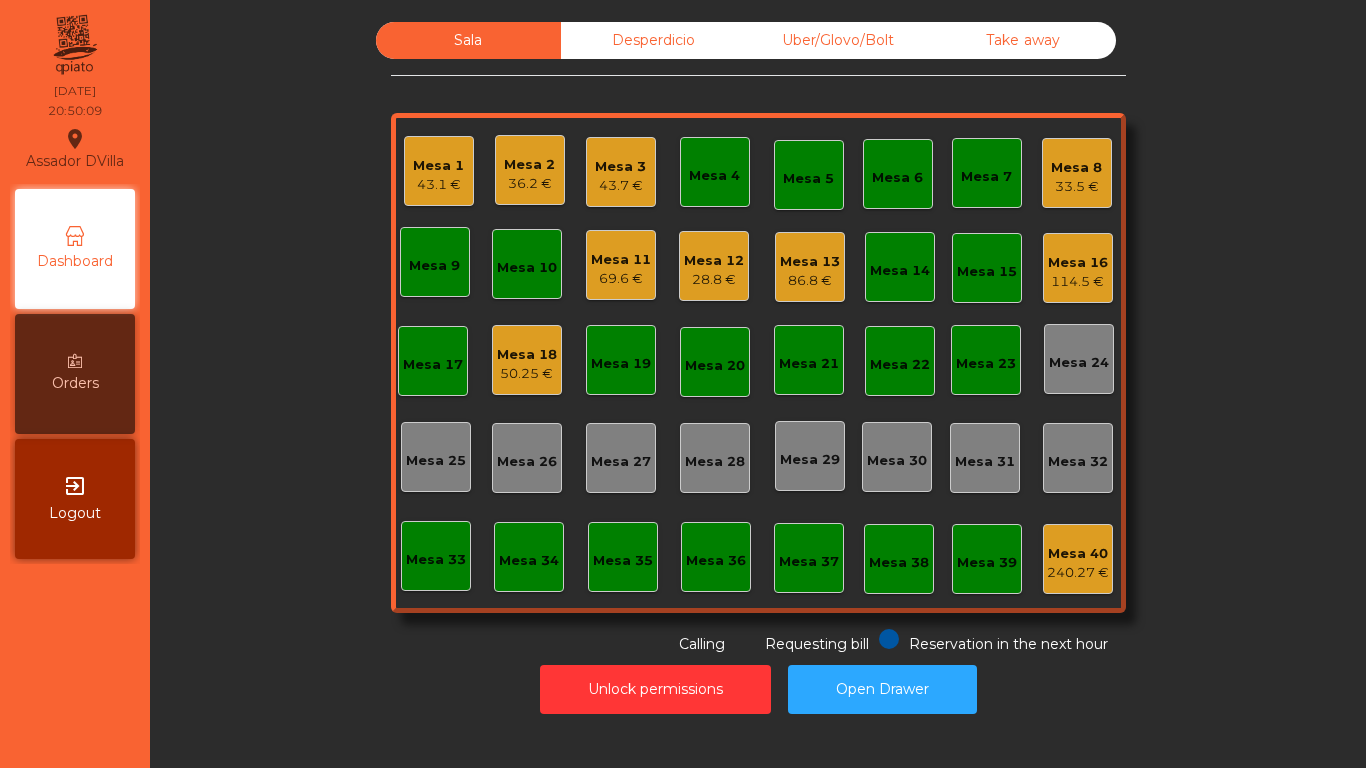 click on "28.8 €" 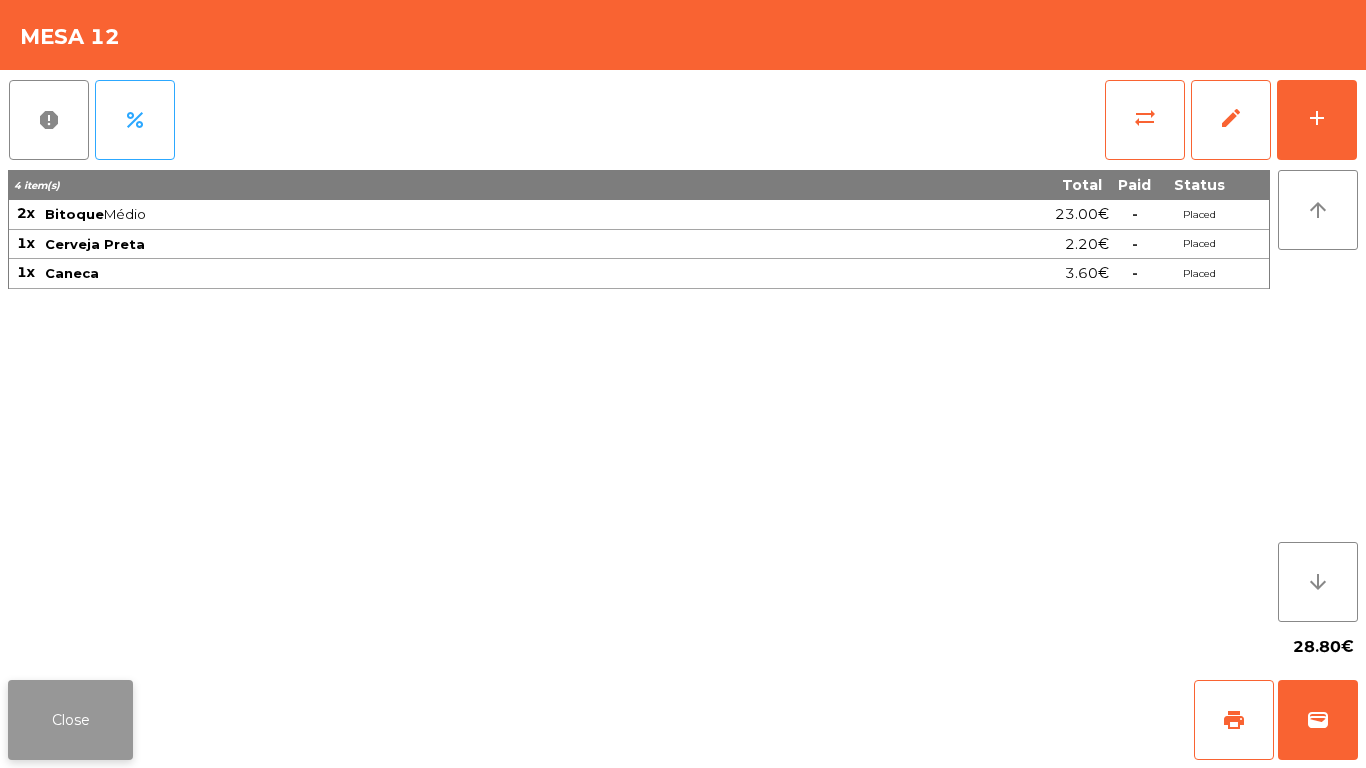 click on "Close" 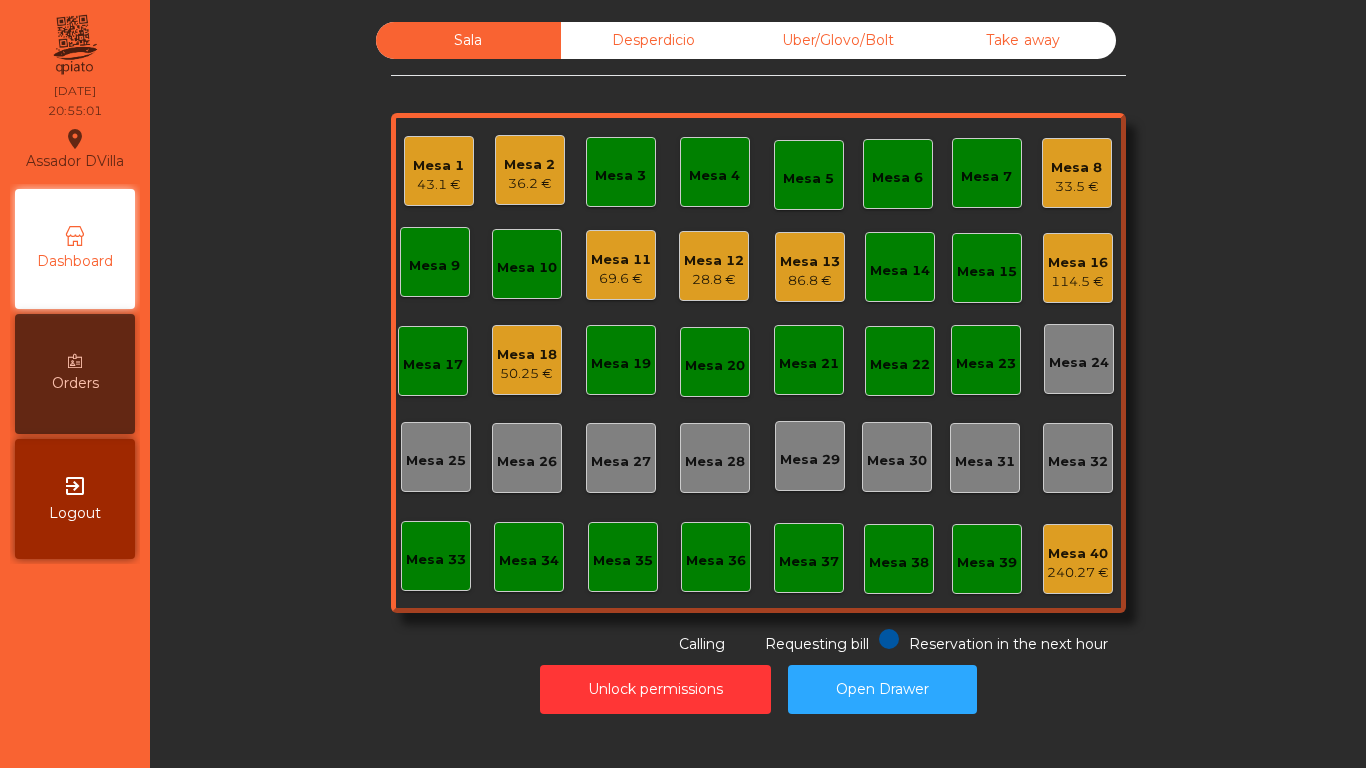 click on "Mesa 13" 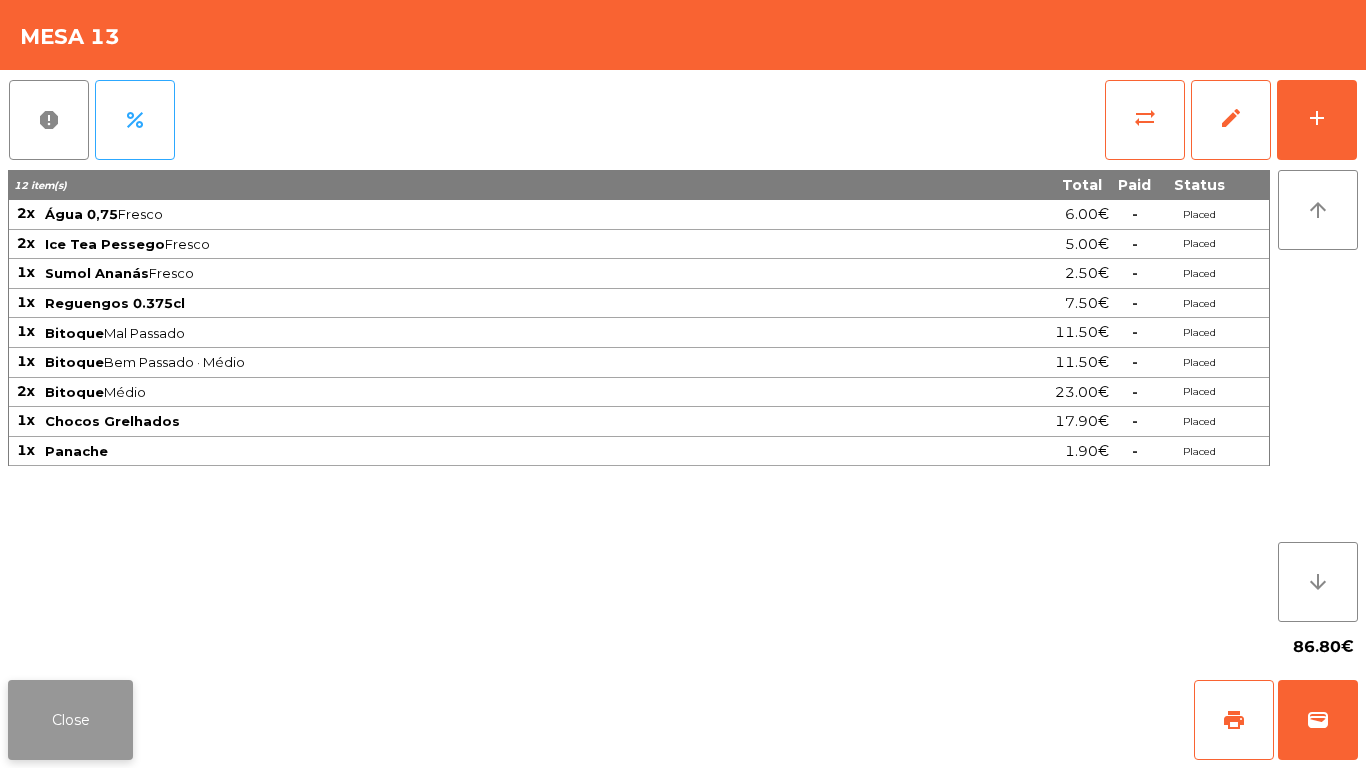 click on "Close" 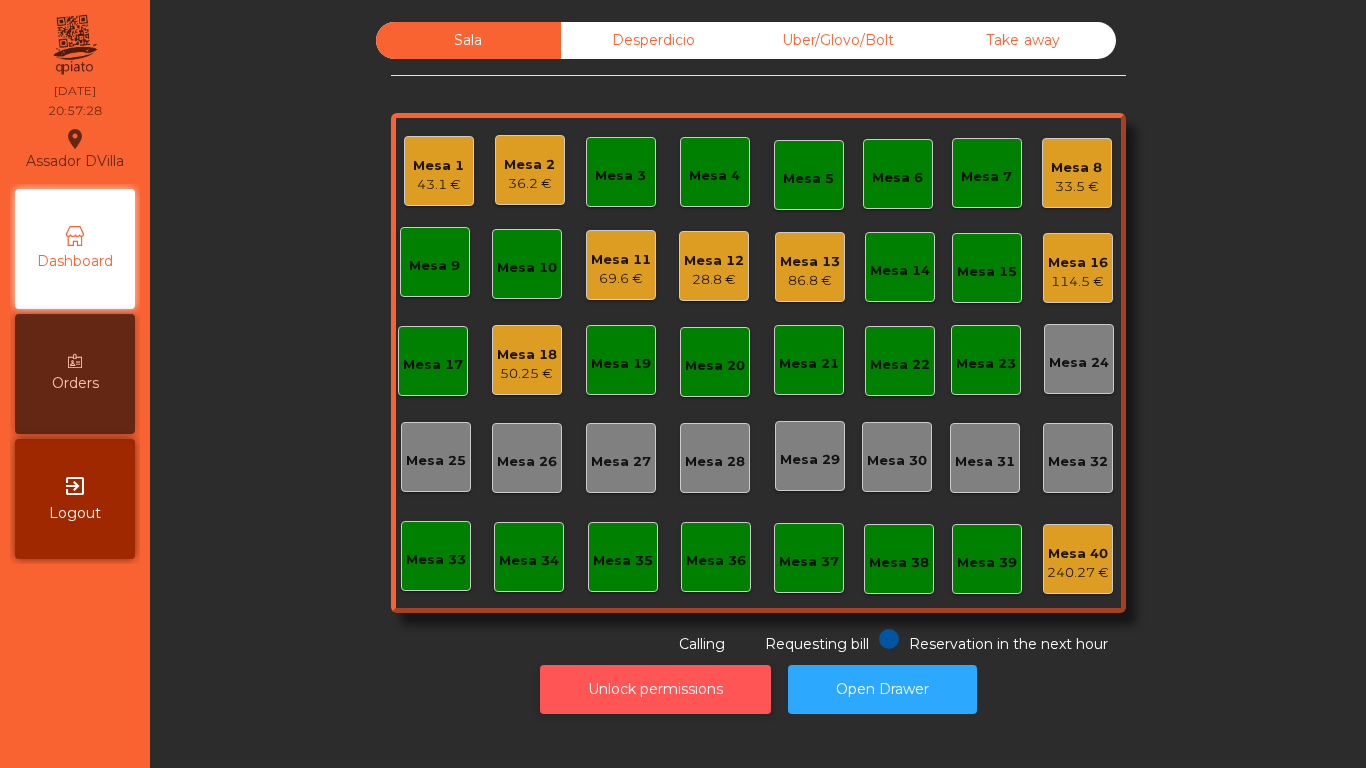 click on "Unlock permissions" 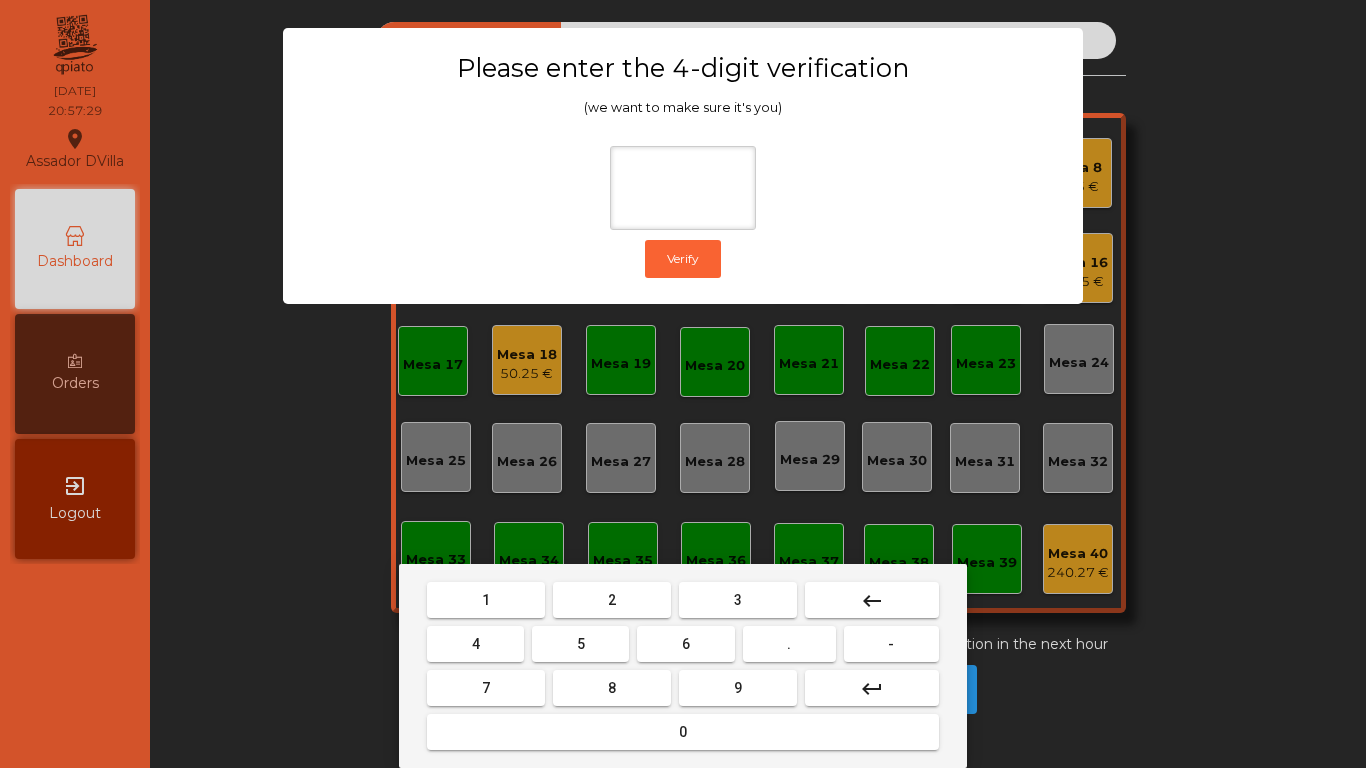 click on "1 2 3 keyboard_backspace 4 5 6 . - 7 8 9 keyboard_return 0" at bounding box center (683, 666) 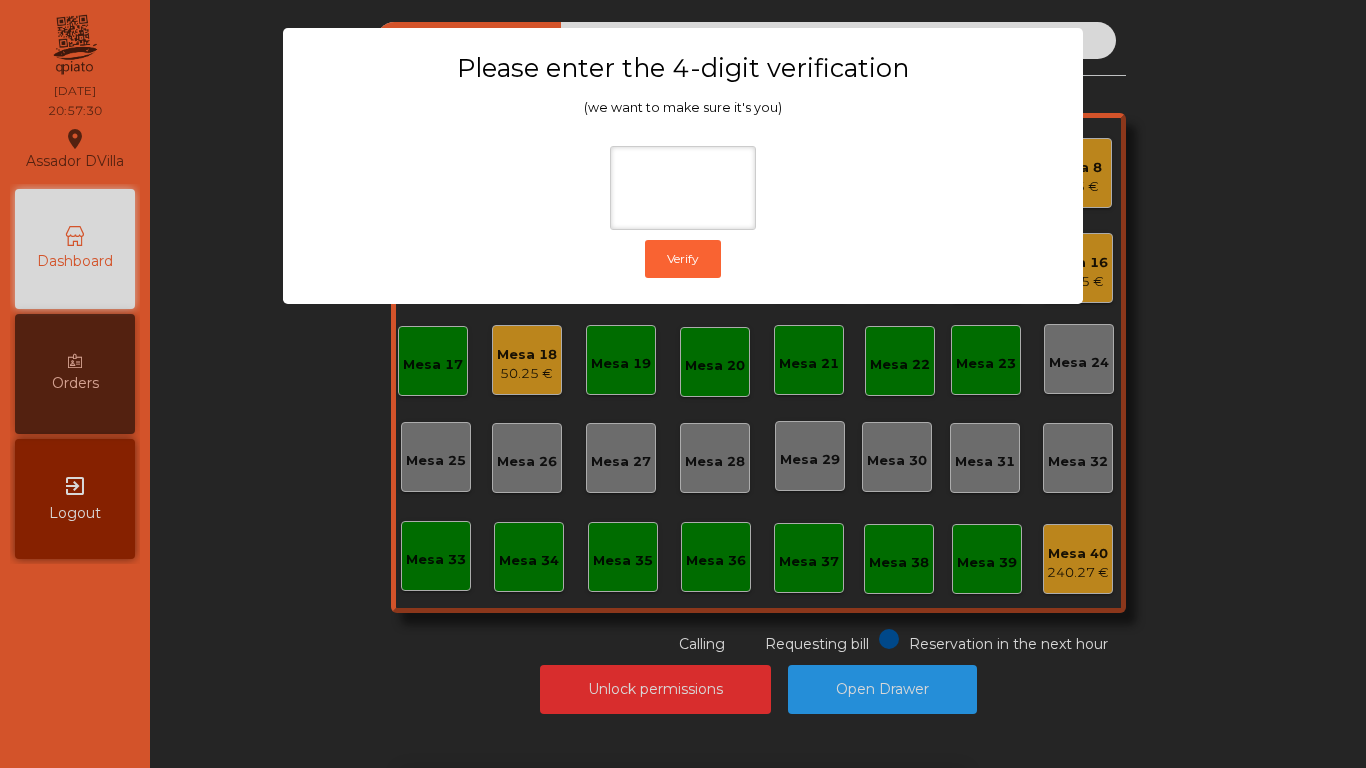 click on "1 2 3 keyboard_backspace 4 5 6 . - 7 8 9 keyboard_return 0" at bounding box center (683, 666) 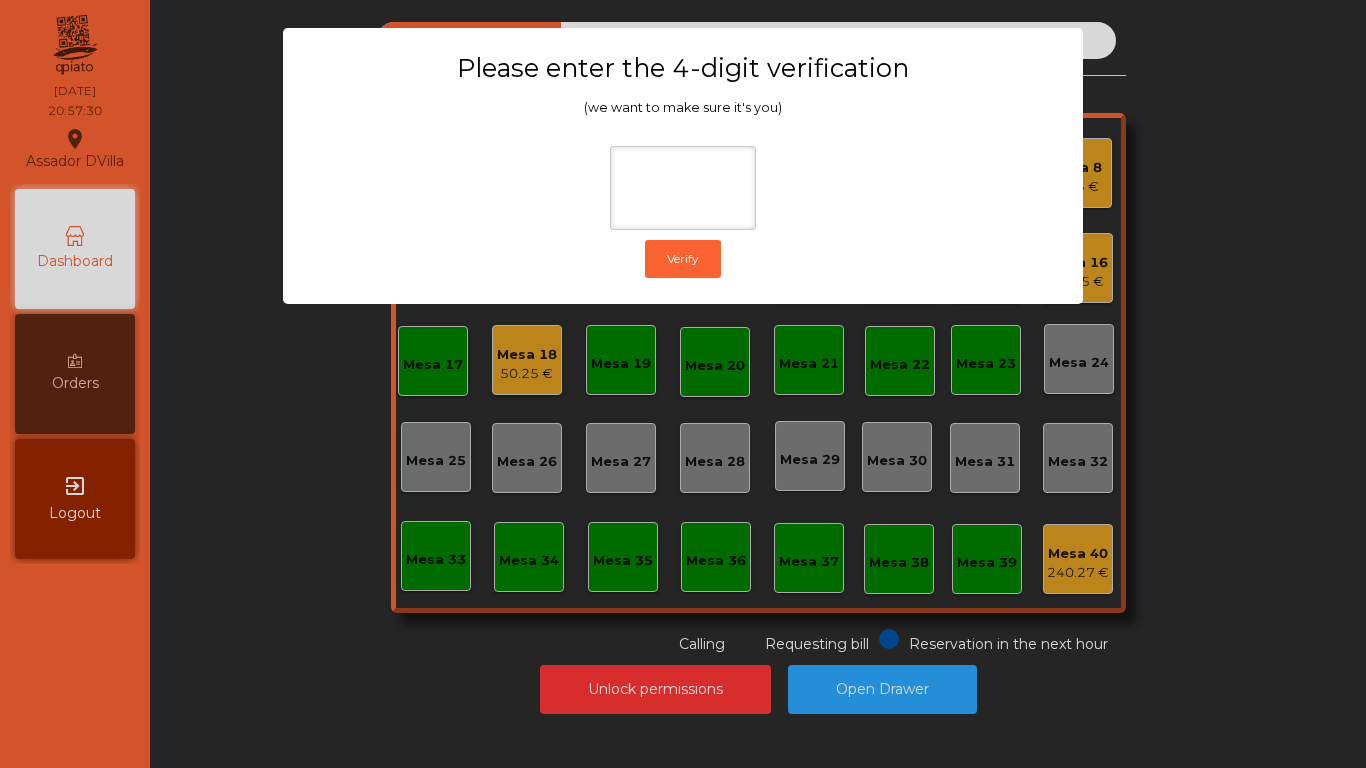 click on "Please enter the 4-digit verification (we want to make sure it's you)  Verify" 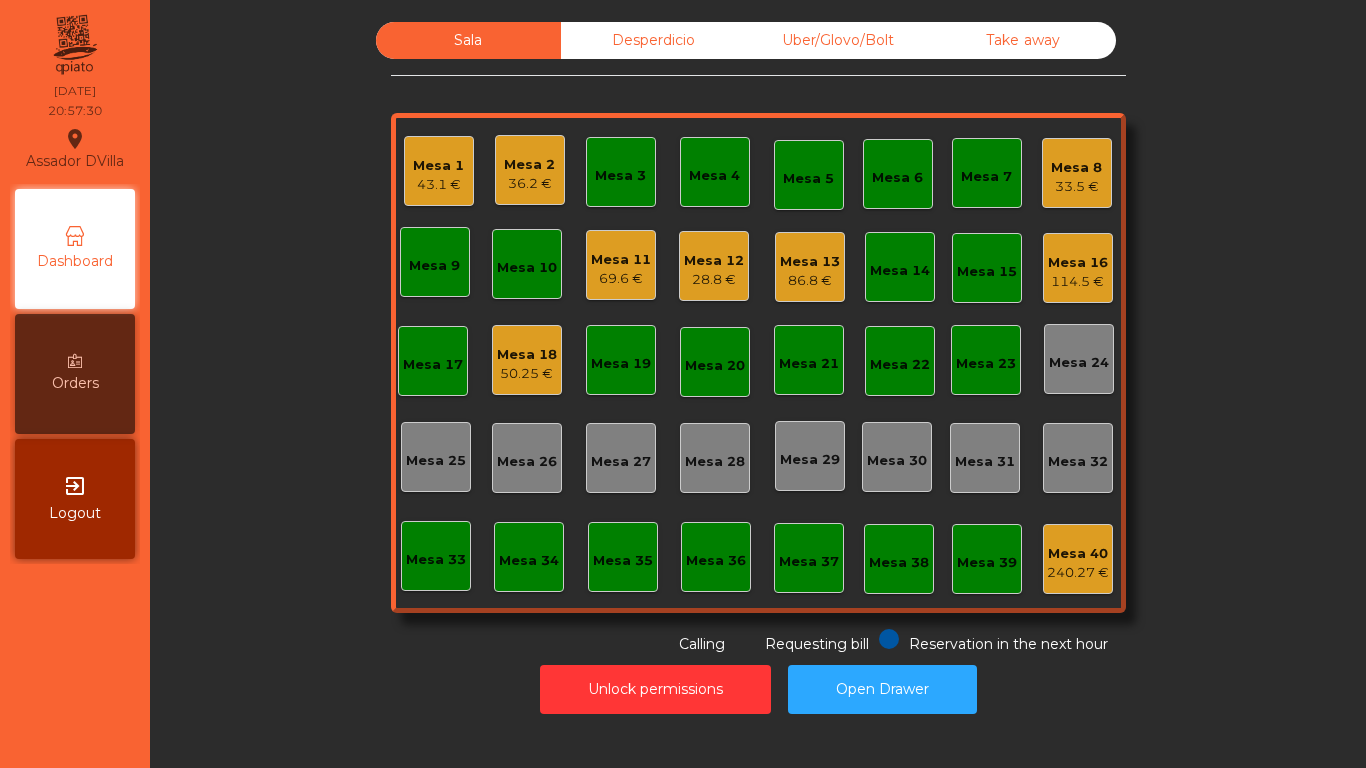 click on "Mesa 40" 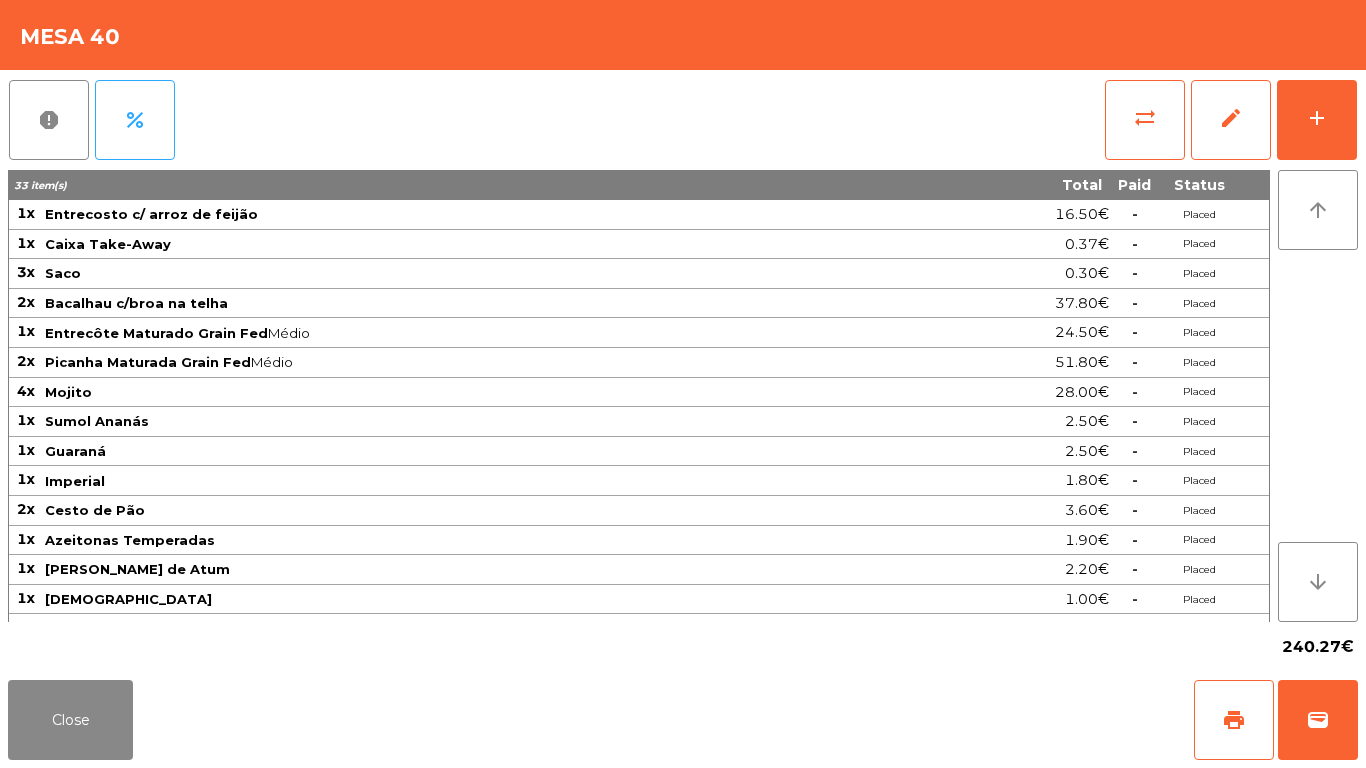 scroll, scrollTop: 111, scrollLeft: 0, axis: vertical 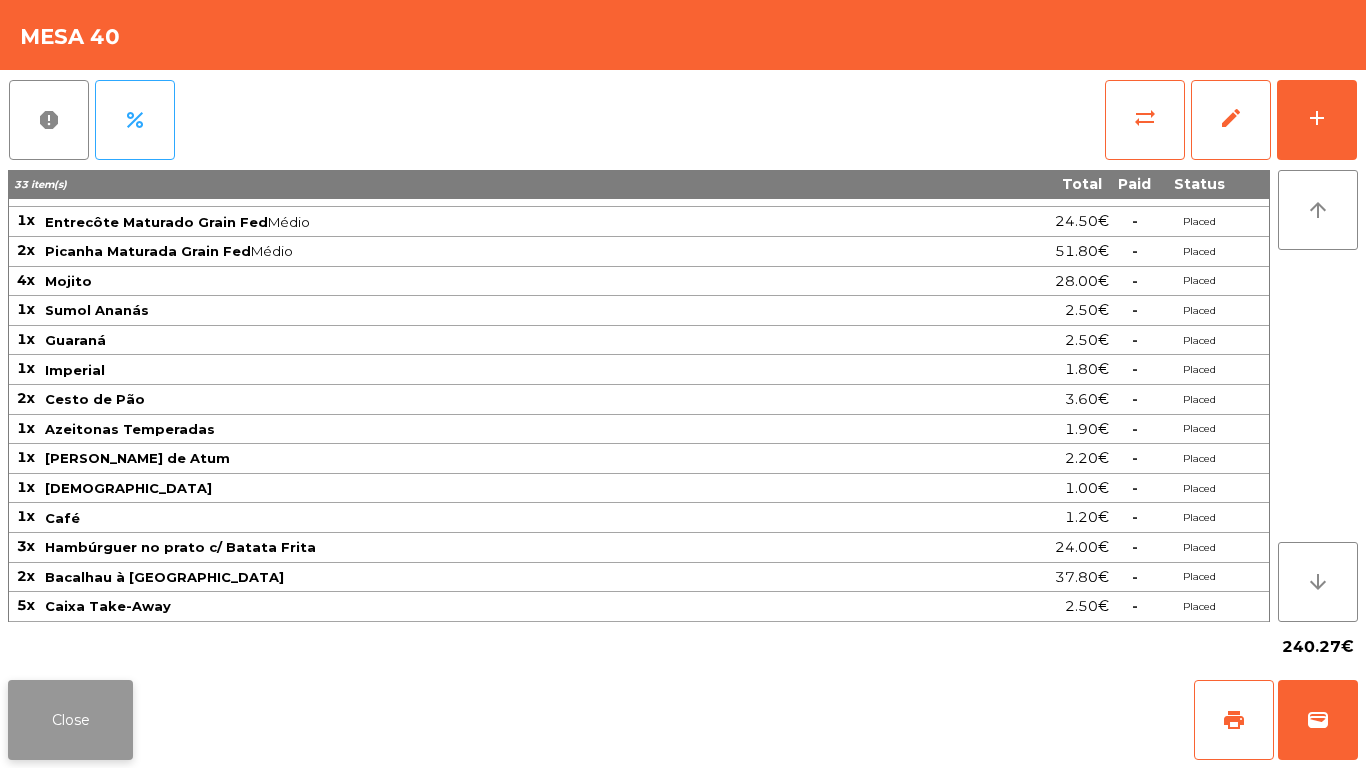 click on "Close" 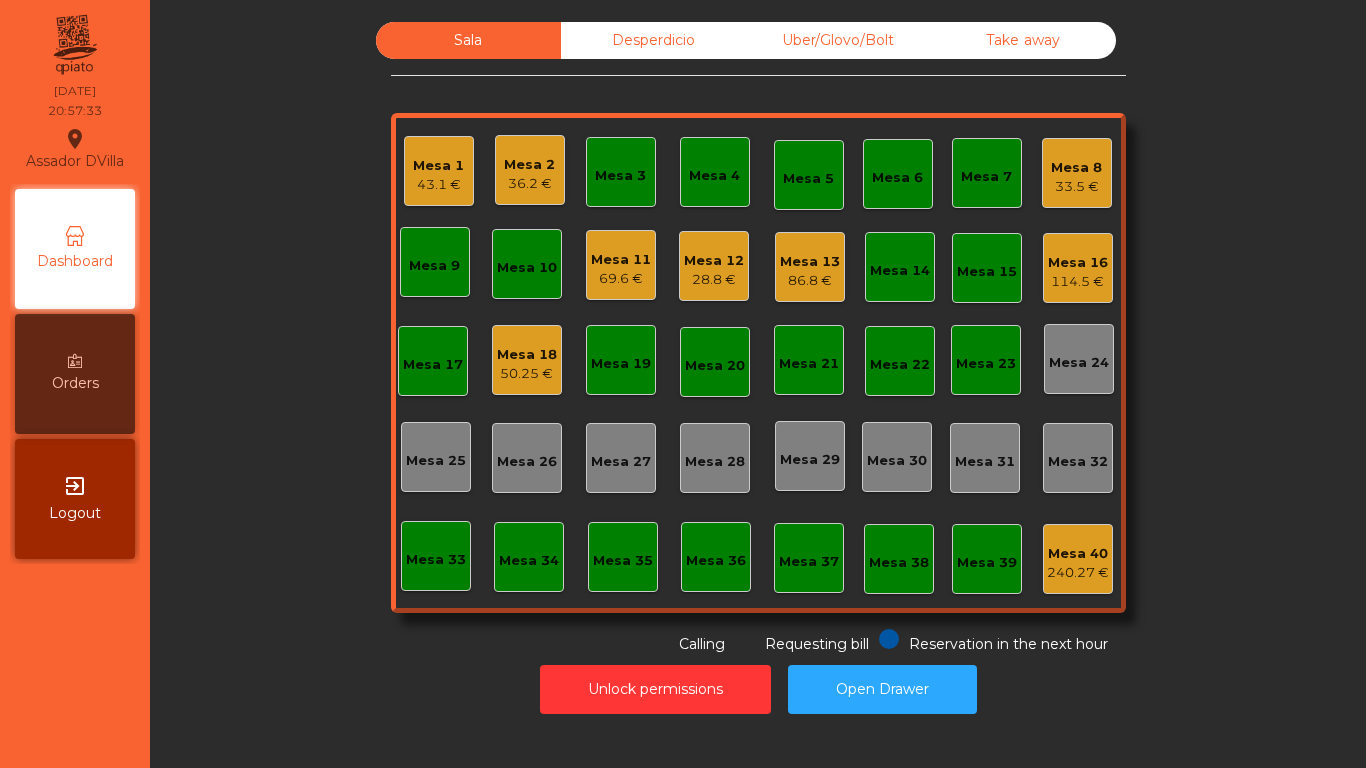 click on "50.25 €" 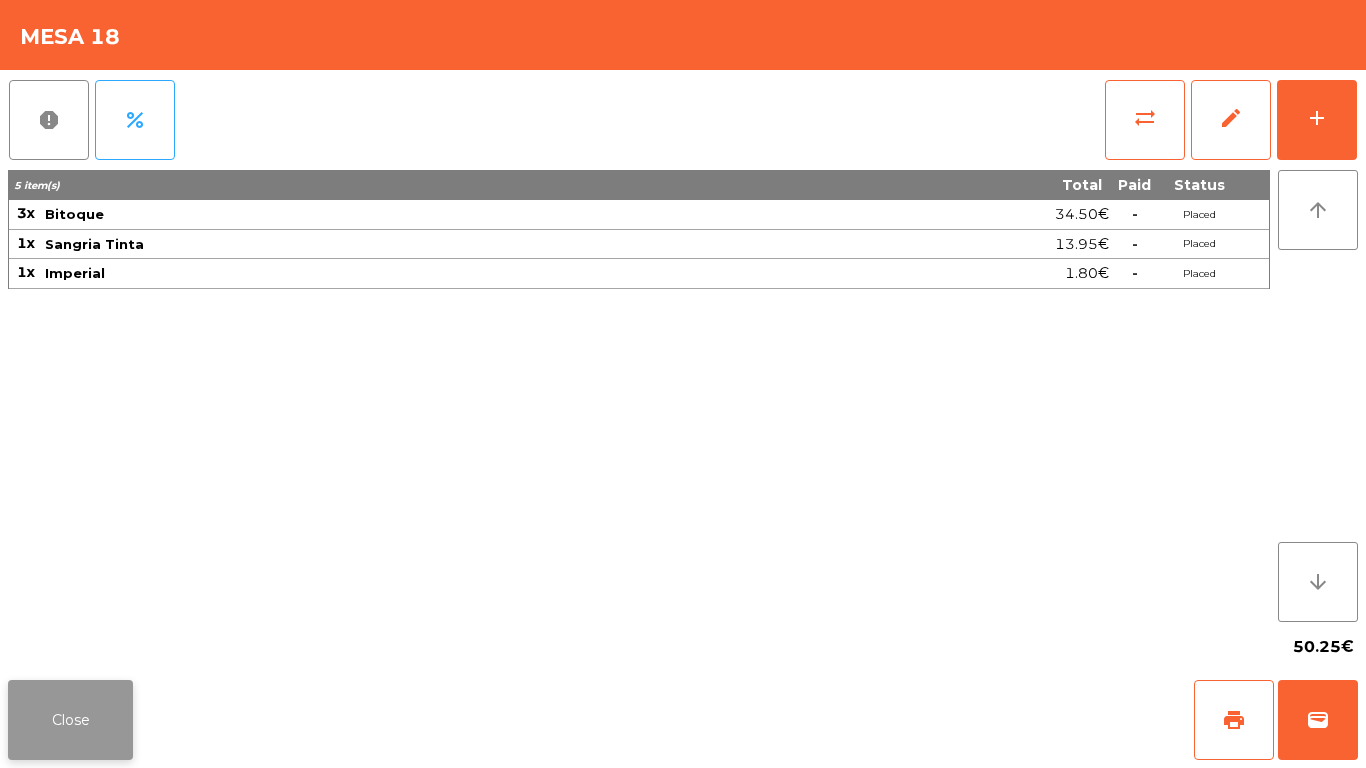 click on "Close" 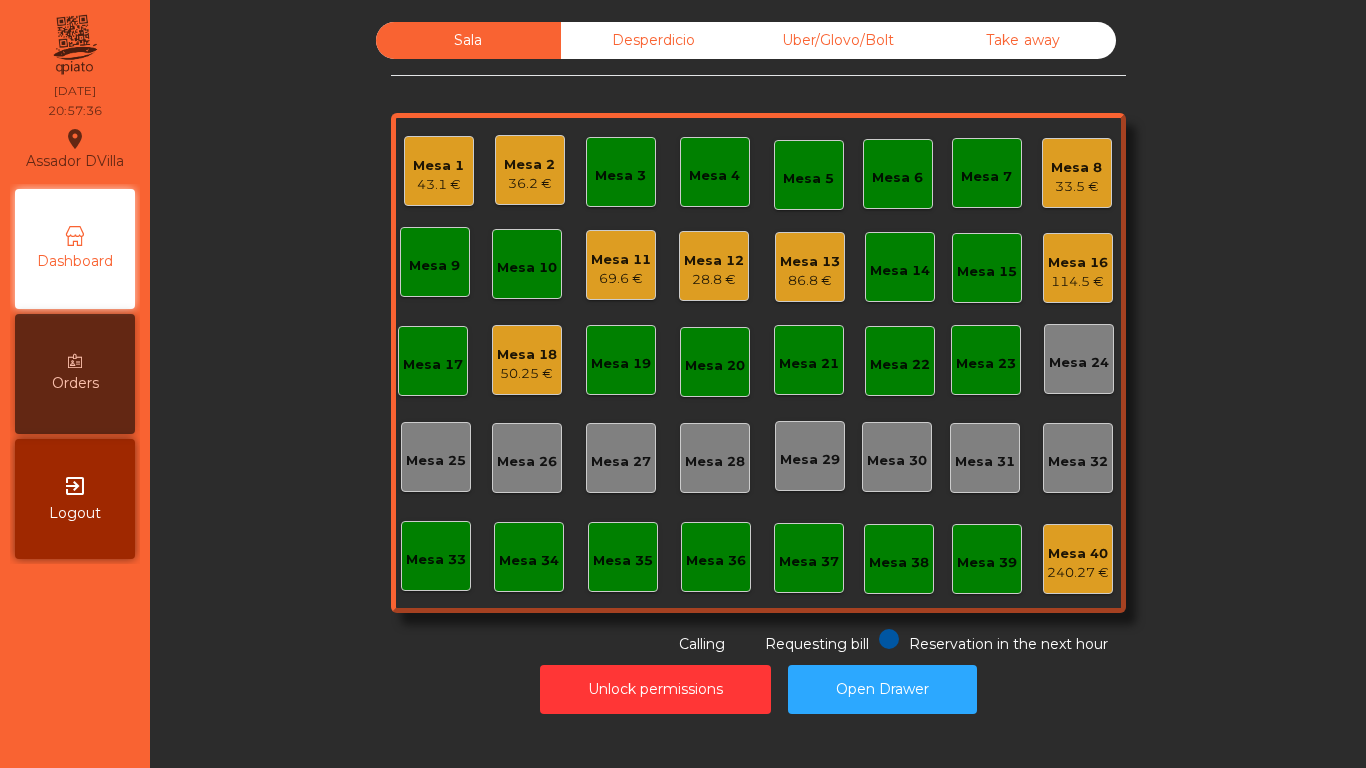 click on "Mesa 16" 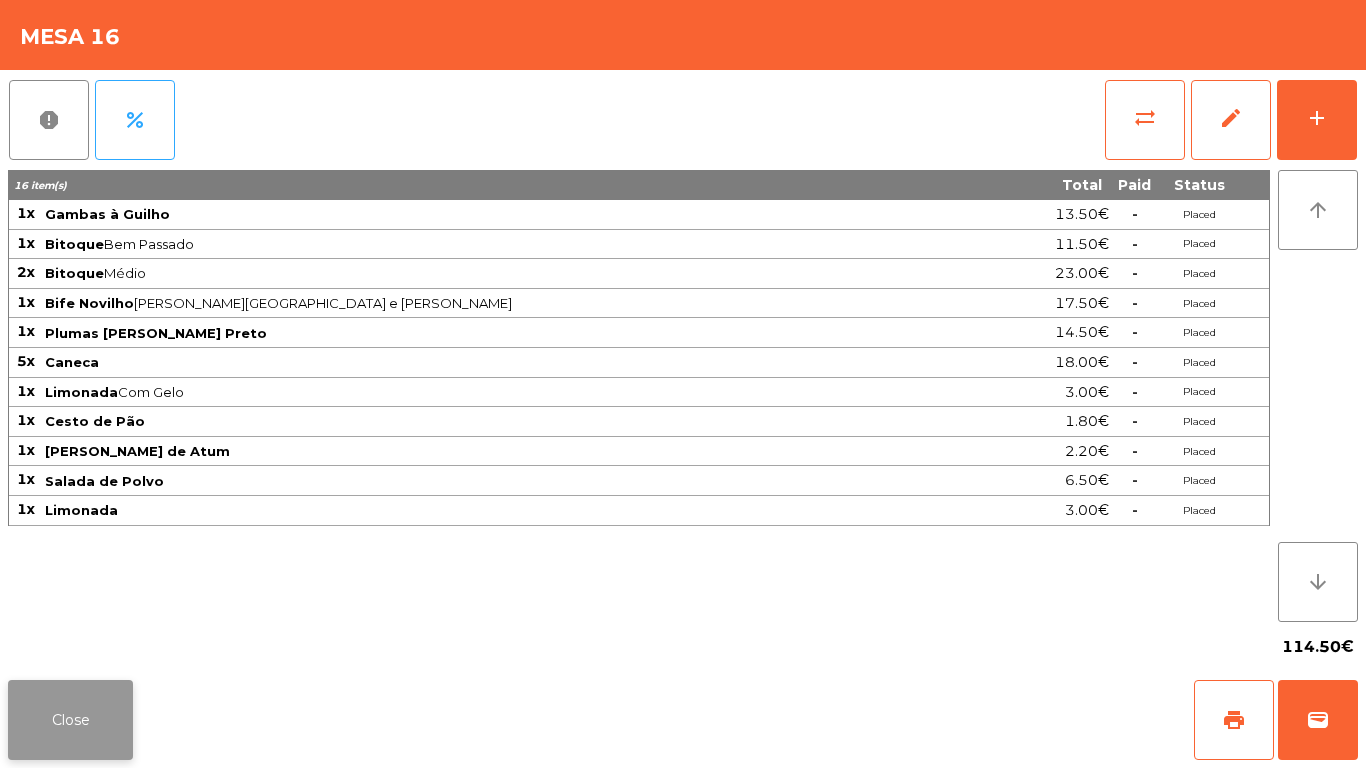 click on "Close" 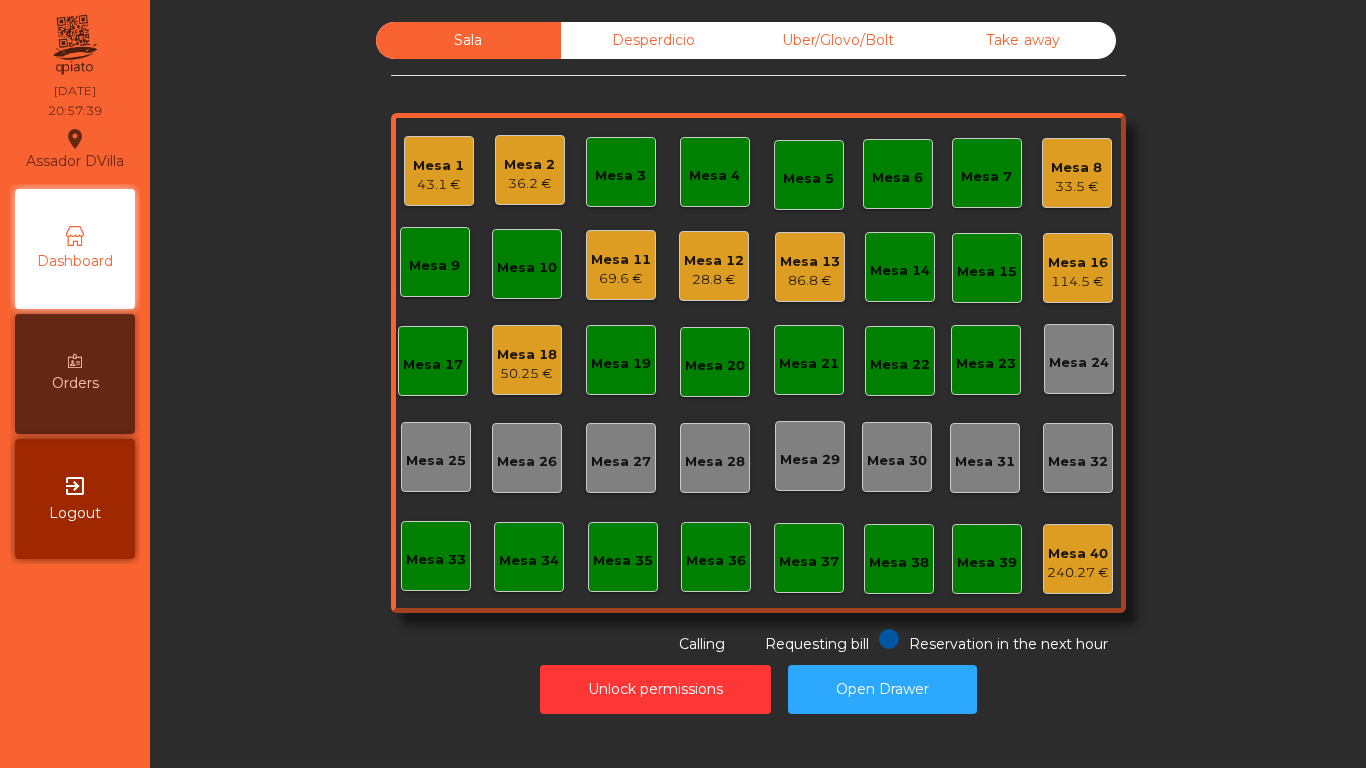 click on "Mesa 13" 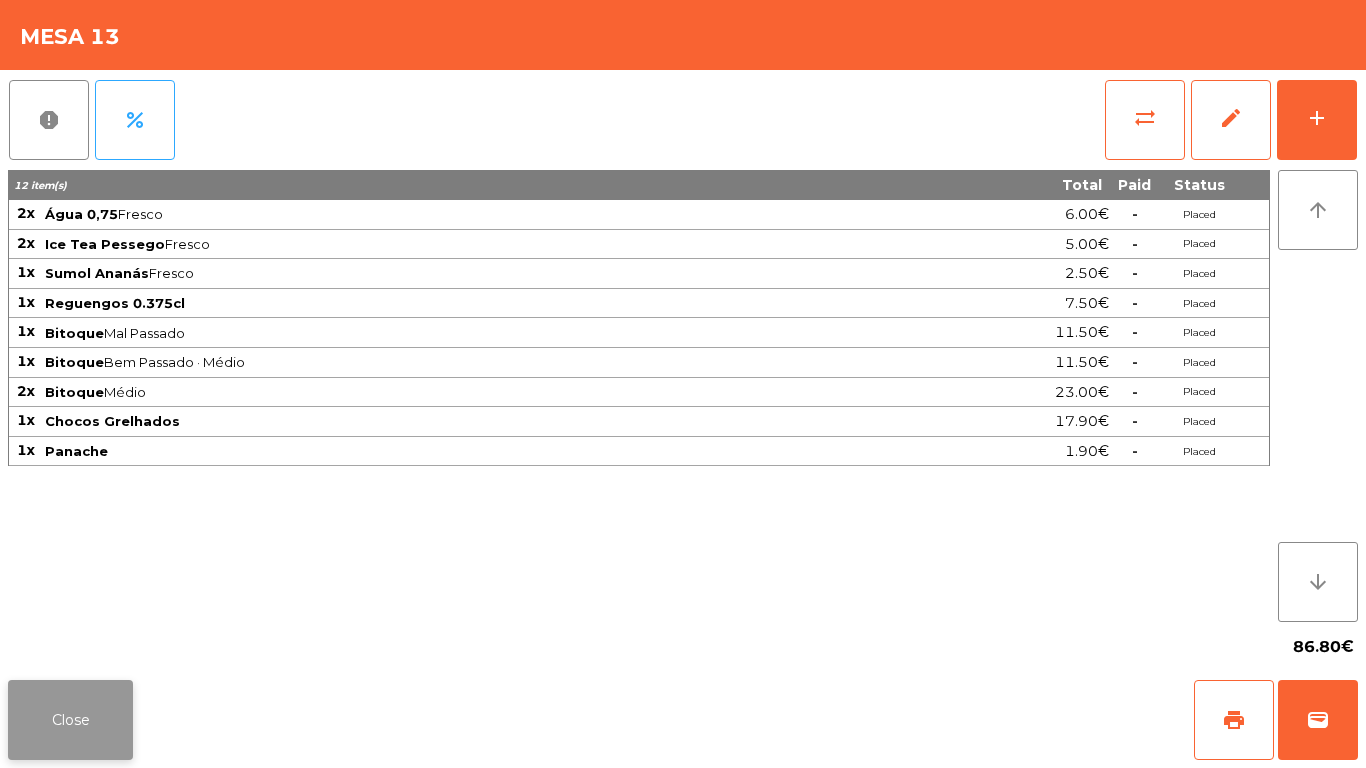 click on "Close" 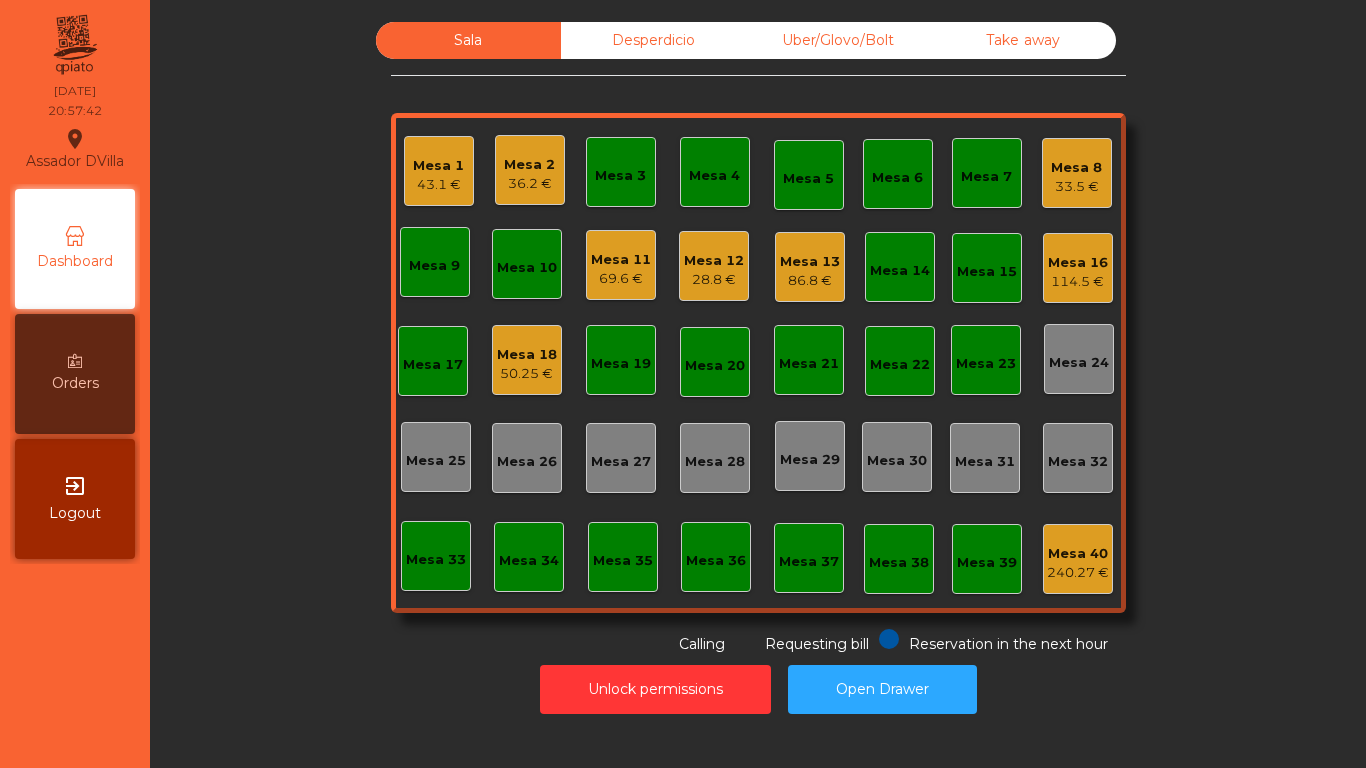 click on "Mesa 8" 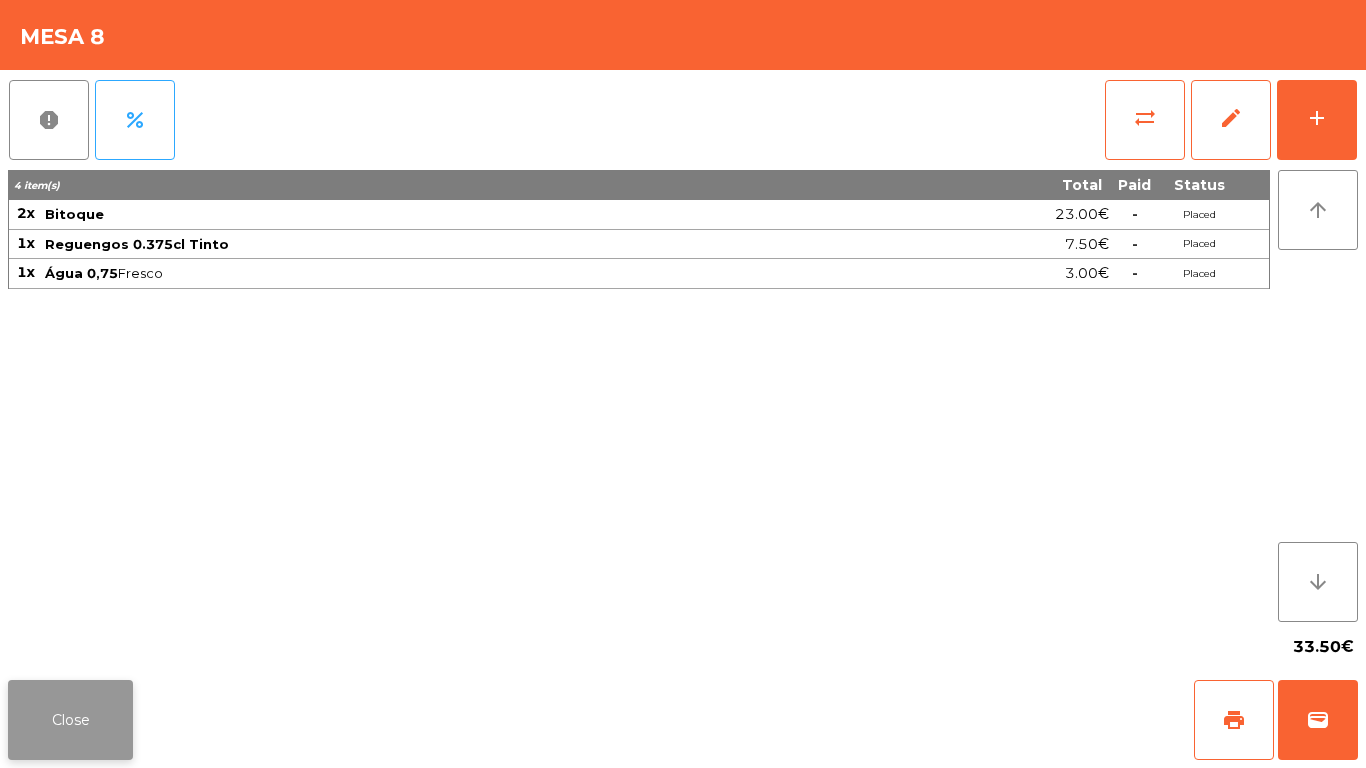 click on "Close" 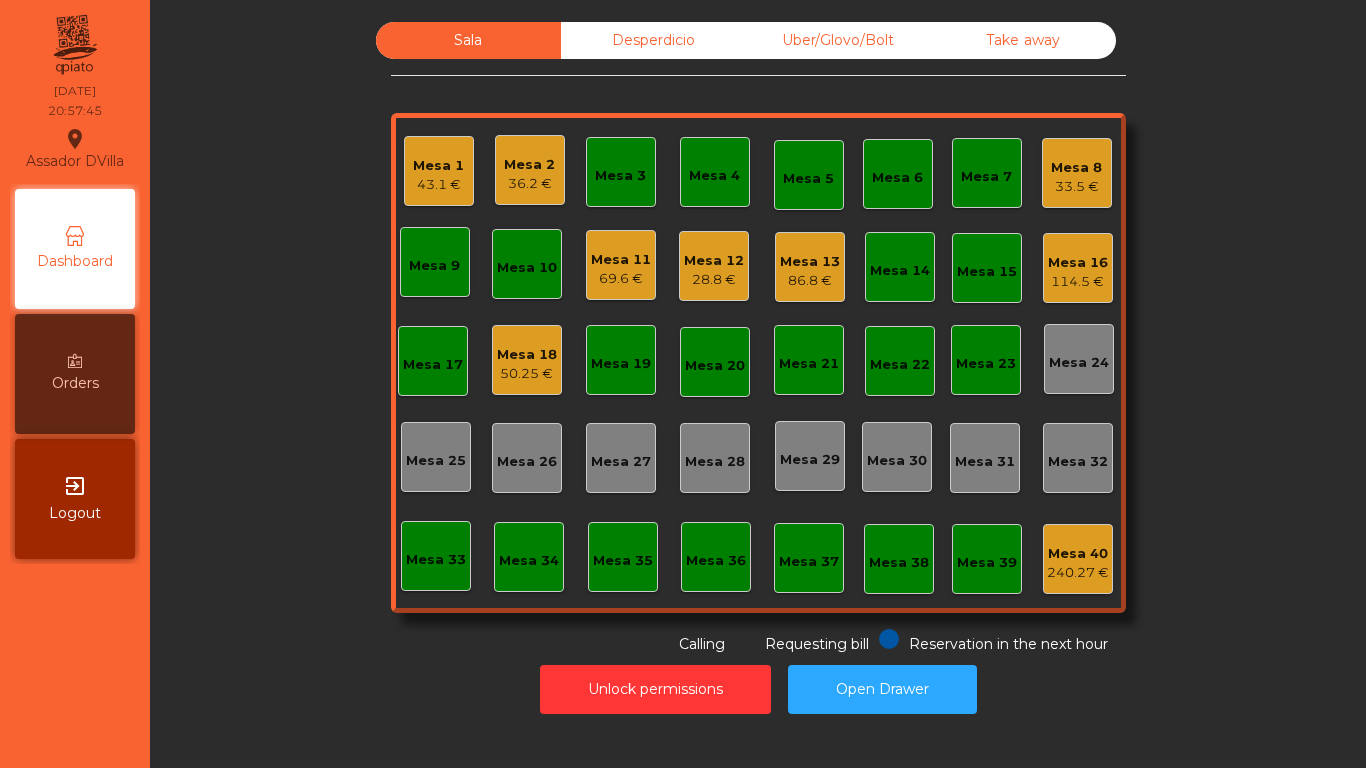 click on "Mesa 12" 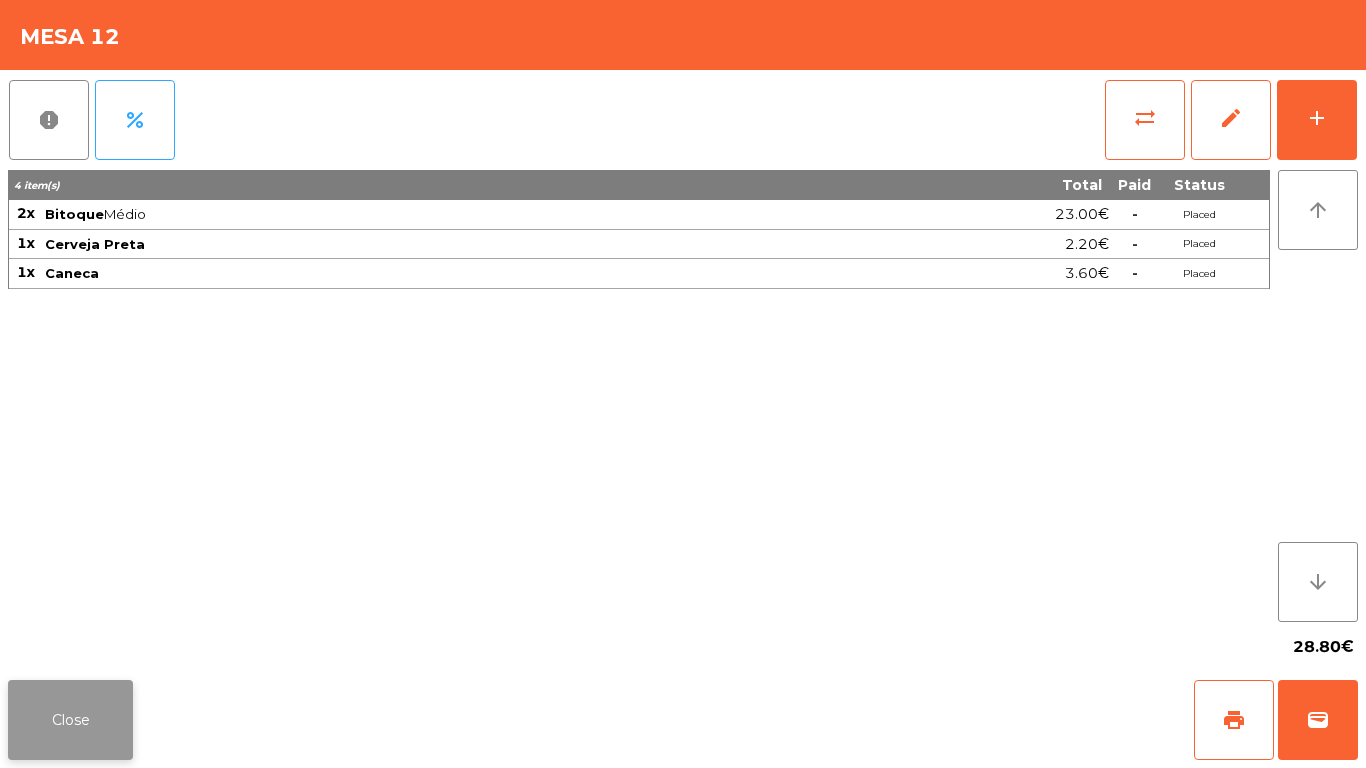 click on "Close" 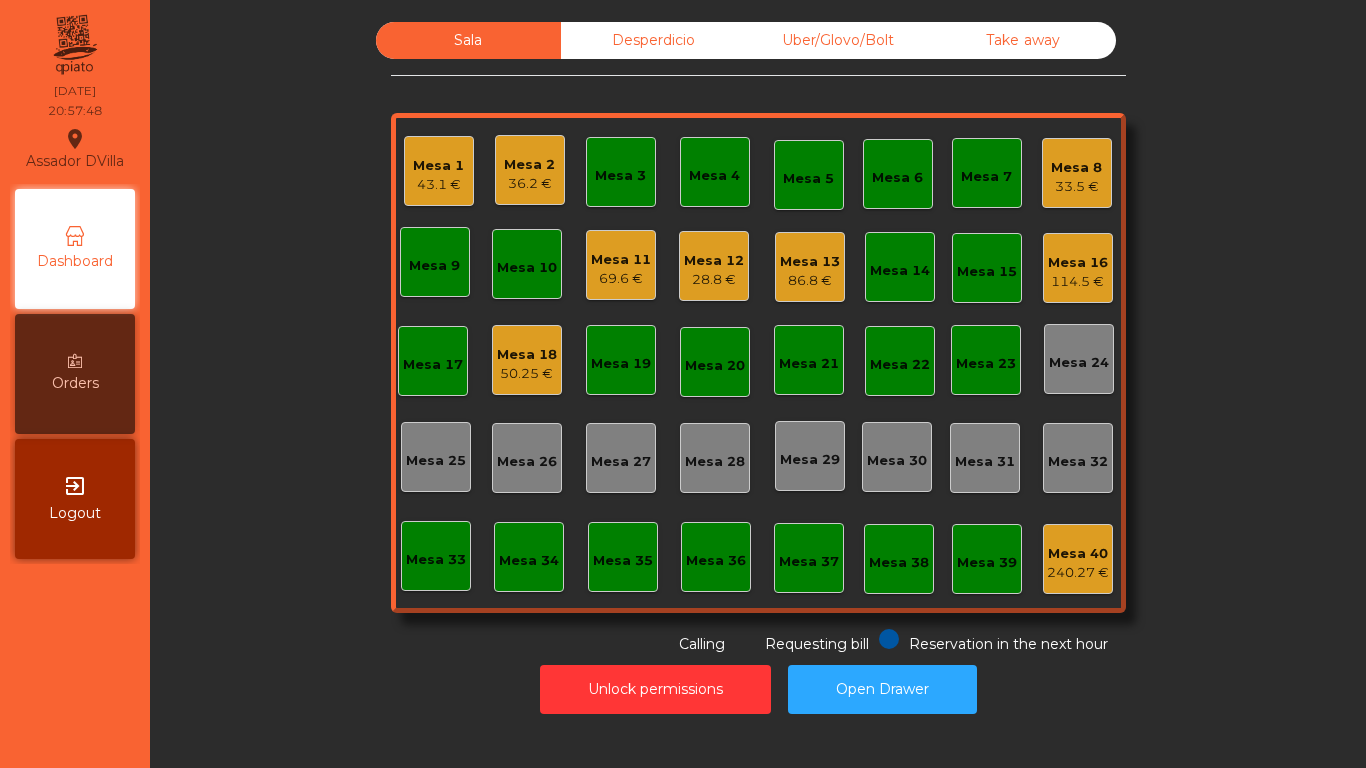 click on "Mesa 11" 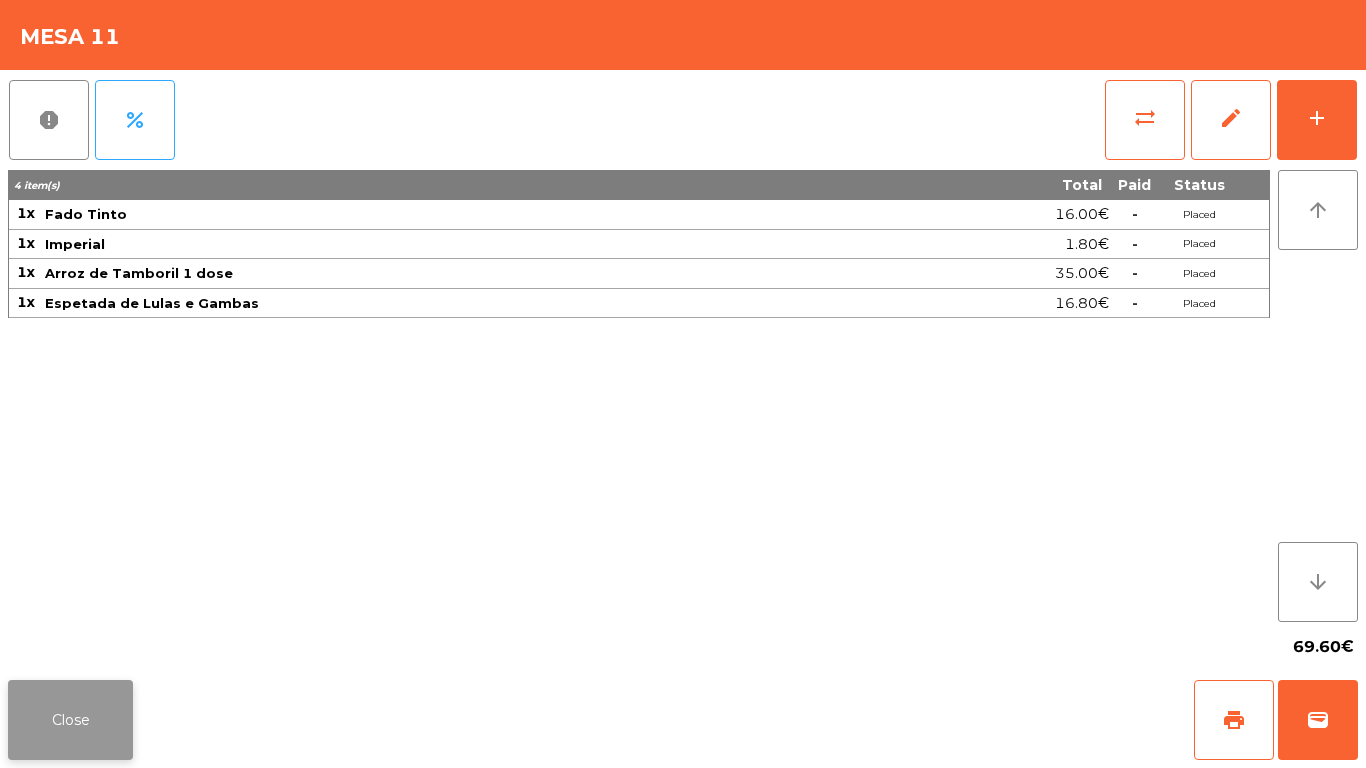 click on "Close" 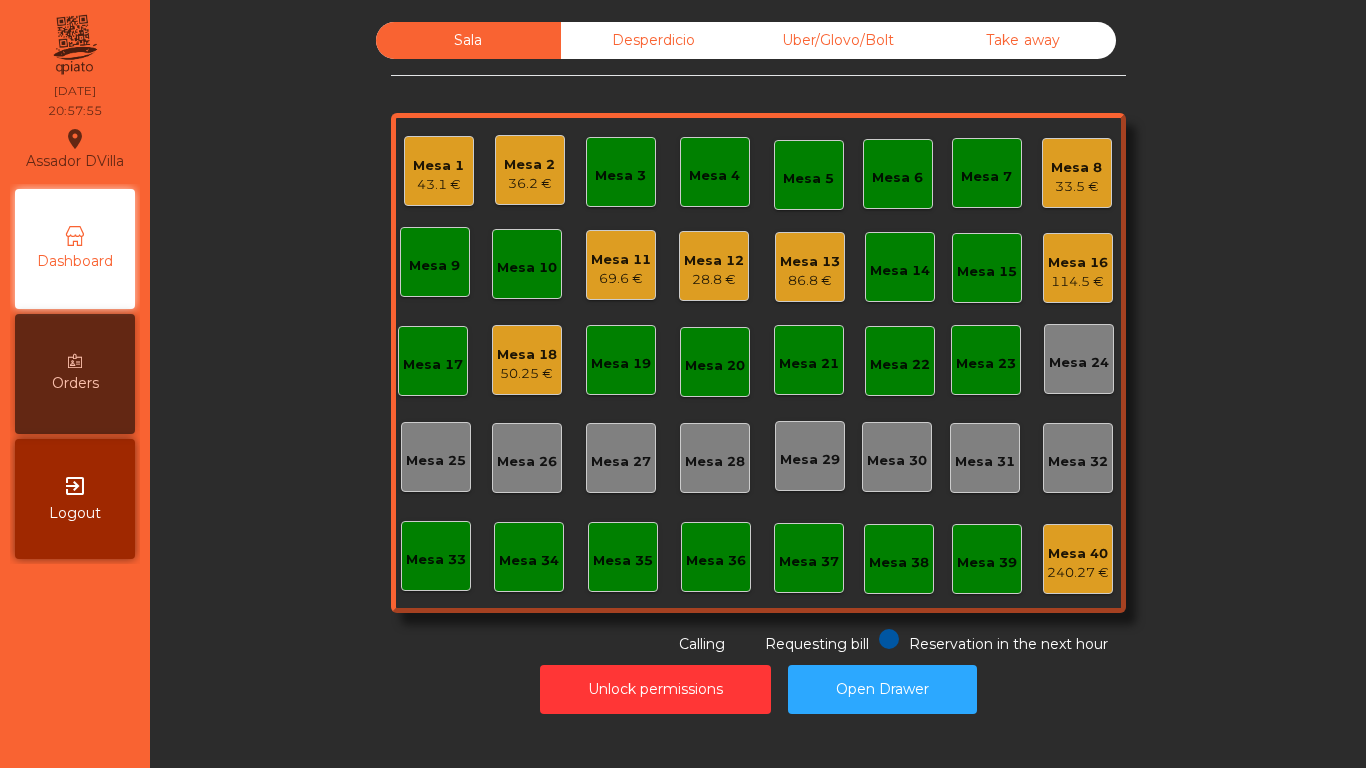 click on "Mesa 16   114.5 €" 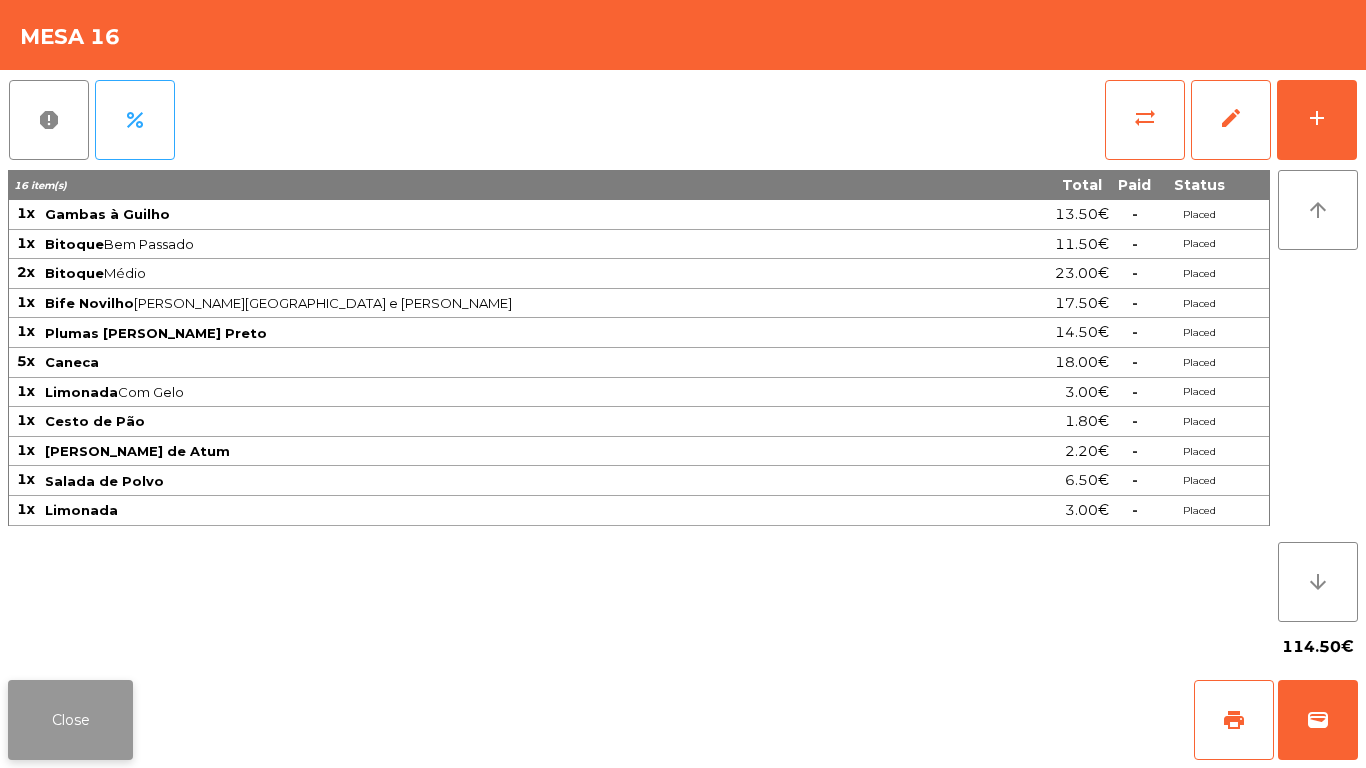 click on "Close" 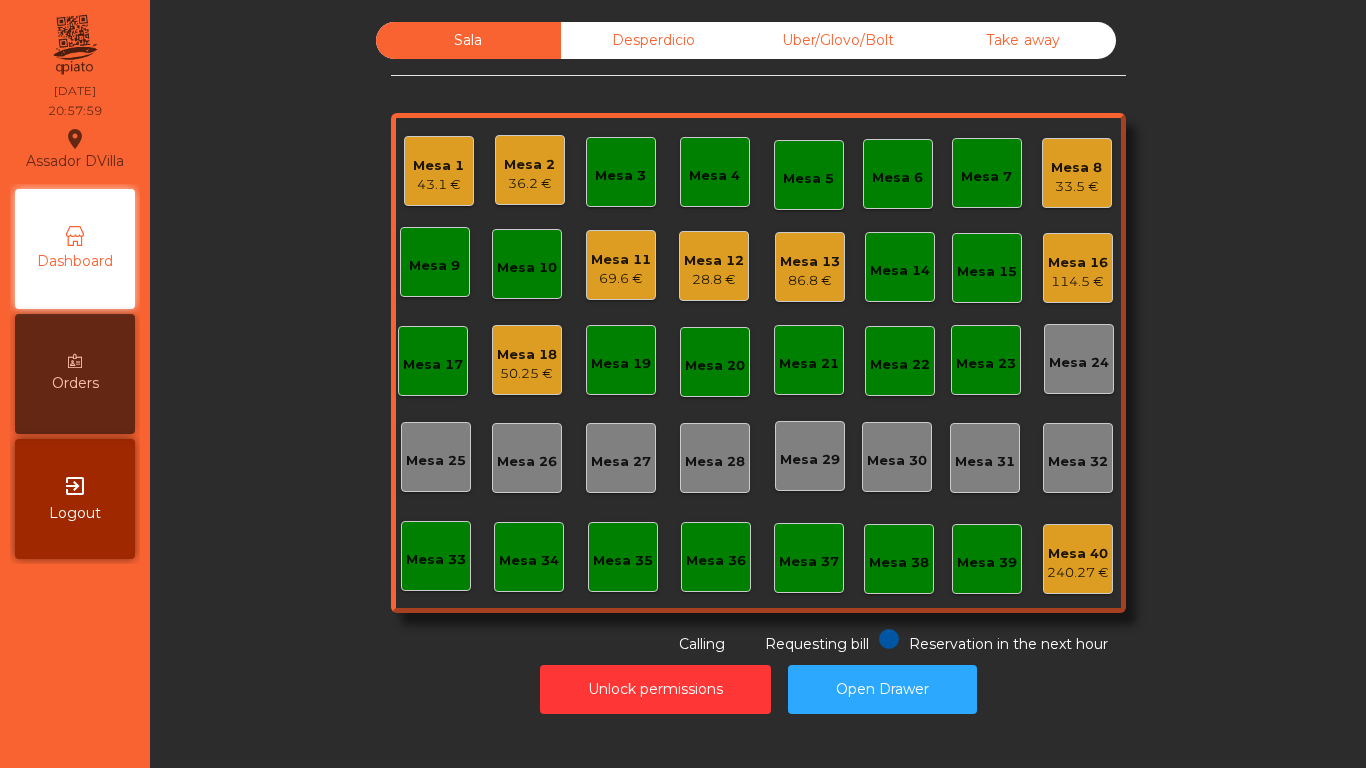 click on "50.25 €" 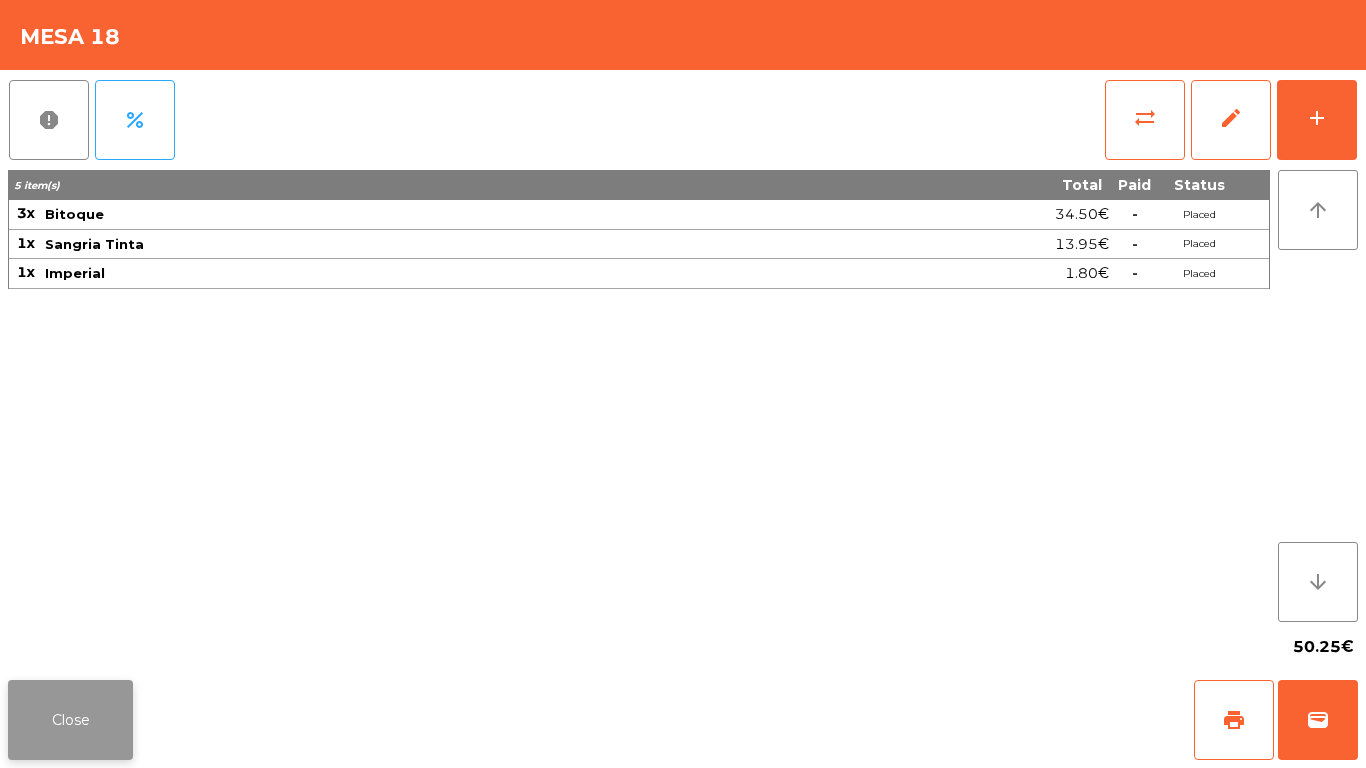 click on "Close" 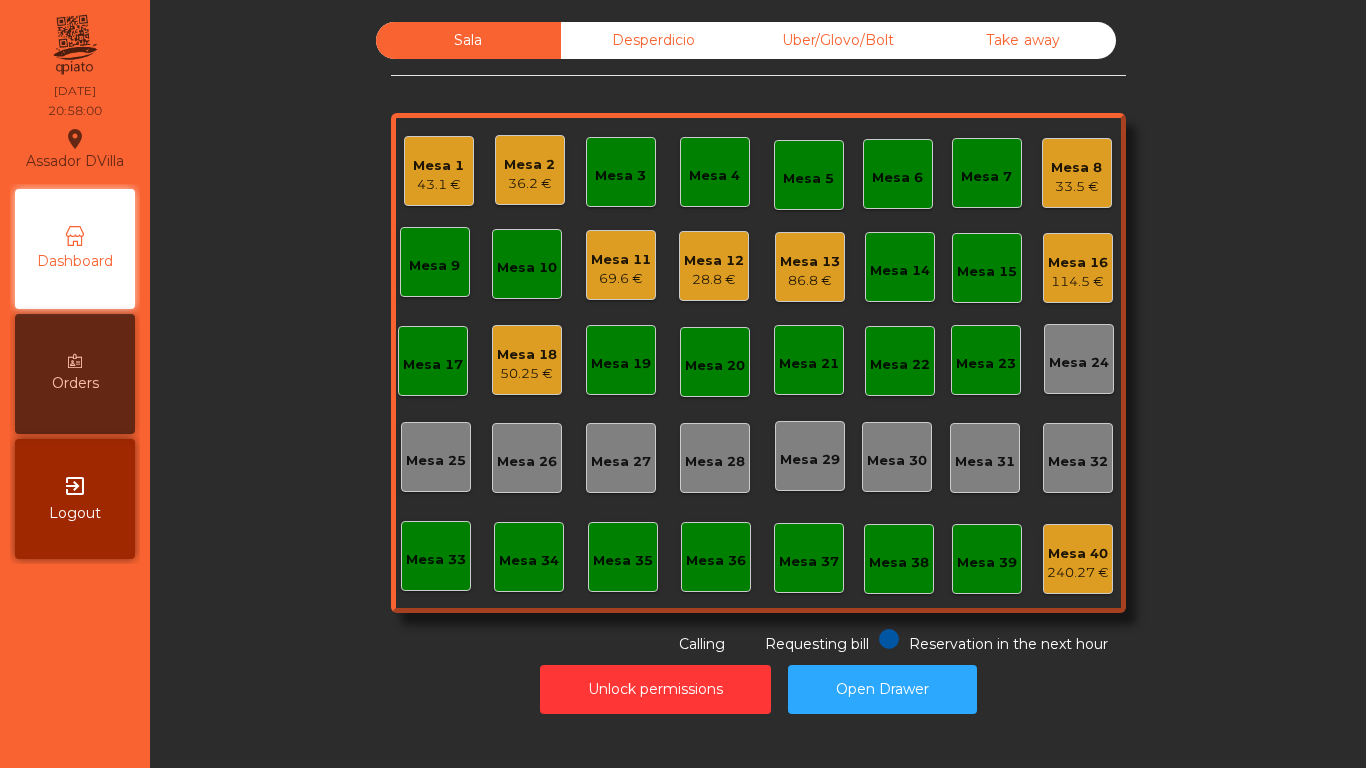 click on "Sala   Desperdicio   Uber/[GEOGRAPHIC_DATA]/Bolt   Take away   [GEOGRAPHIC_DATA] 1   43.1 €   Mesa 2   36.2 €   Mesa 3   Mesa 4   Mesa 5   [GEOGRAPHIC_DATA] 6   Mesa 7   Mesa 8   33.5 €   Mesa 9   Mesa 10   Mesa 11   69.6 €   [GEOGRAPHIC_DATA] 12   28.8 €   [GEOGRAPHIC_DATA] 13   86.8 €   [GEOGRAPHIC_DATA] 14   [GEOGRAPHIC_DATA] 15   Mesa 16   114.5 €   [GEOGRAPHIC_DATA] 17   [GEOGRAPHIC_DATA] 18   50.25 €   [GEOGRAPHIC_DATA] 19   [GEOGRAPHIC_DATA] 20   [GEOGRAPHIC_DATA] 21   [GEOGRAPHIC_DATA] 22   [GEOGRAPHIC_DATA] 23   [GEOGRAPHIC_DATA] 24   [GEOGRAPHIC_DATA] 25   [GEOGRAPHIC_DATA] 26   [GEOGRAPHIC_DATA] 27   [GEOGRAPHIC_DATA] 28   [GEOGRAPHIC_DATA] 29   [GEOGRAPHIC_DATA] 30   [GEOGRAPHIC_DATA] 31   [GEOGRAPHIC_DATA] 32   [GEOGRAPHIC_DATA] 33   [GEOGRAPHIC_DATA] 34   [GEOGRAPHIC_DATA] 37   [GEOGRAPHIC_DATA] 40   240.27 €  Reservation in the next hour Requesting bill Calling  Unlock permissions   Open Drawer" 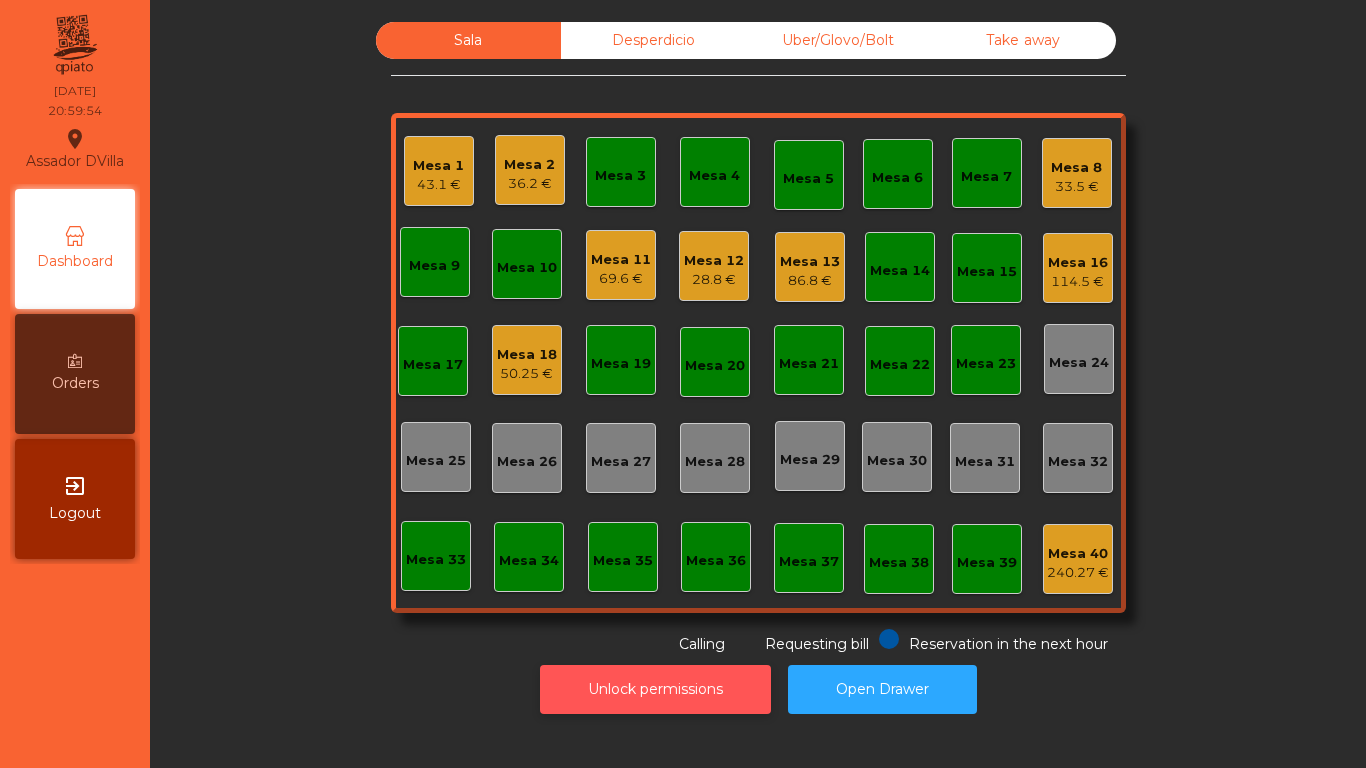 click on "Unlock permissions" 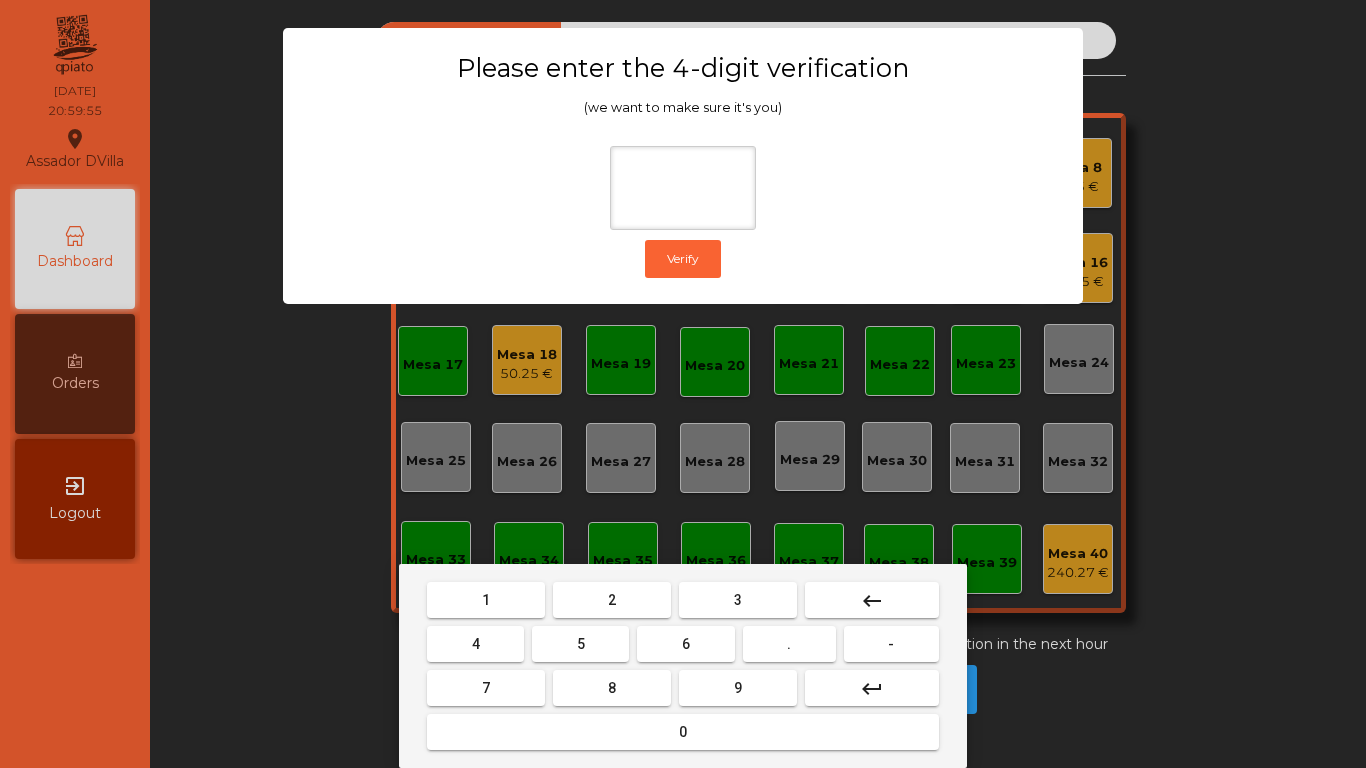 click on "1" at bounding box center [486, 600] 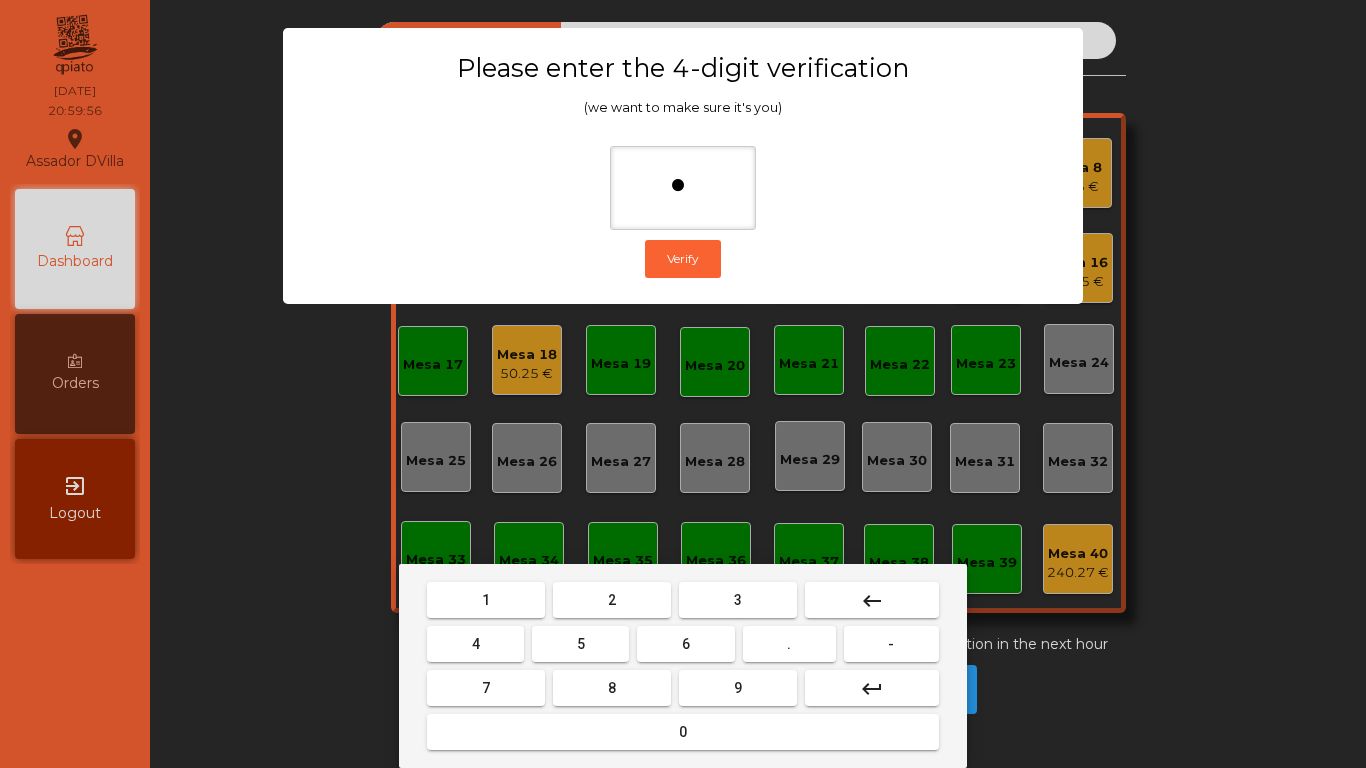 click on "9" at bounding box center (738, 688) 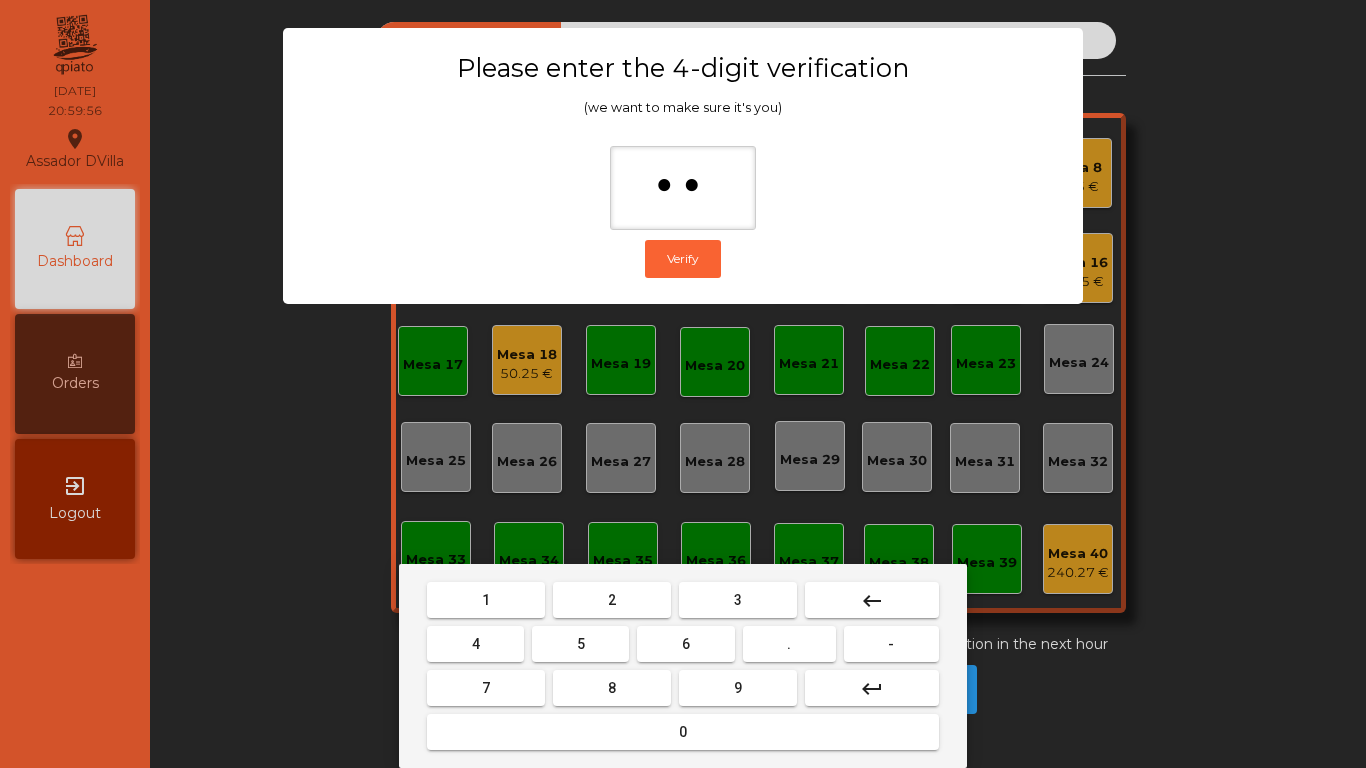 click on "4" at bounding box center [476, 644] 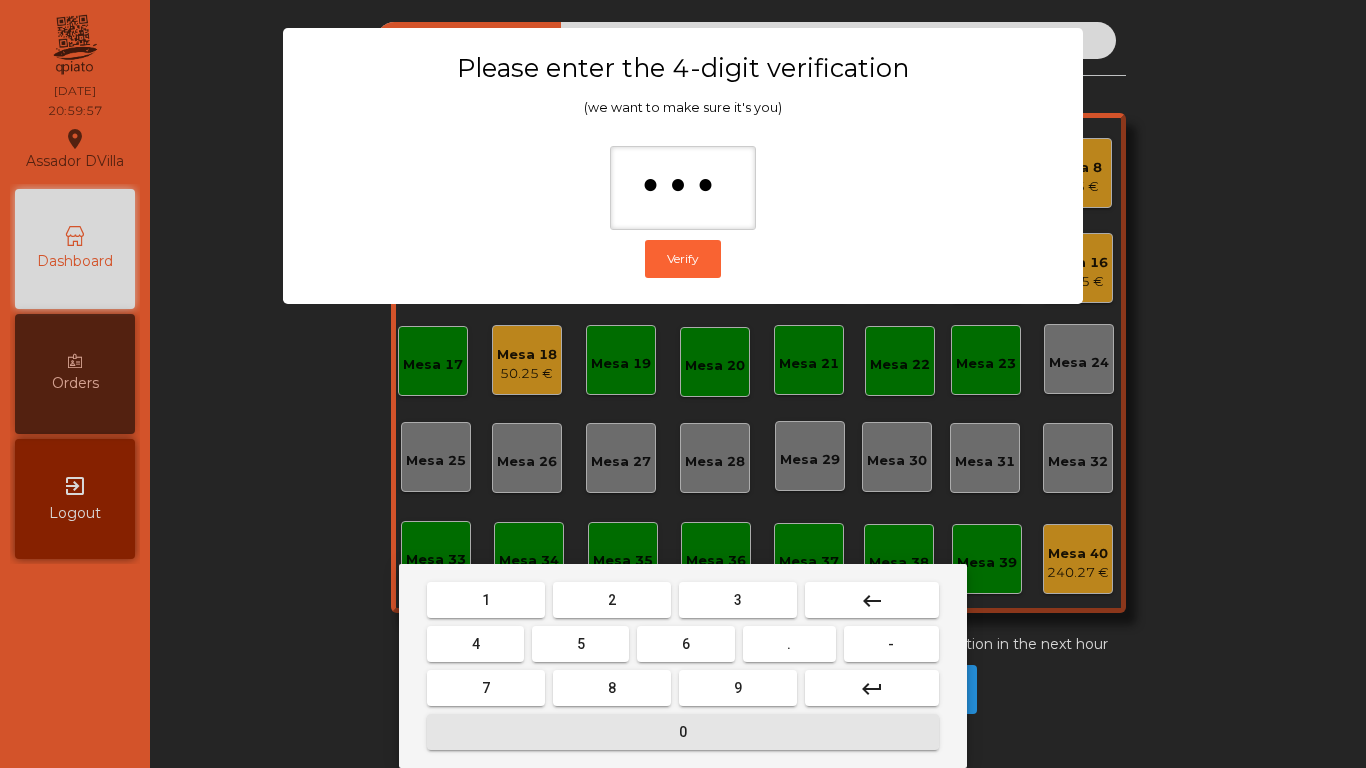 click on "0" at bounding box center [683, 732] 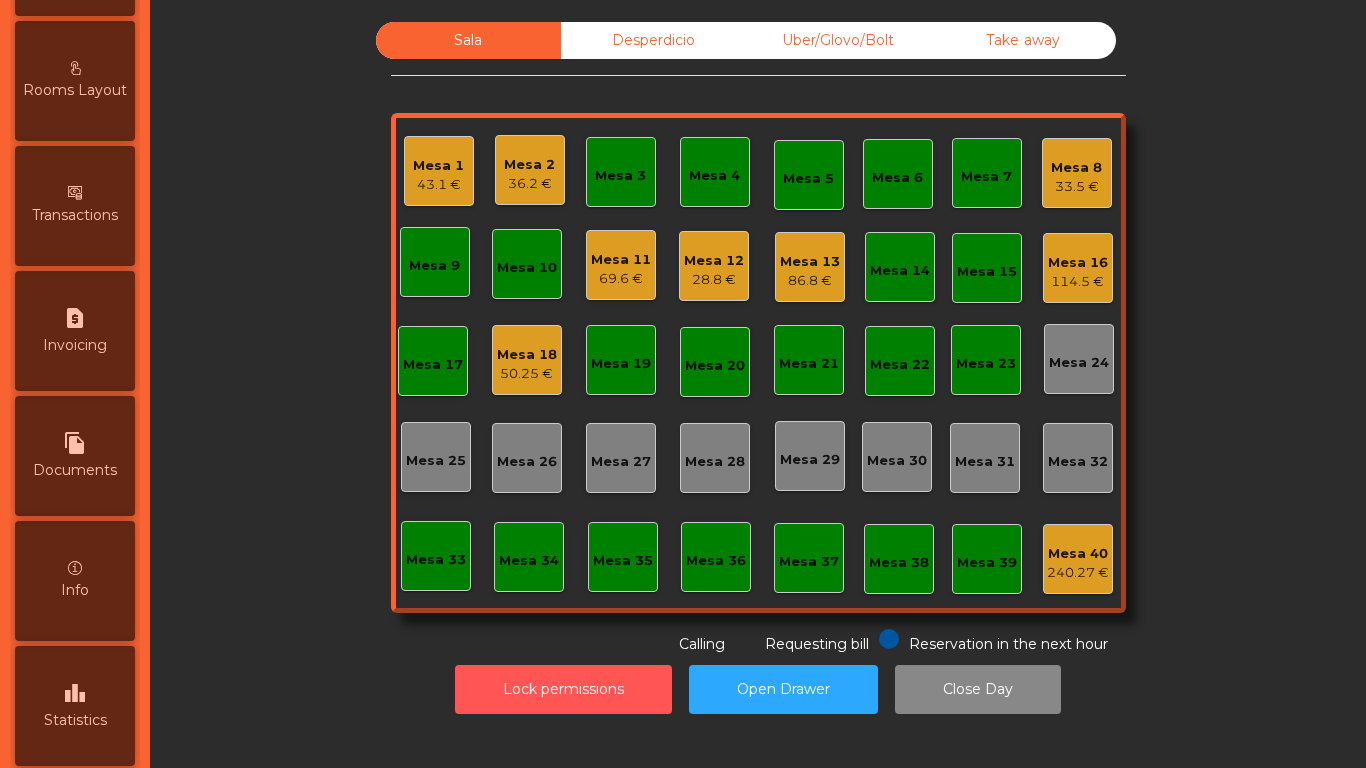 scroll, scrollTop: 1056, scrollLeft: 0, axis: vertical 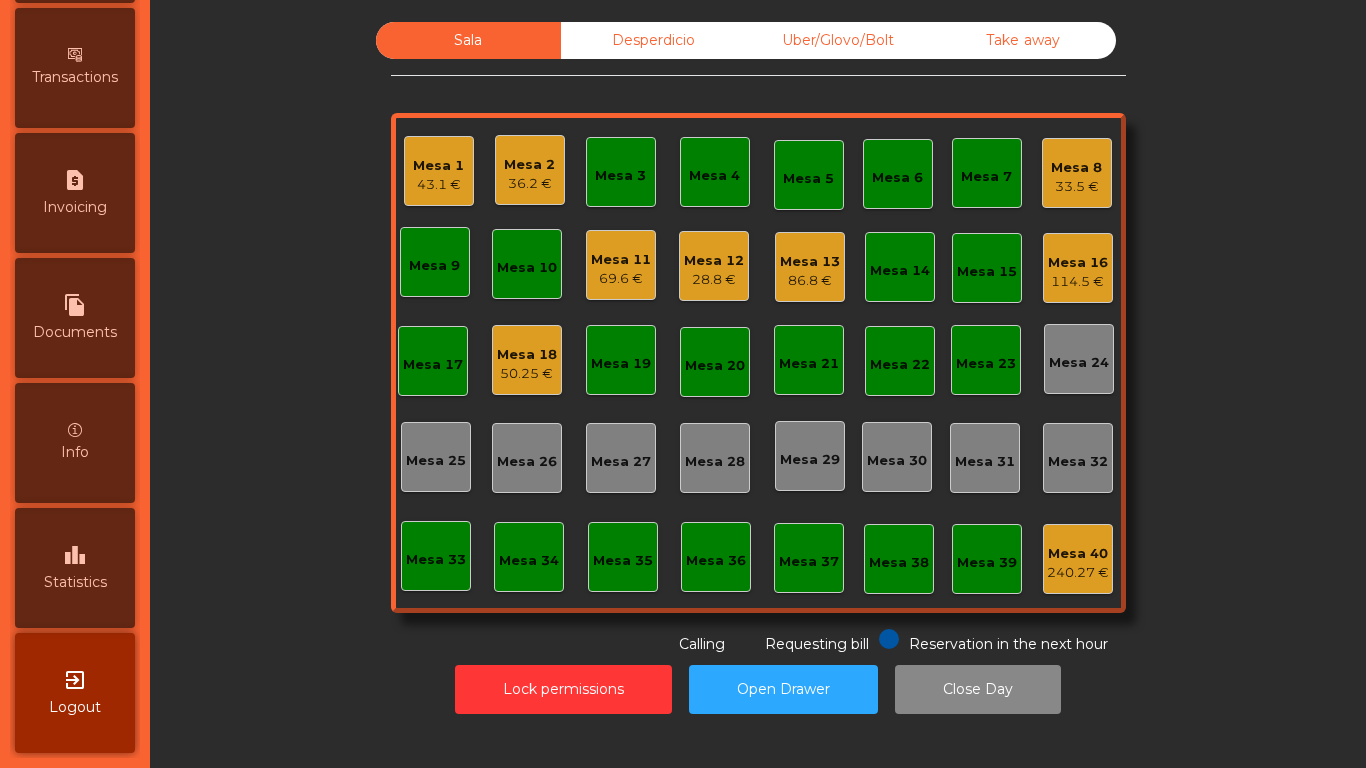 click on "Statistics" at bounding box center [75, 582] 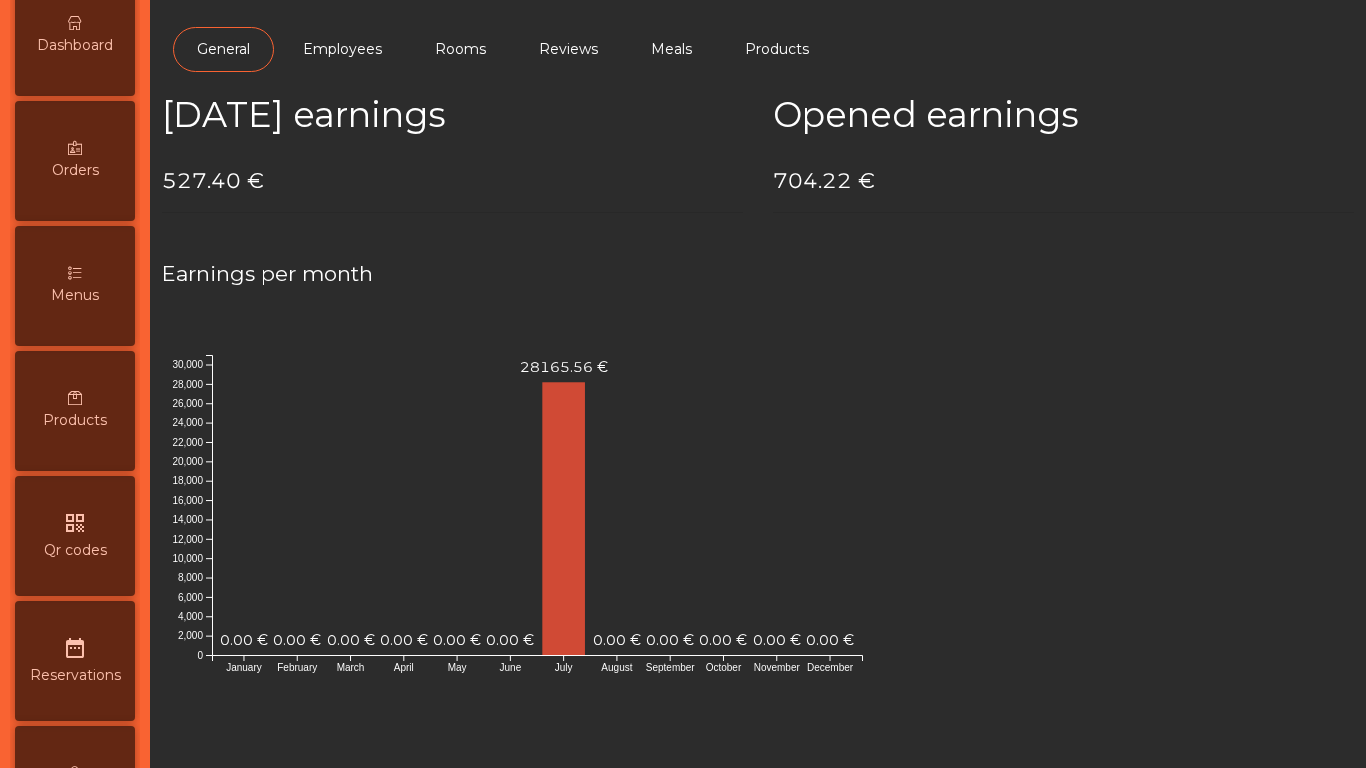 scroll, scrollTop: 0, scrollLeft: 0, axis: both 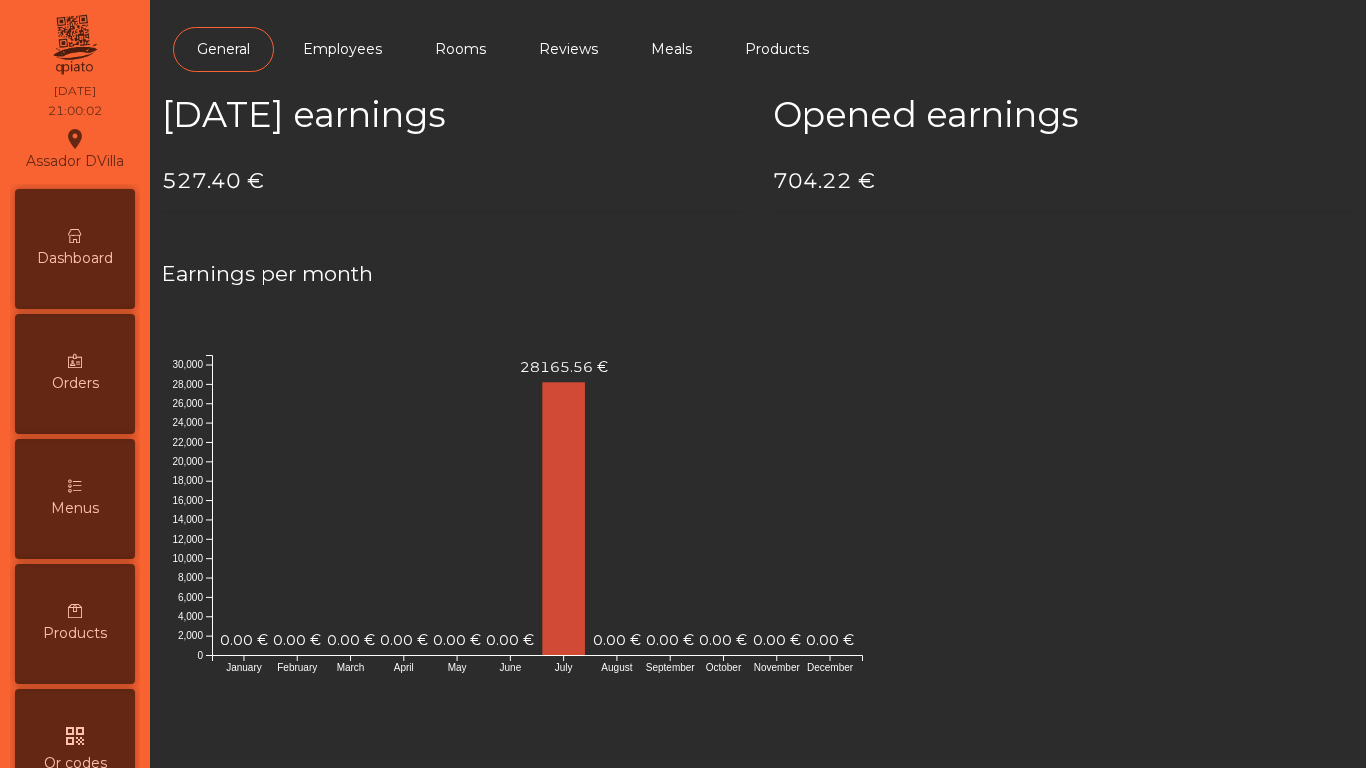 click on "Dashboard" at bounding box center (75, 249) 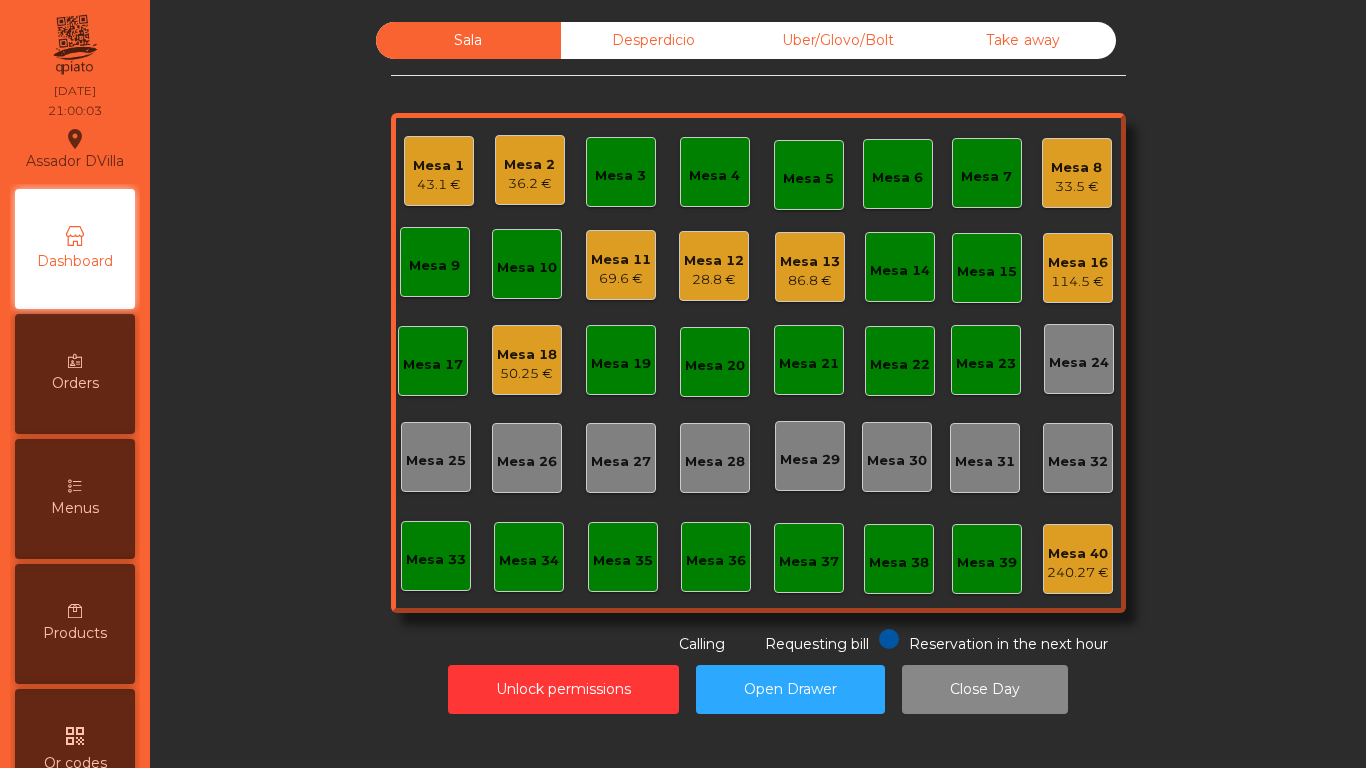 click on "Desperdicio" 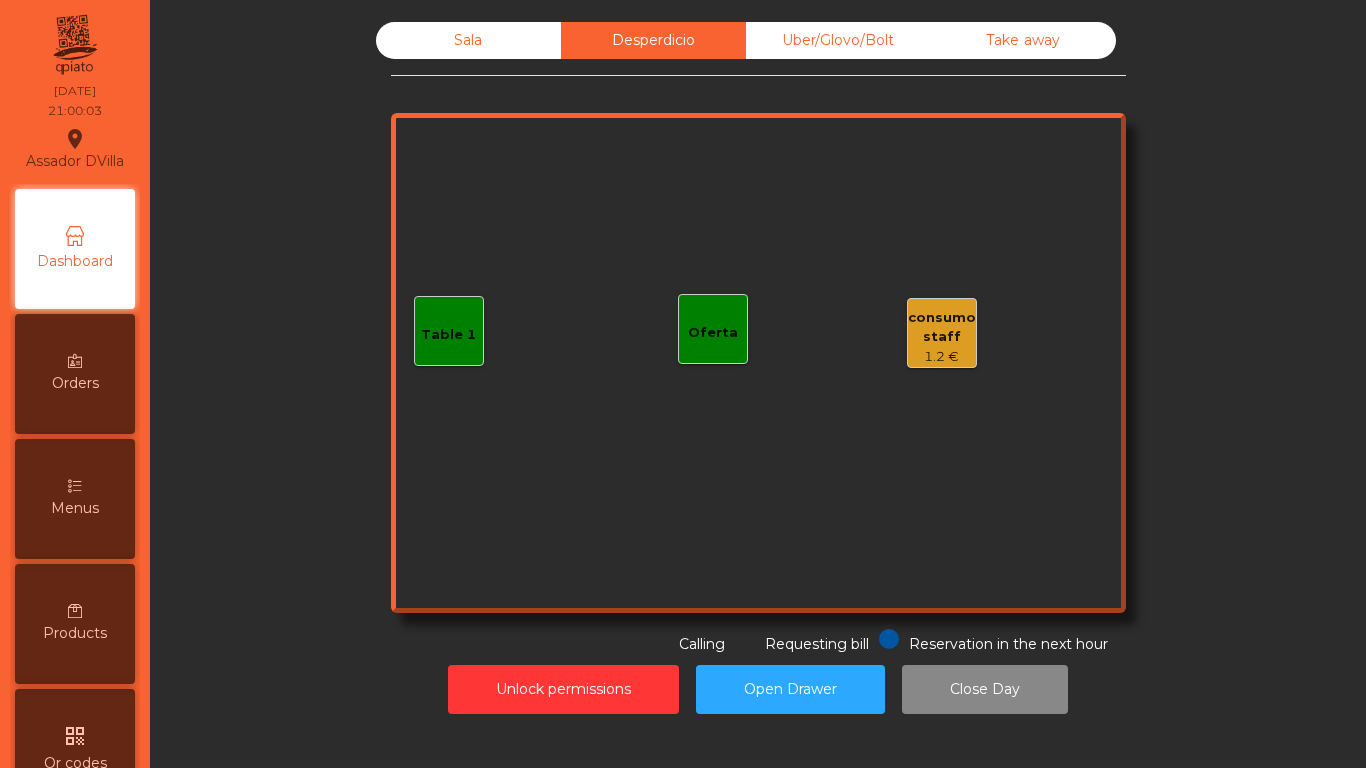 click on "Uber/Glovo/Bolt" 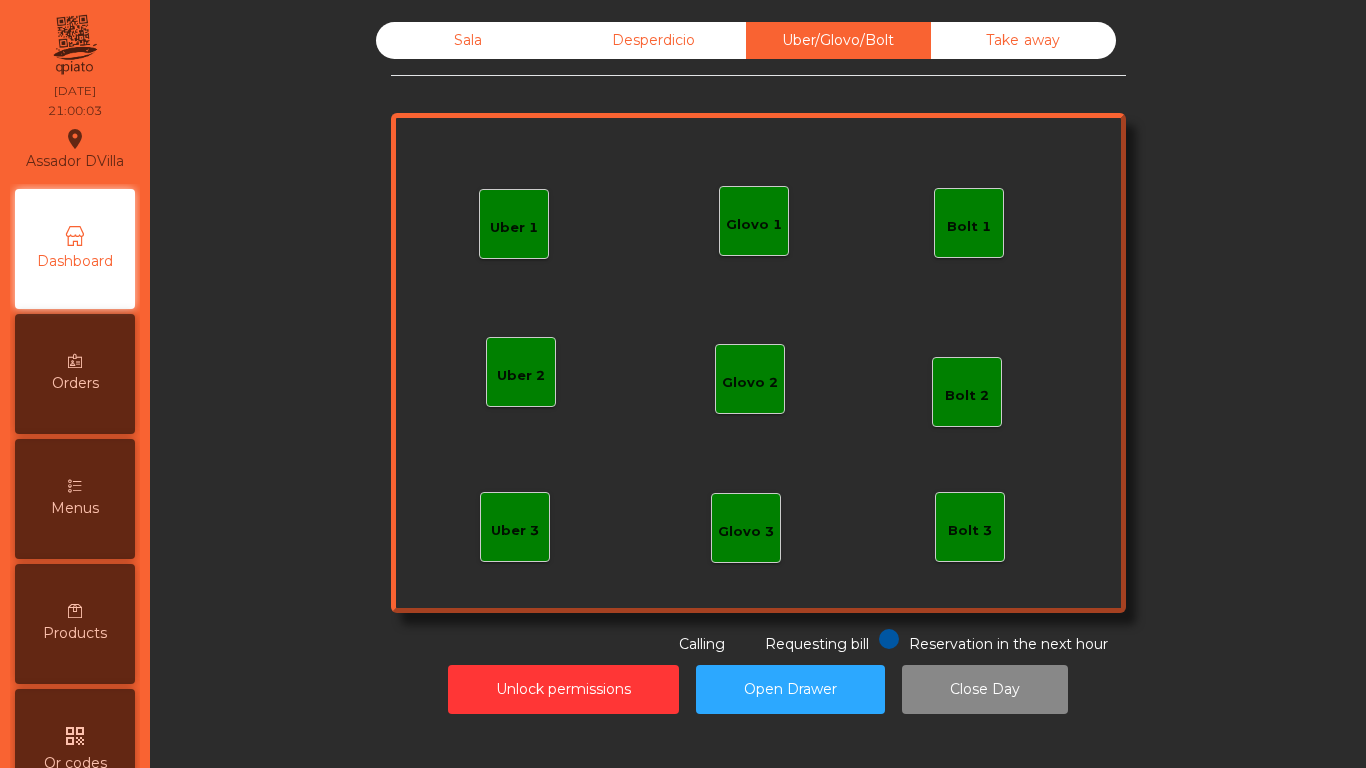 click on "Take away" 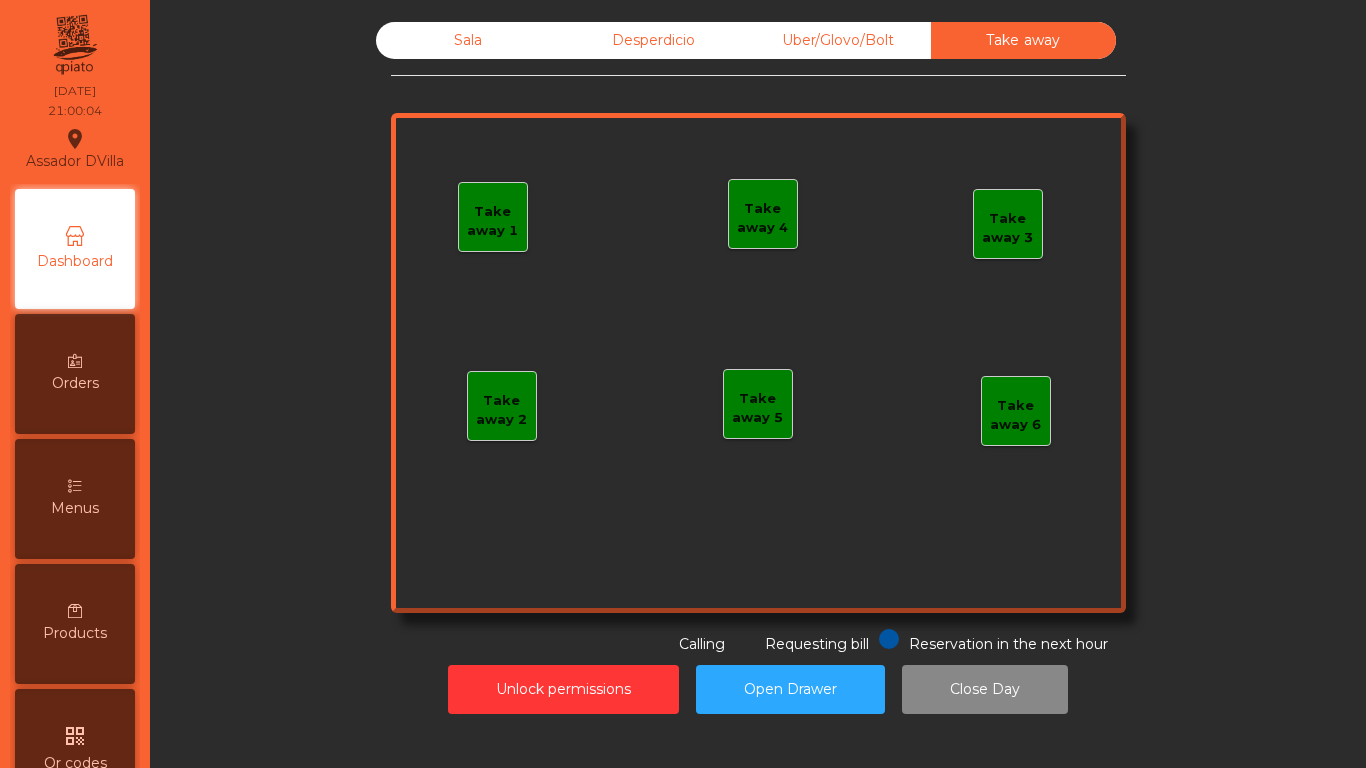 click on "Sala" 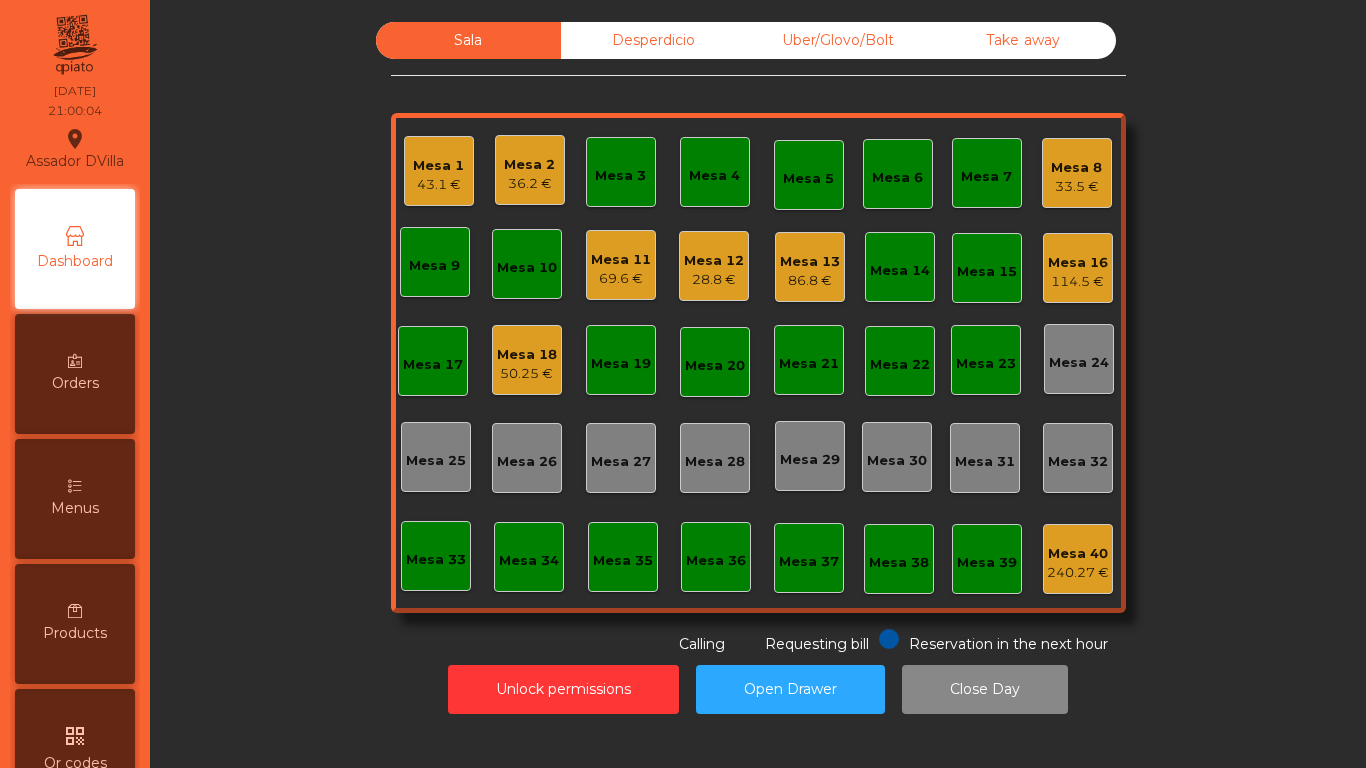 click on "Sala   Desperdicio   Uber/[GEOGRAPHIC_DATA]/Bolt   Take away   [GEOGRAPHIC_DATA] 1   43.1 €   Mesa 2   36.2 €   Mesa 3   Mesa 4   Mesa 5   [GEOGRAPHIC_DATA] 6   Mesa 7   Mesa 8   33.5 €   Mesa 9   Mesa 10   Mesa 11   69.6 €   [GEOGRAPHIC_DATA] 12   28.8 €   [GEOGRAPHIC_DATA] 13   86.8 €   [GEOGRAPHIC_DATA] 14   [GEOGRAPHIC_DATA] 15   Mesa 16   114.5 €   [GEOGRAPHIC_DATA] 17   [GEOGRAPHIC_DATA] 18   50.25 €   [GEOGRAPHIC_DATA] 19   [GEOGRAPHIC_DATA] 20   [GEOGRAPHIC_DATA] 21   [GEOGRAPHIC_DATA] 22   [GEOGRAPHIC_DATA] 23   [GEOGRAPHIC_DATA] 24   [GEOGRAPHIC_DATA] 25   [GEOGRAPHIC_DATA] 26   [GEOGRAPHIC_DATA] 27   [GEOGRAPHIC_DATA] 28   [GEOGRAPHIC_DATA] 29   [GEOGRAPHIC_DATA] 30   [GEOGRAPHIC_DATA] 31   [GEOGRAPHIC_DATA] 32   [GEOGRAPHIC_DATA] 33   [GEOGRAPHIC_DATA] 34   [GEOGRAPHIC_DATA] 37   [GEOGRAPHIC_DATA] 40   240.27 €  Reservation in the next hour Requesting bill Calling" 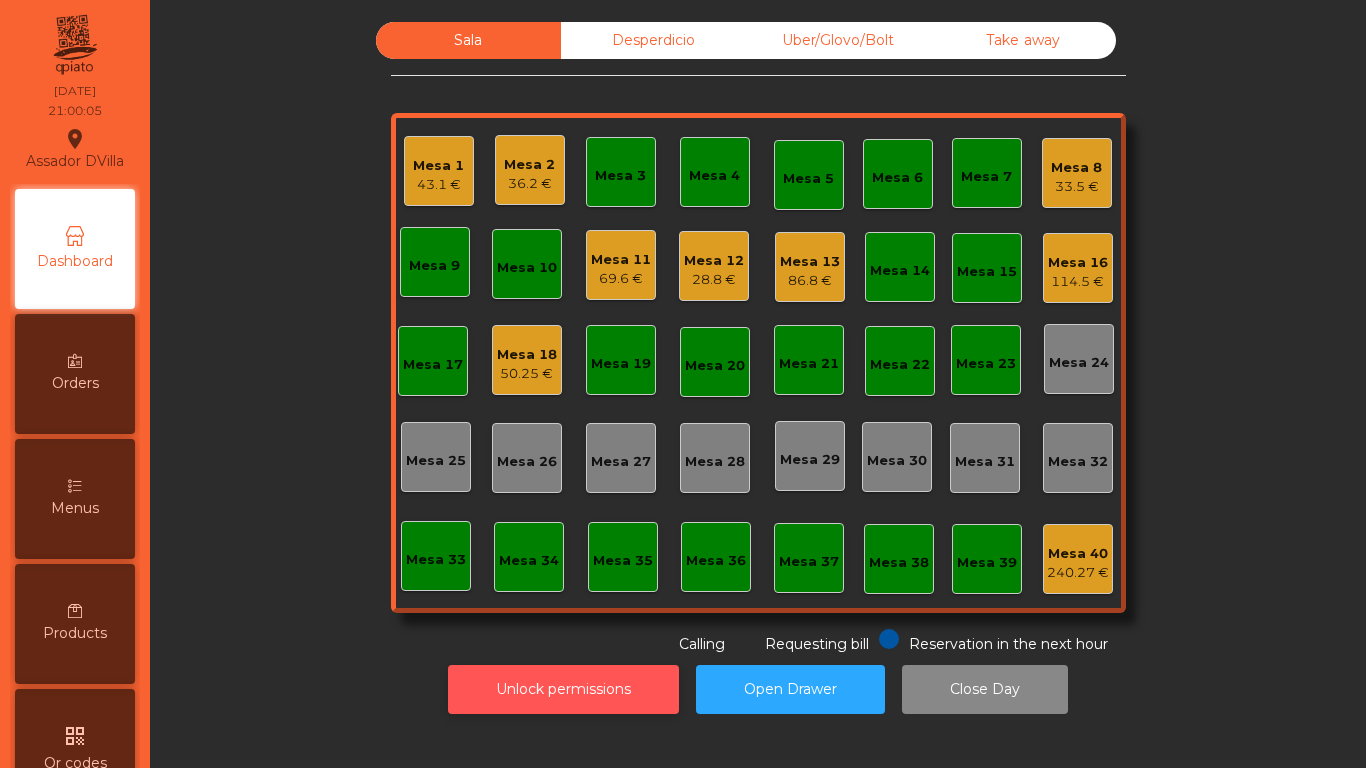 click on "Unlock permissions" 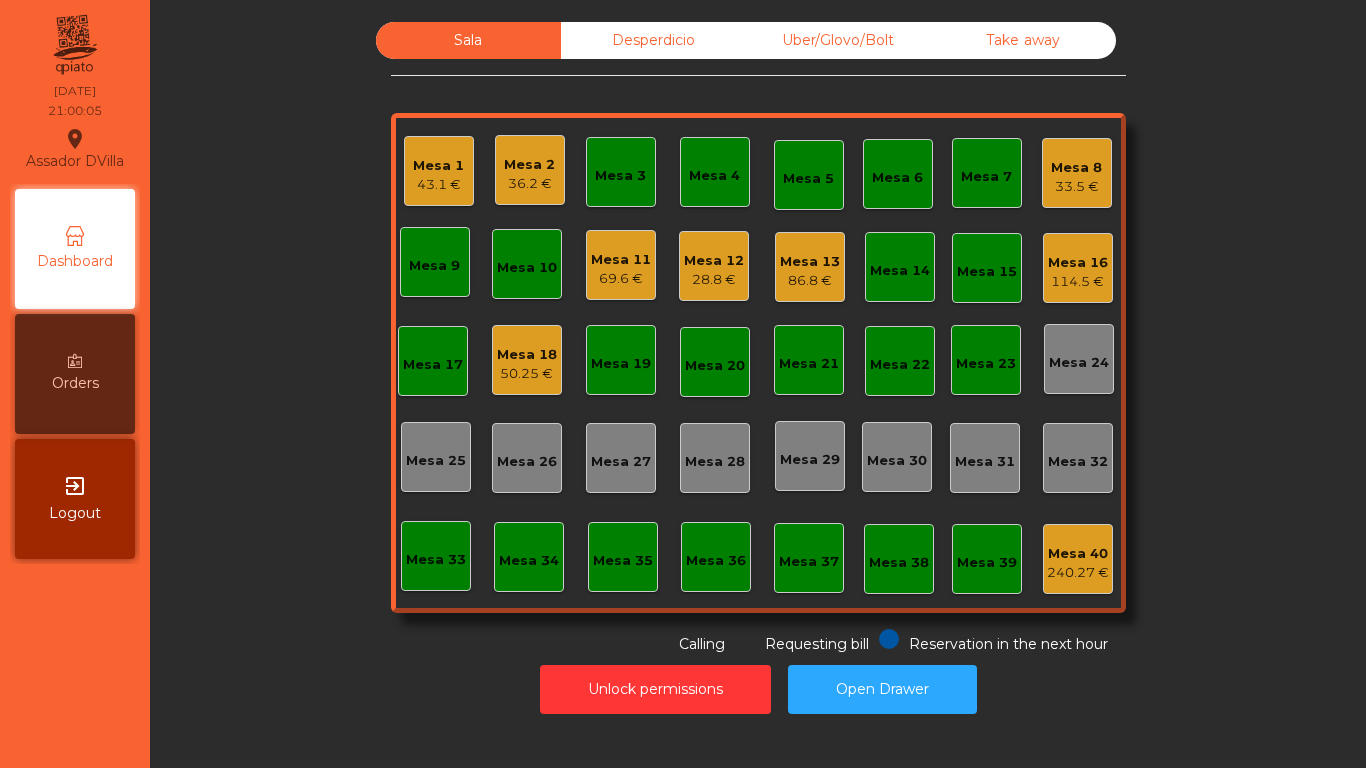 click on "Unlock permissions   Open Drawer" 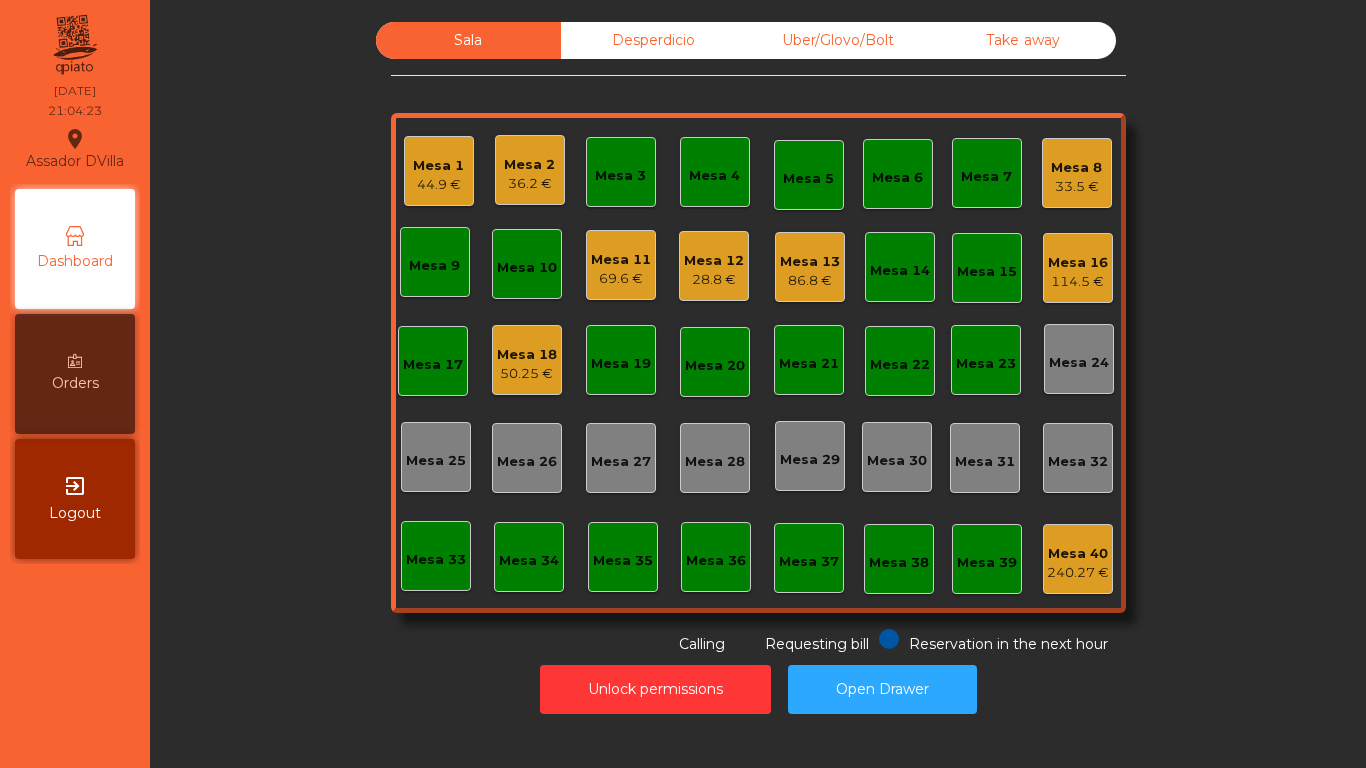 click on "Mesa 11   69.6 €" 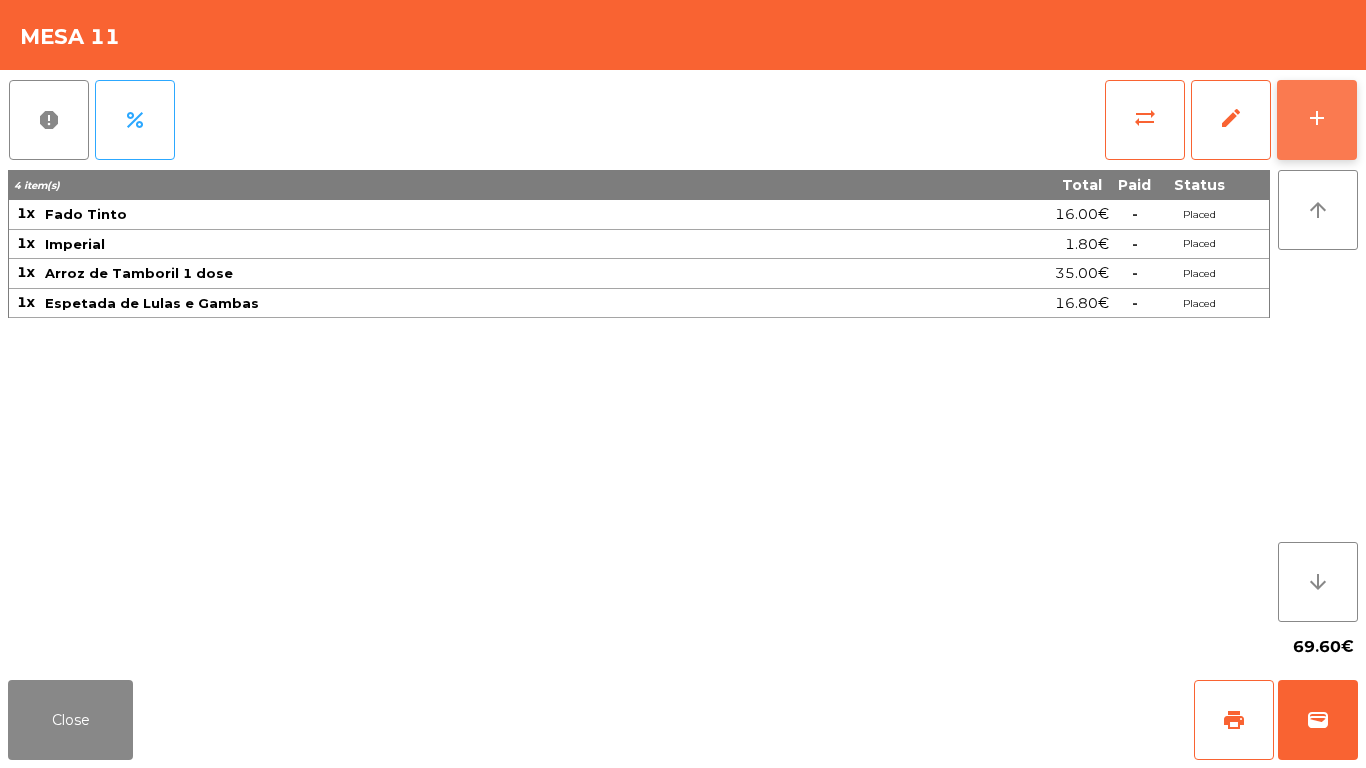 click on "add" 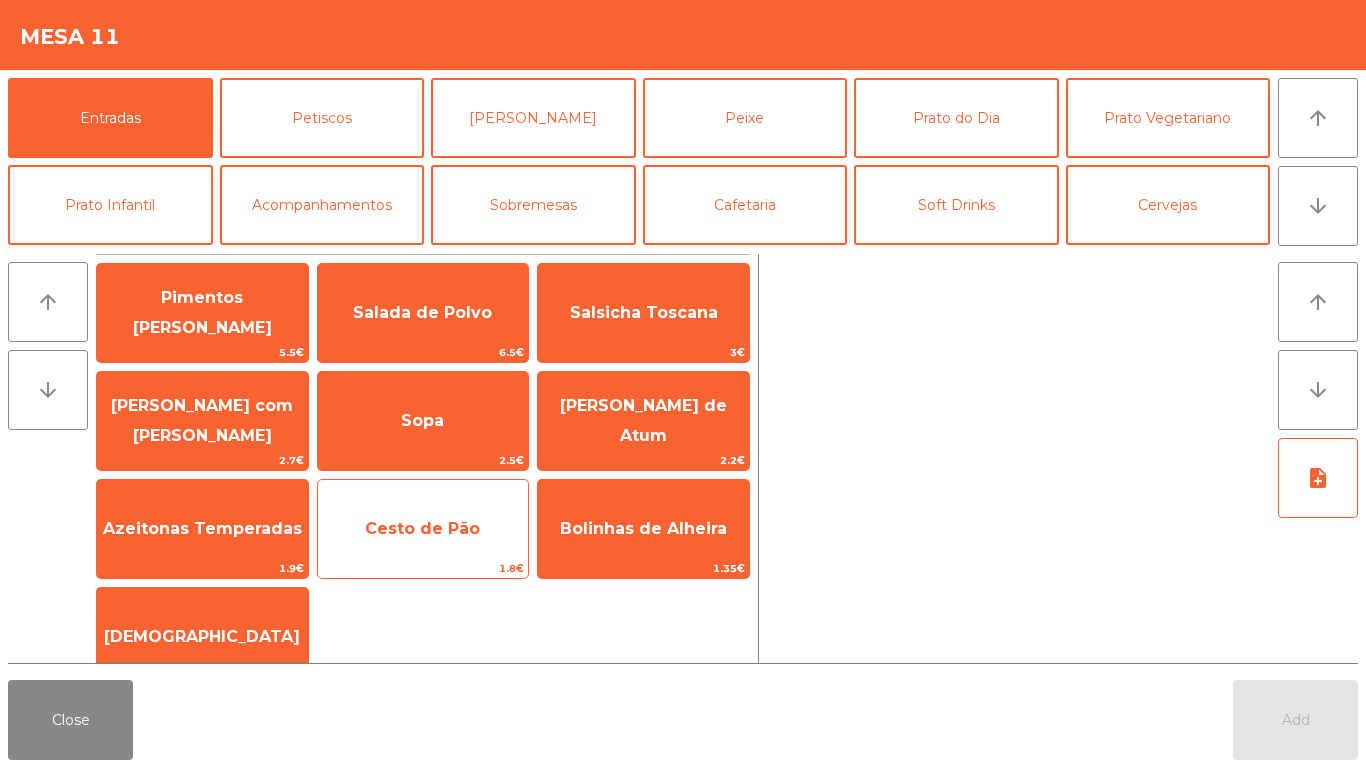 click on "Cesto de Pão" 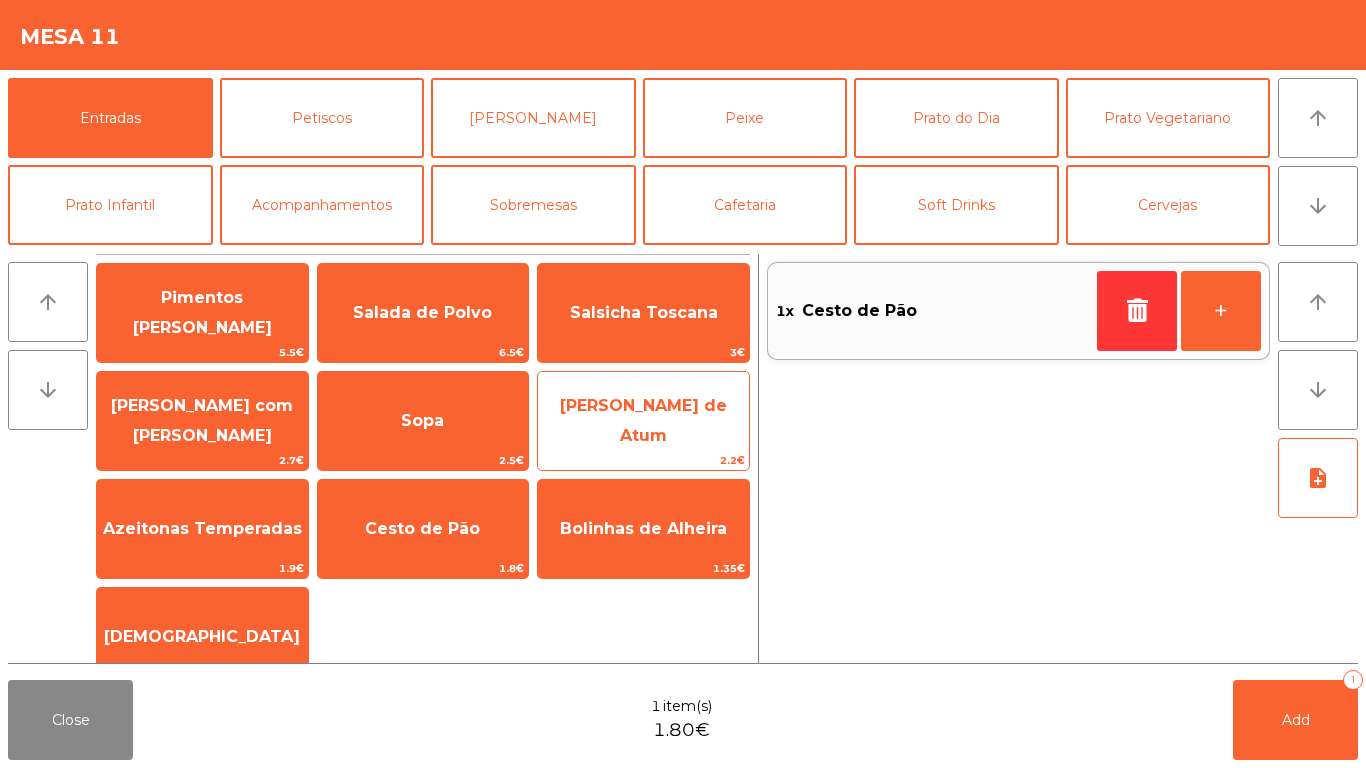 click on "[PERSON_NAME] de Atum" 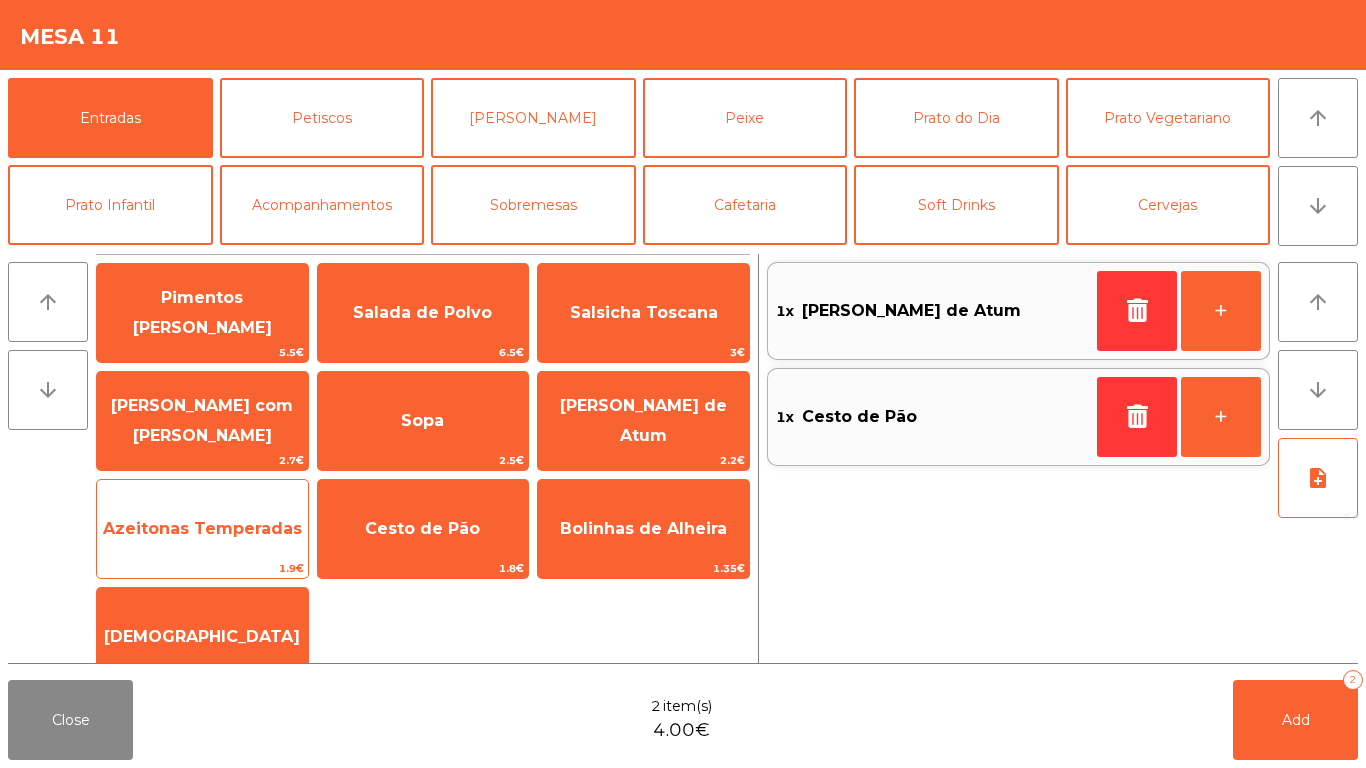 click on "Azeitonas Temperadas" 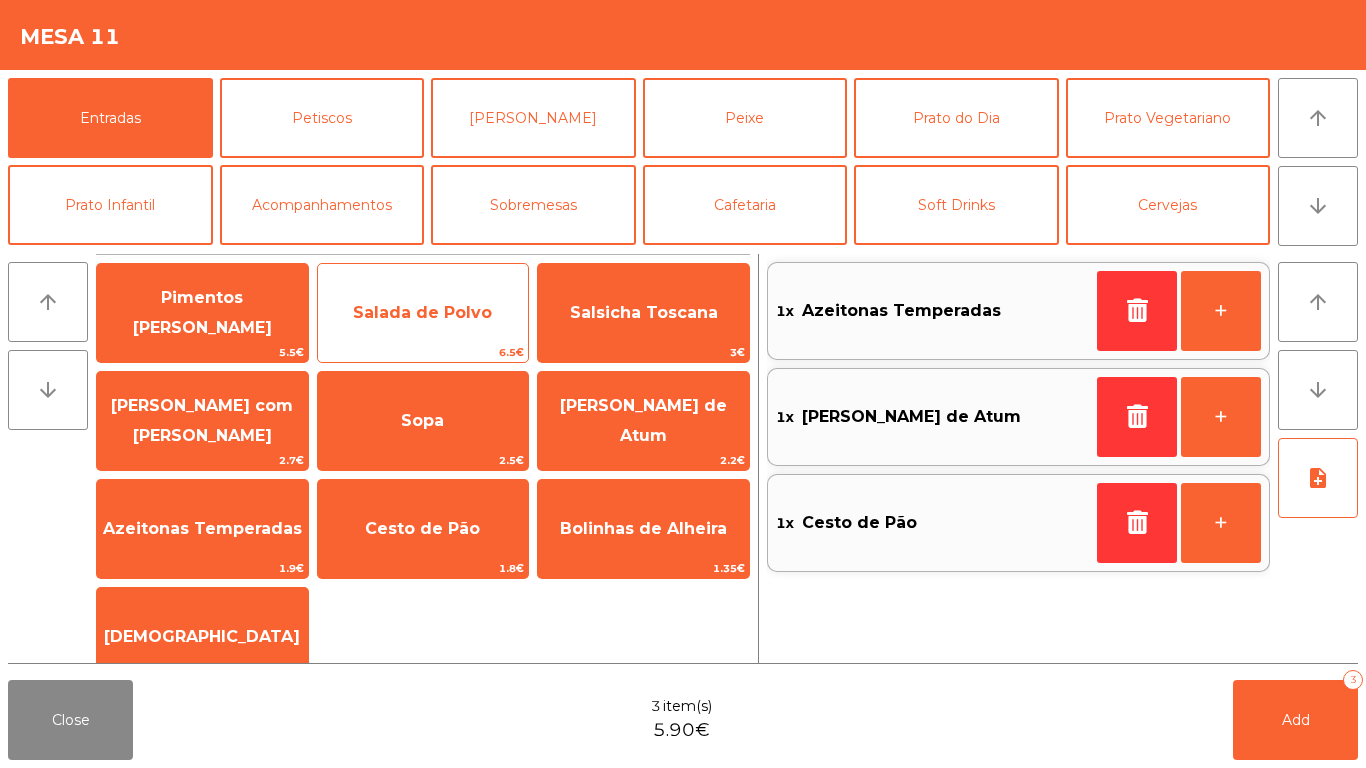 click on "Salada de Polvo" 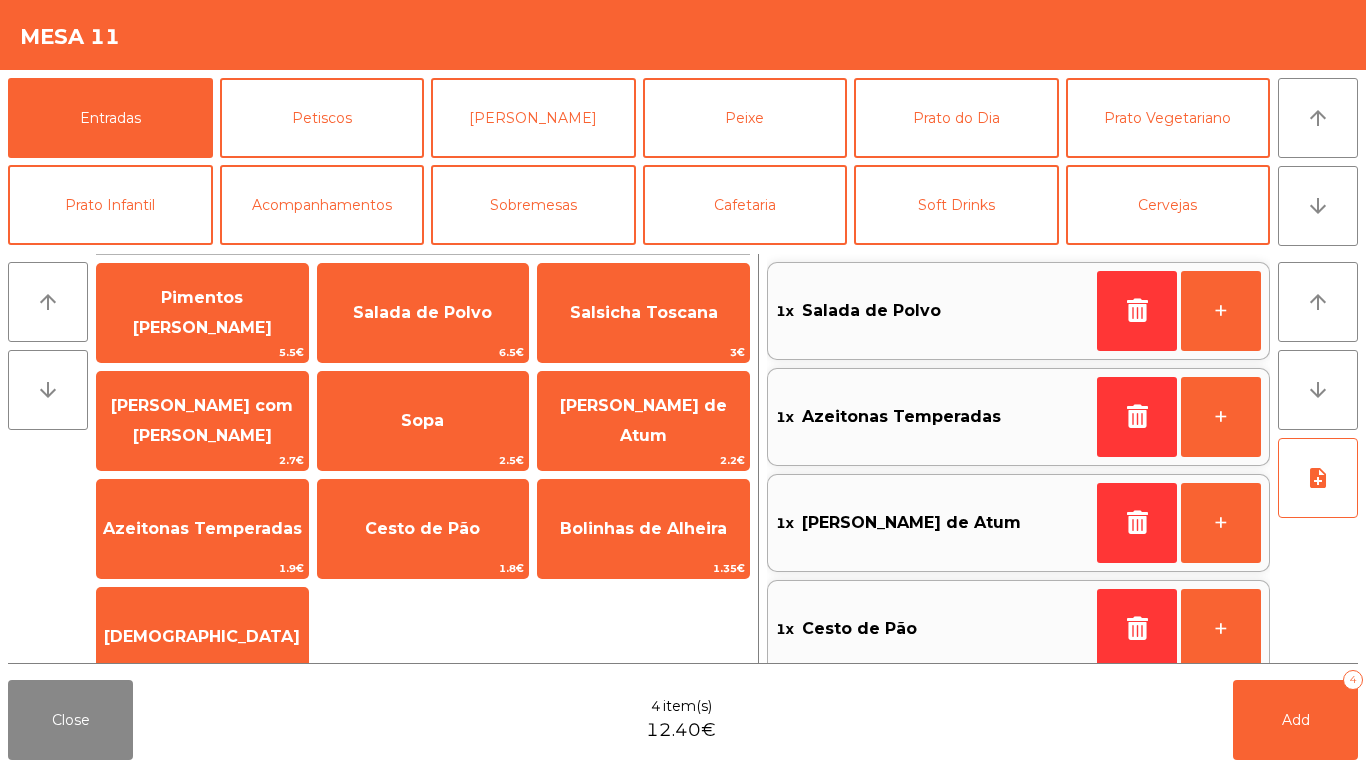 click on "Close  4 item(s)  12.40€   Add   4" 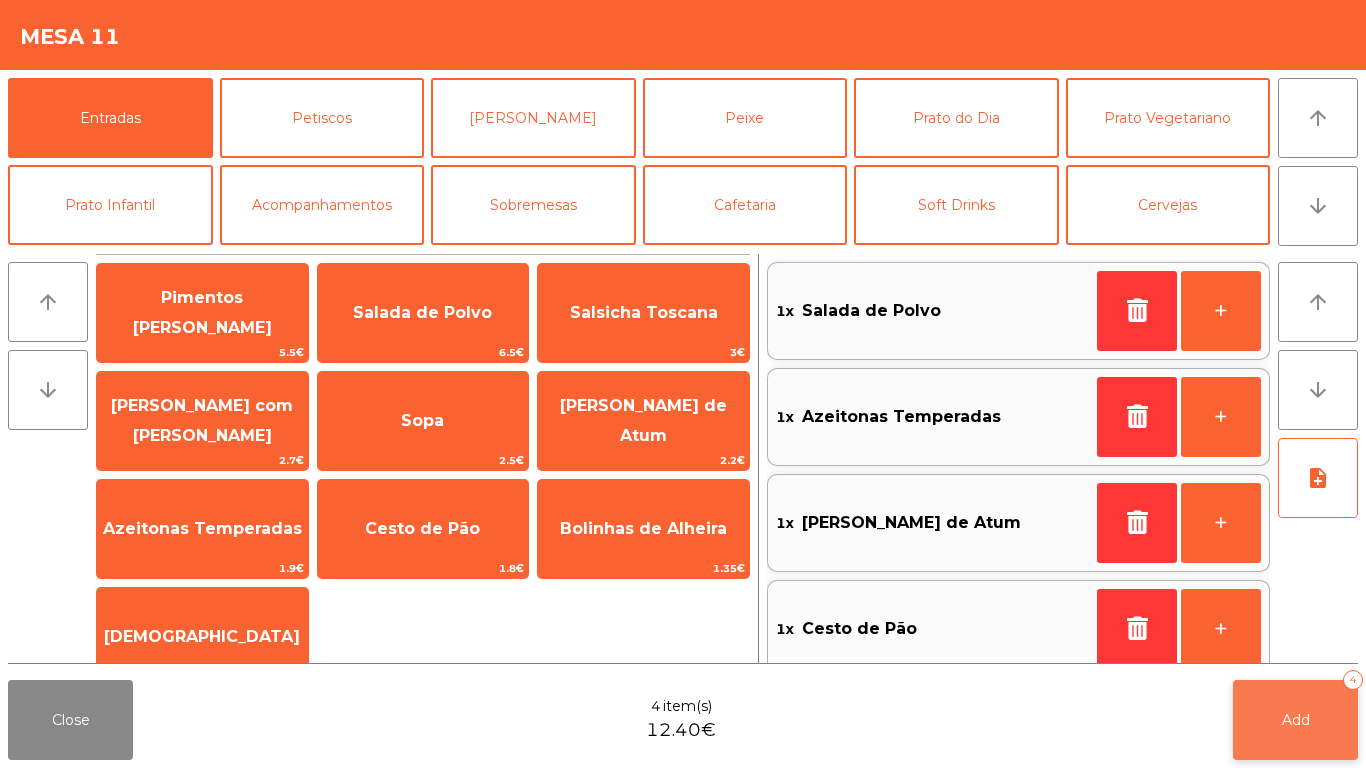 click on "Add" 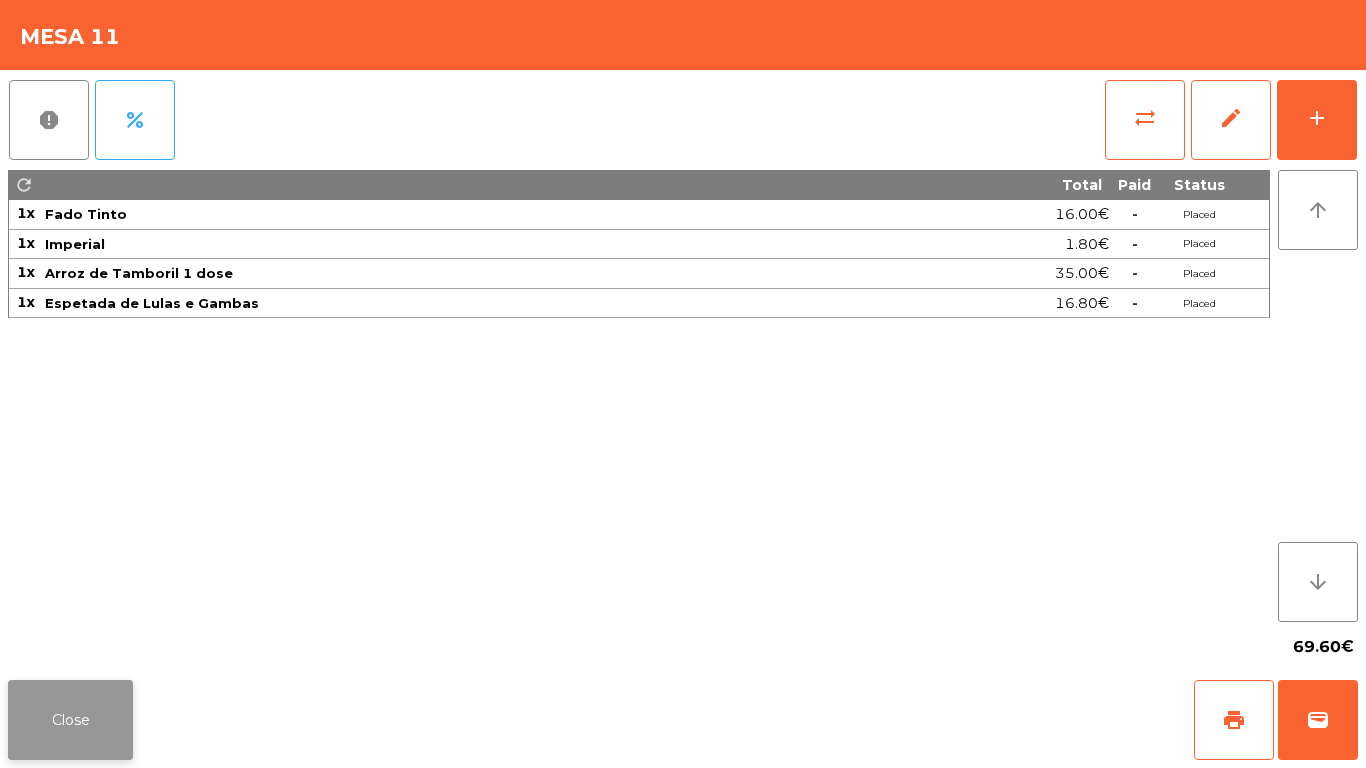 click on "Close" 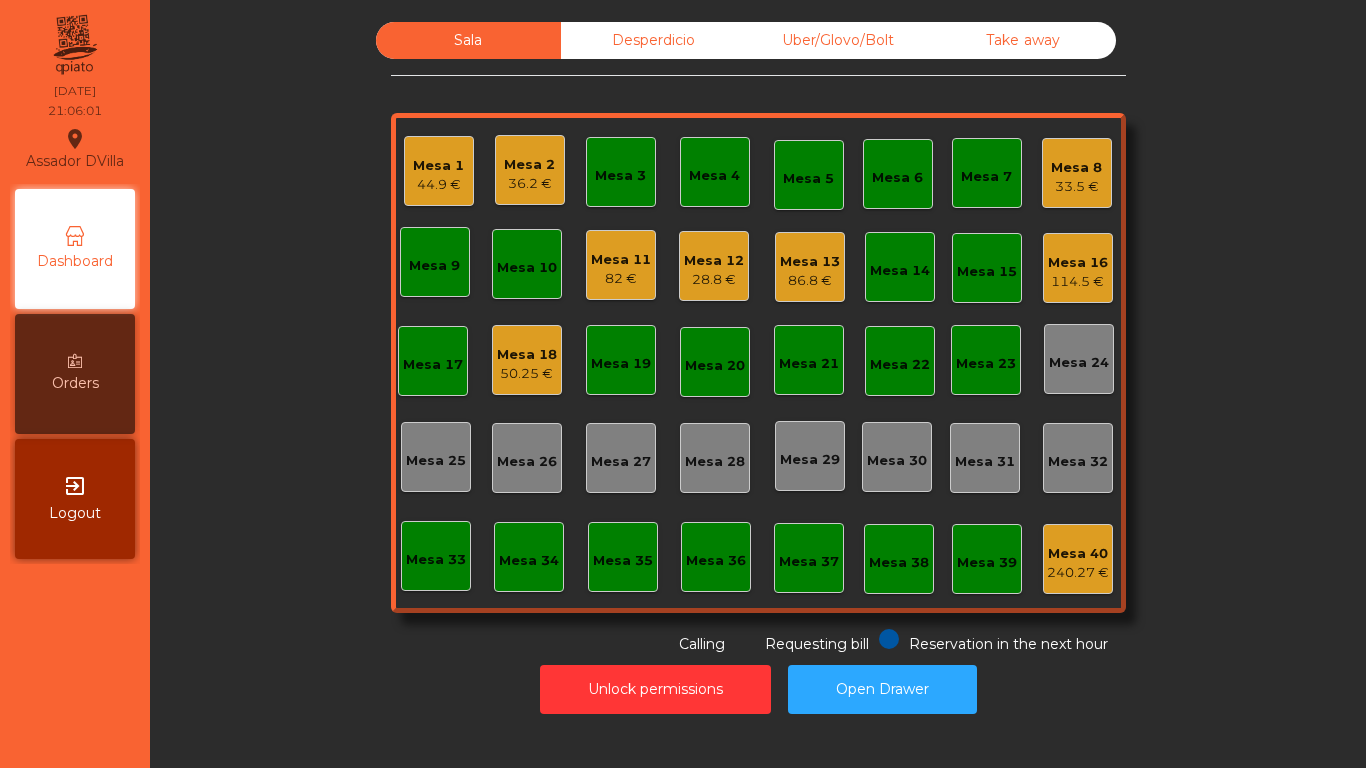 click on "Mesa 13" 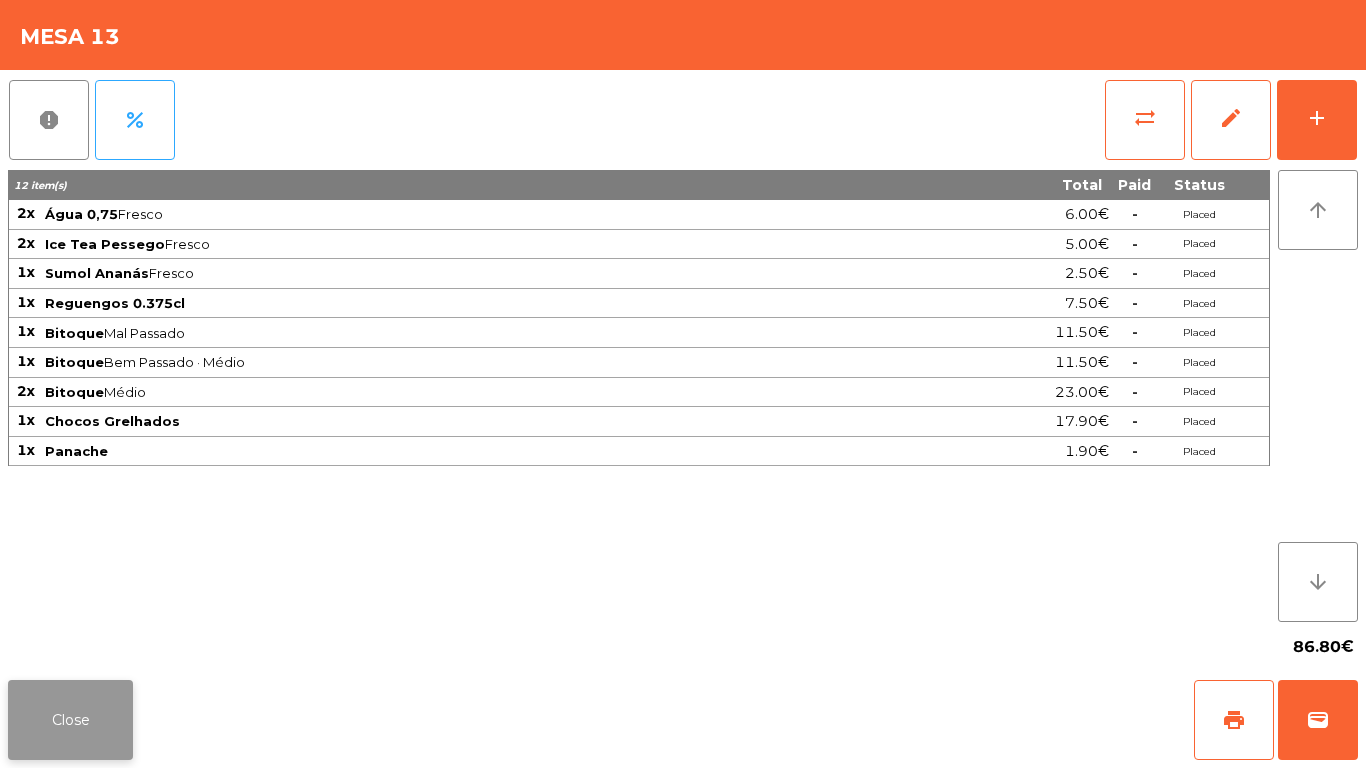 click on "Close" 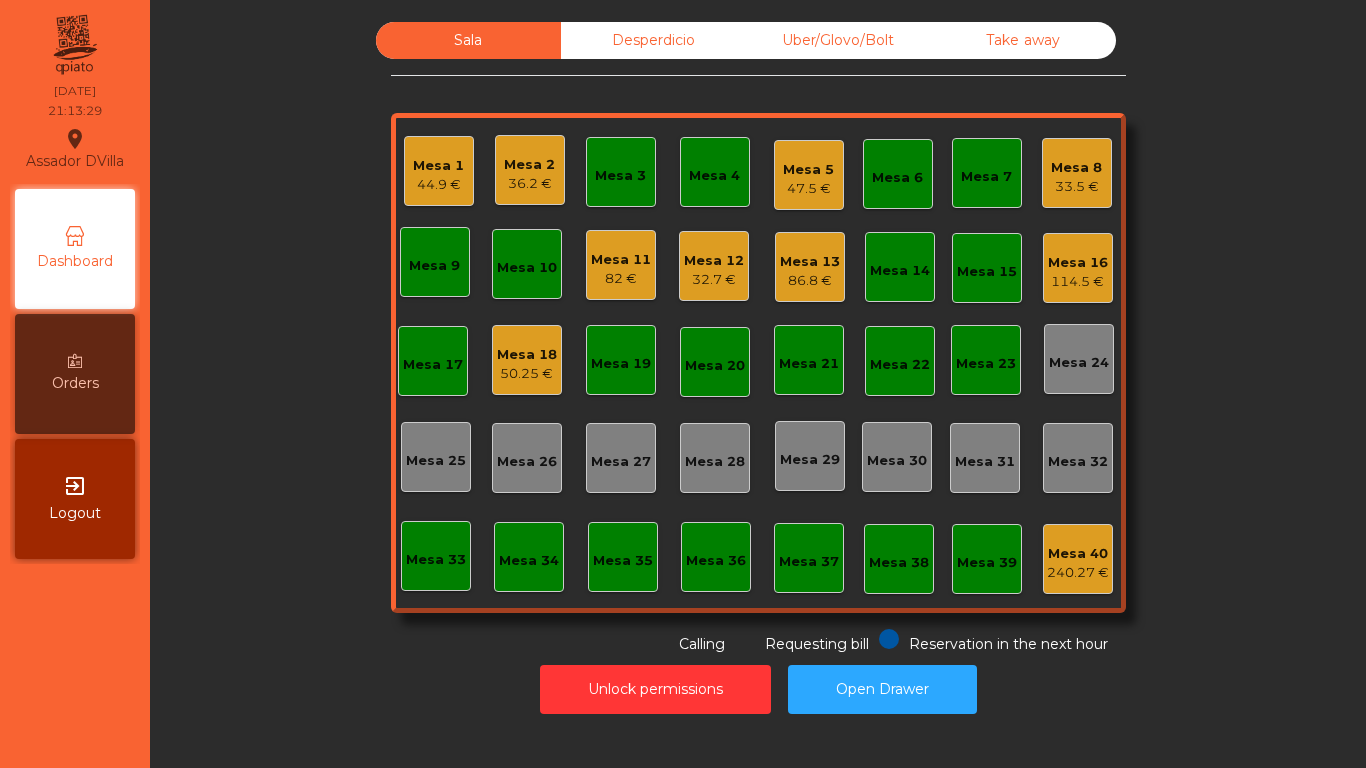 click on "33.5 €" 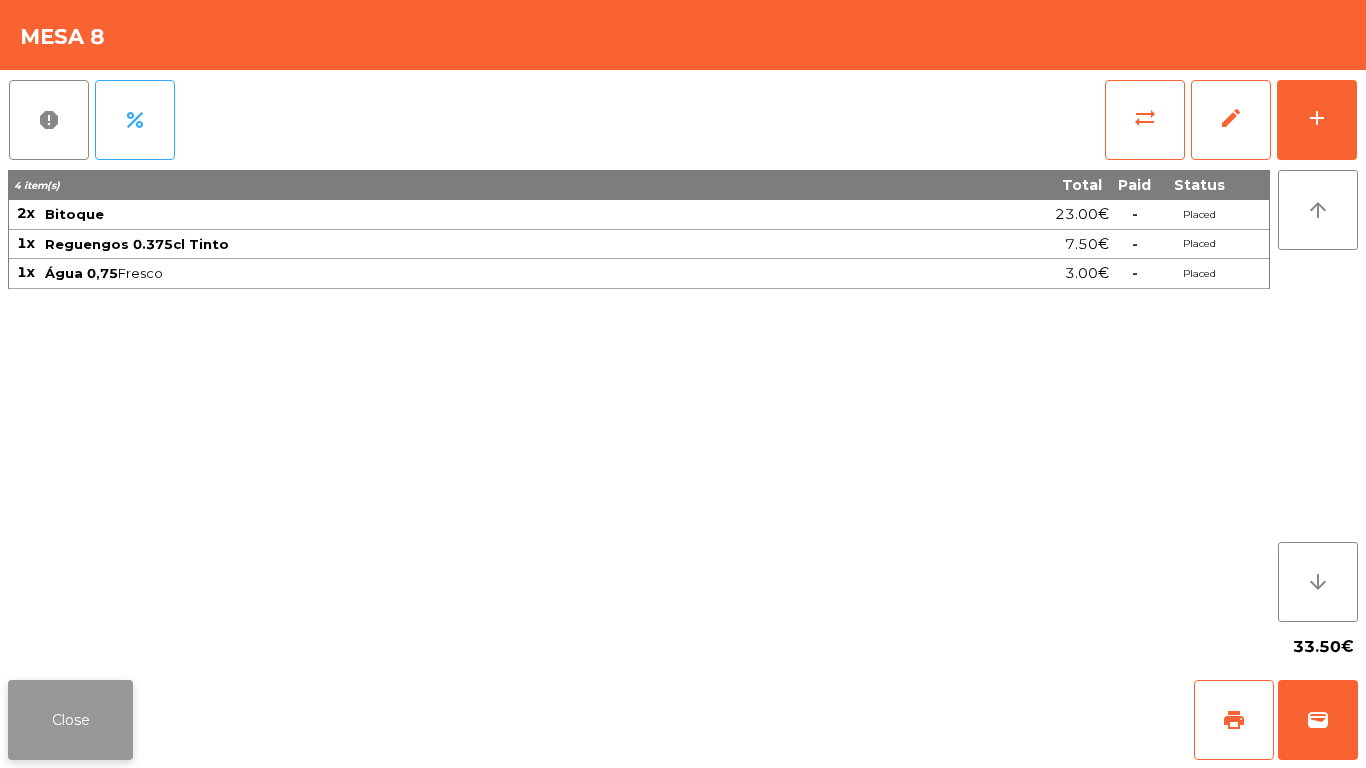 click on "Close" 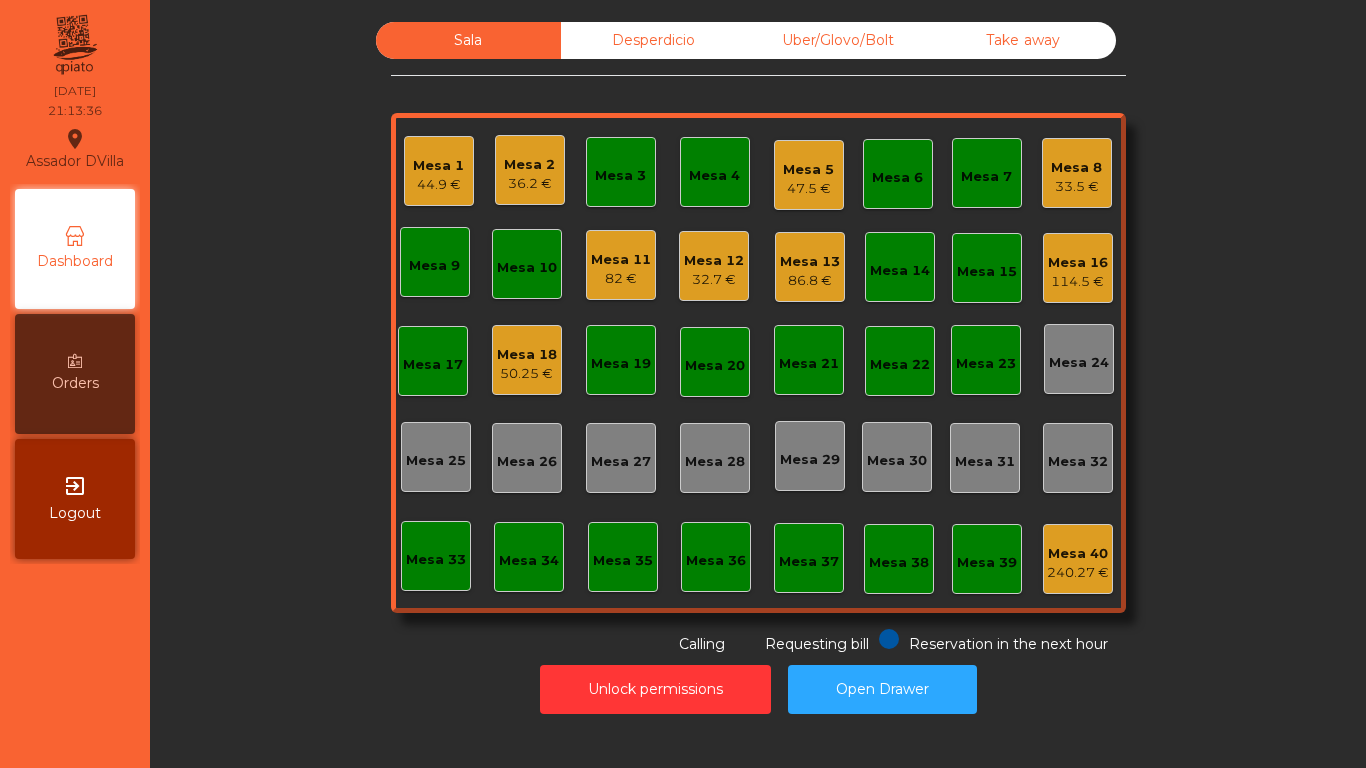 click on "44.9 €" 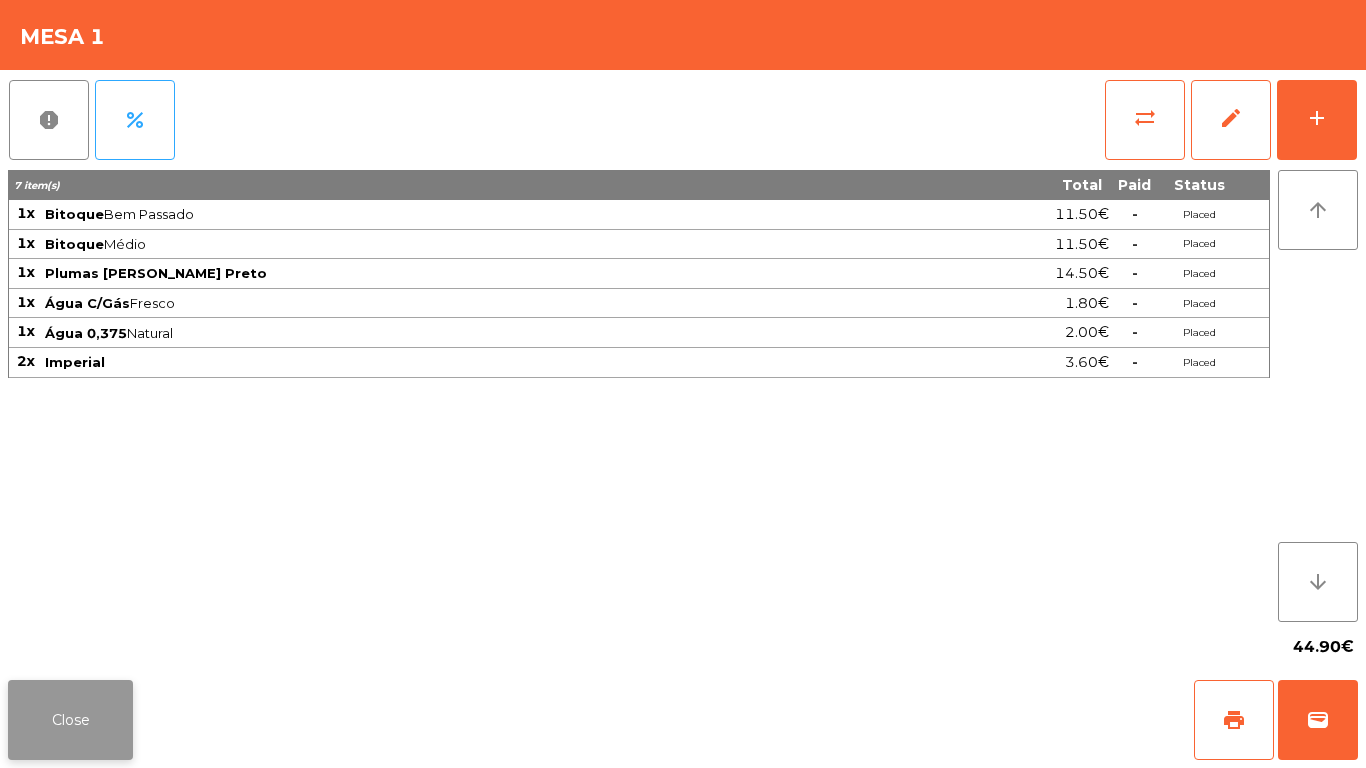 click on "Close" 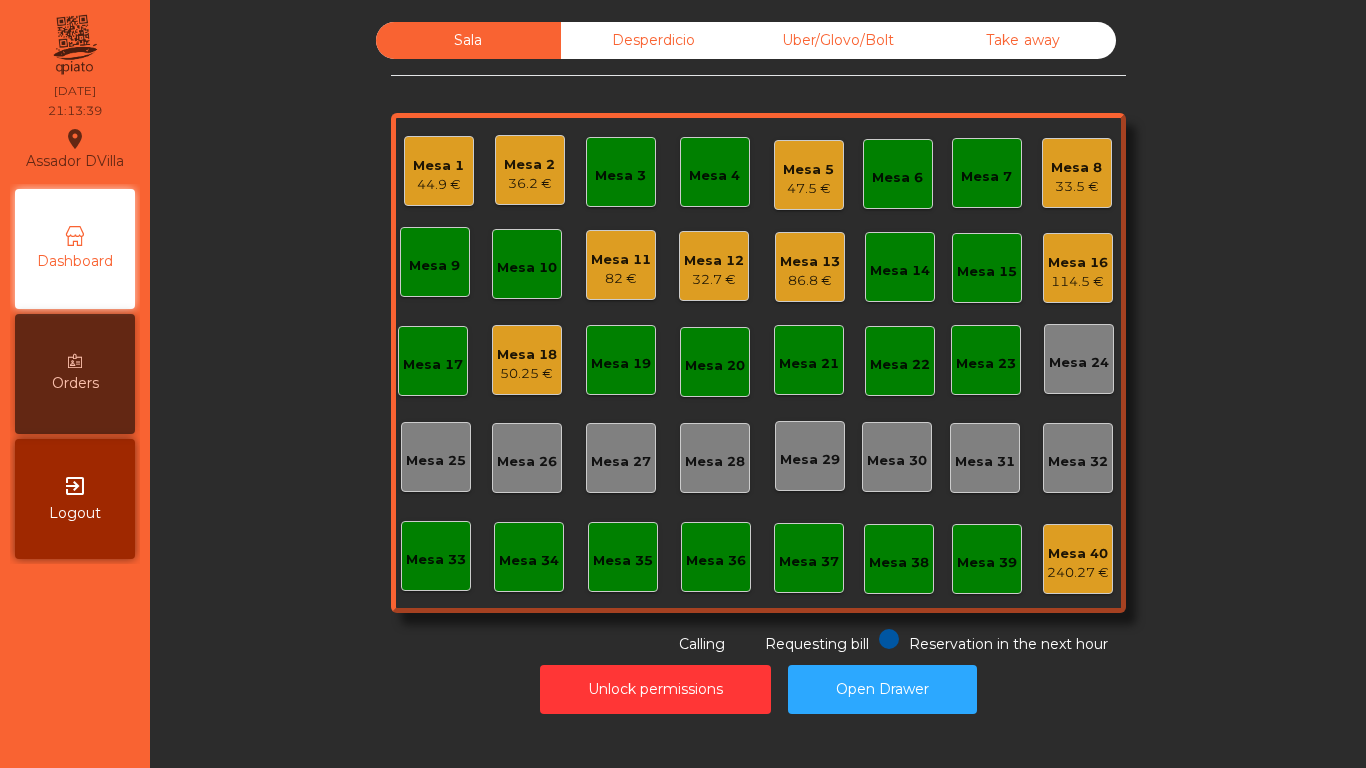 click on "Unlock permissions   Open Drawer" 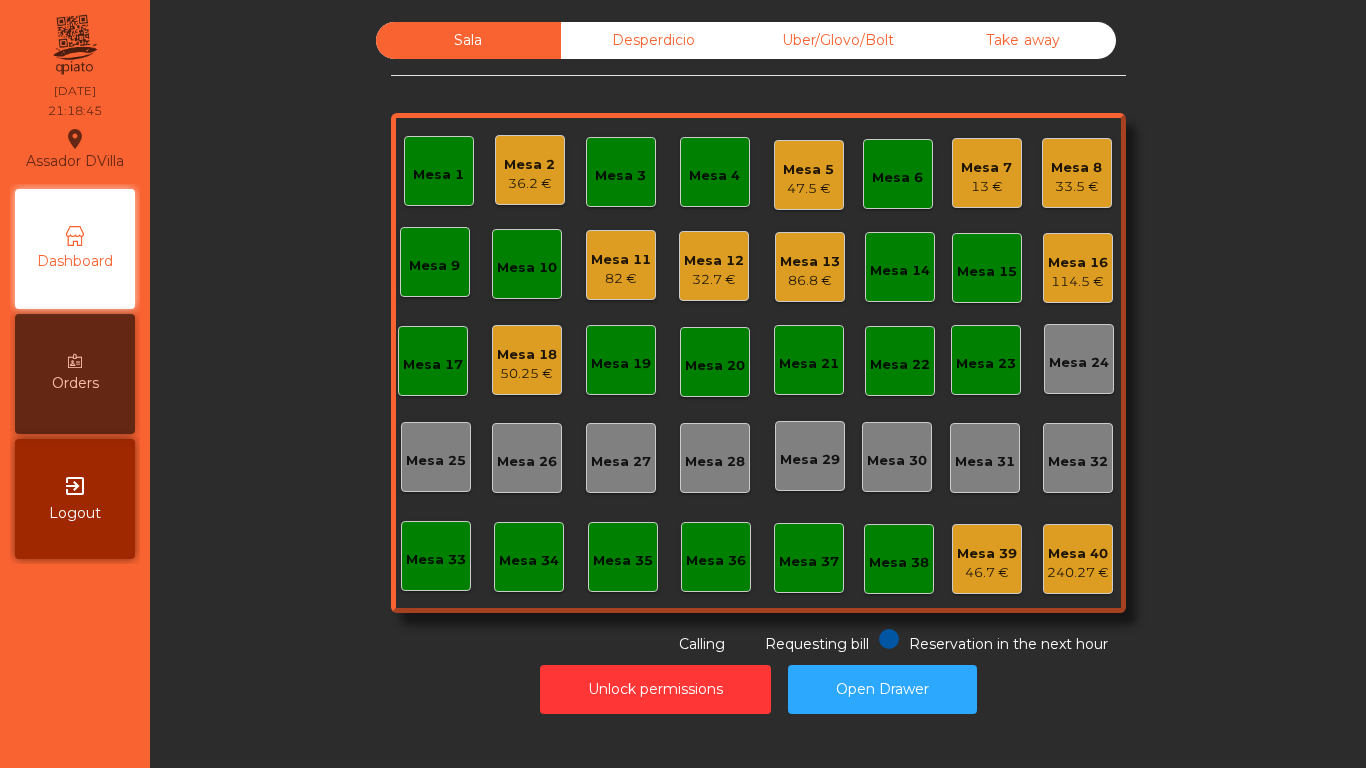 click on "Mesa 7" 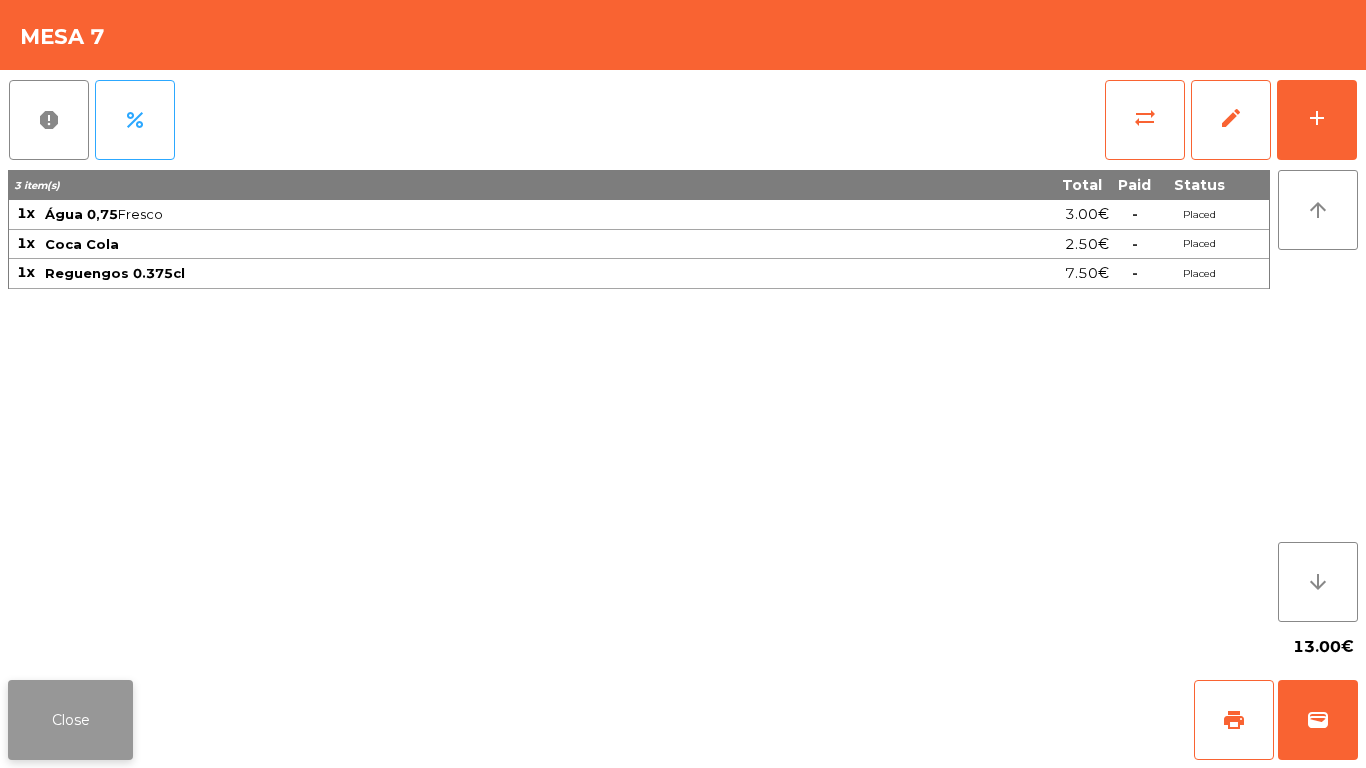 click on "Close" 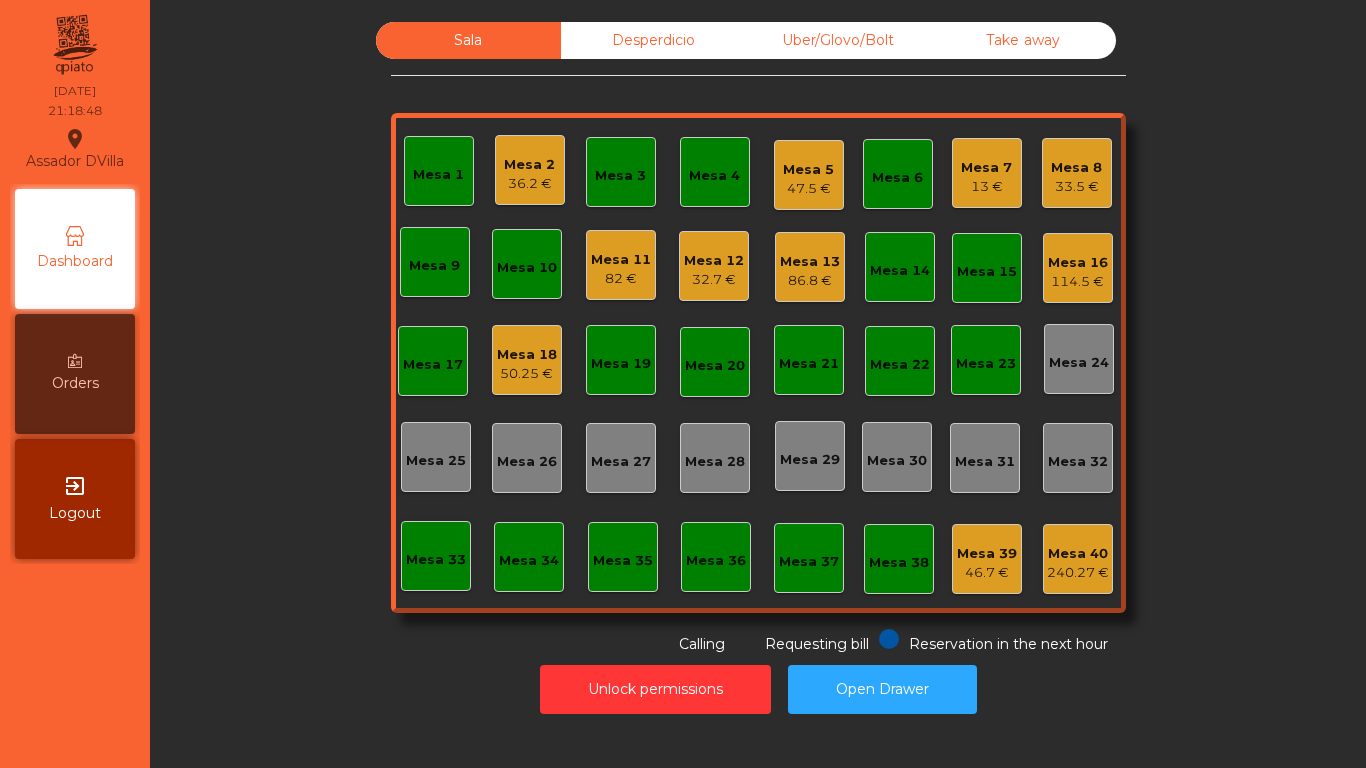 click on "13 €" 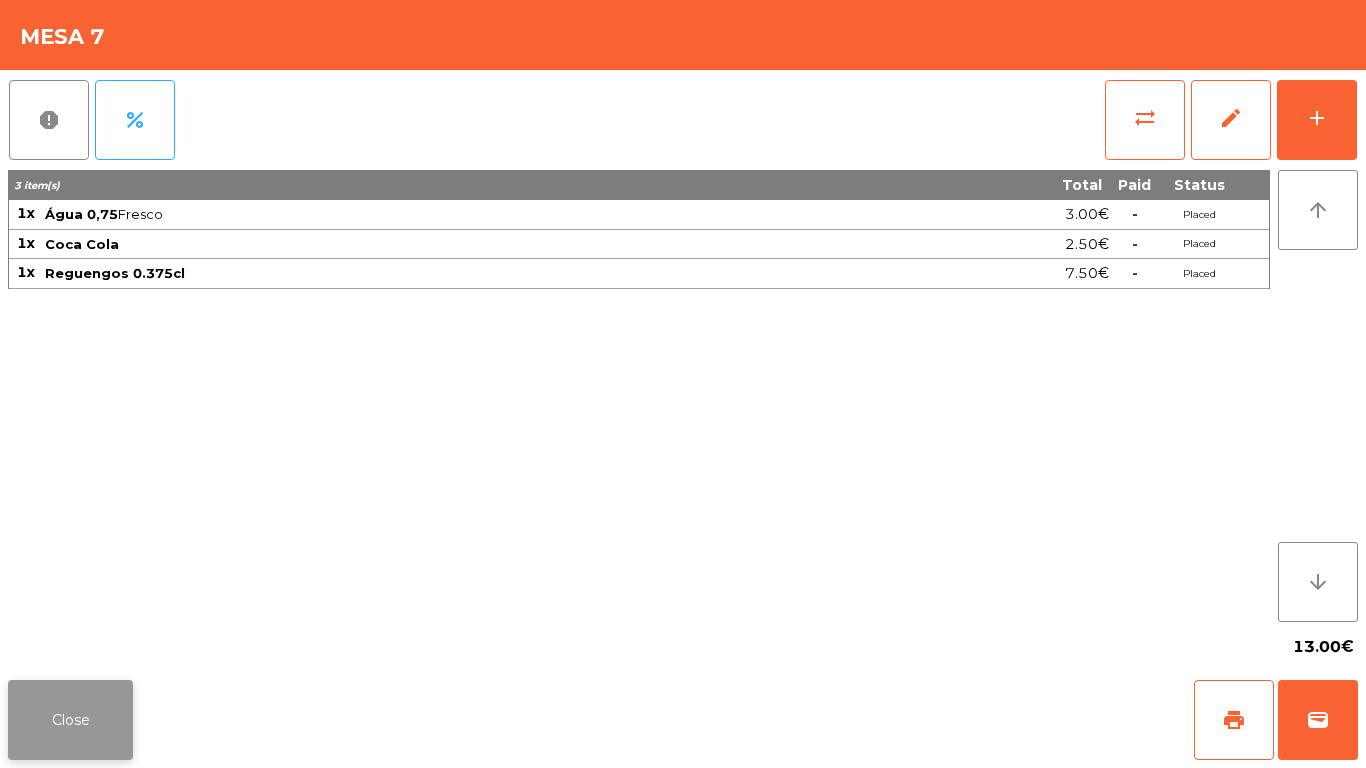 click on "Close" 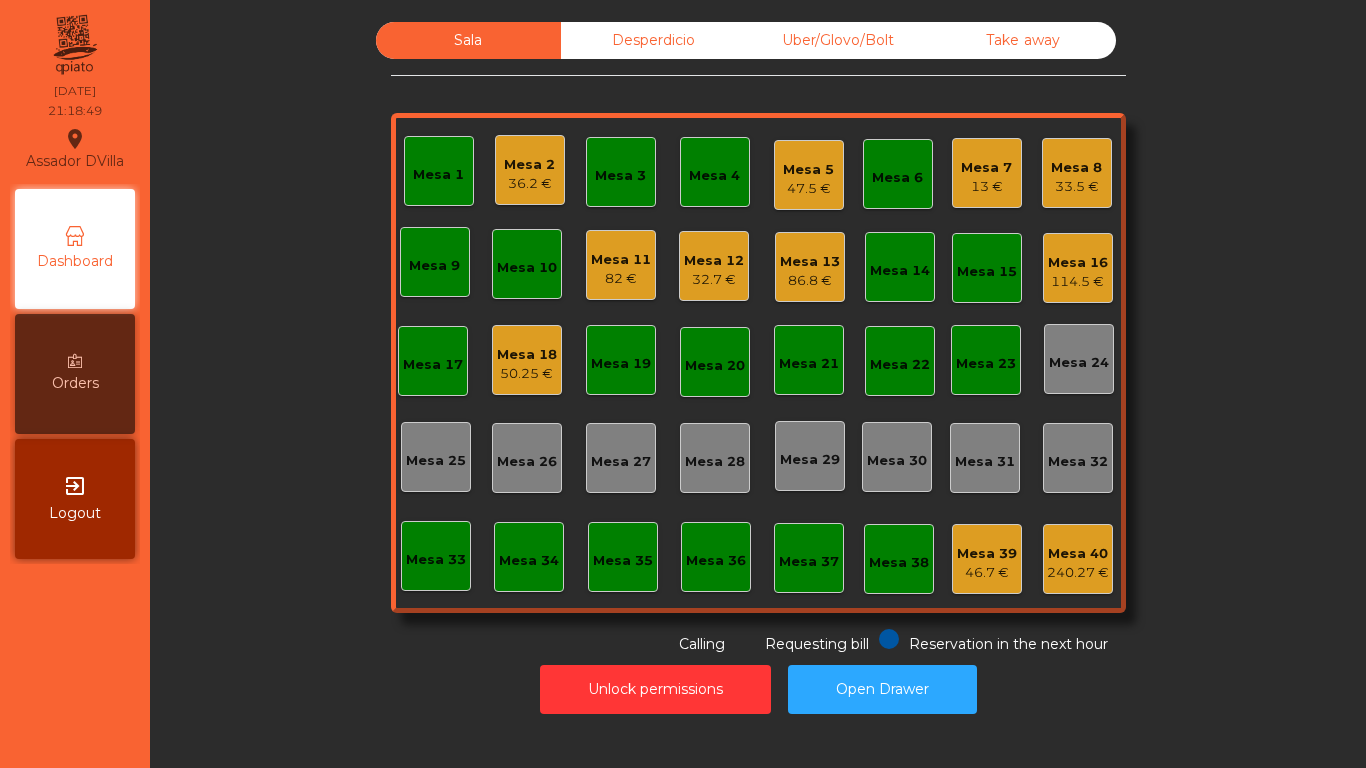 click on "Sala   Desperdicio   Uber/Glovo/Bolt   Take away   Mesa 1   Mesa 2   36.2 €   Mesa 3   Mesa 4   Mesa 5   47.5 €   Mesa 6   Mesa 7   13 €   Mesa 8   33.5 €   Mesa 9   [GEOGRAPHIC_DATA] 10   [GEOGRAPHIC_DATA] 11   82 €   [GEOGRAPHIC_DATA] 12   32.7 €   Mesa 13   86.8 €   [GEOGRAPHIC_DATA] 14   [GEOGRAPHIC_DATA] 15   [GEOGRAPHIC_DATA] 16   114.5 €   [GEOGRAPHIC_DATA] 17   [GEOGRAPHIC_DATA] 18   50.25 €   [GEOGRAPHIC_DATA] 19   [GEOGRAPHIC_DATA] 20   [GEOGRAPHIC_DATA] 21   [GEOGRAPHIC_DATA] 22   [GEOGRAPHIC_DATA] 23   [GEOGRAPHIC_DATA] 24   [GEOGRAPHIC_DATA] 25   [GEOGRAPHIC_DATA] 26   [GEOGRAPHIC_DATA] 27   [GEOGRAPHIC_DATA] 28   [GEOGRAPHIC_DATA] 29   [GEOGRAPHIC_DATA] 30   Mesa 31   [GEOGRAPHIC_DATA] 32   [GEOGRAPHIC_DATA] 33   [GEOGRAPHIC_DATA] 37   Mesa 38   Mesa 39   46.7 €   [GEOGRAPHIC_DATA] 40   240.27 €  Reservation in the next hour Requesting bill Calling" 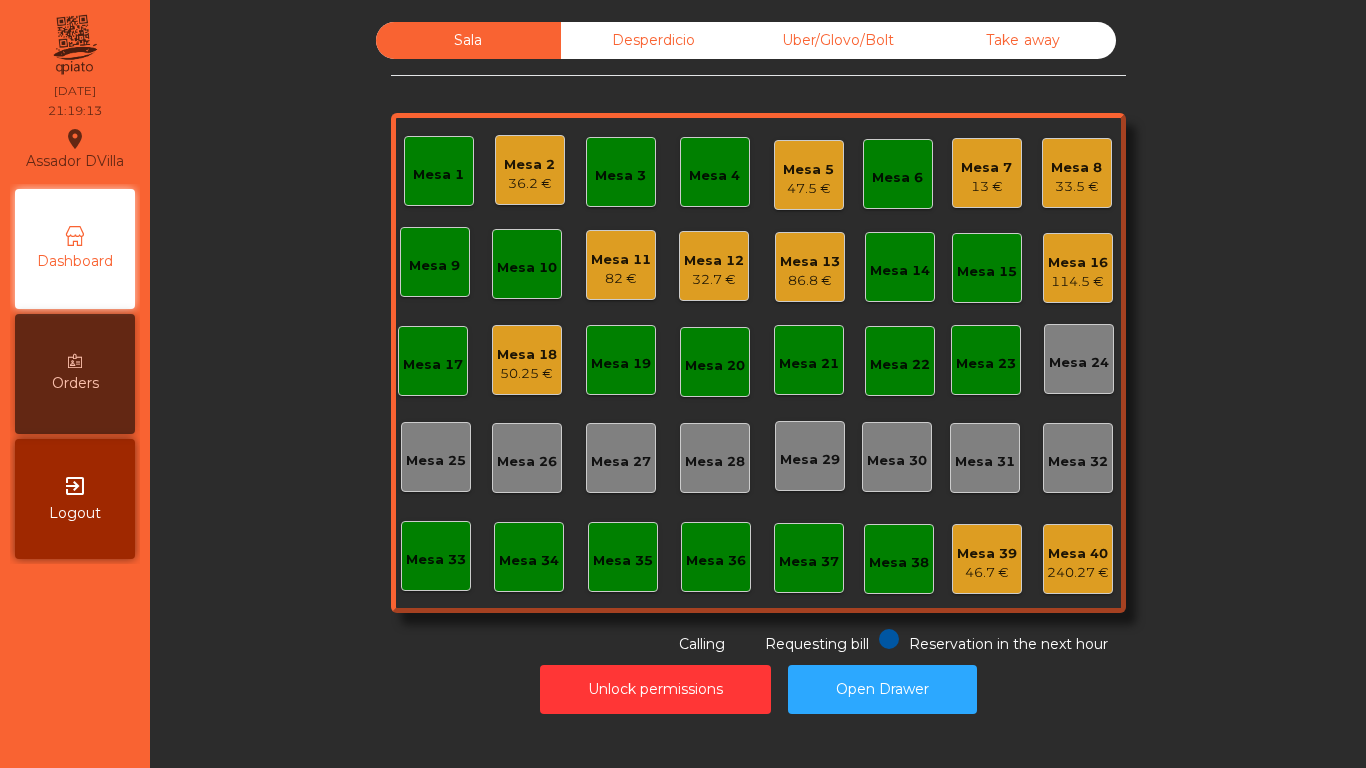 click on "Mesa 2   36.2 €" 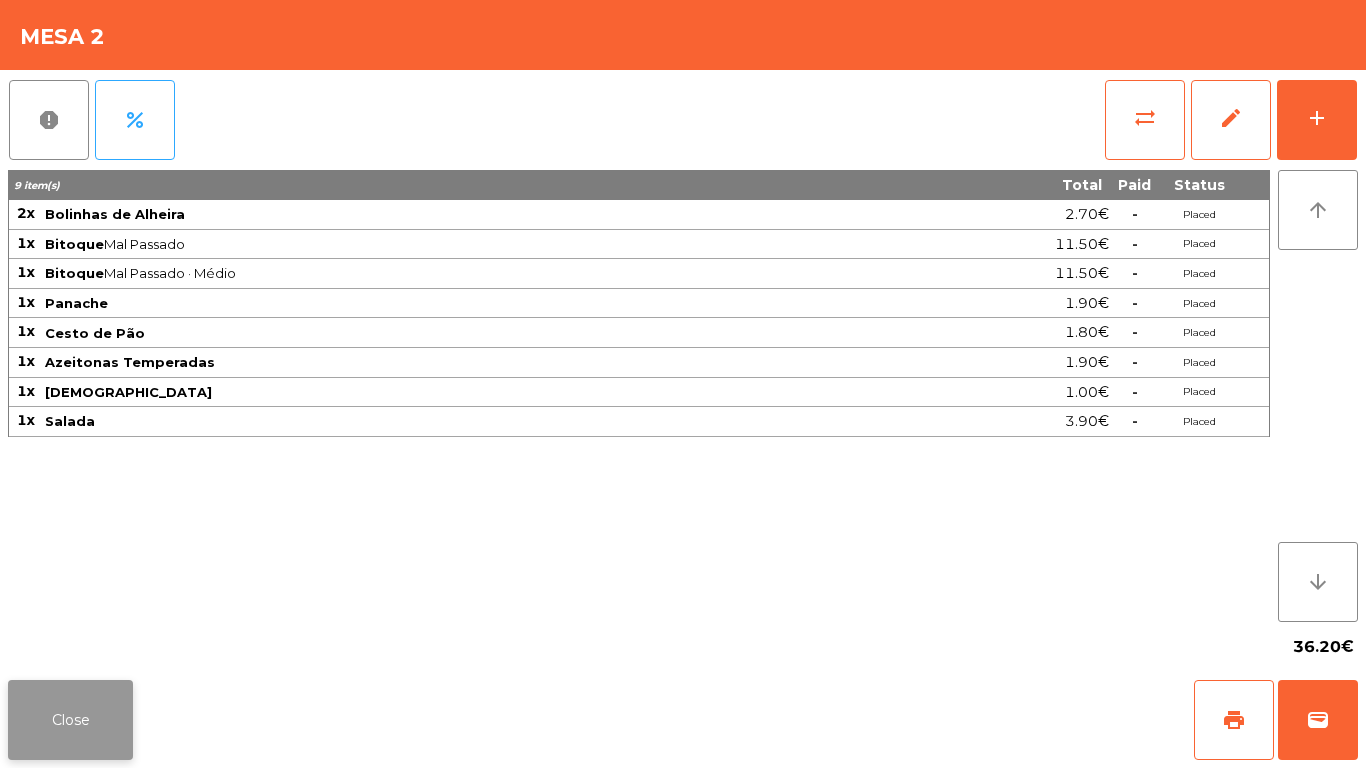 click on "Close" 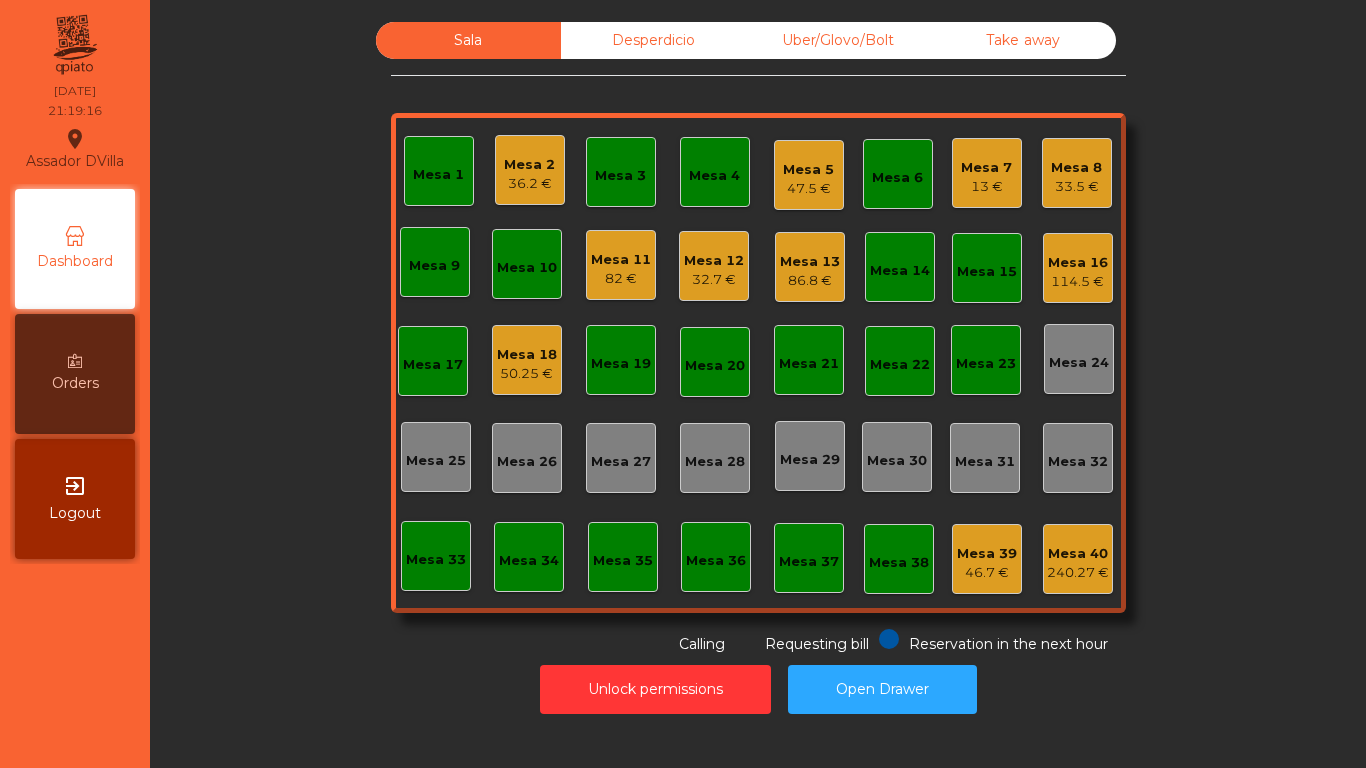 click on "32.7 €" 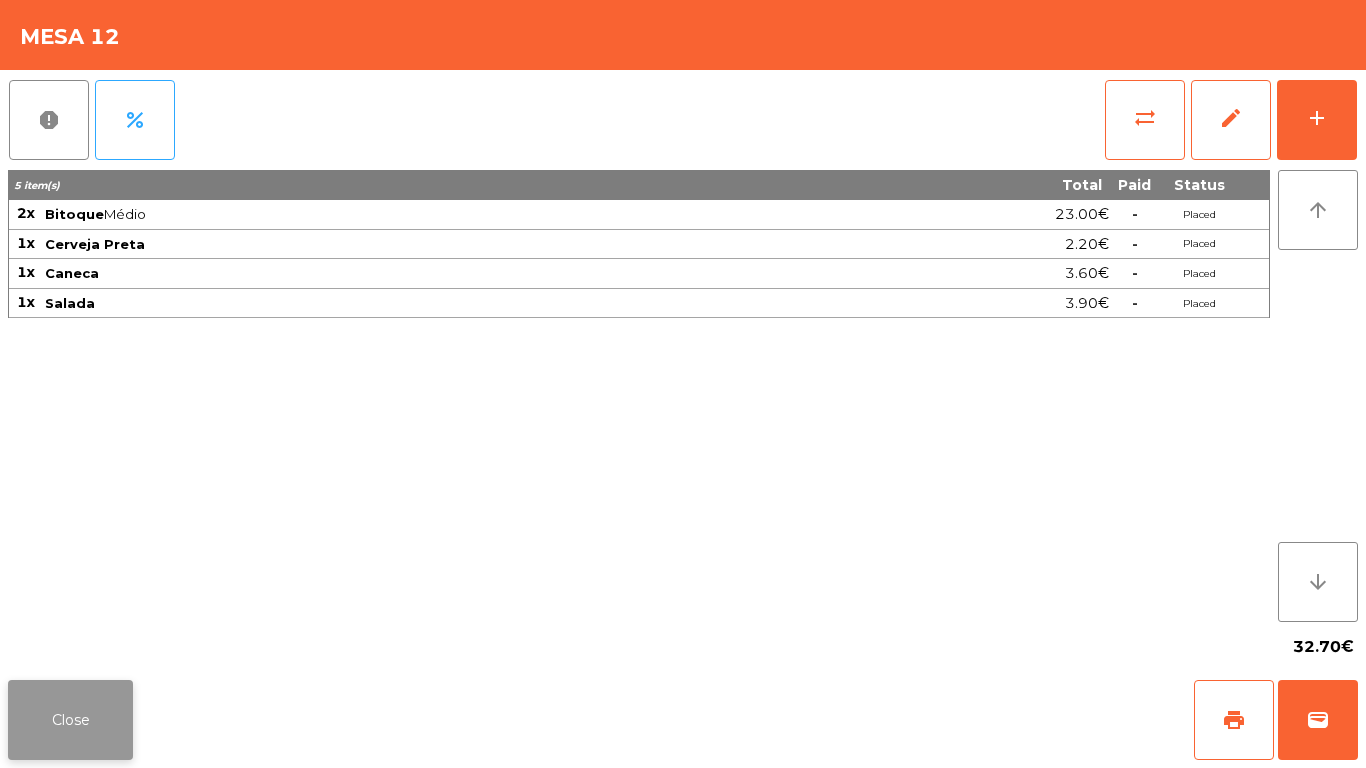 click on "Close" 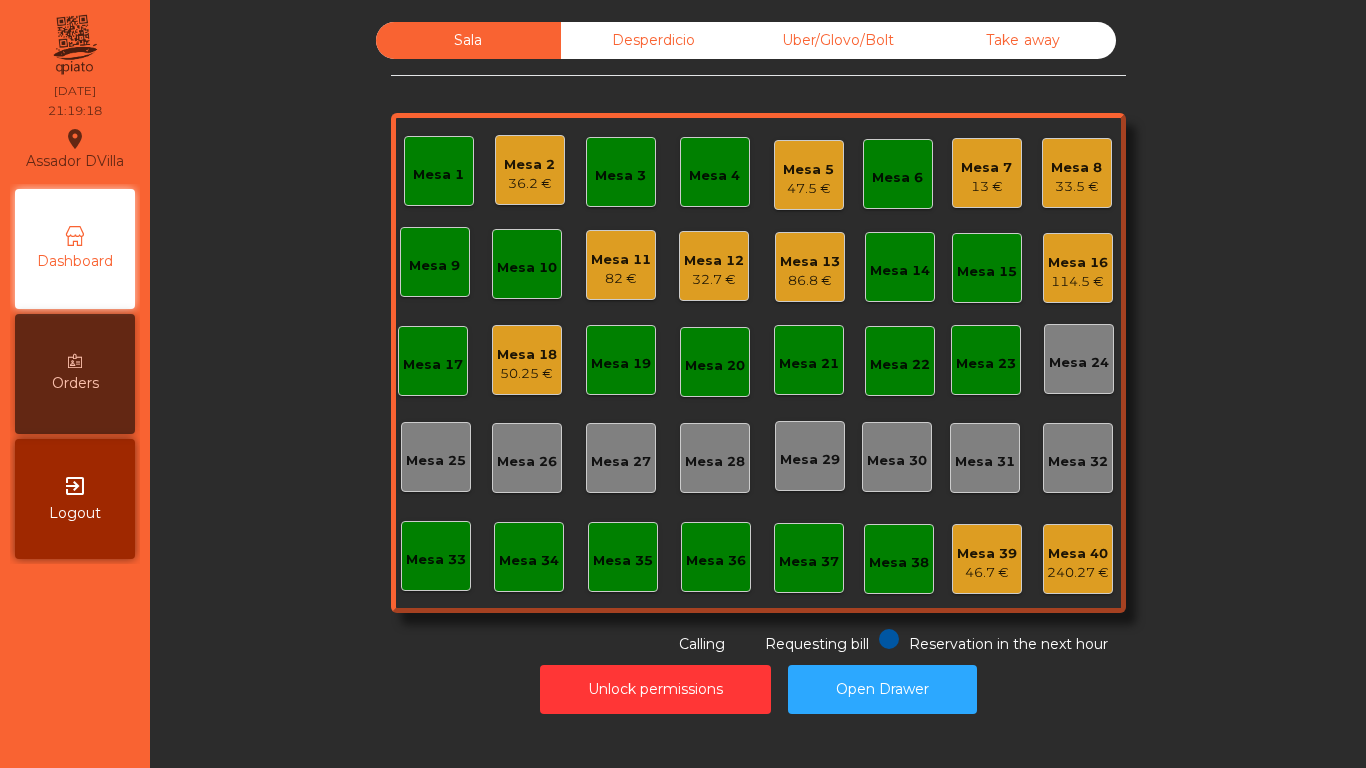 click on "Unlock permissions   Open Drawer" 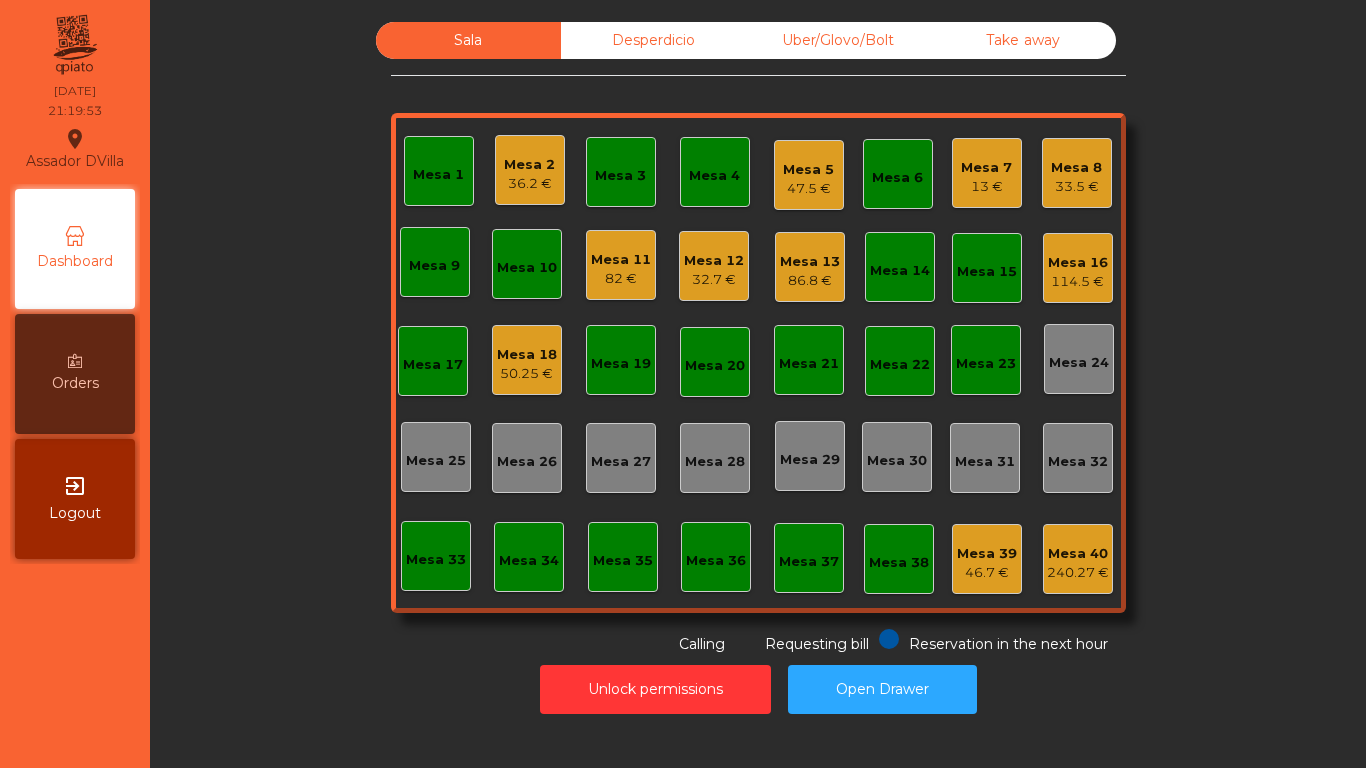 click on "Mesa 7" 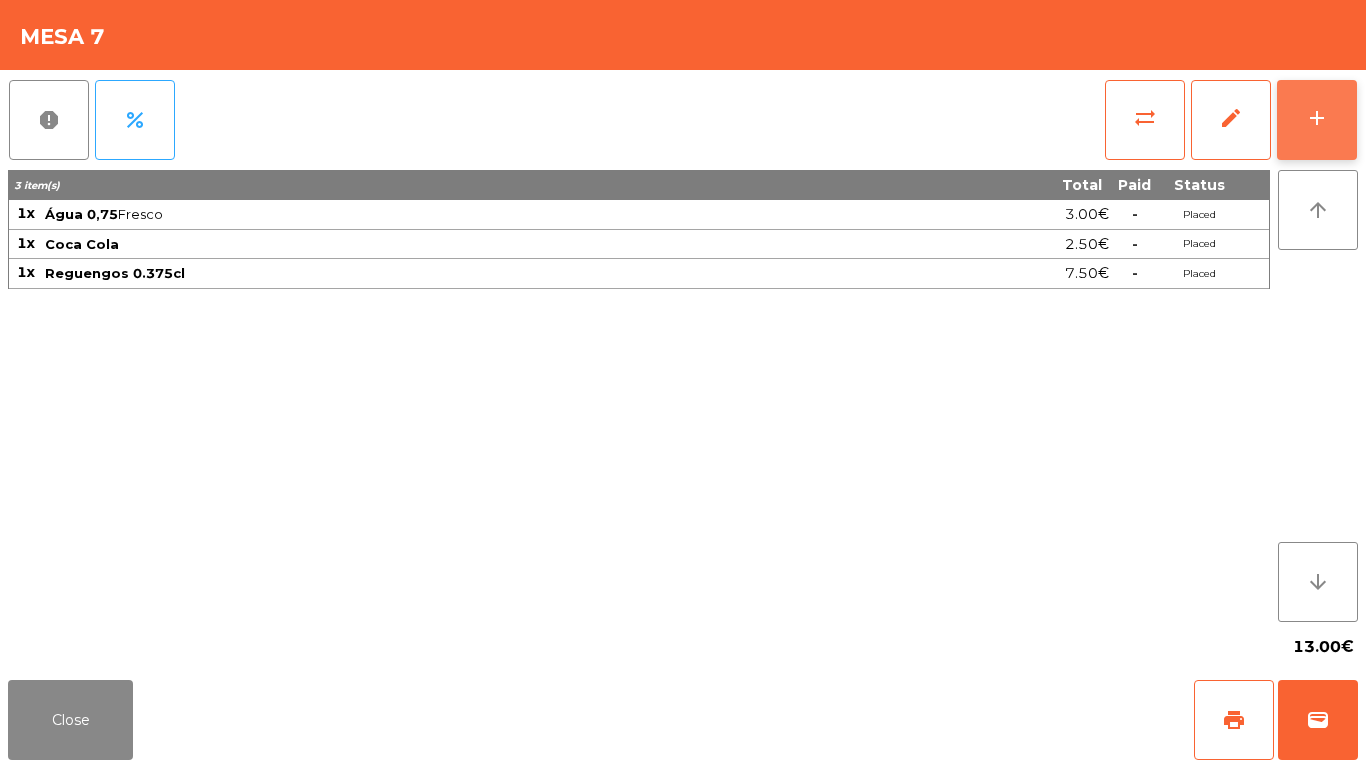 click on "add" 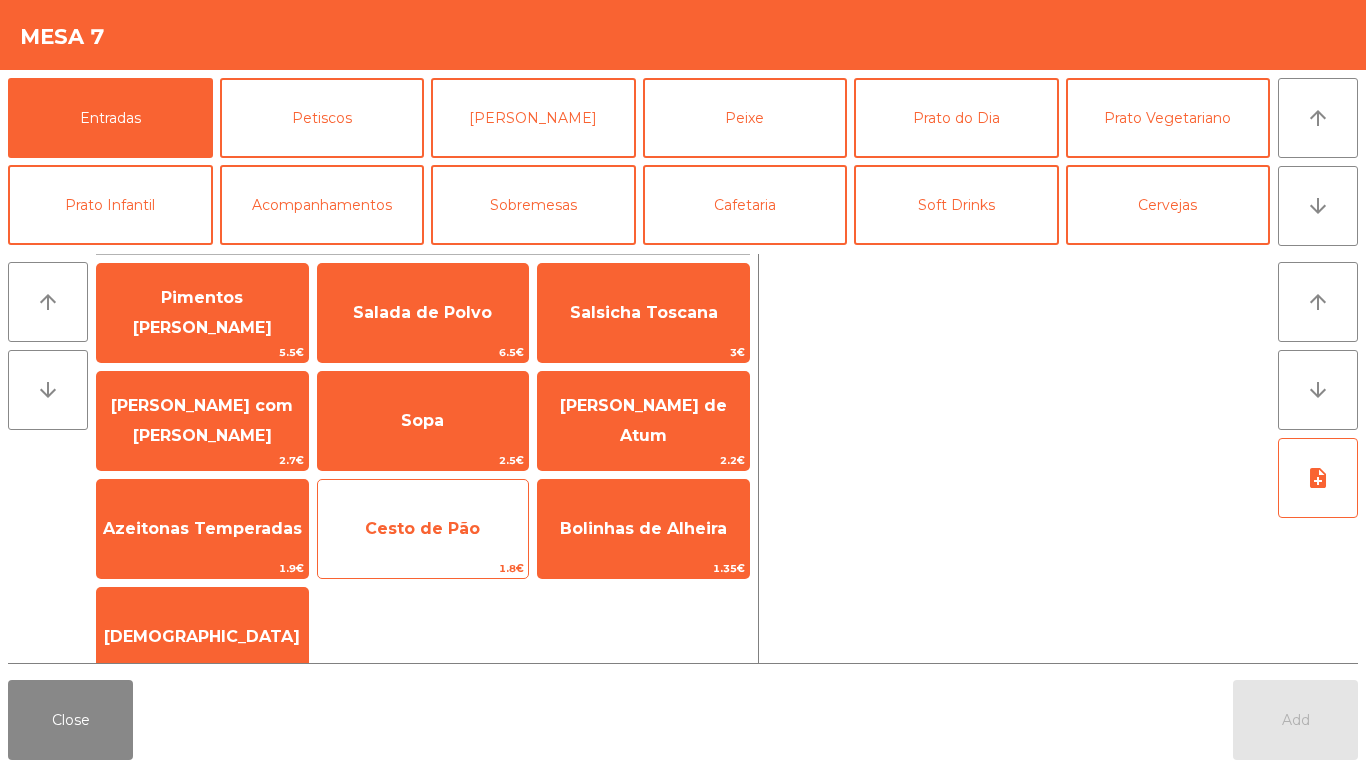 click on "Cesto de Pão" 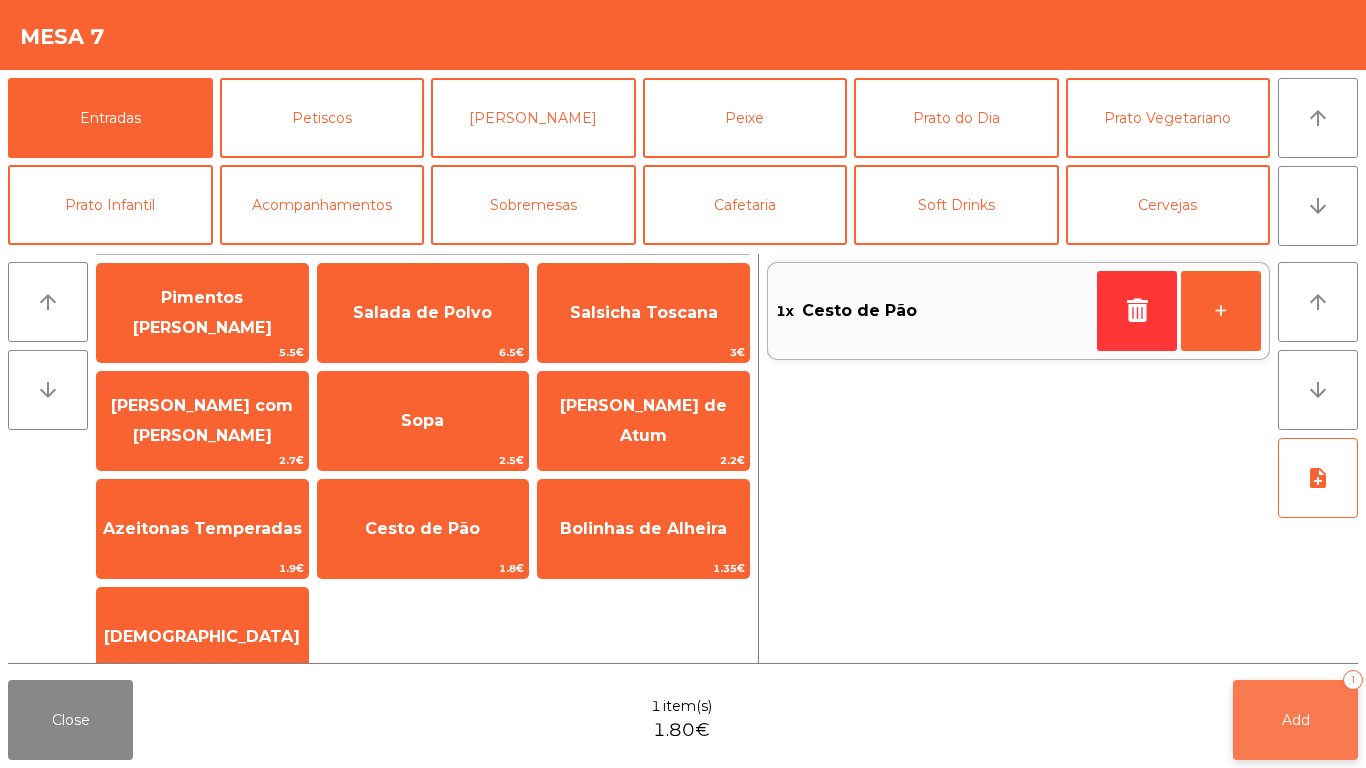 click on "Add   1" 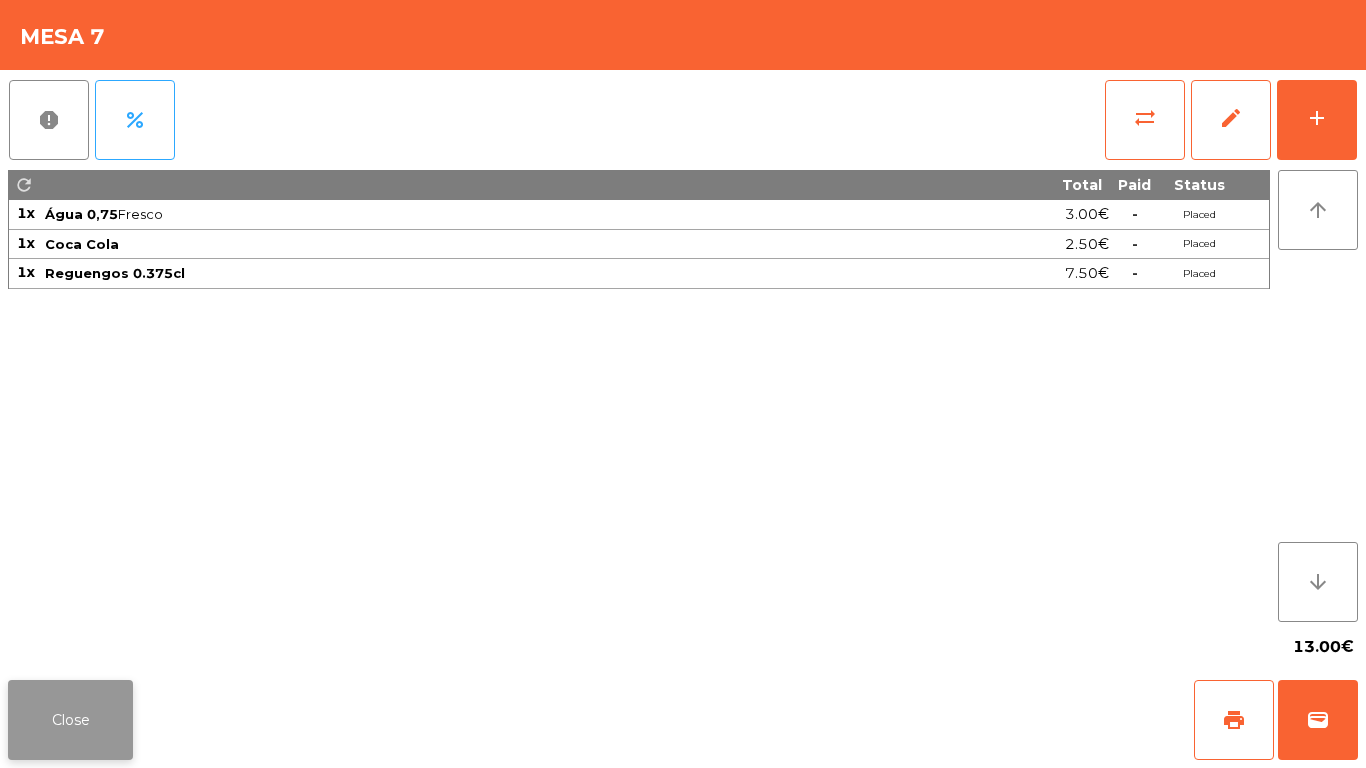 click on "Close" 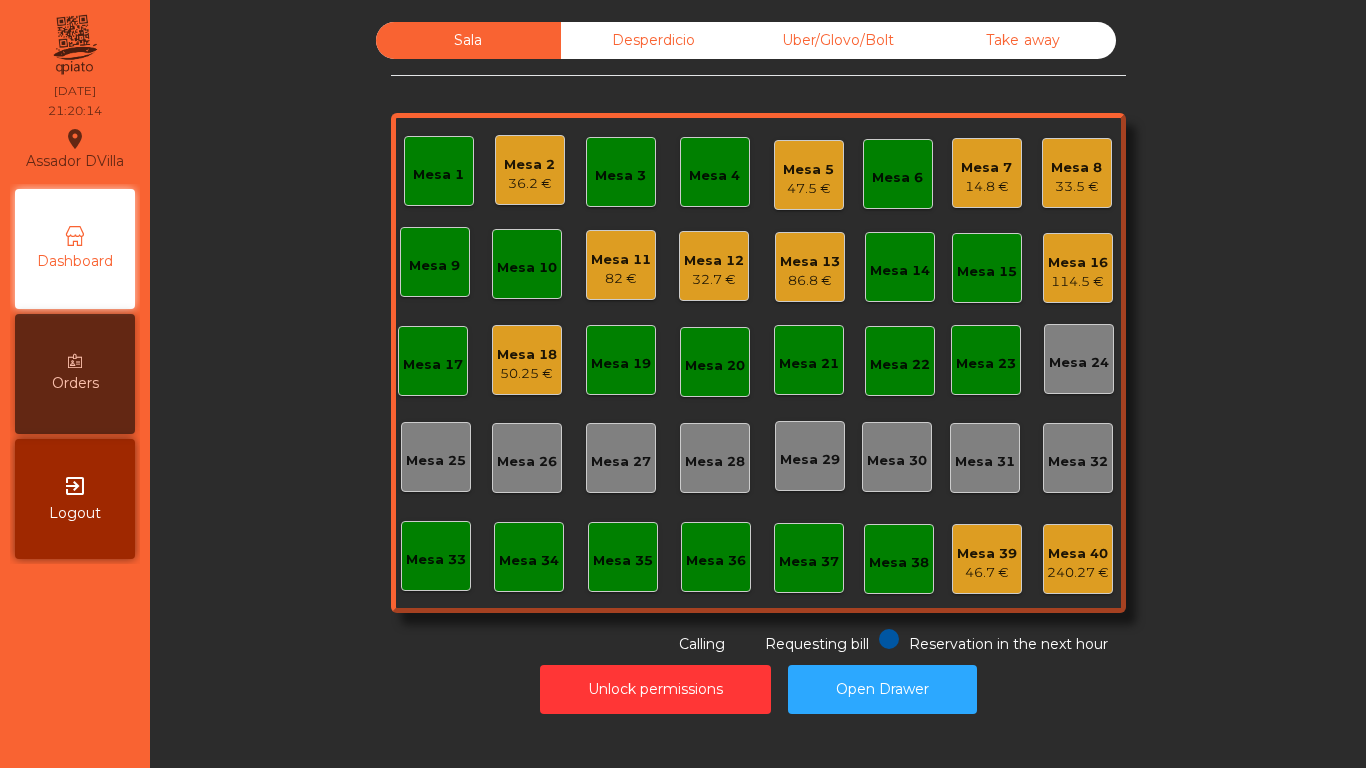 click on "Mesa 12" 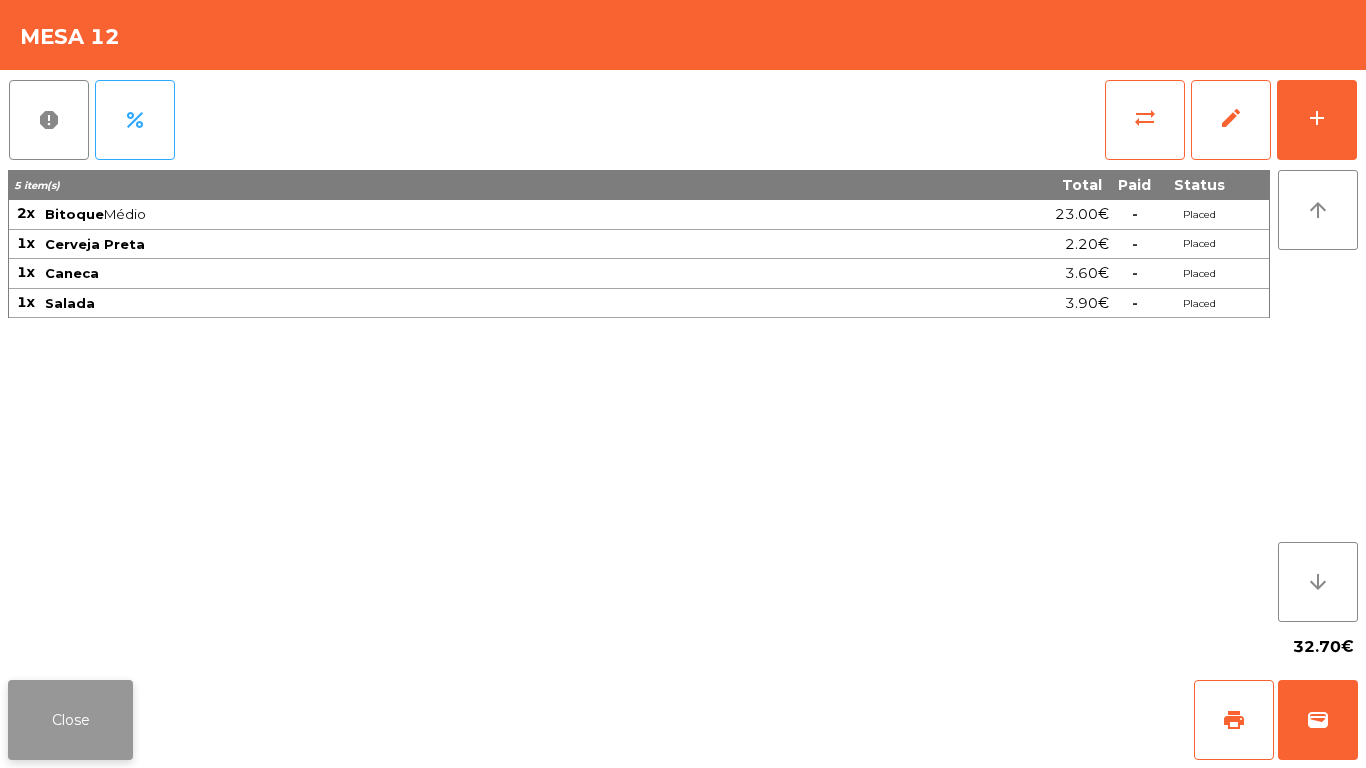 click on "Close" 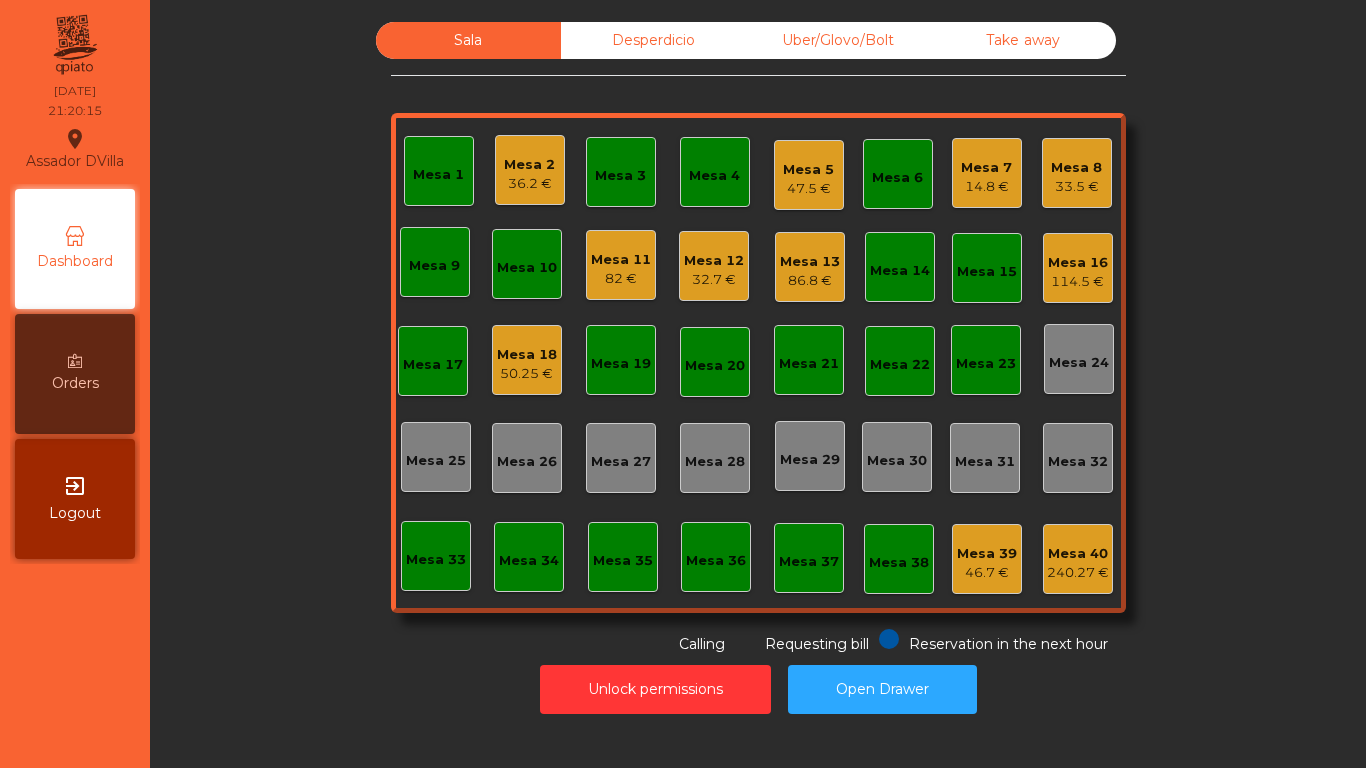 click on "82 €" 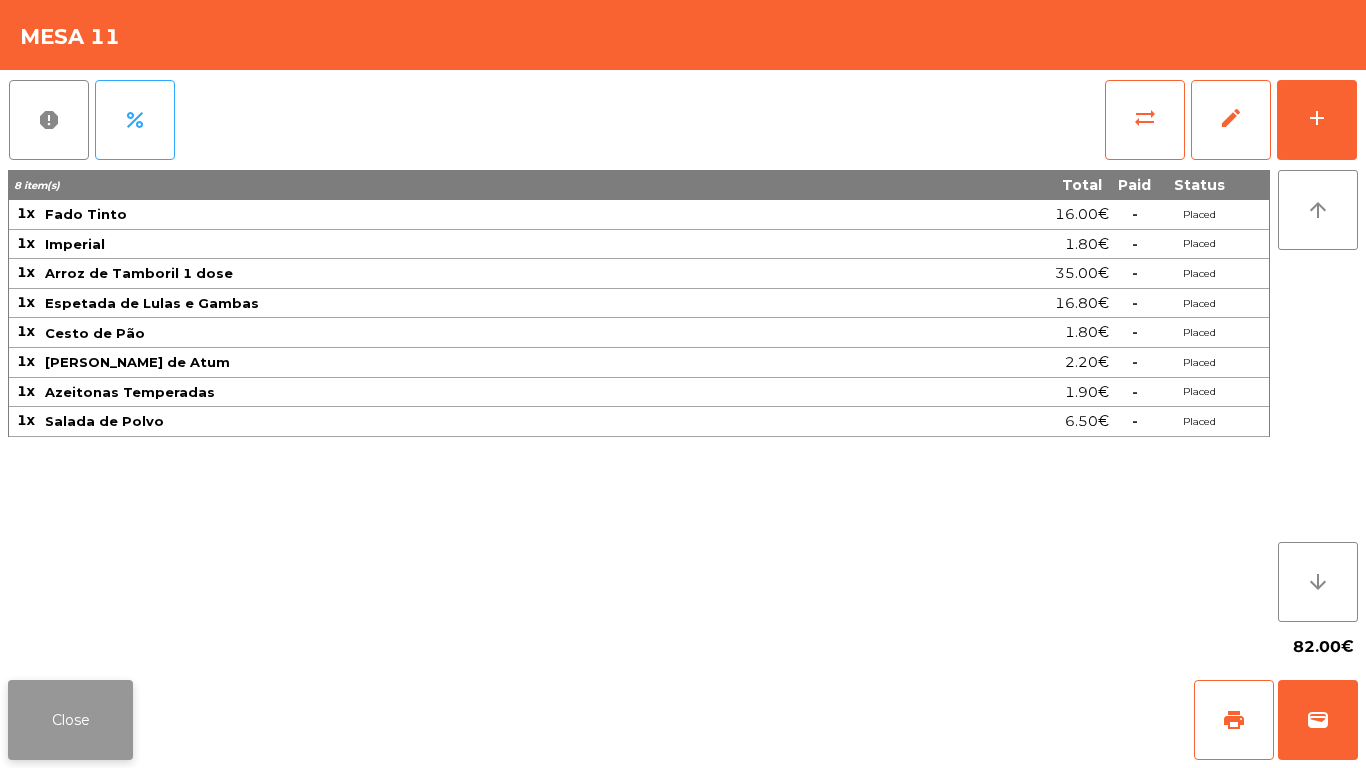 click on "Close" 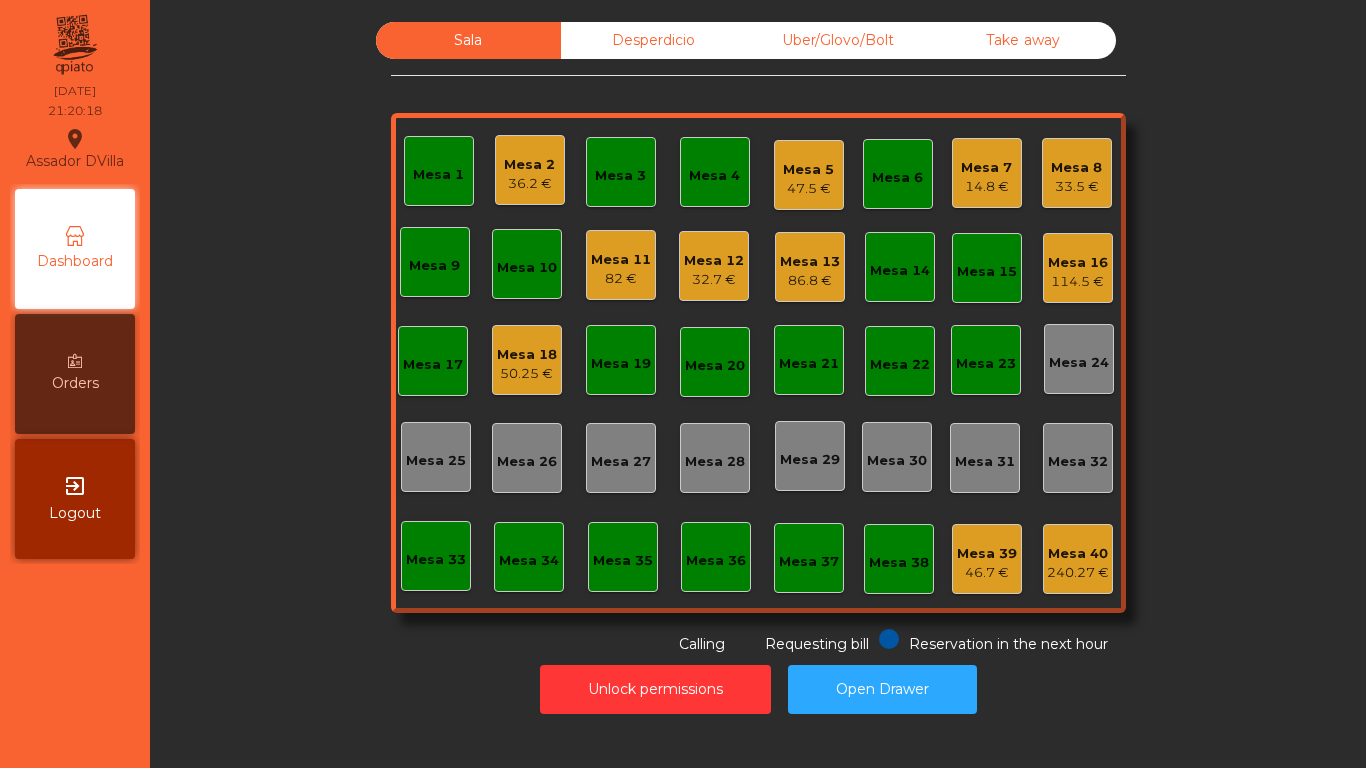 click on "Mesa 2" 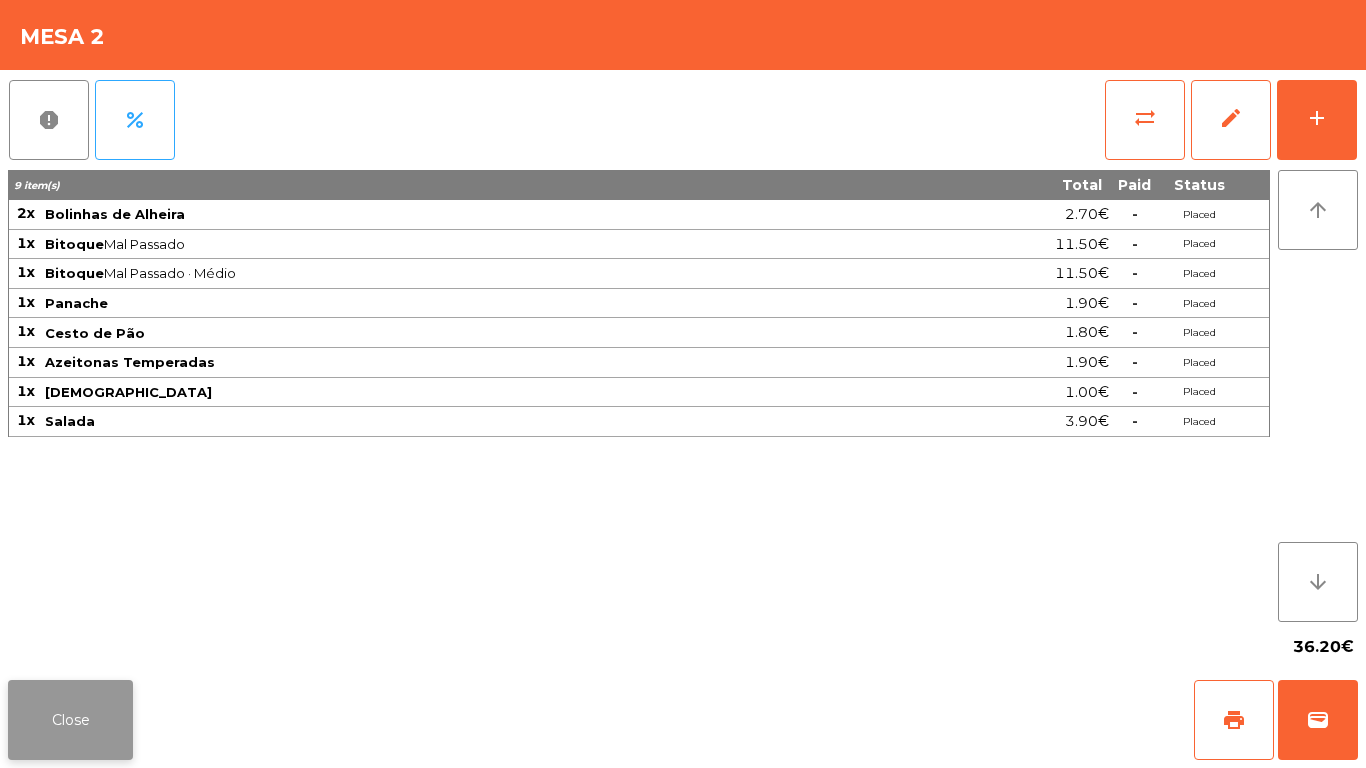 click on "Close" 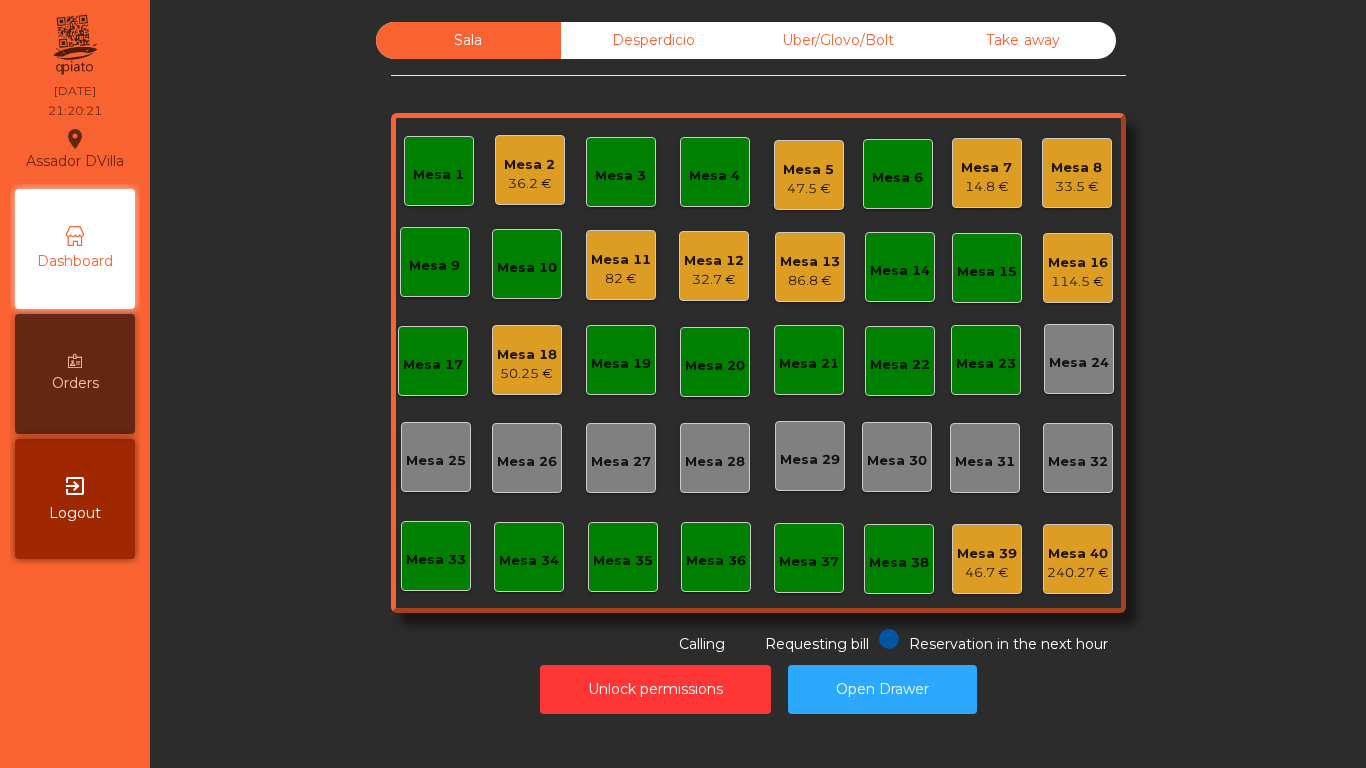 click on "Mesa 13" 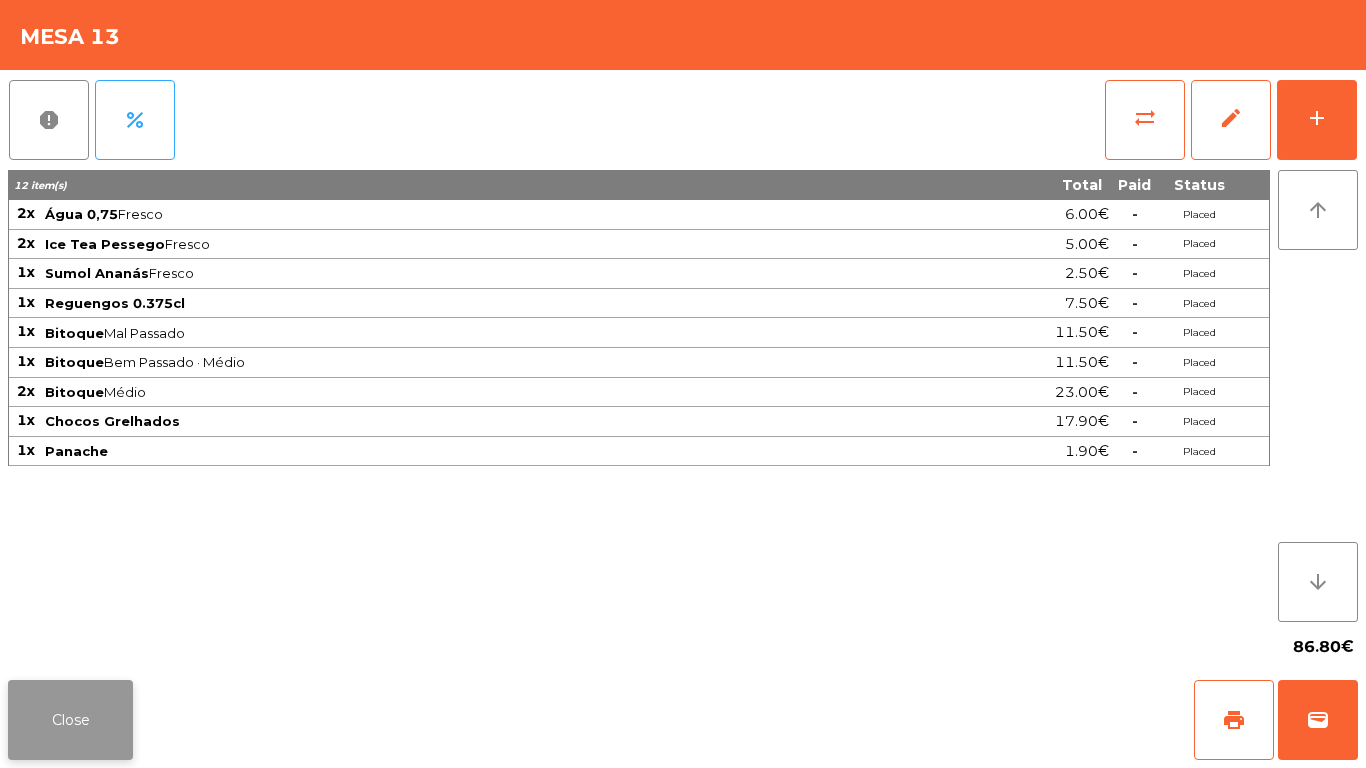 click on "Close" 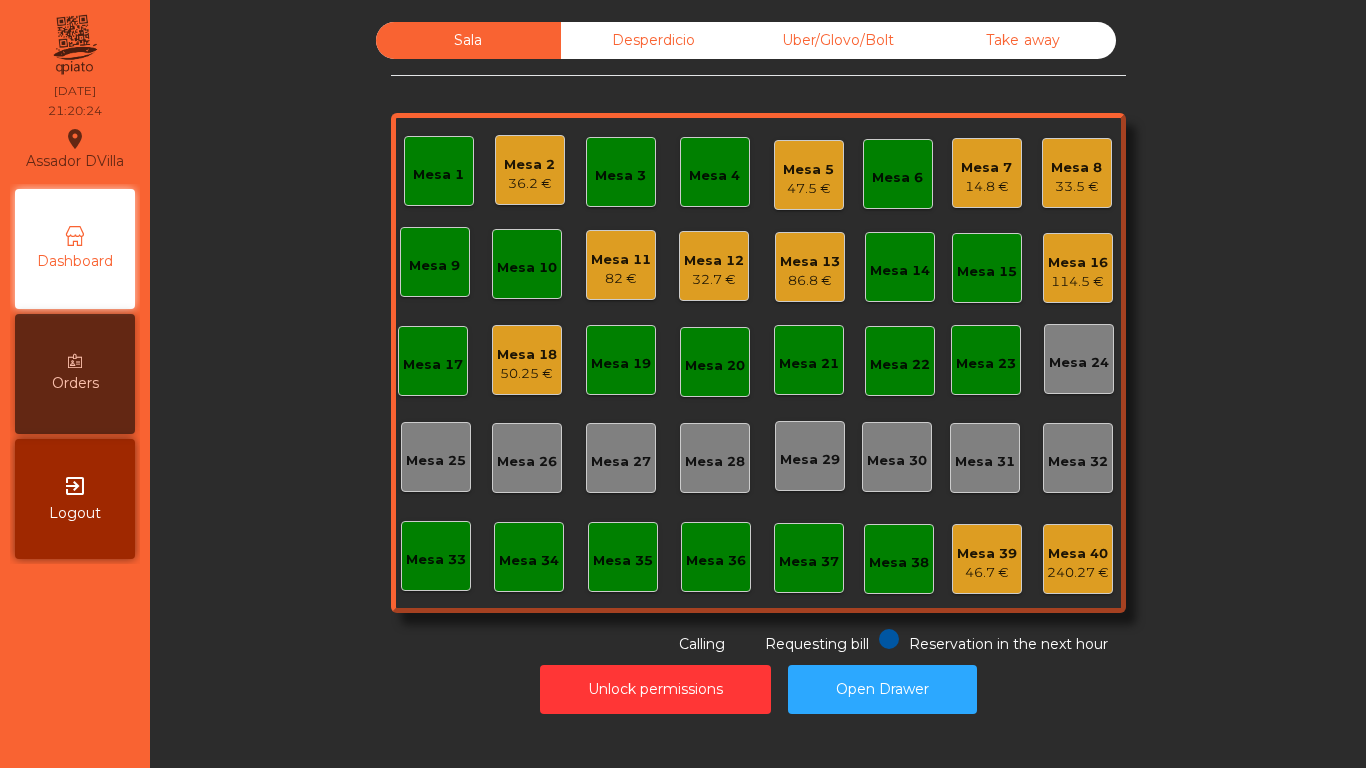 click on "Mesa 16" 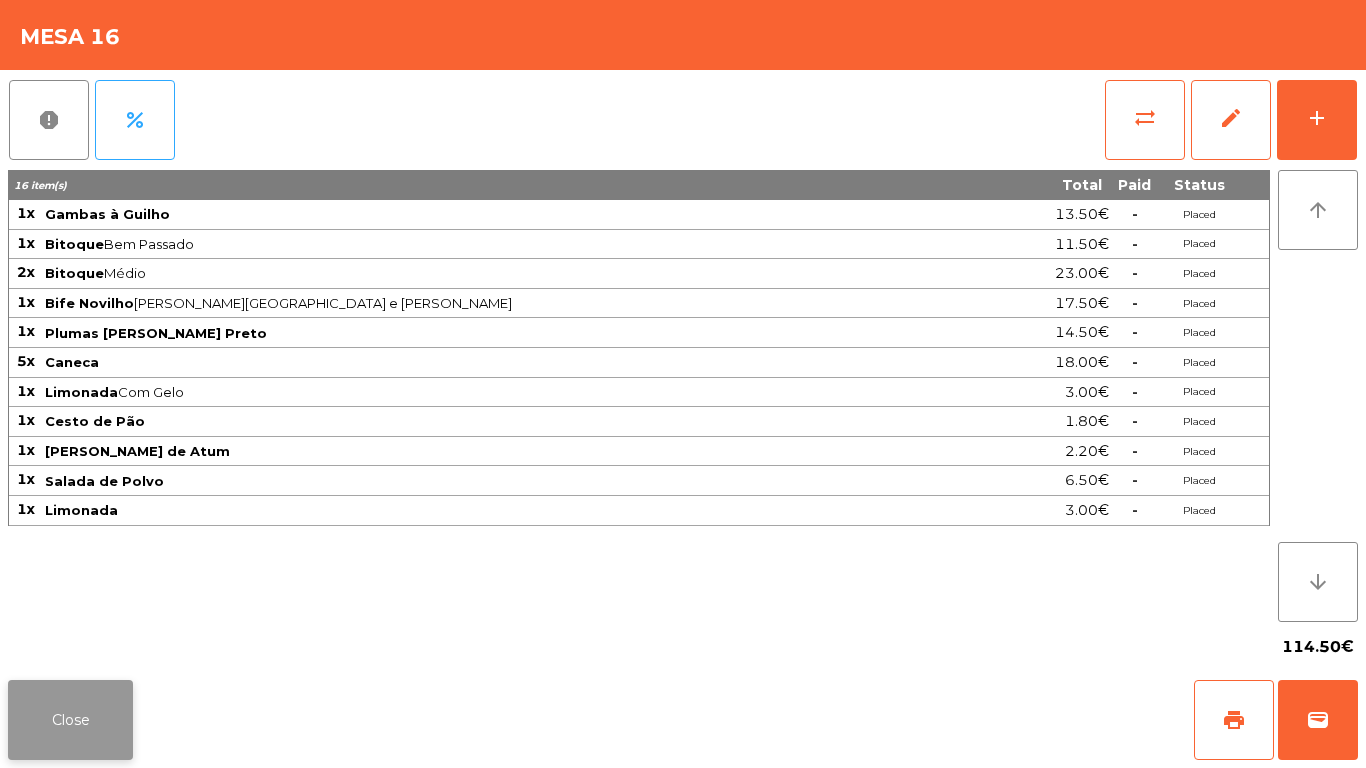 click on "Close" 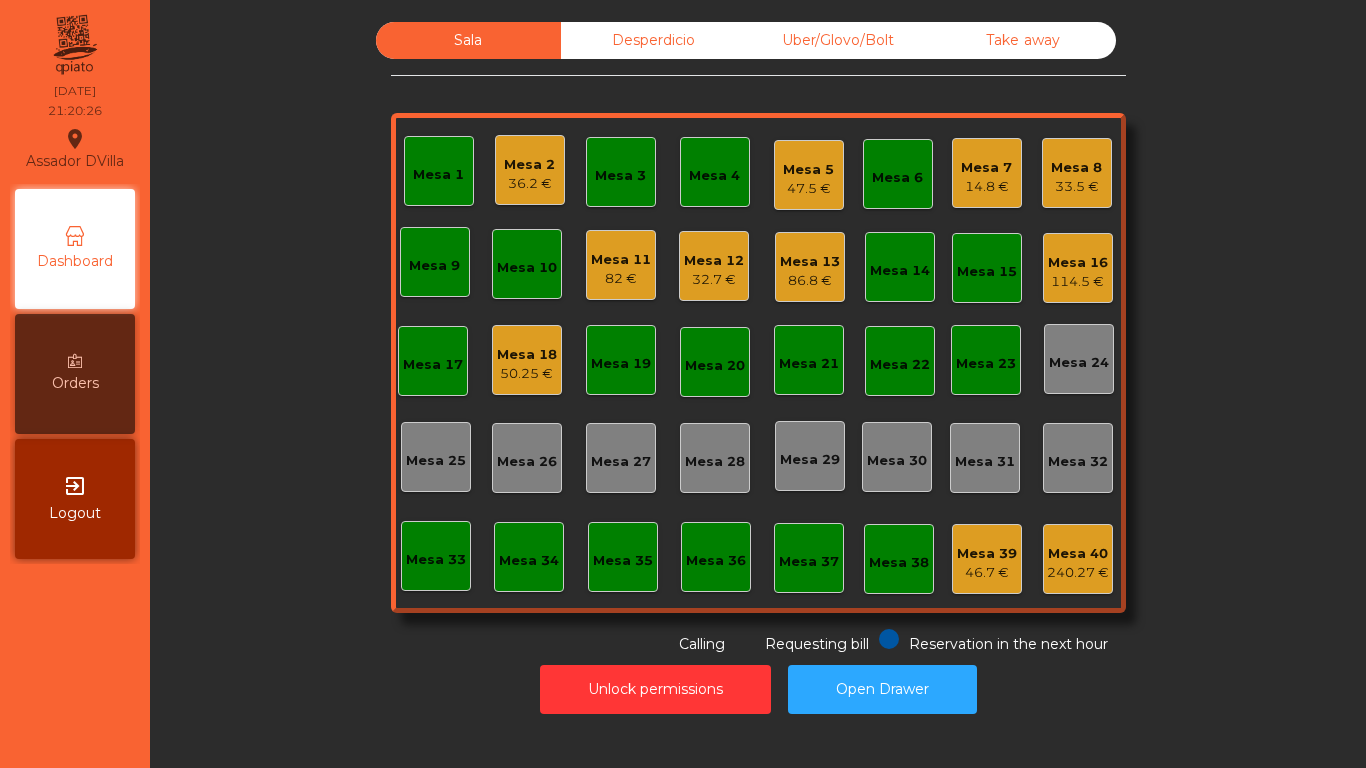 click on "Mesa 18" 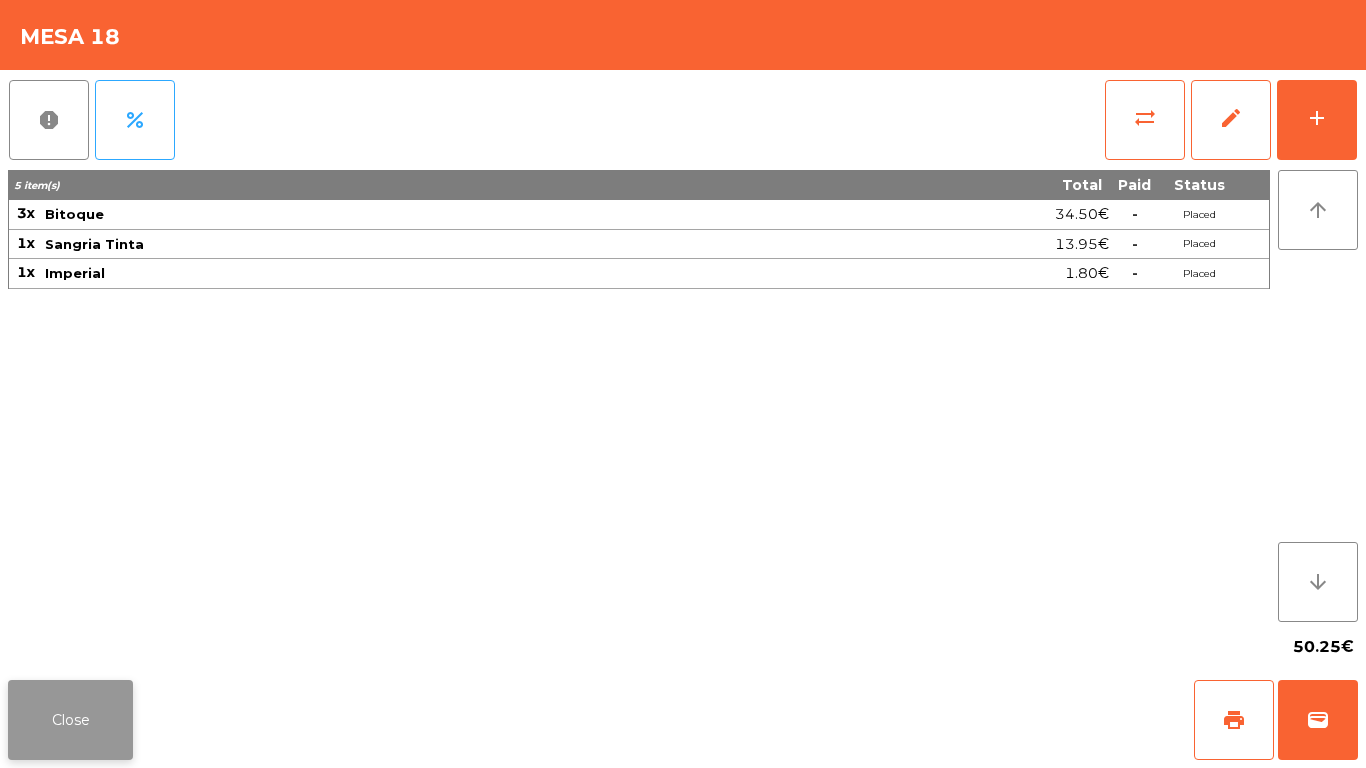 click on "Close" 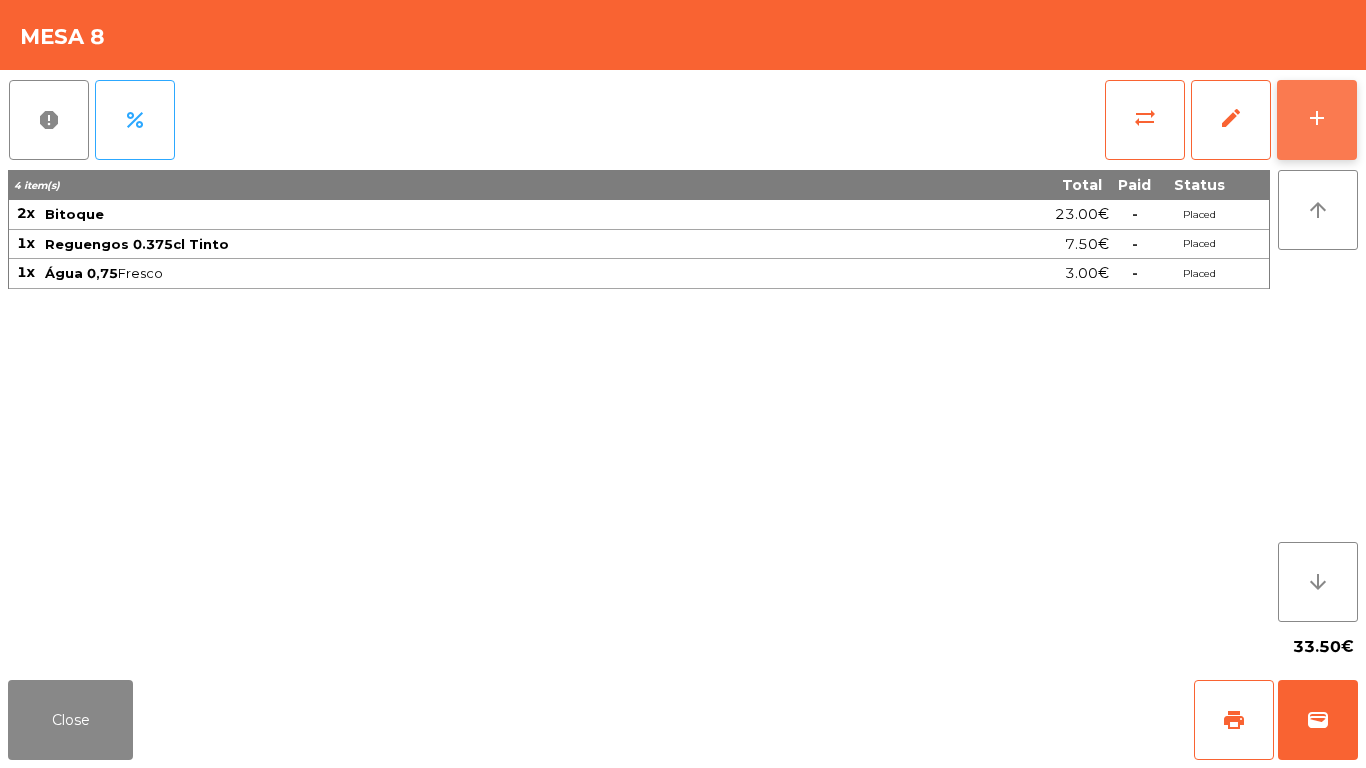 click on "add" 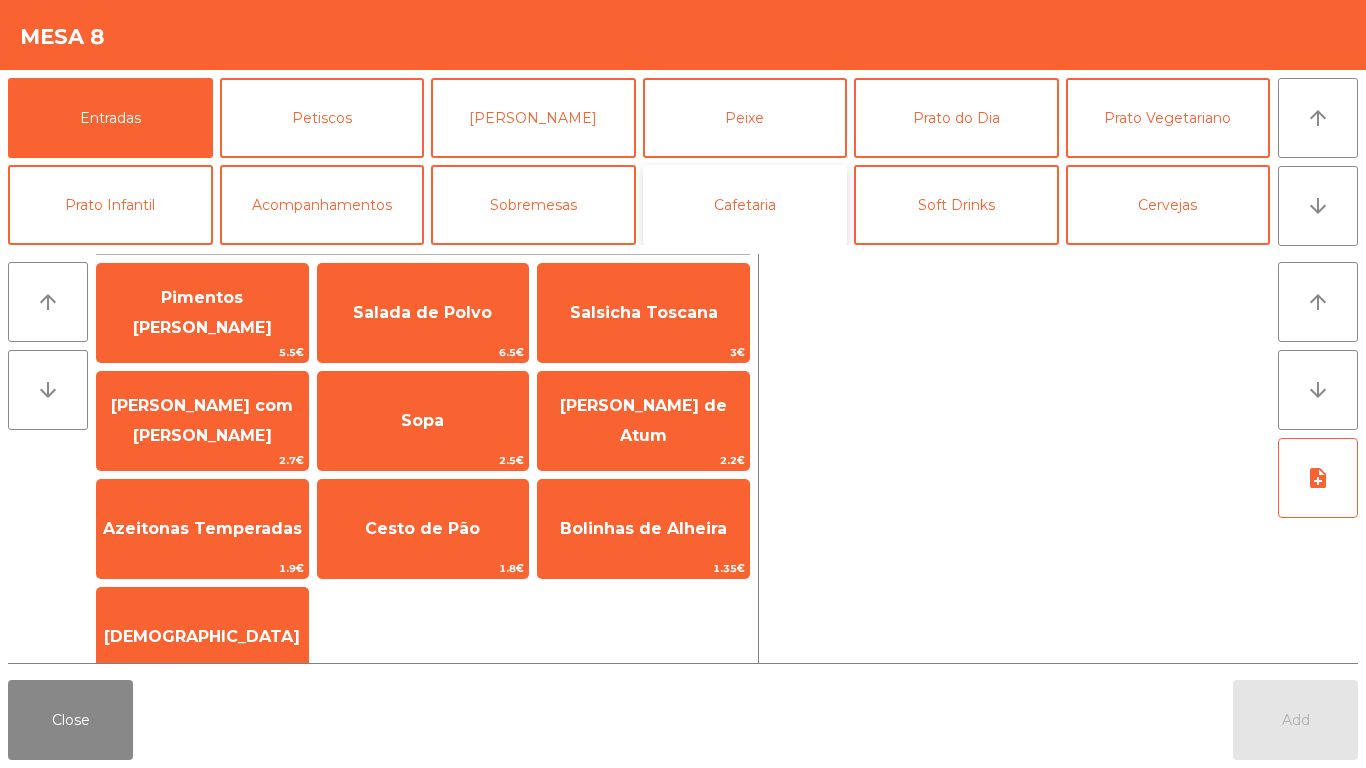 click on "Cafetaria" 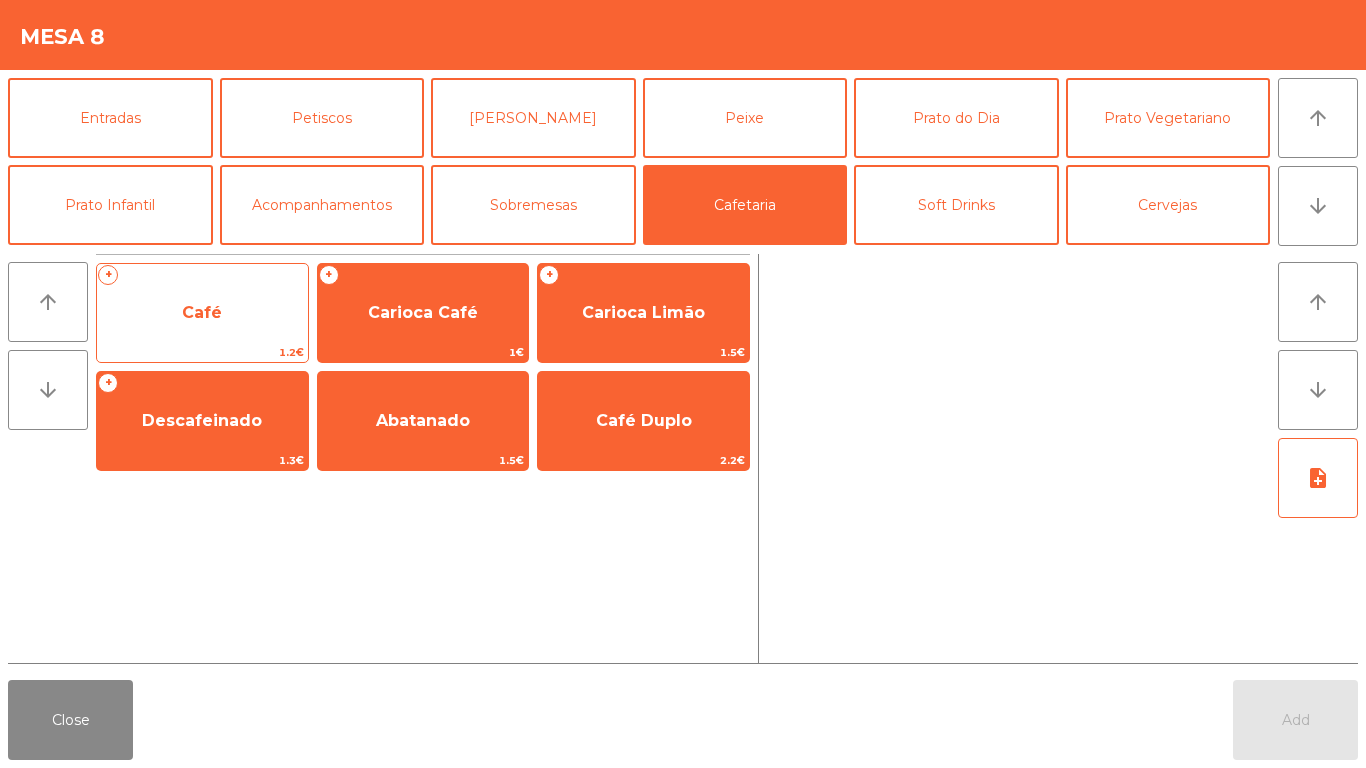 click on "Café" 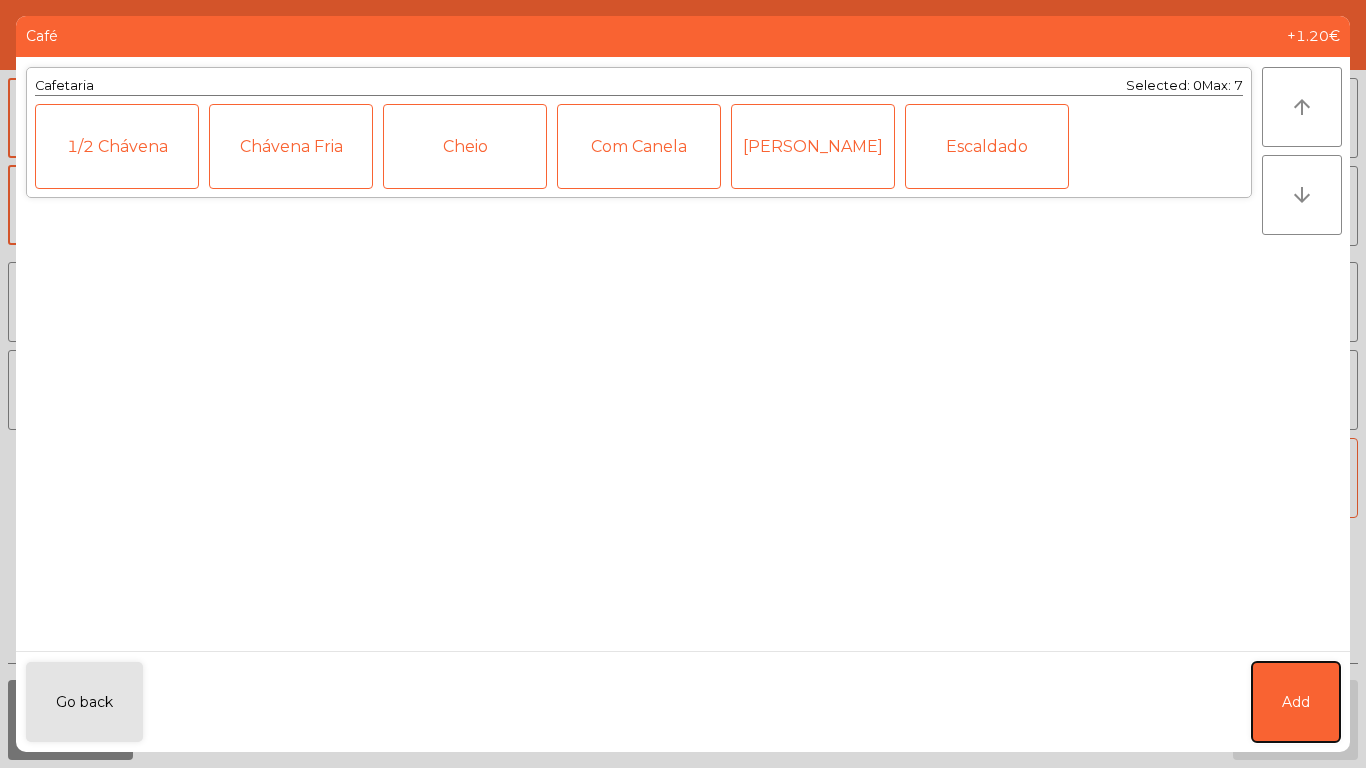 click on "Add" 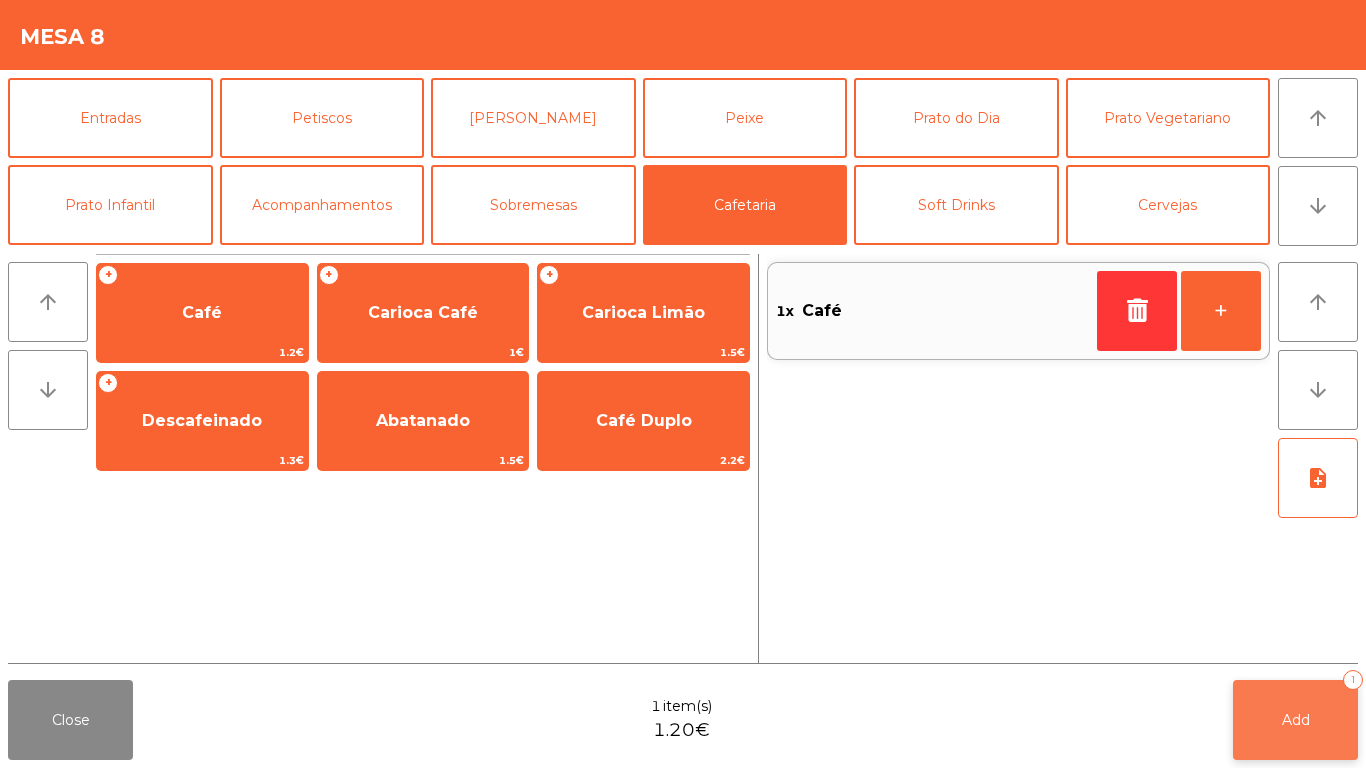 click on "Add   1" 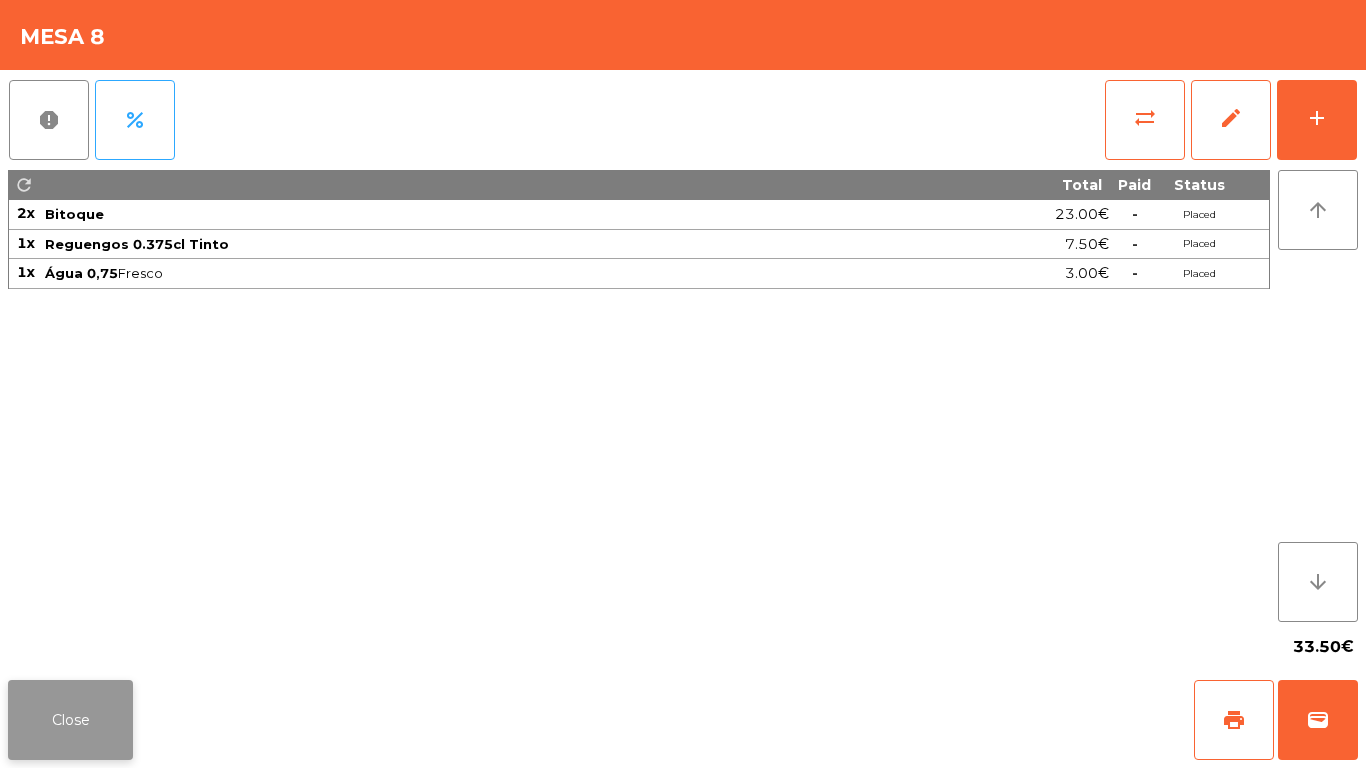 click on "Close" 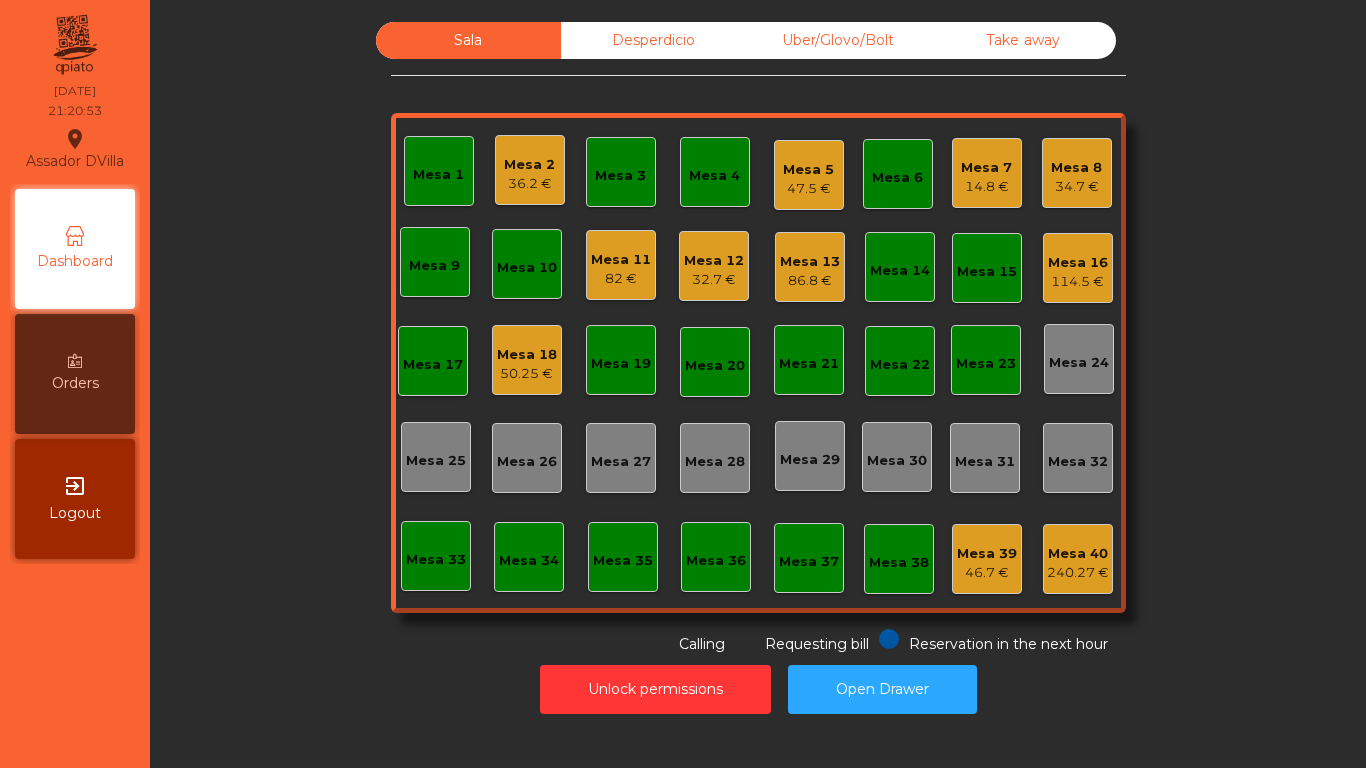 click on "Mesa 8   34.7 €" 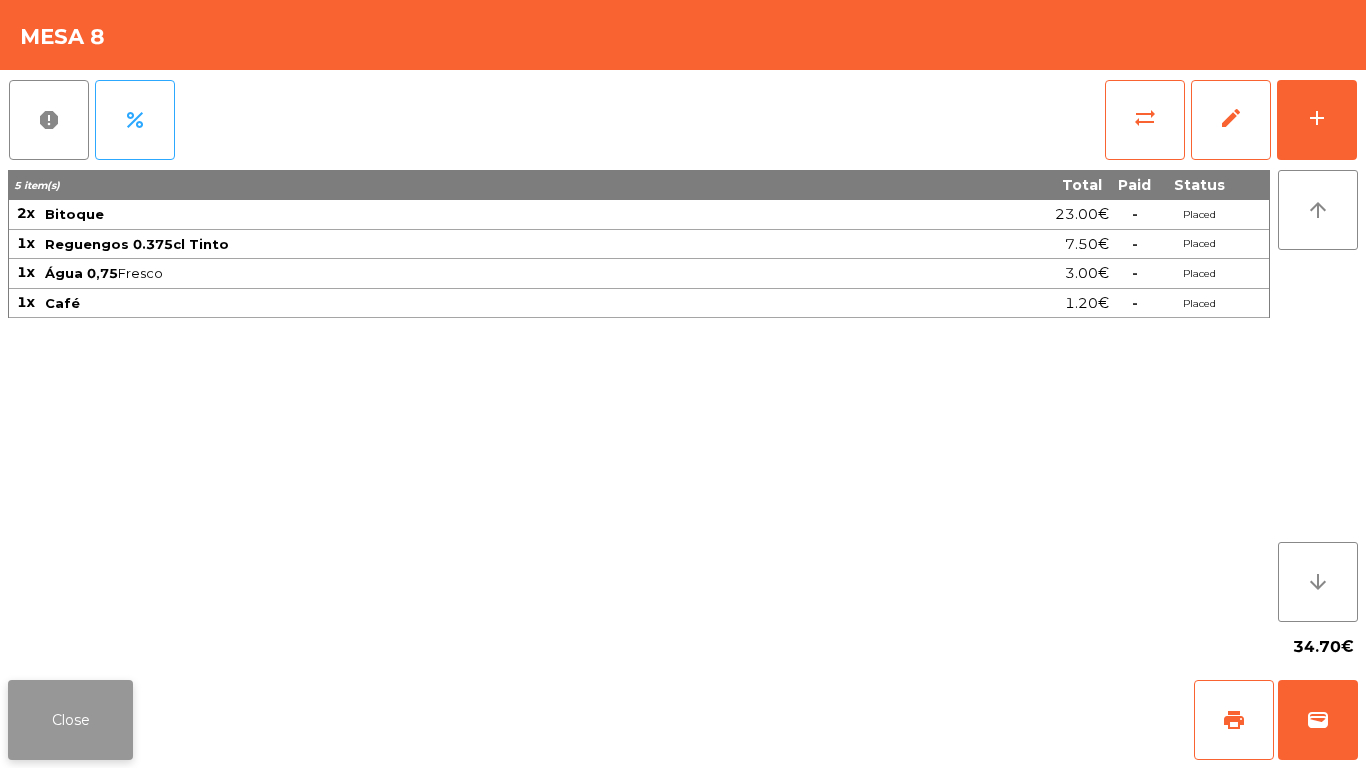 click on "Close" 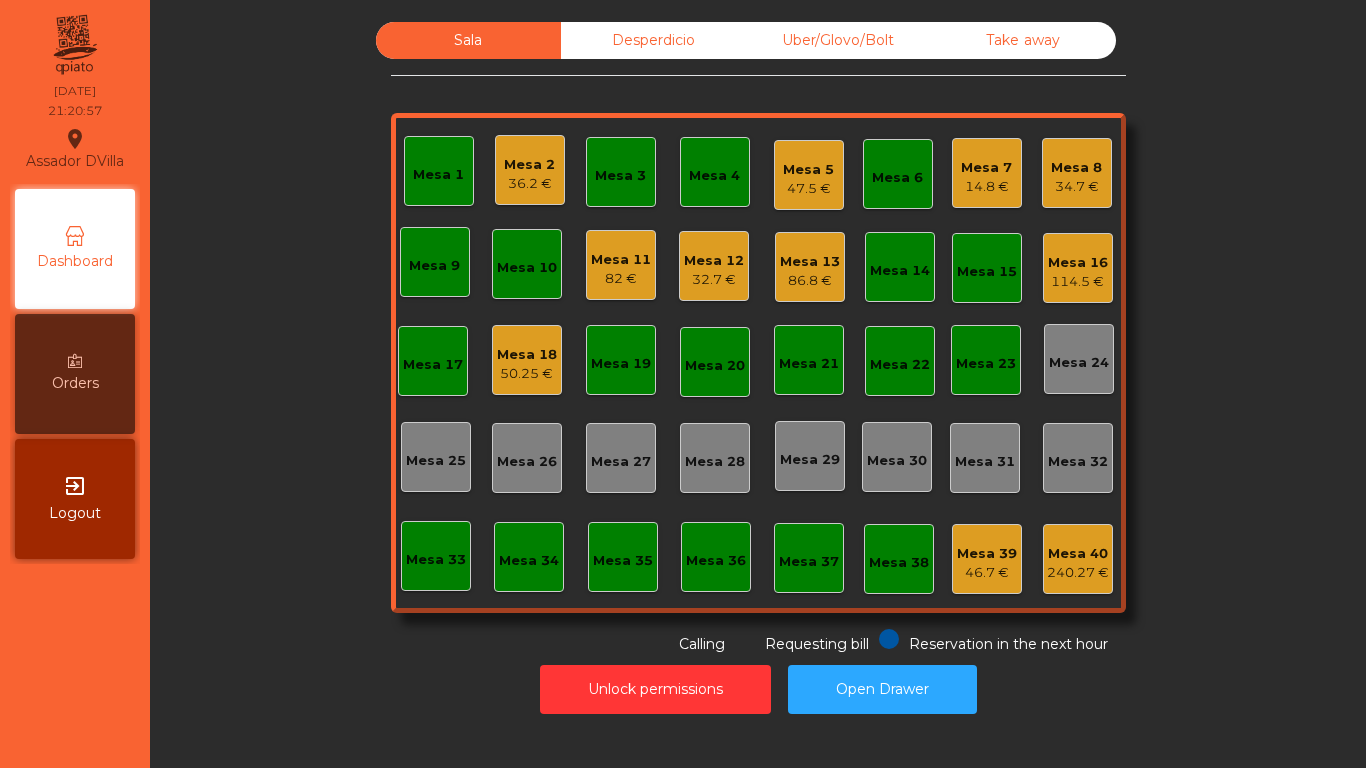click on "Mesa 18" 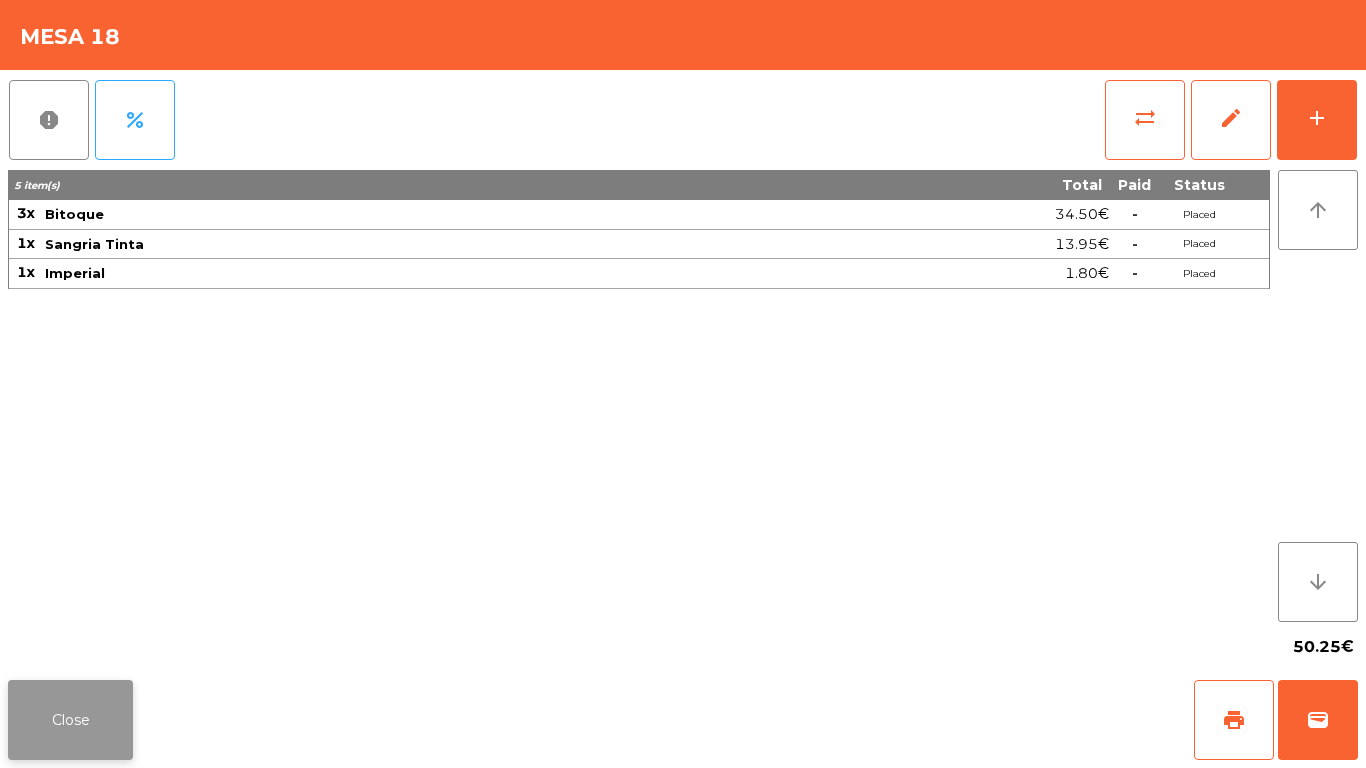 click on "Close" 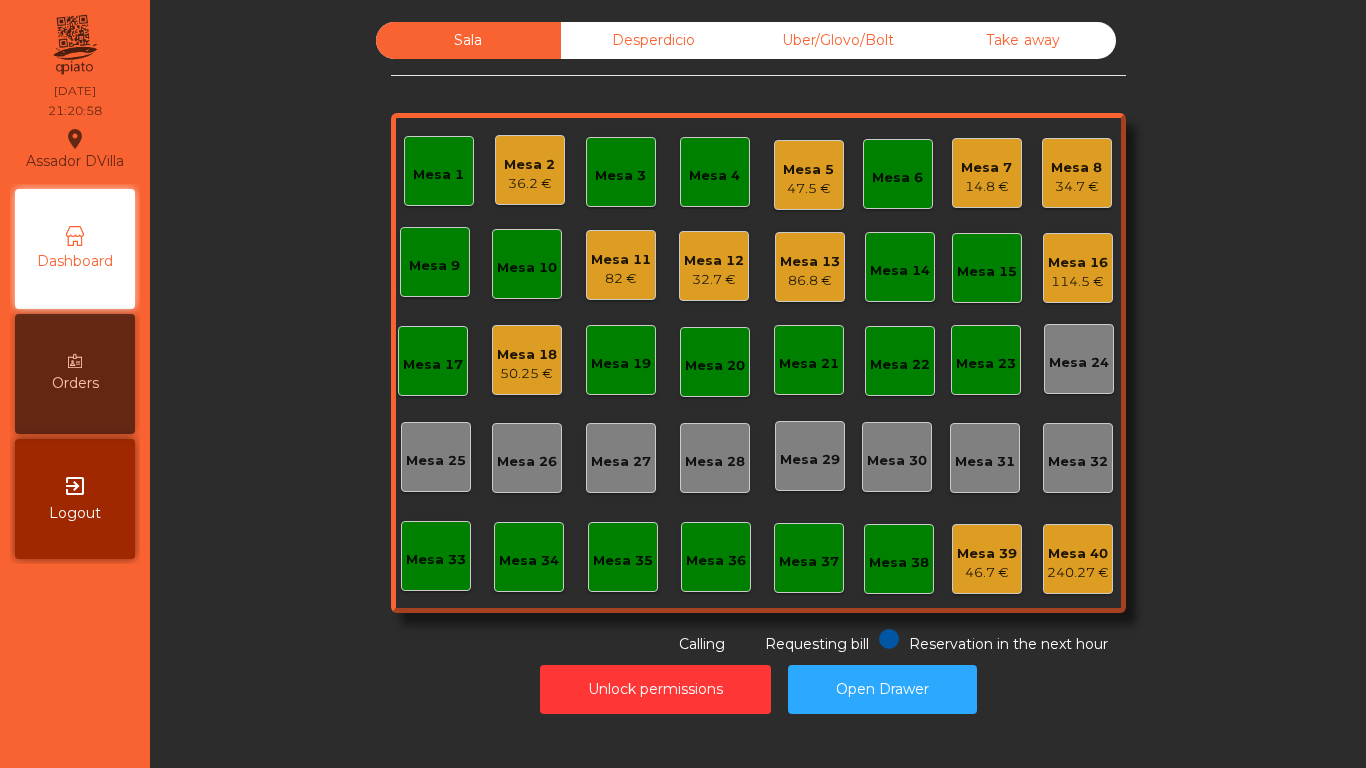 click on "Assador DVilla  location_on  [DATE]   21:20:58   Dashboard   Orders  exit_to_app  Logout" 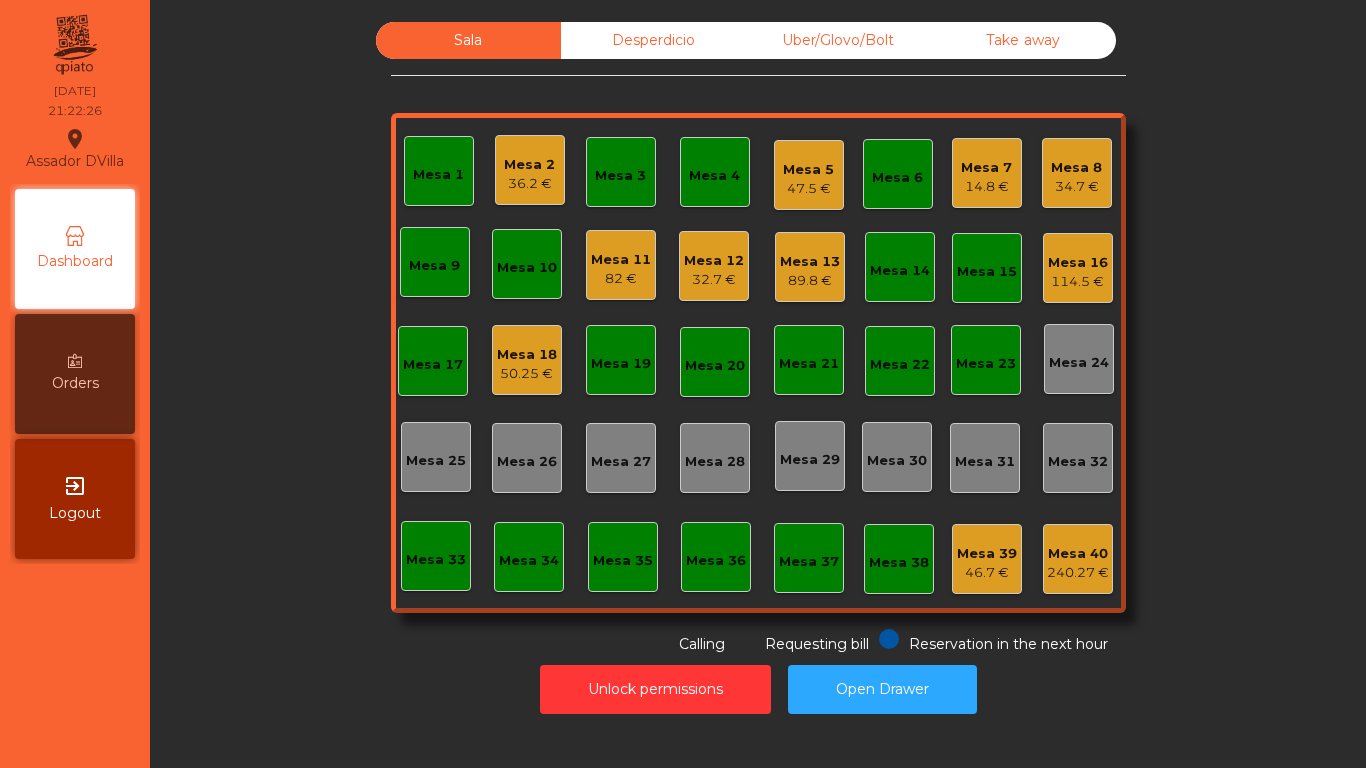 click on "Mesa 13" 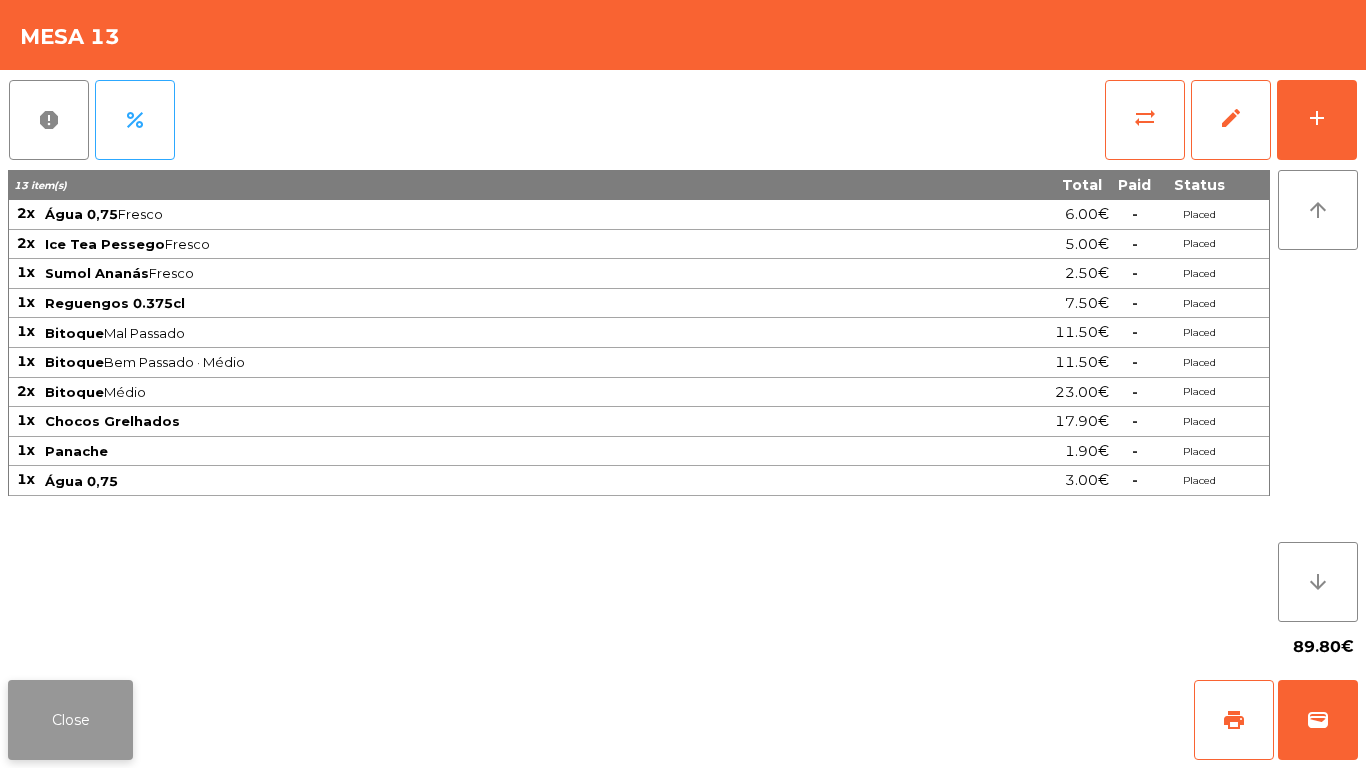 click on "Close" 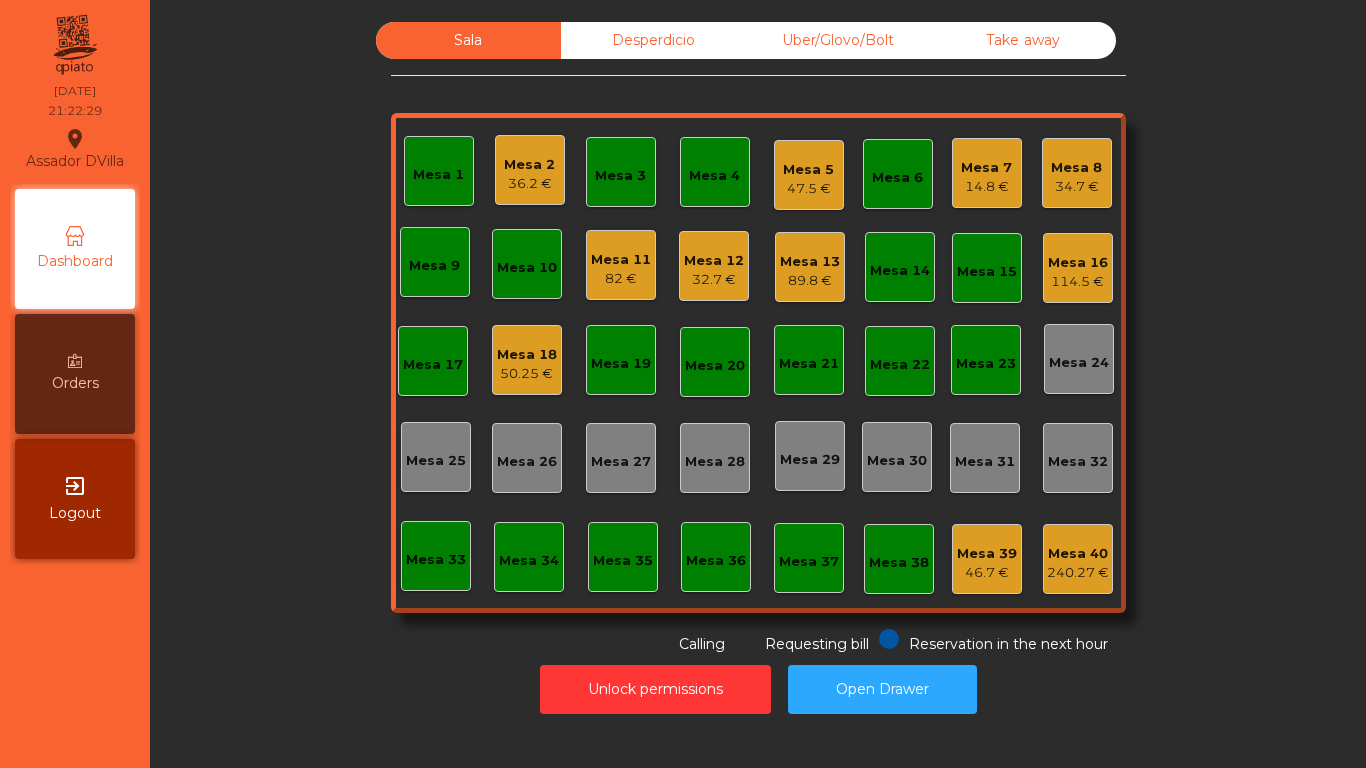 click on "Mesa 1" 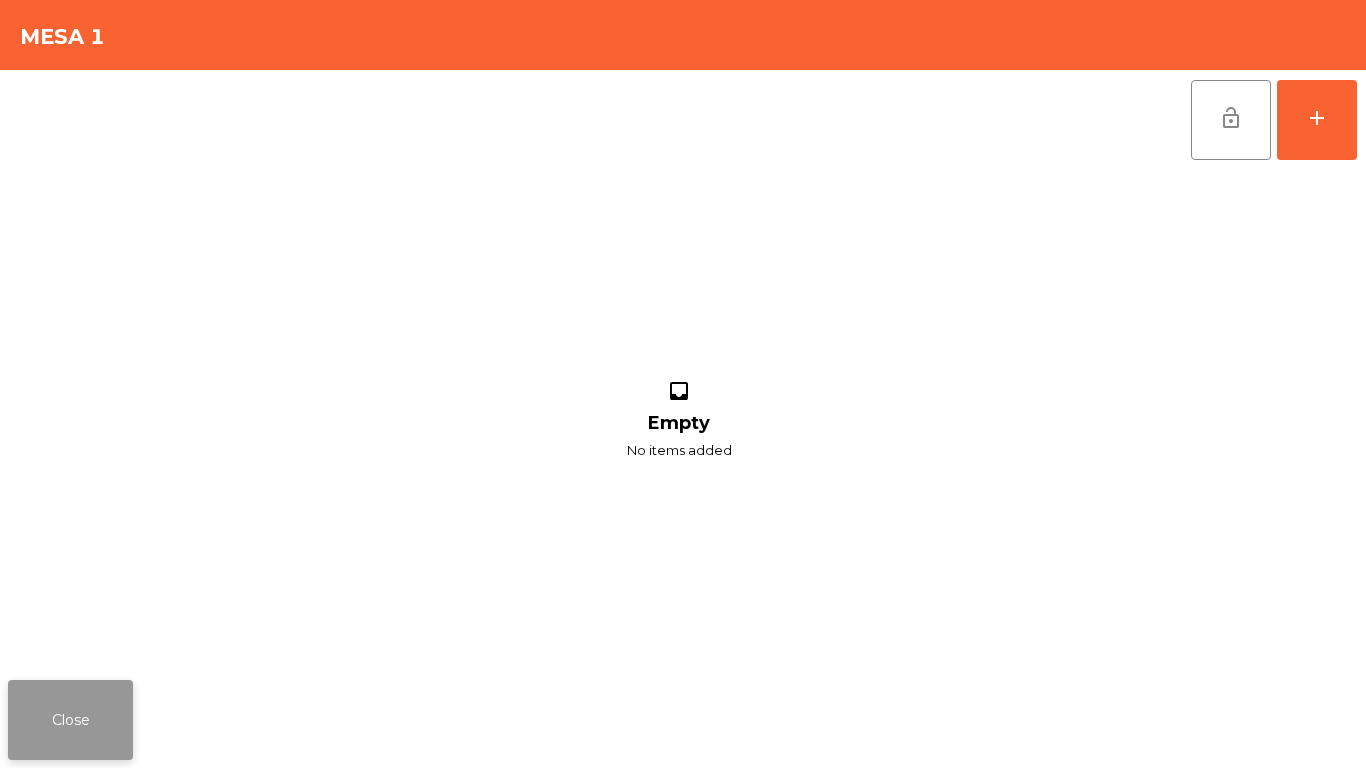 click on "Close" 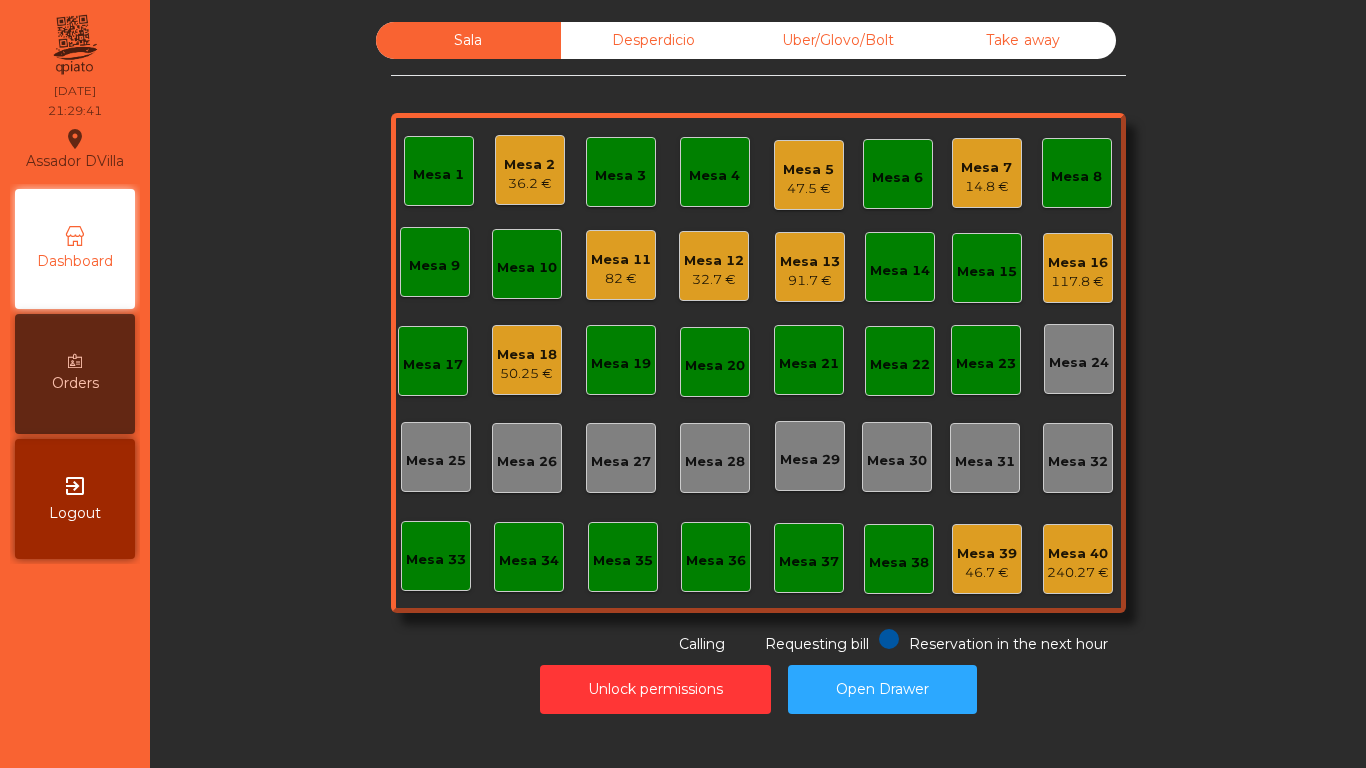 click on "Mesa 1   Mesa 2   36.2 €   Mesa 3   Mesa 4   Mesa 5   47.5 €   Mesa 6   Mesa 7   14.8 €   Mesa 8   Mesa 9   Mesa 10   Mesa 11   82 €   [GEOGRAPHIC_DATA] 12   32.7 €   Mesa 13   91.7 €   [GEOGRAPHIC_DATA] 14   [GEOGRAPHIC_DATA] 15   [GEOGRAPHIC_DATA] 16   117.8 €   [GEOGRAPHIC_DATA] 17   Mesa 18   50.25 €   [GEOGRAPHIC_DATA] 19   [GEOGRAPHIC_DATA] 20   [GEOGRAPHIC_DATA] 21   [GEOGRAPHIC_DATA] 22   [GEOGRAPHIC_DATA] 23   [GEOGRAPHIC_DATA] 24   [GEOGRAPHIC_DATA] [GEOGRAPHIC_DATA] 26   [GEOGRAPHIC_DATA] 27   [GEOGRAPHIC_DATA] 28   [GEOGRAPHIC_DATA] 29   [GEOGRAPHIC_DATA] 30   [GEOGRAPHIC_DATA] 32   [GEOGRAPHIC_DATA] 34   [GEOGRAPHIC_DATA] 35   Mesa 36   Mesa 37   [GEOGRAPHIC_DATA] 38   Mesa 39   46.7 €   [GEOGRAPHIC_DATA] 40   240.27 €" 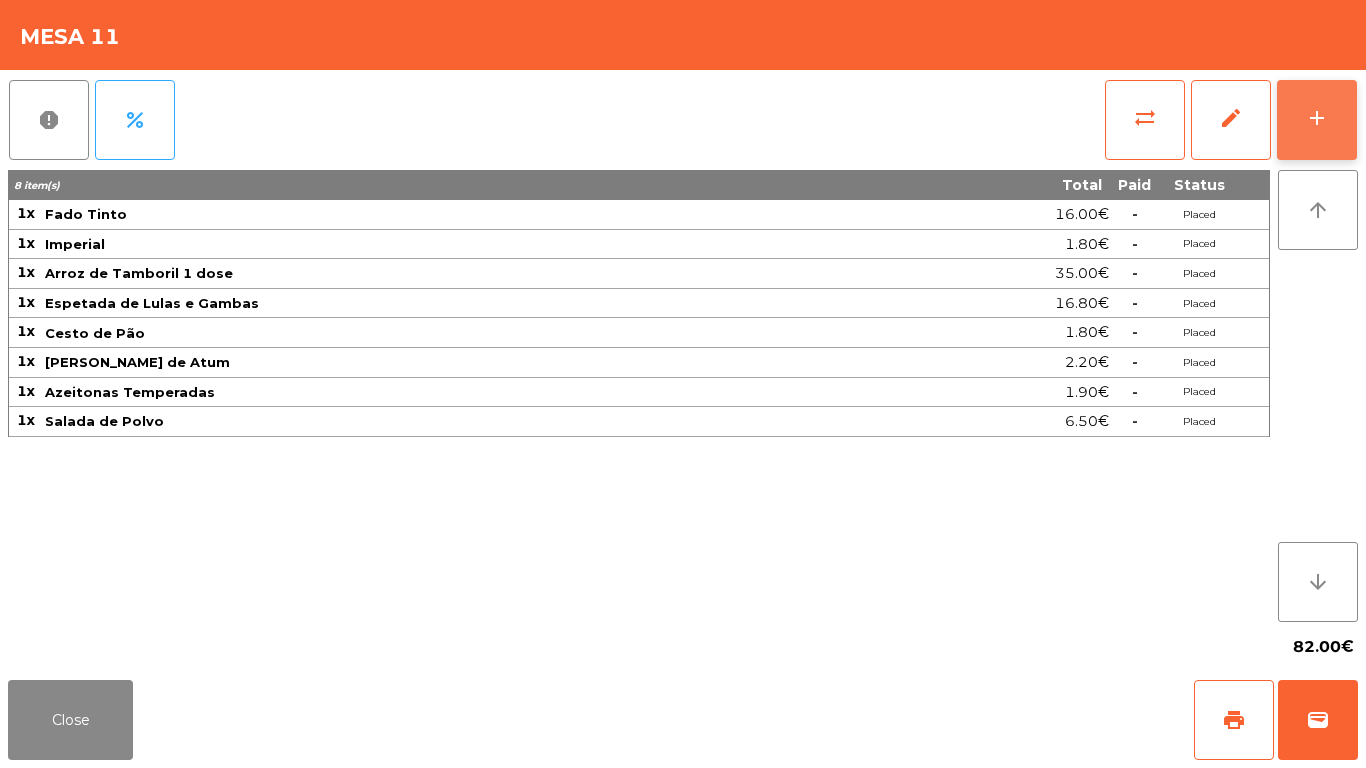 click on "add" 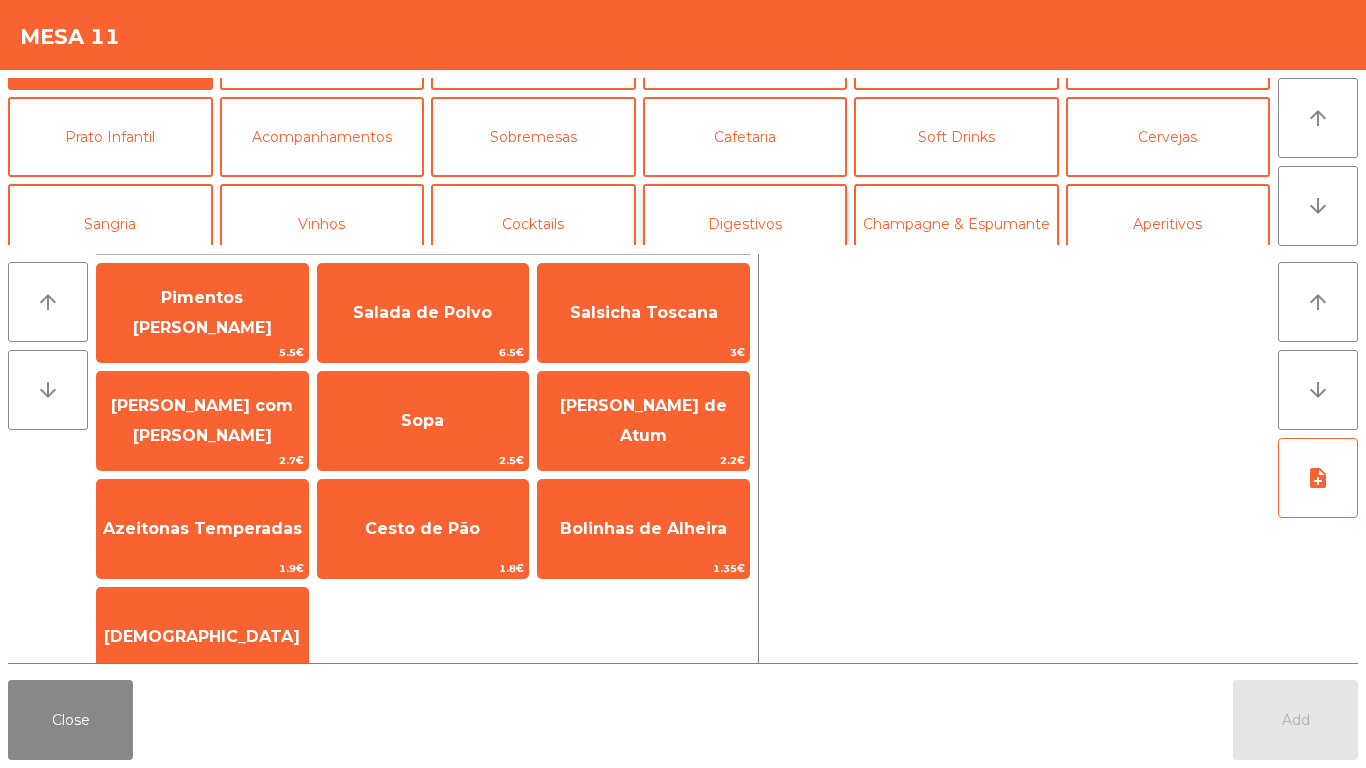 scroll, scrollTop: 100, scrollLeft: 0, axis: vertical 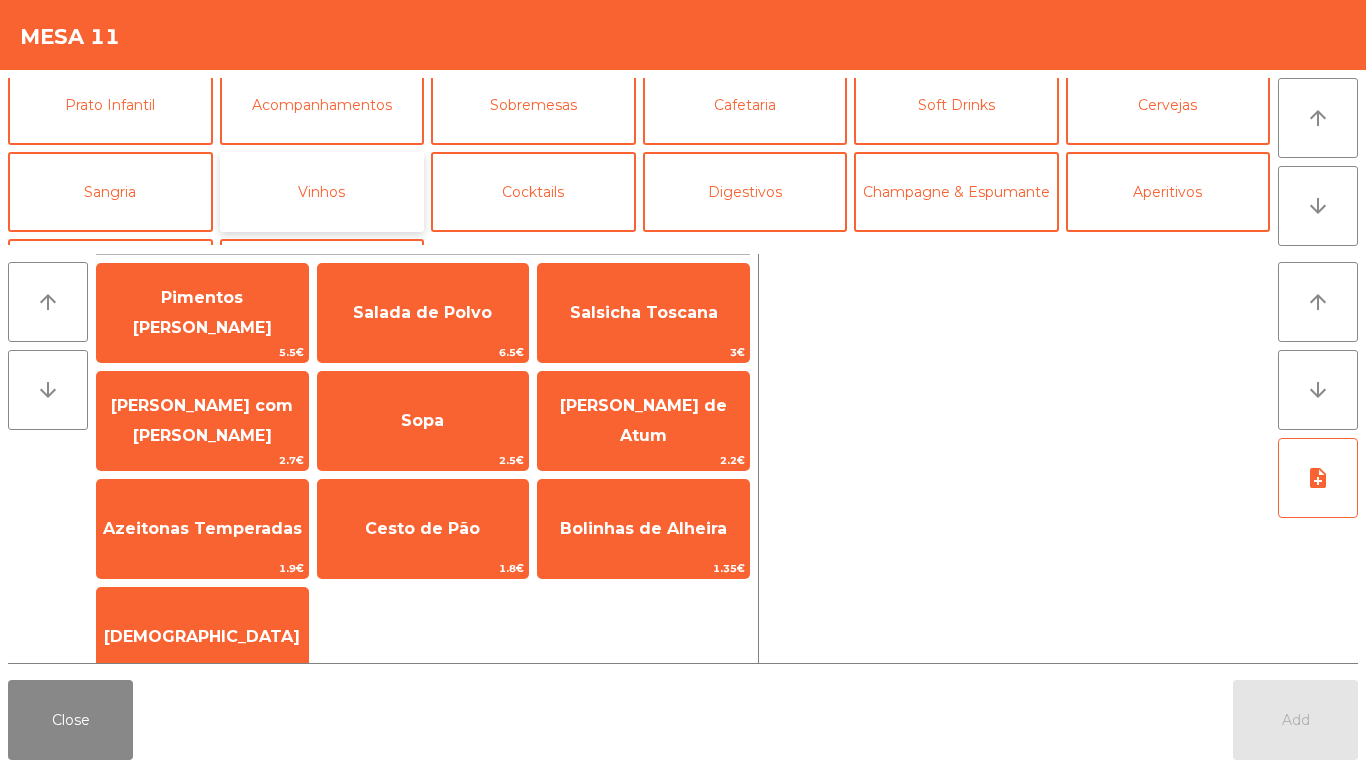 click on "Vinhos" 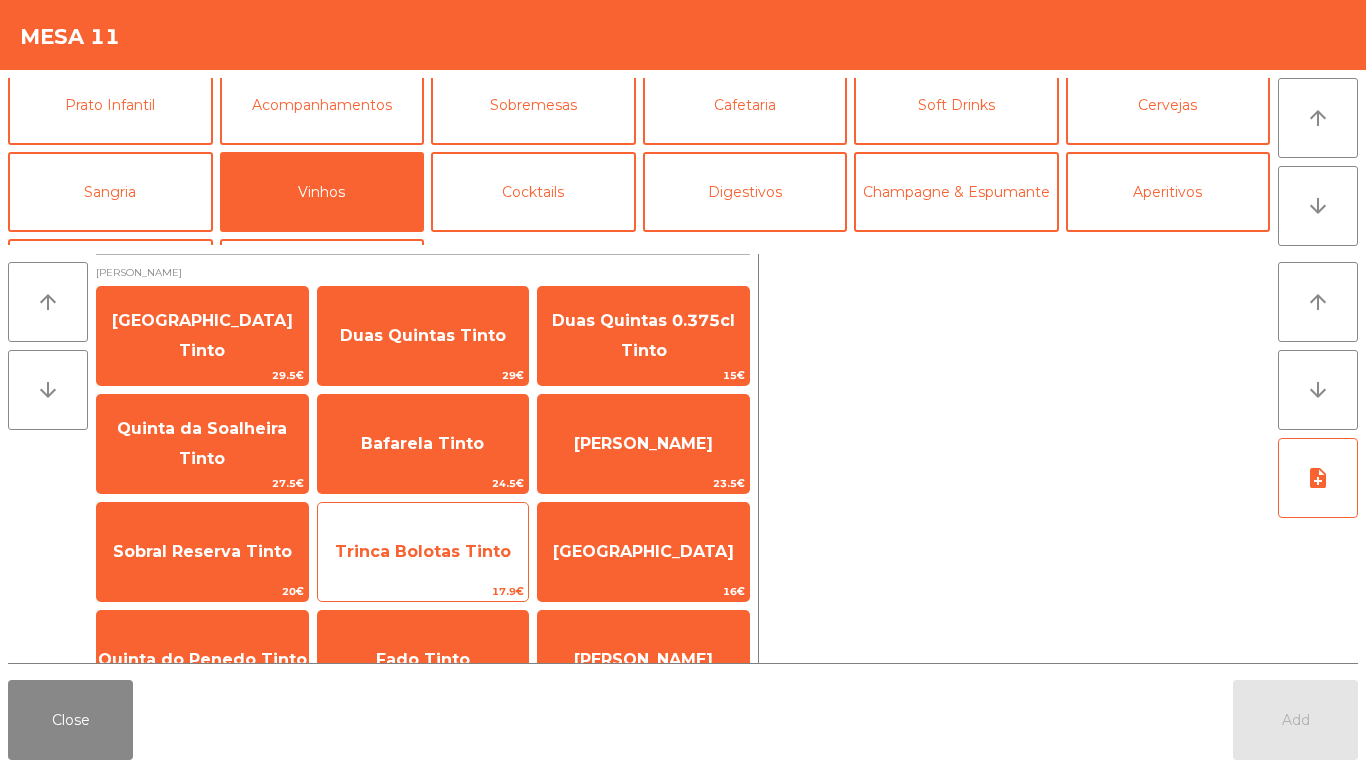 click on "Trinca Bolotas Tinto" 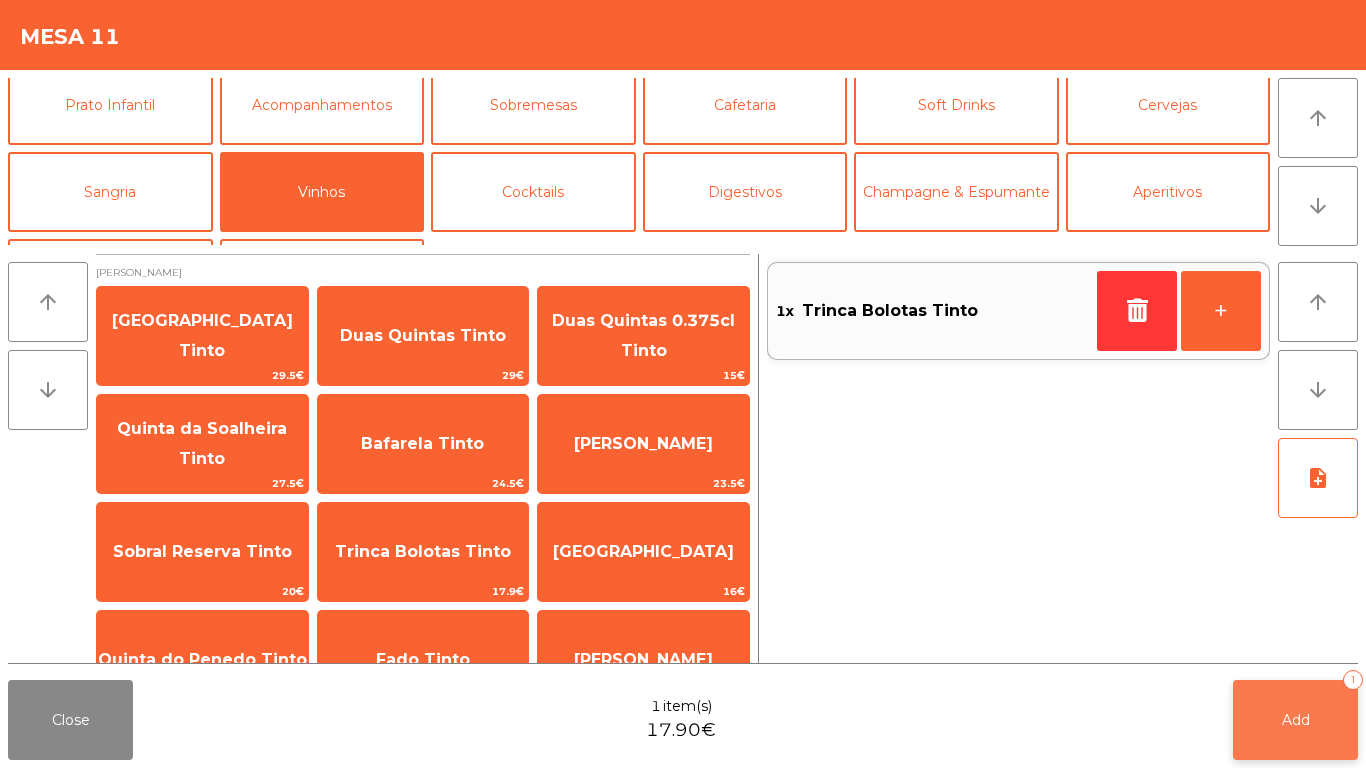 click on "Add   1" 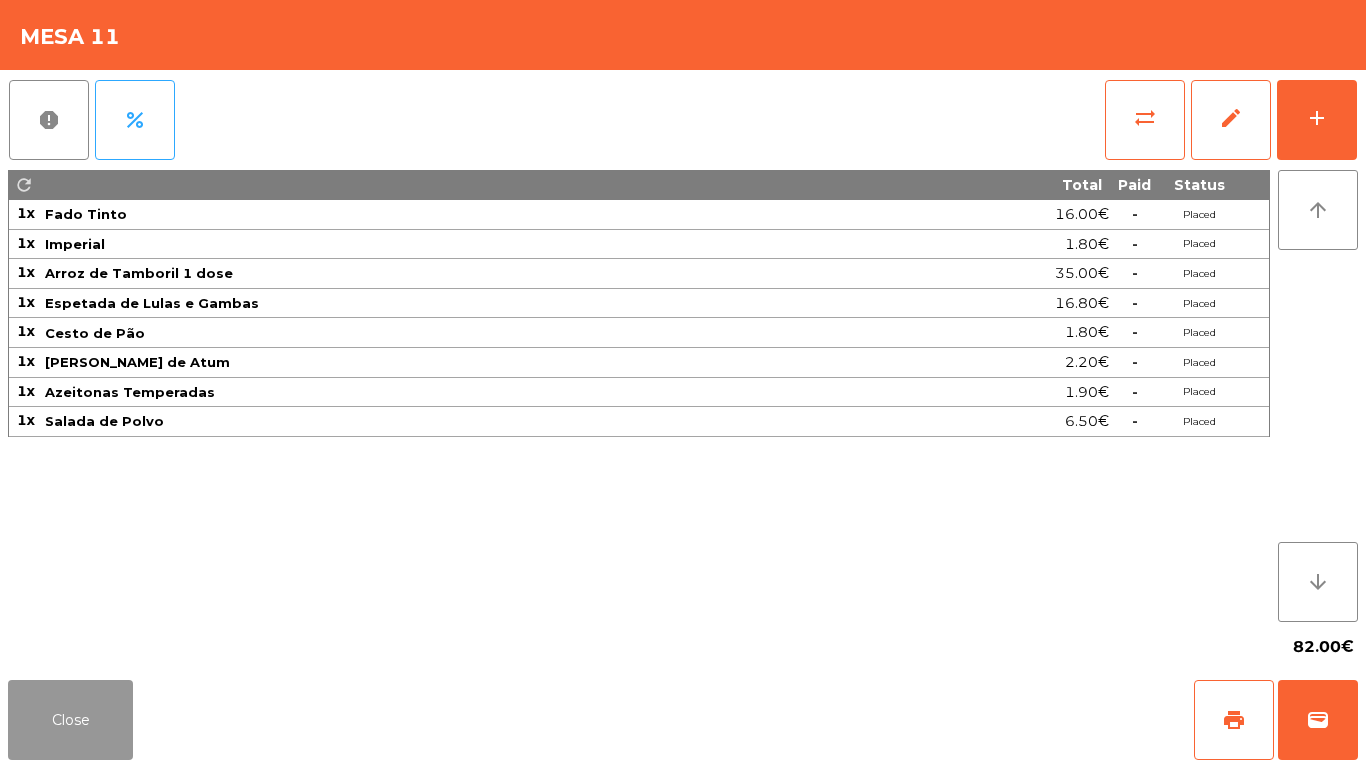 click on "Close" 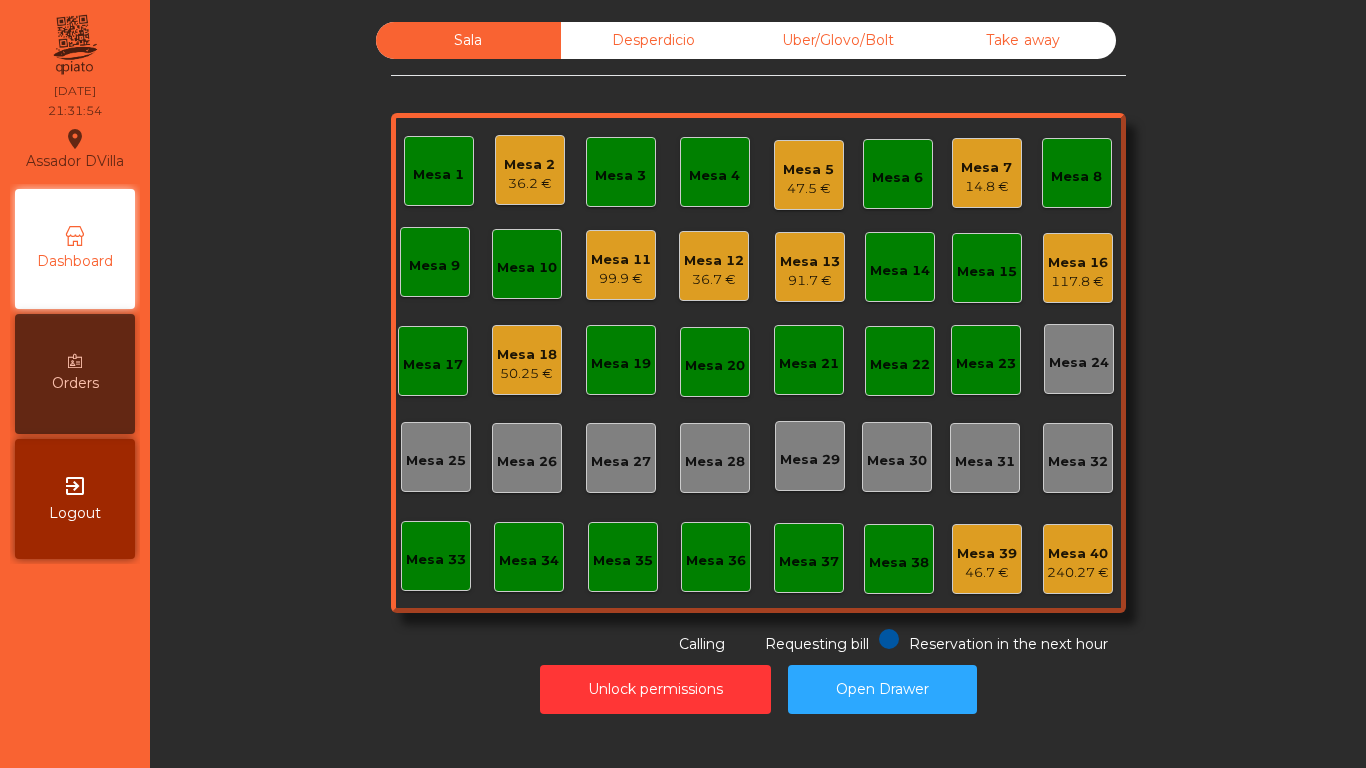 click on "Mesa 18   50.25 €" 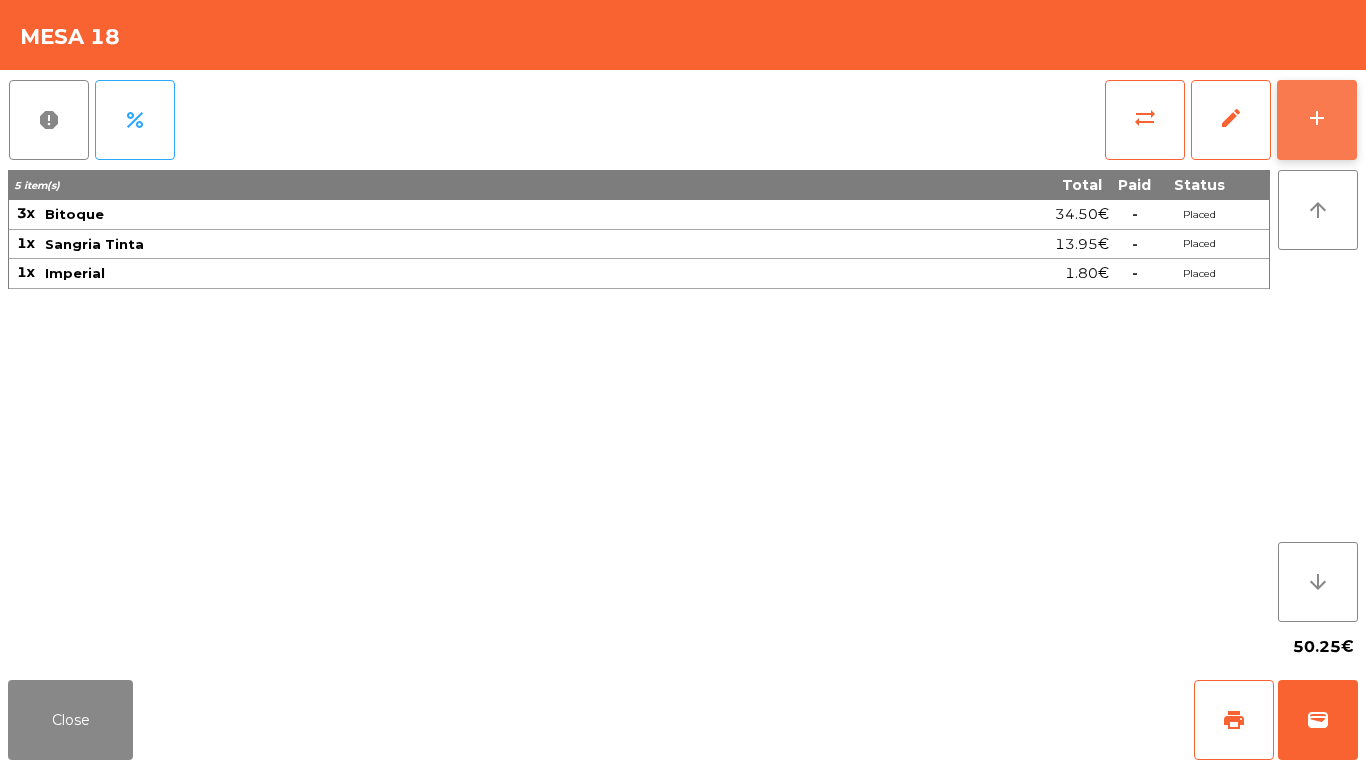 click on "add" 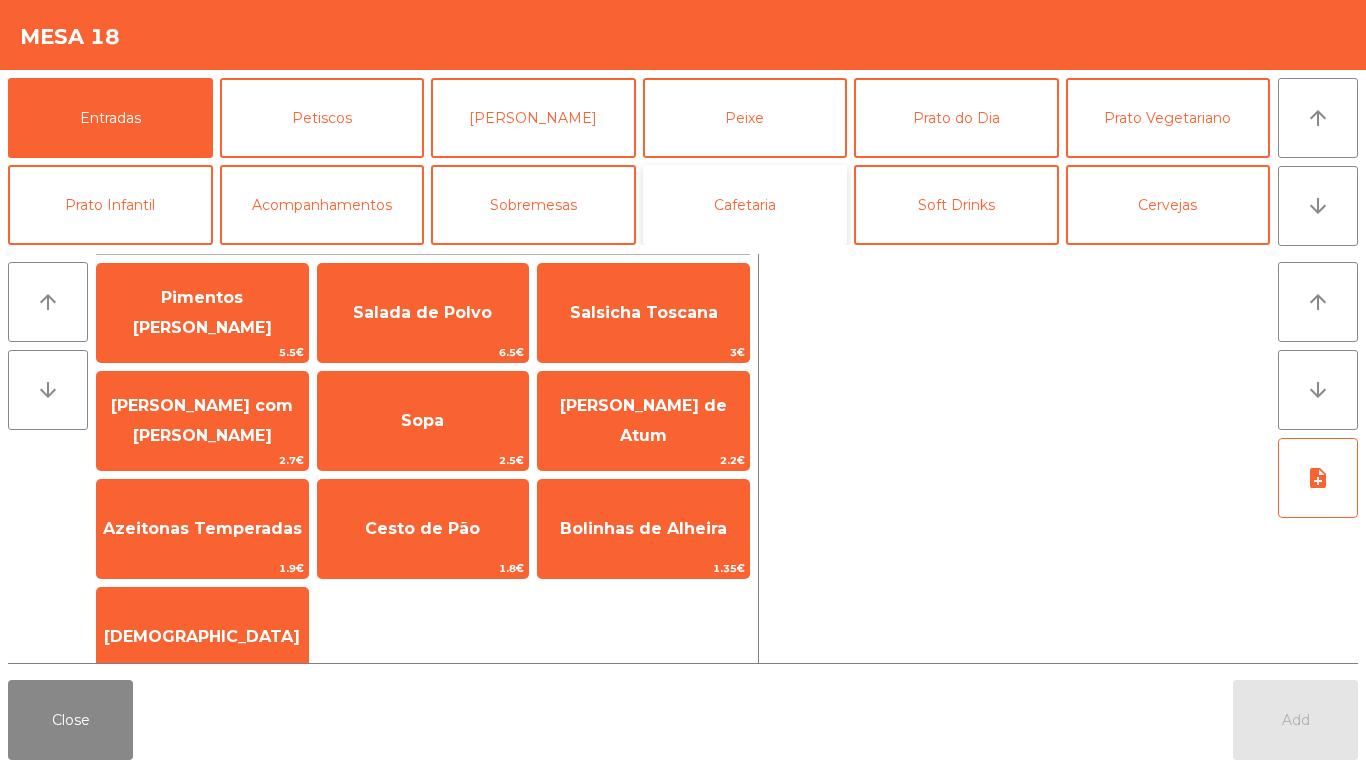 click on "Cafetaria" 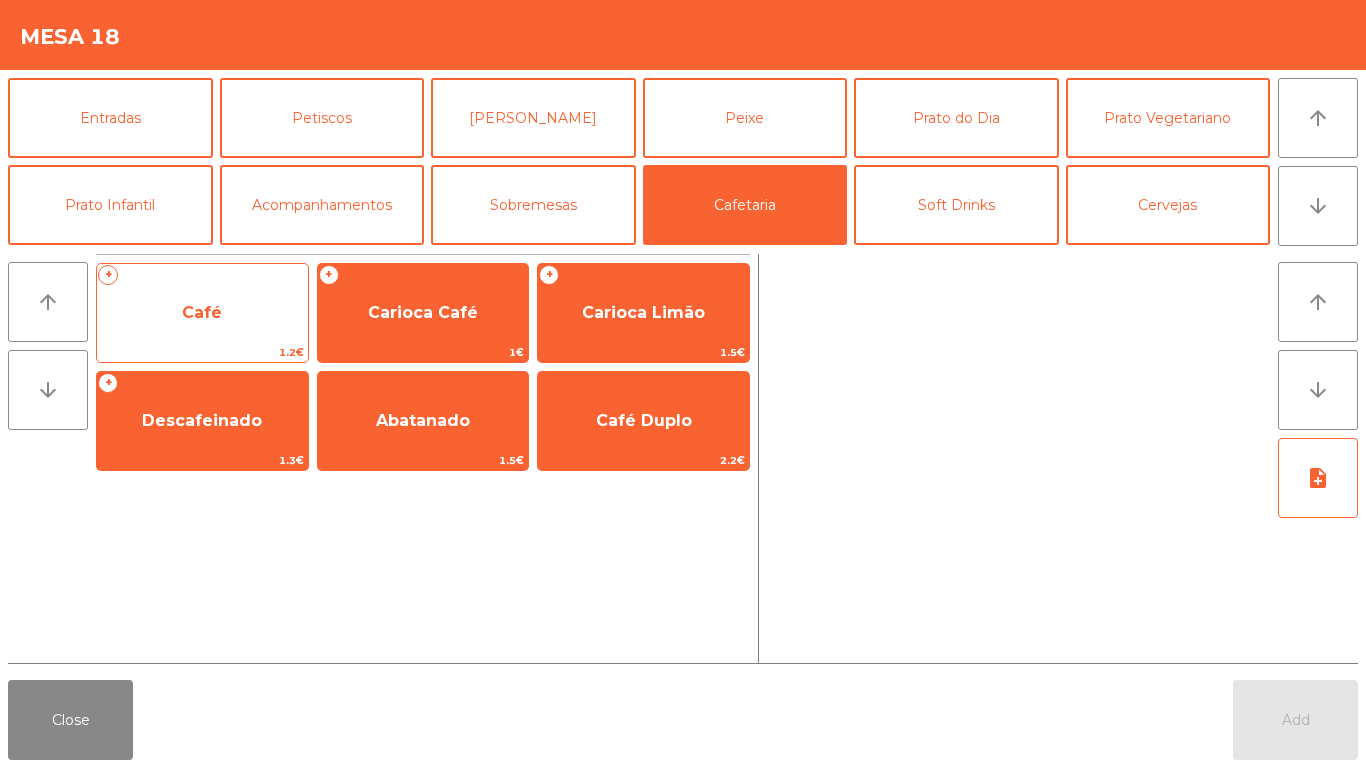 click on "Café" 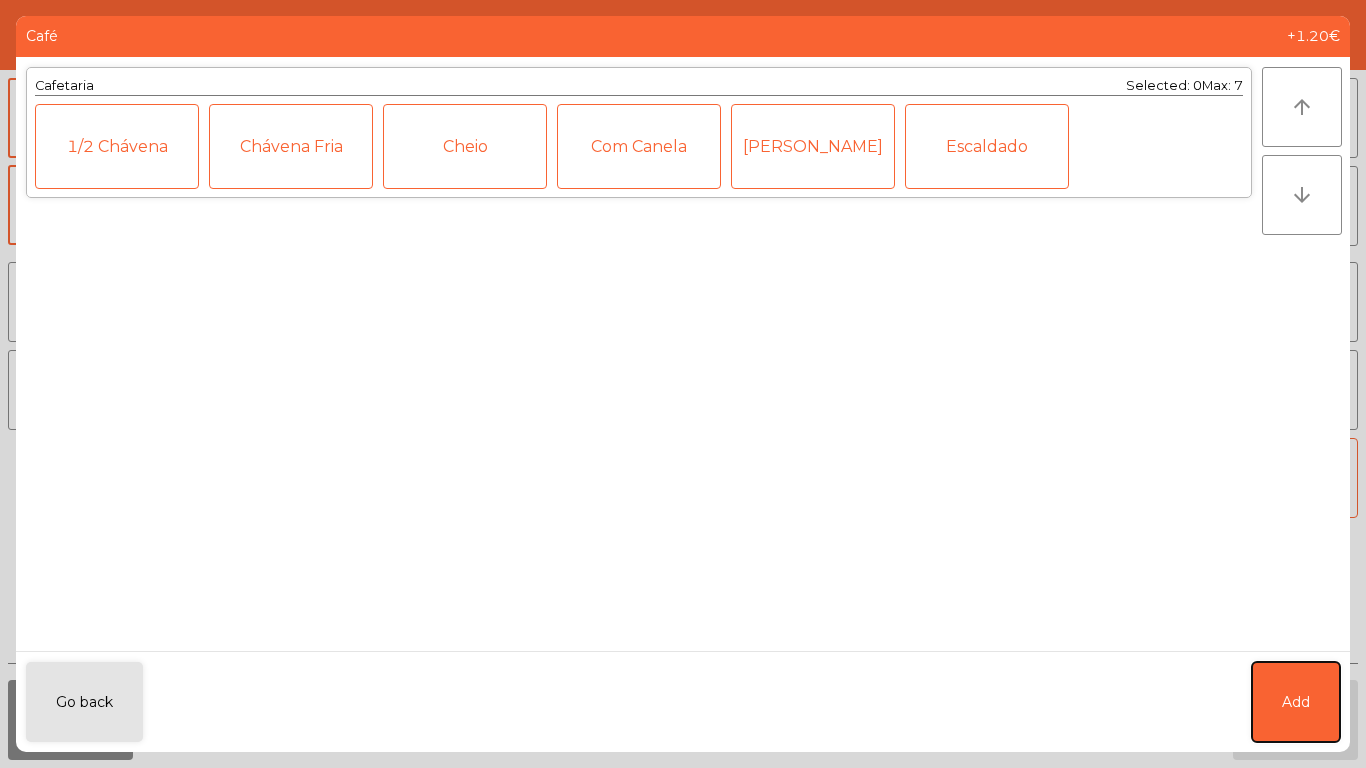 click on "Add" 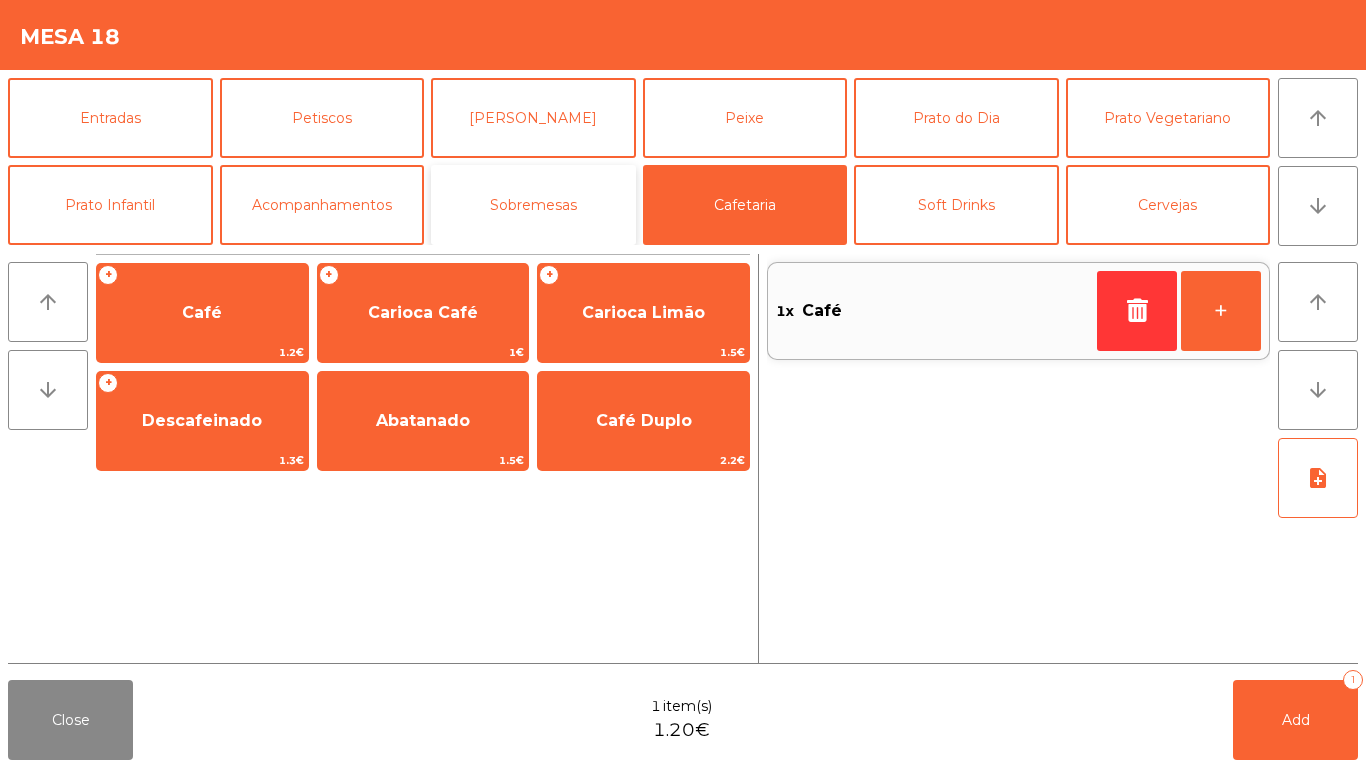 click on "Sobremesas" 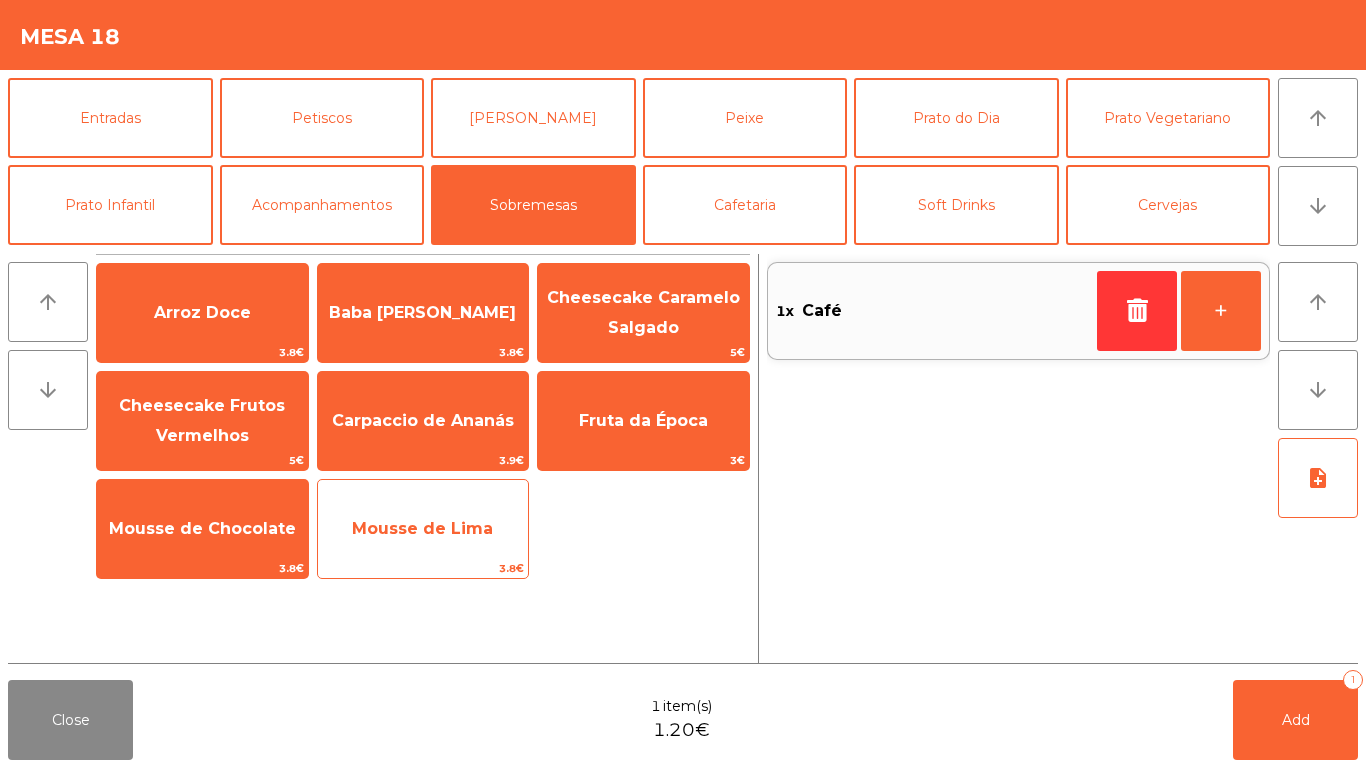 click on "Mousse de Lima" 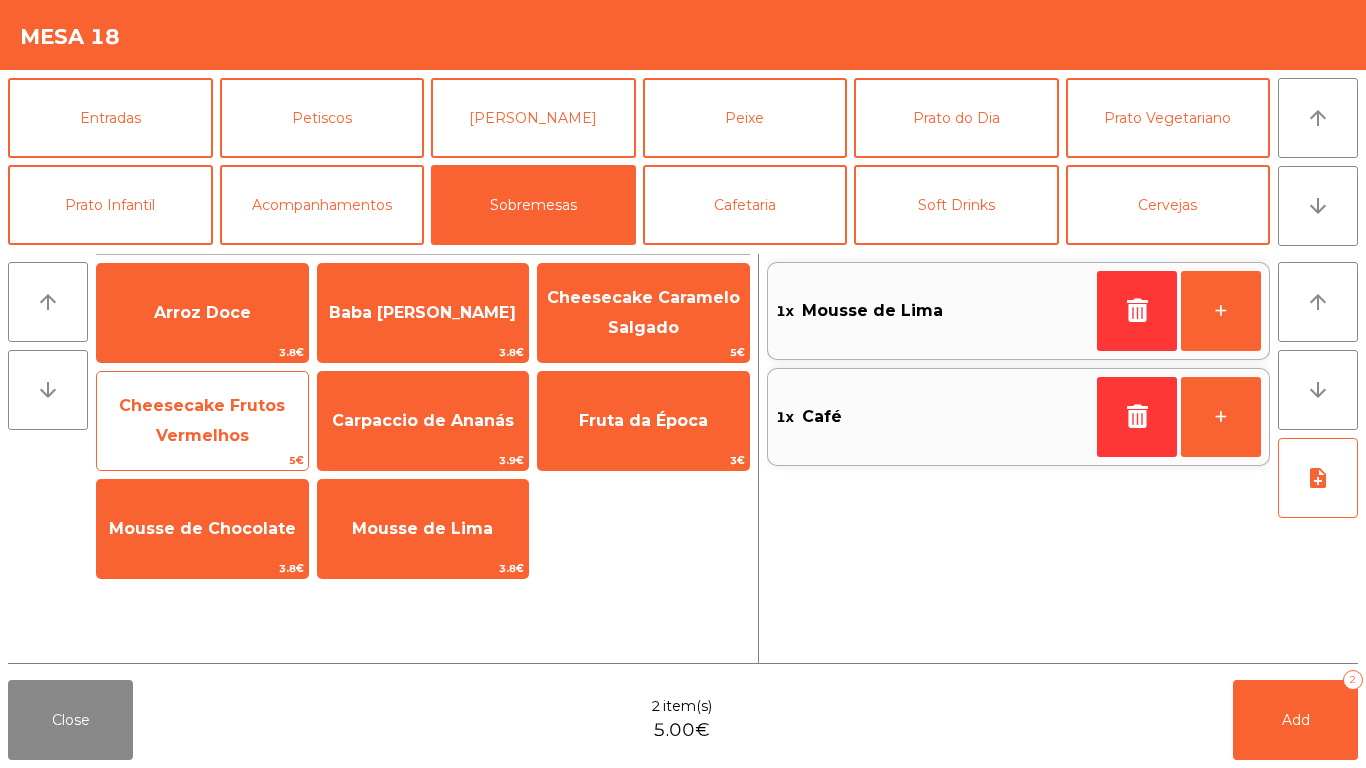 click on "Cheesecake Frutos Vermelhos" 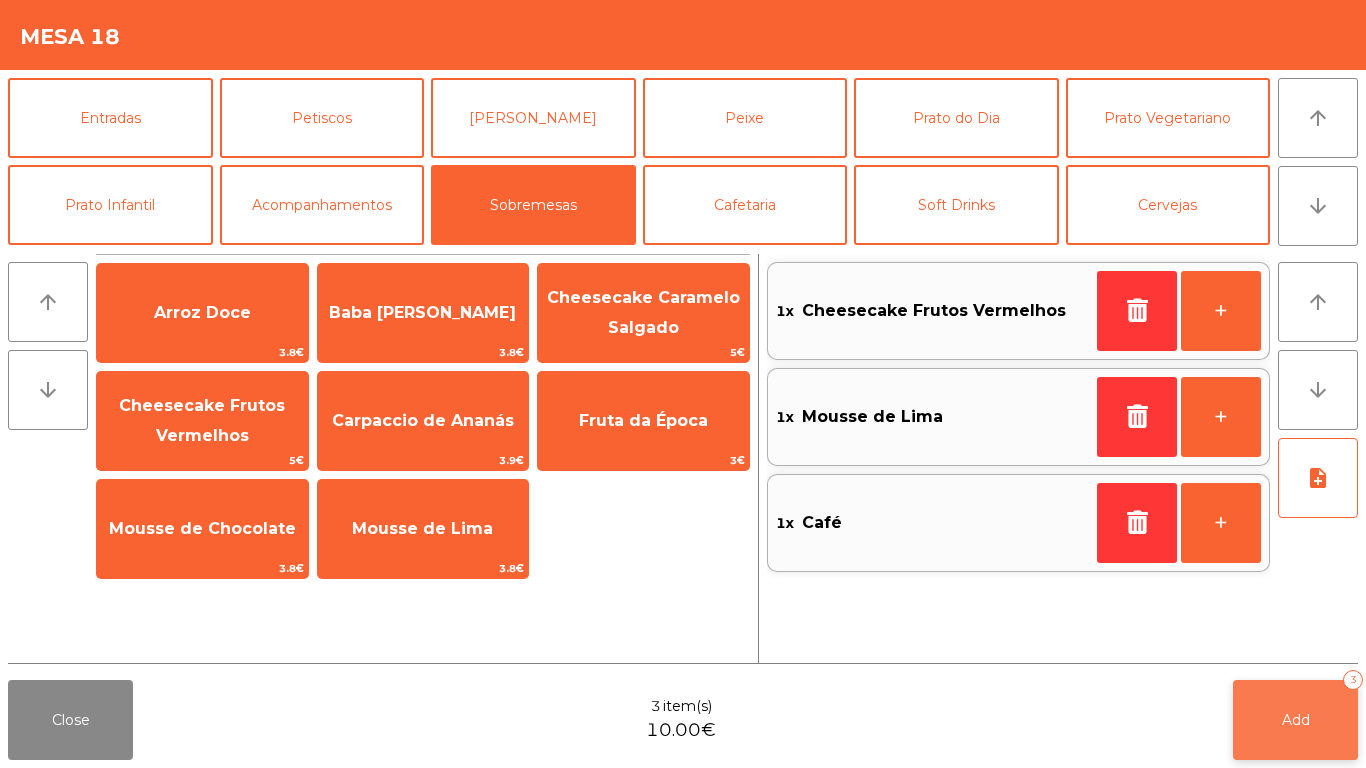click on "Add   3" 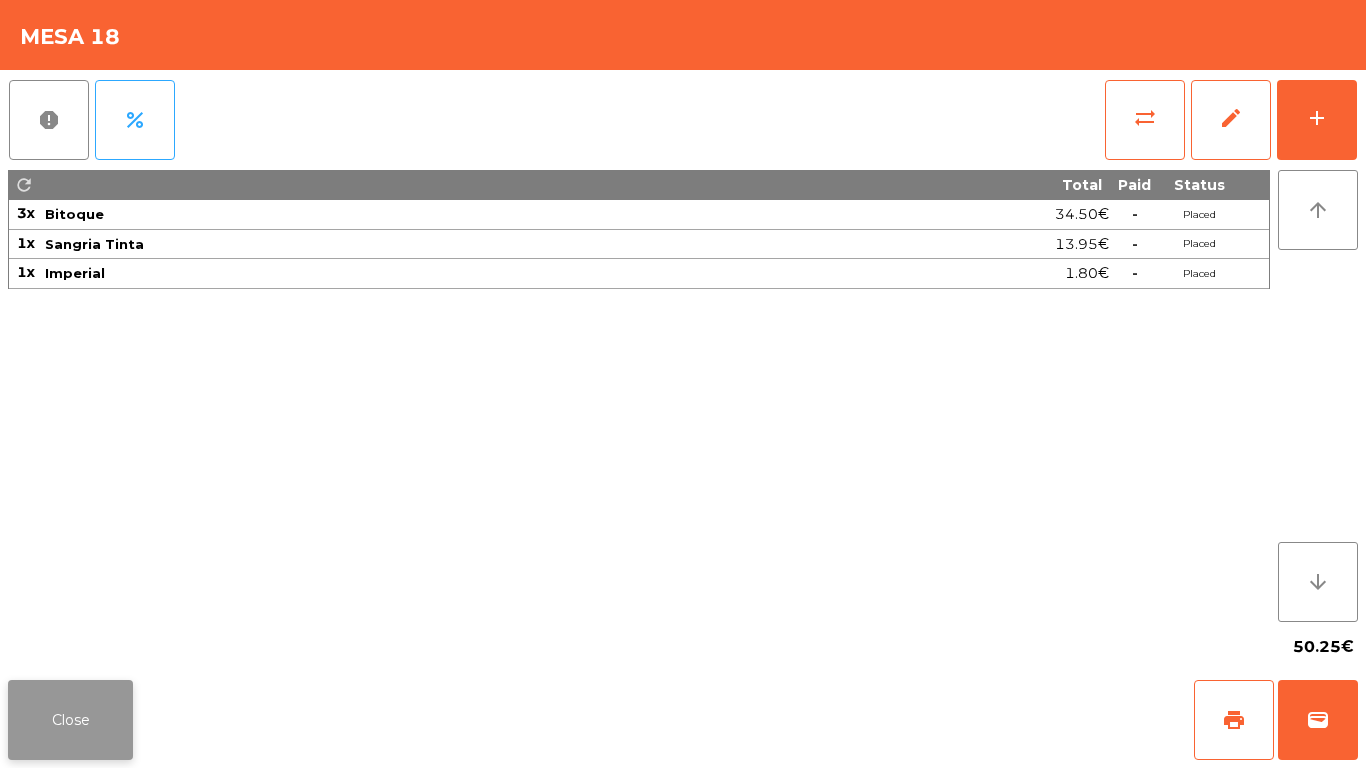 click on "Close" 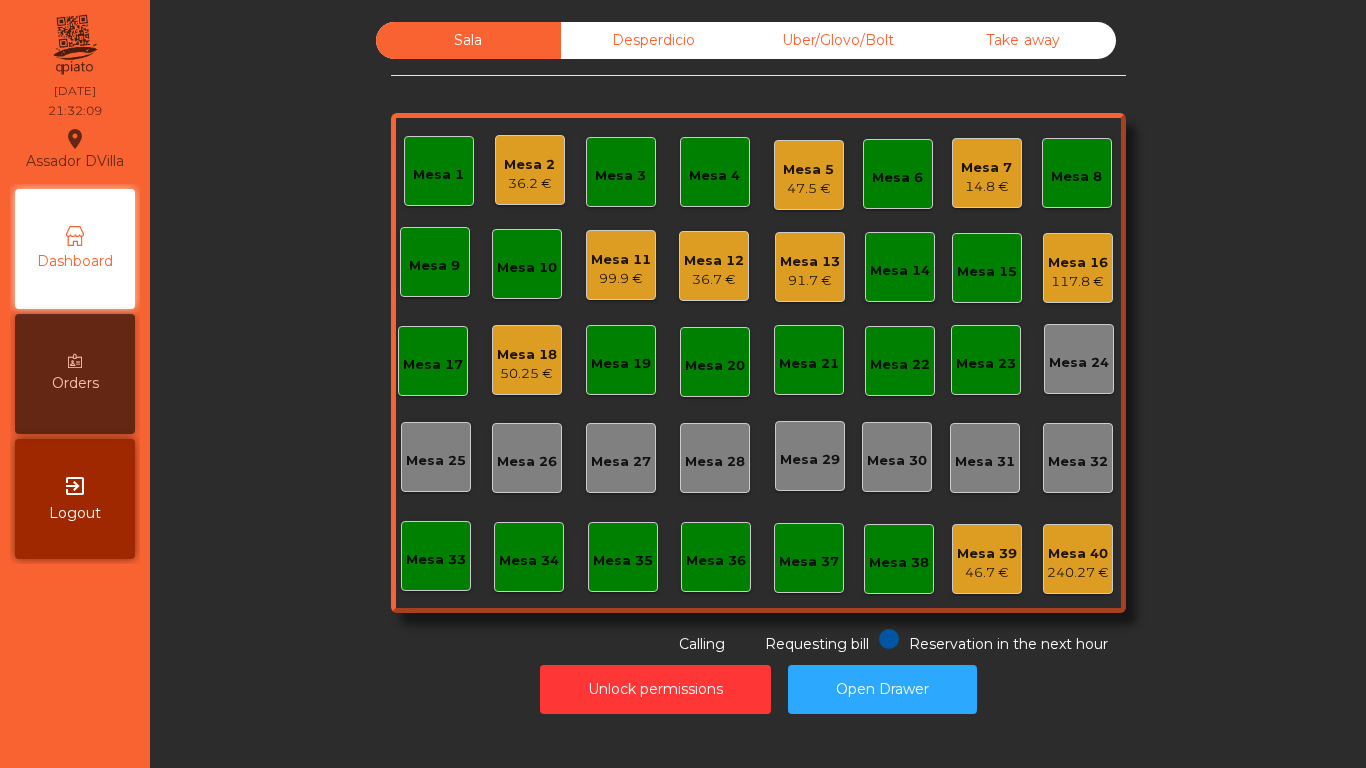 click on "Mesa 11" 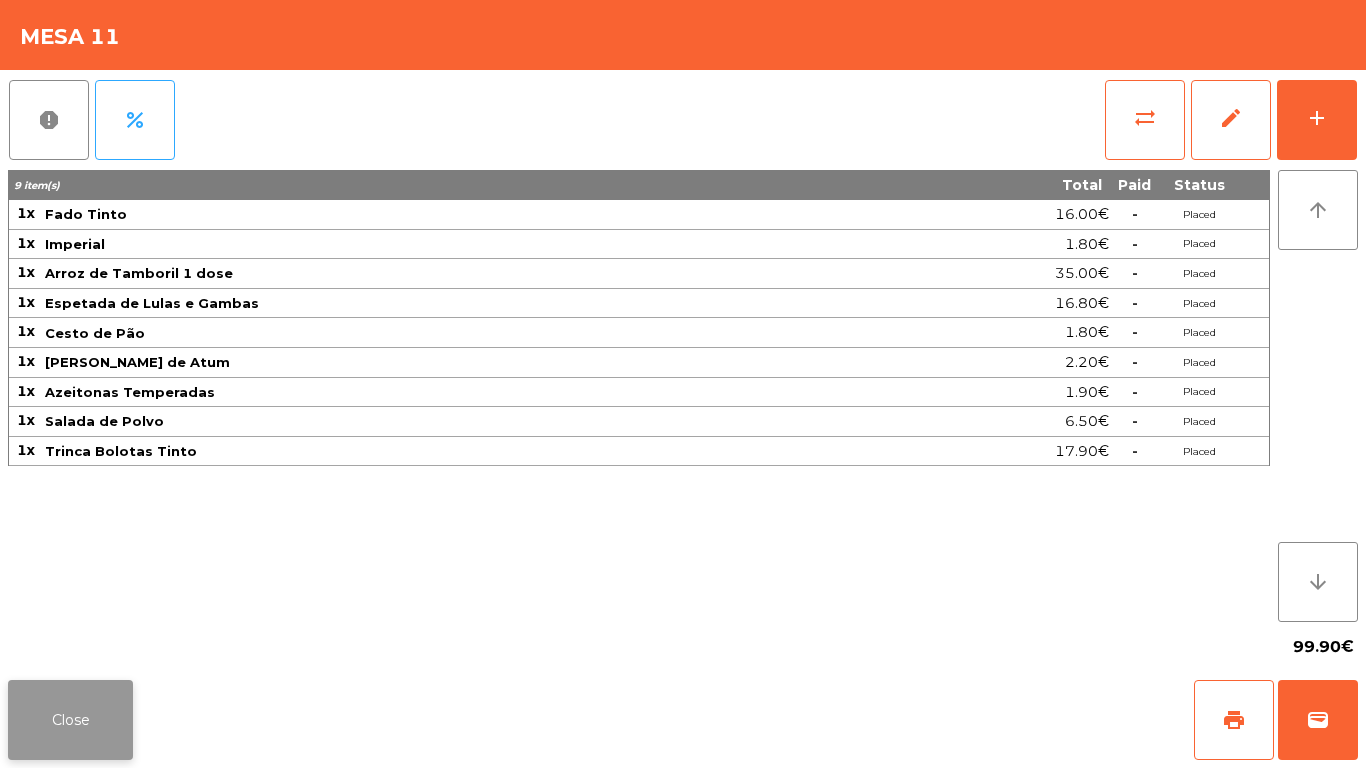 click on "Close" 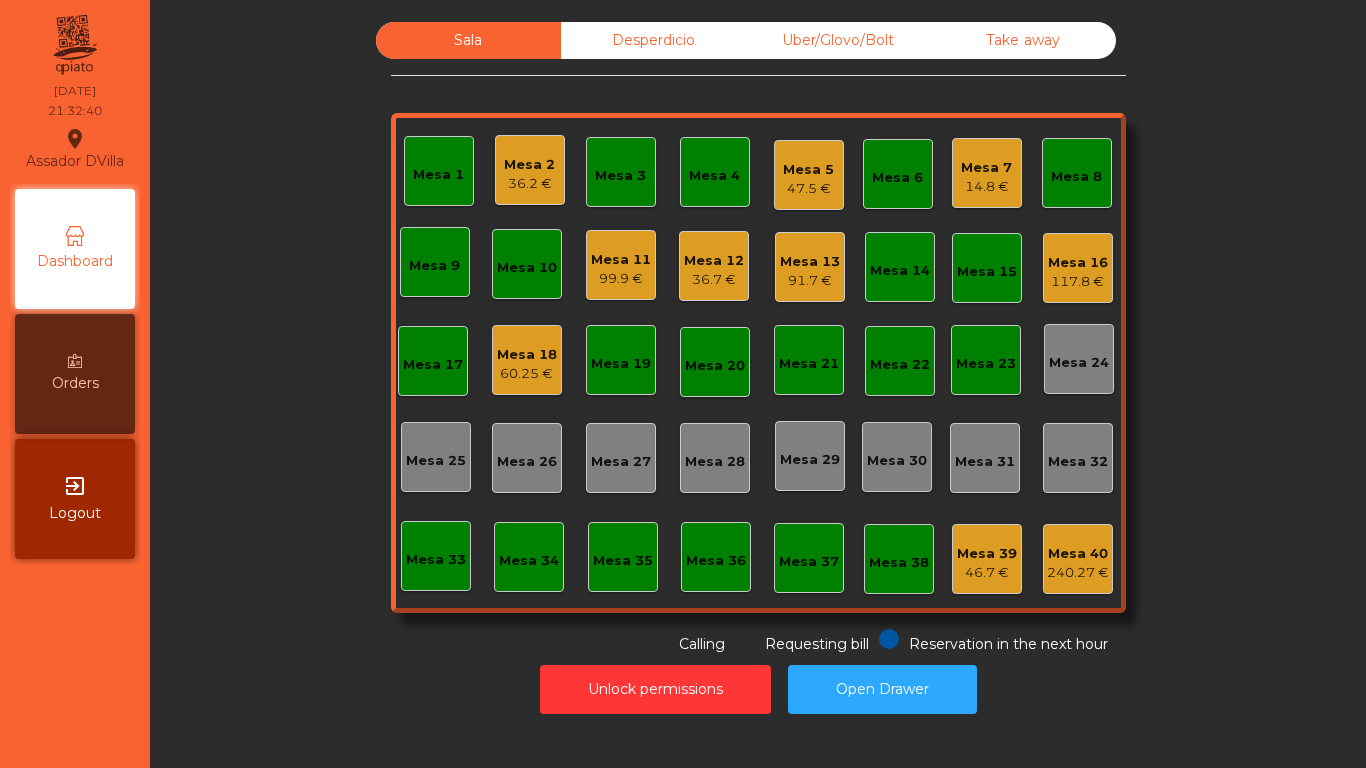 click on "99.9 €" 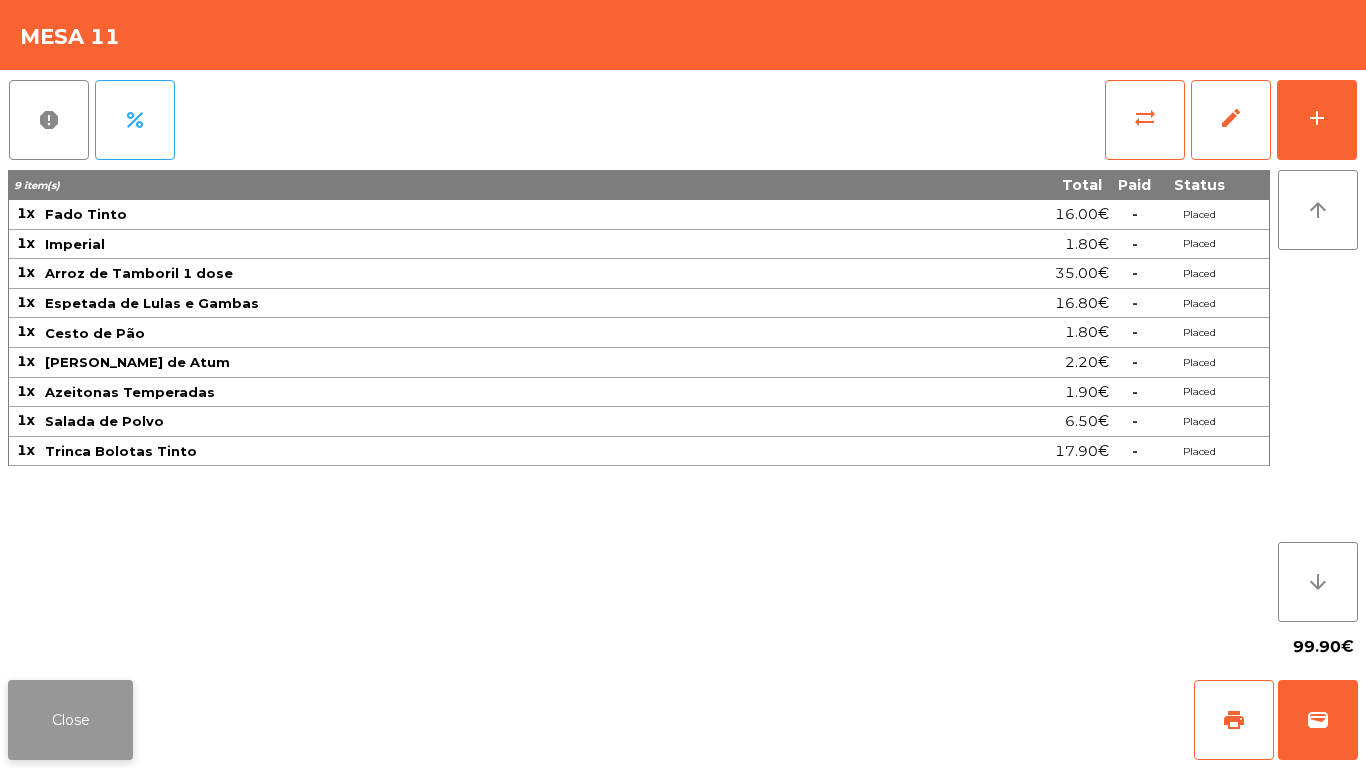 click on "Close" 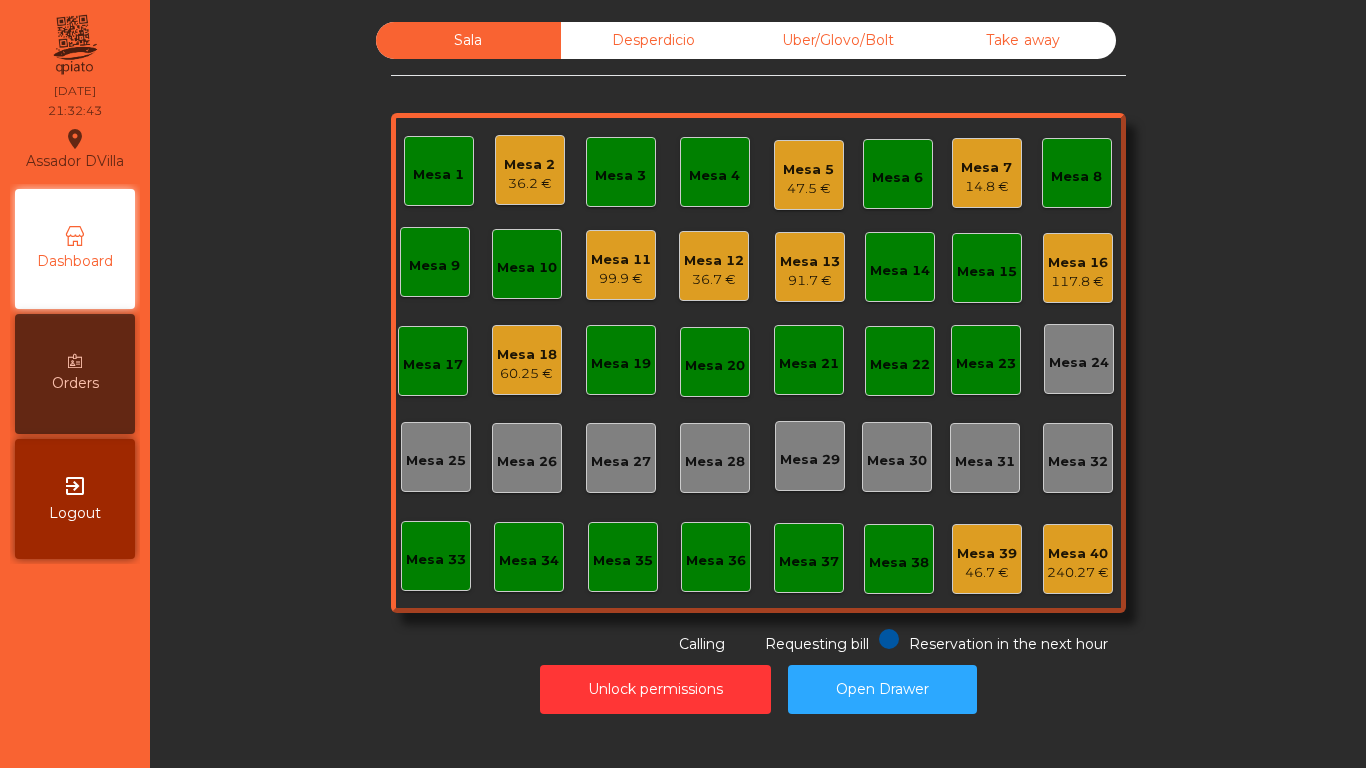 click on "Mesa 7" 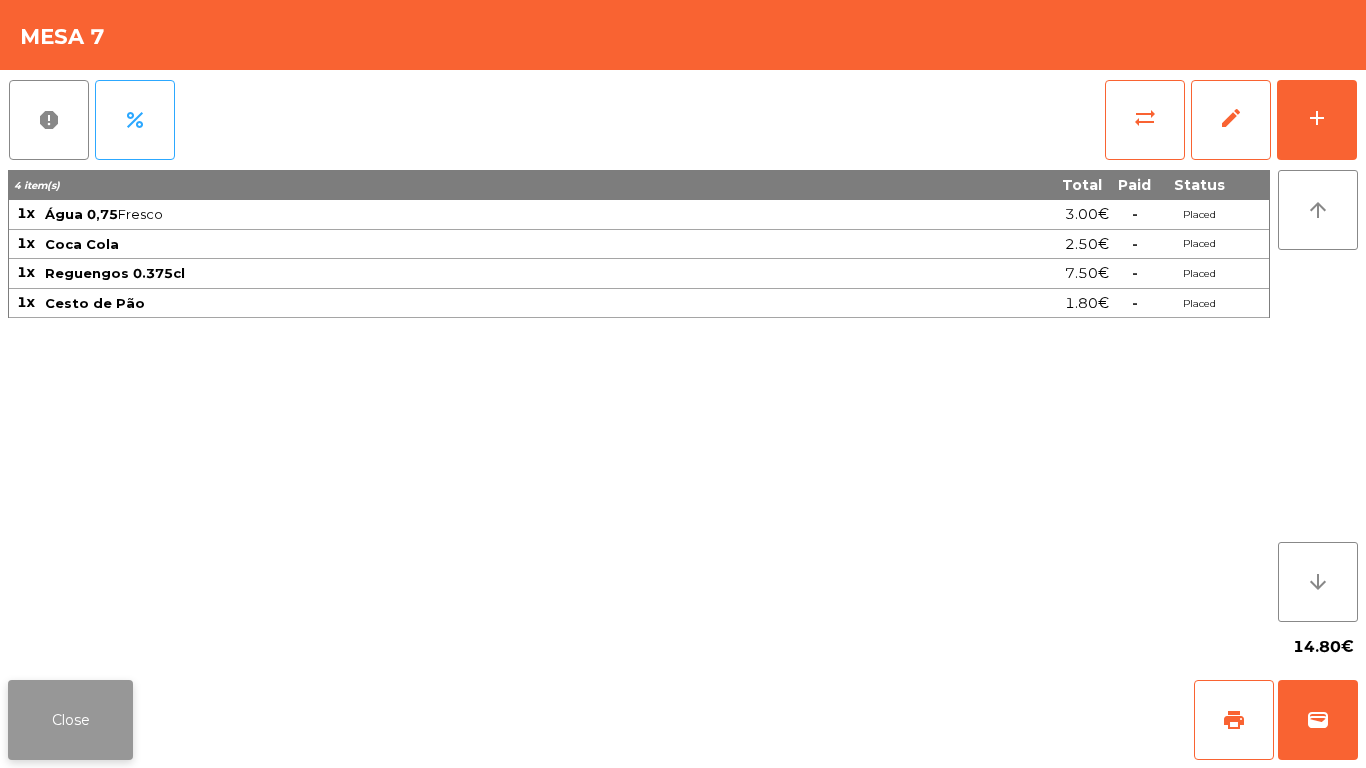 click on "Close" 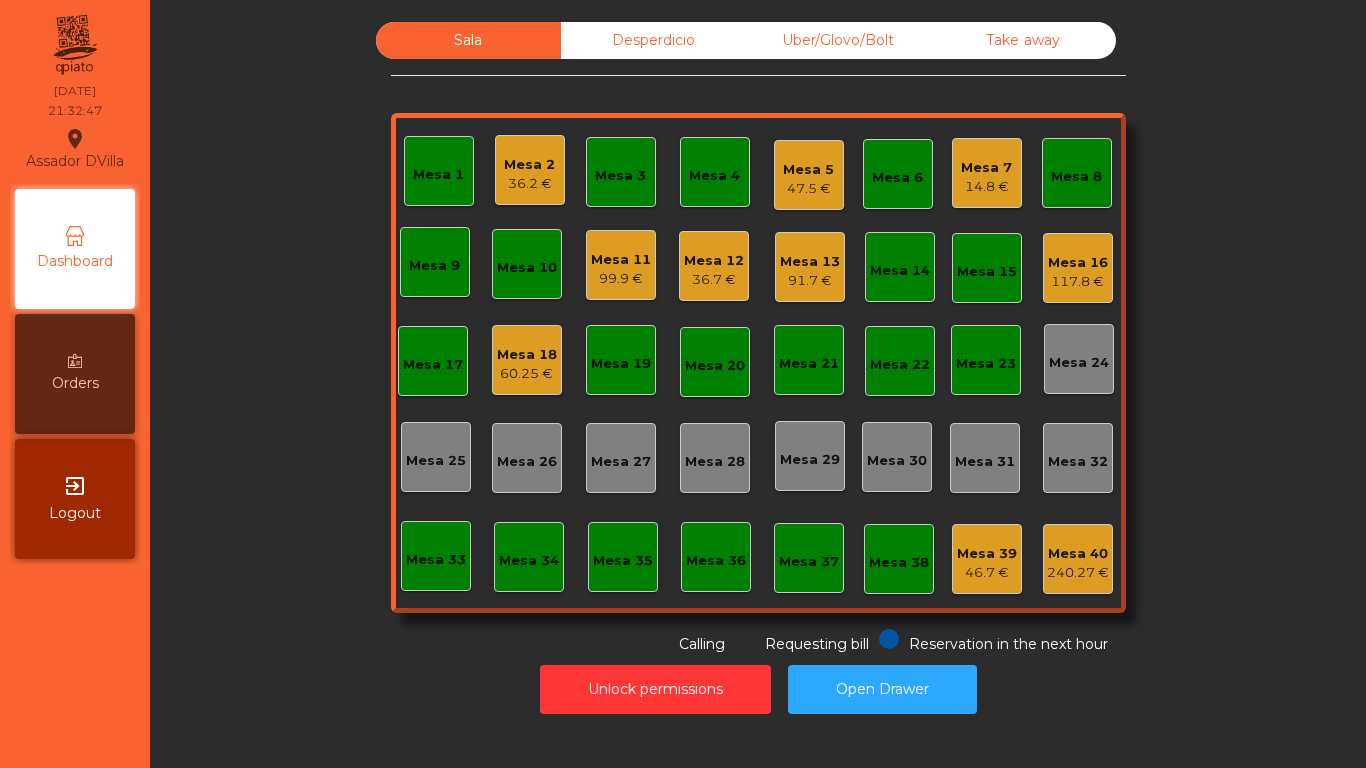 click on "Mesa 5" 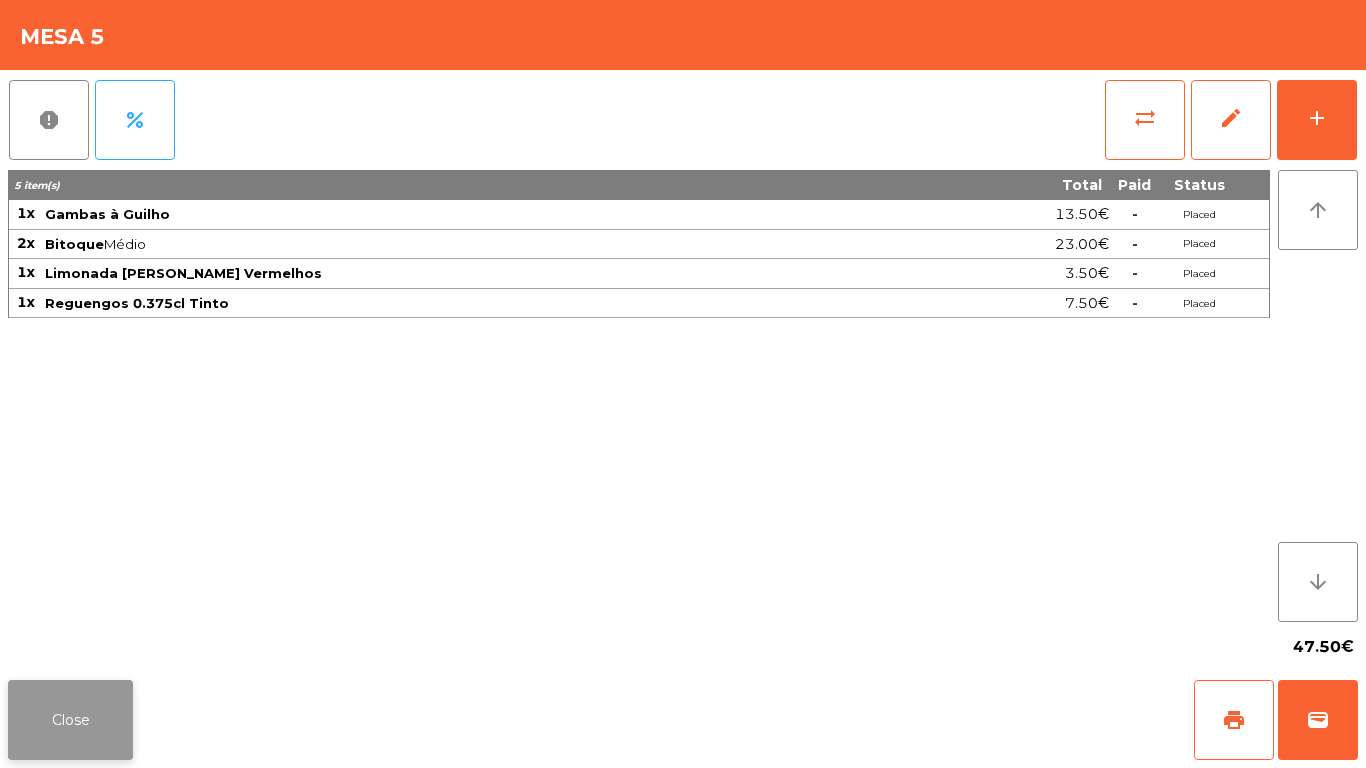 click on "Close" 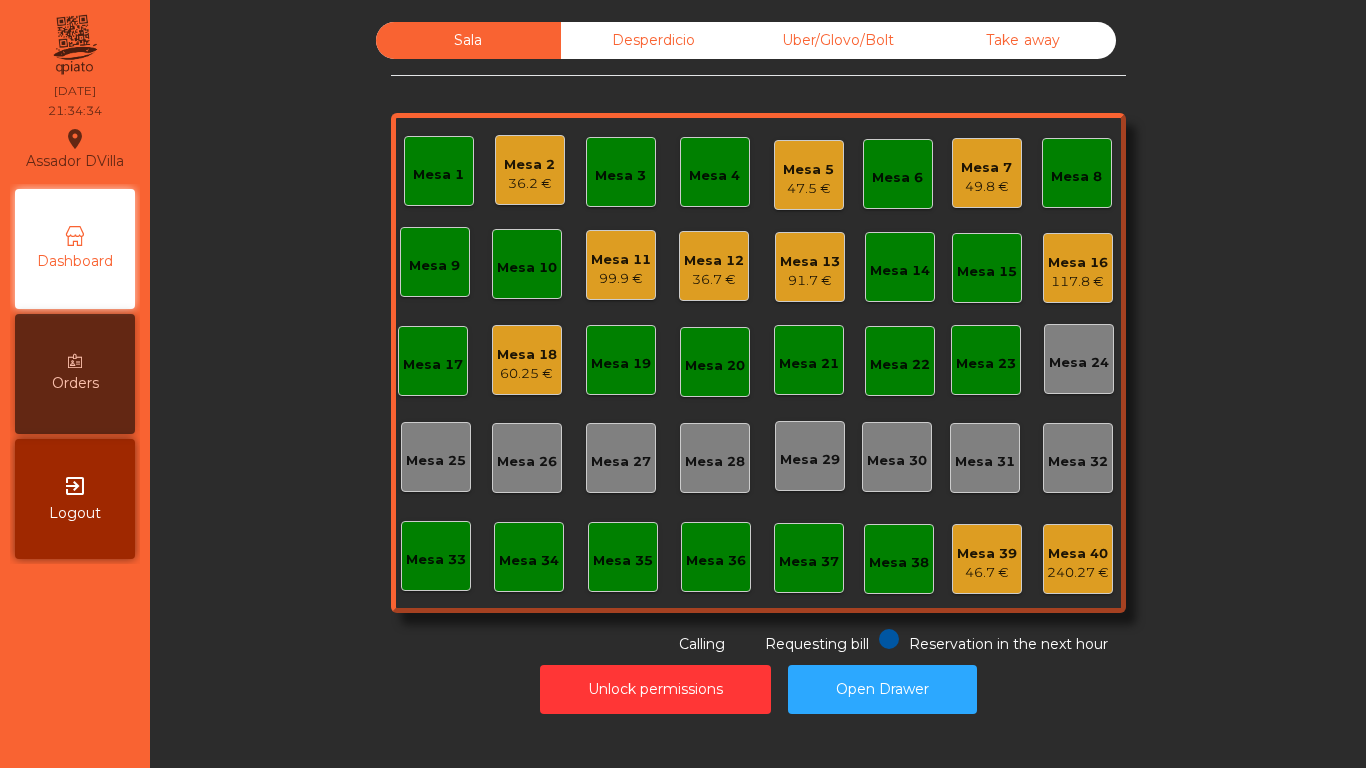 click on "Mesa 5" 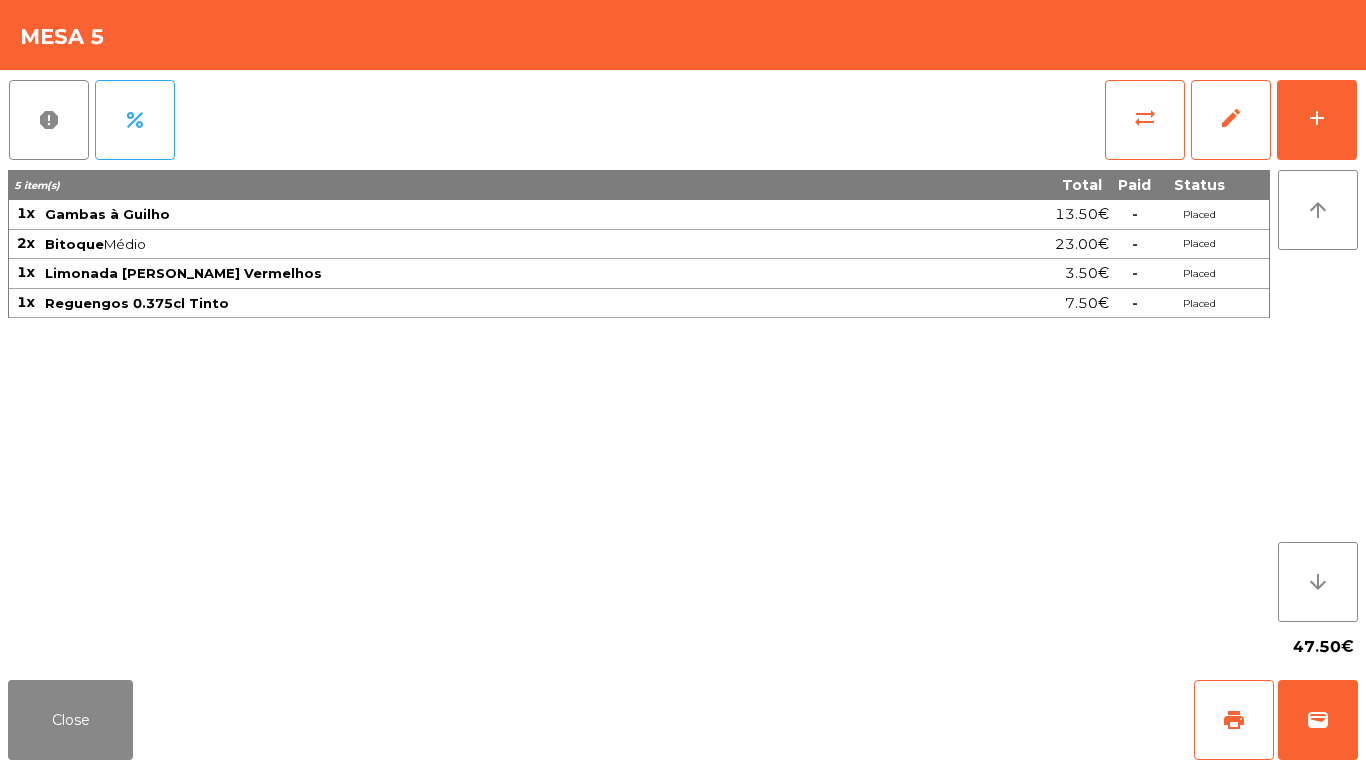 click on "report   percent   sync_alt   edit   add  5 item(s) Total Paid Status 1x Gambas à Guilho 13.50€  -  Placed 2x Bitoque  Médio  23.00€  -  Placed 1x Limonada [PERSON_NAME] Vermelhos 3.50€  -  Placed 1x Reguengos 0.375cl Tinto 7.50€  -  Placed arrow_upward arrow_downward  47.50€" 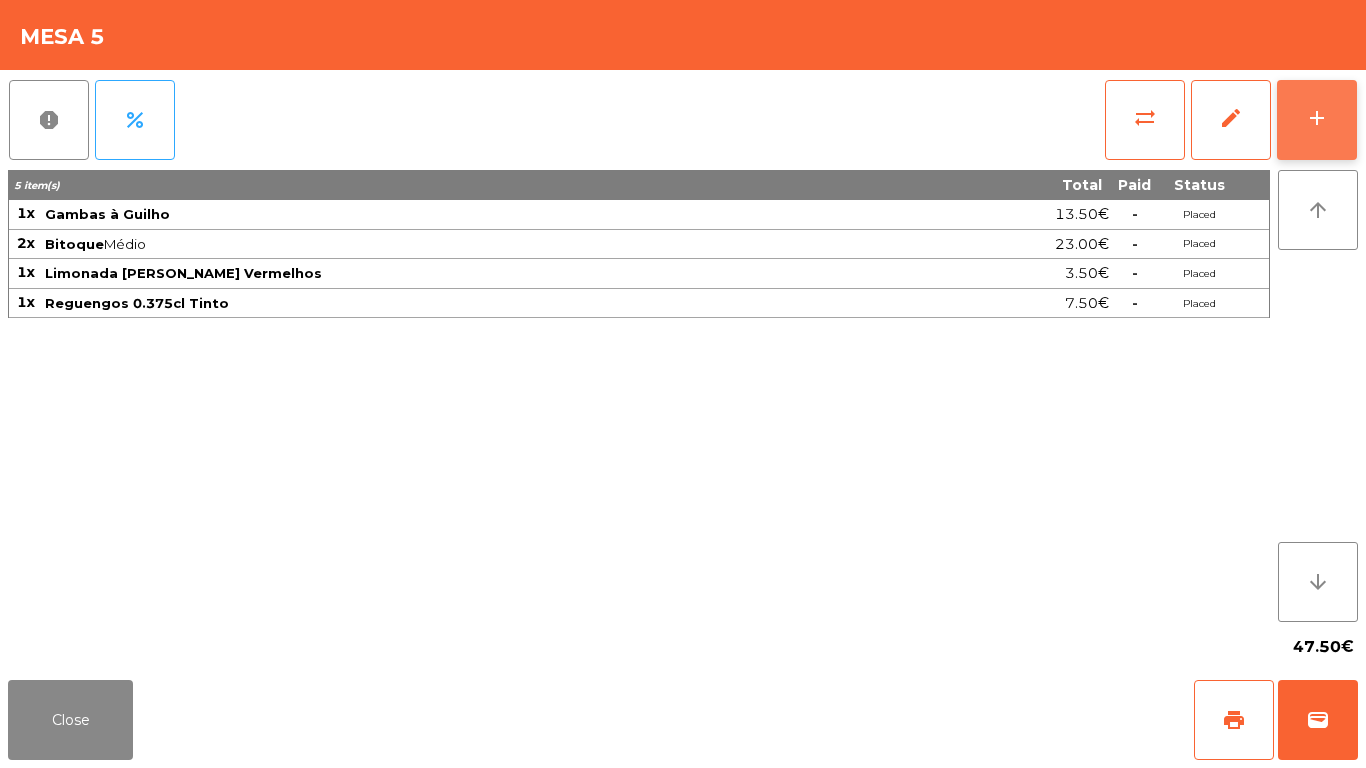 click on "add" 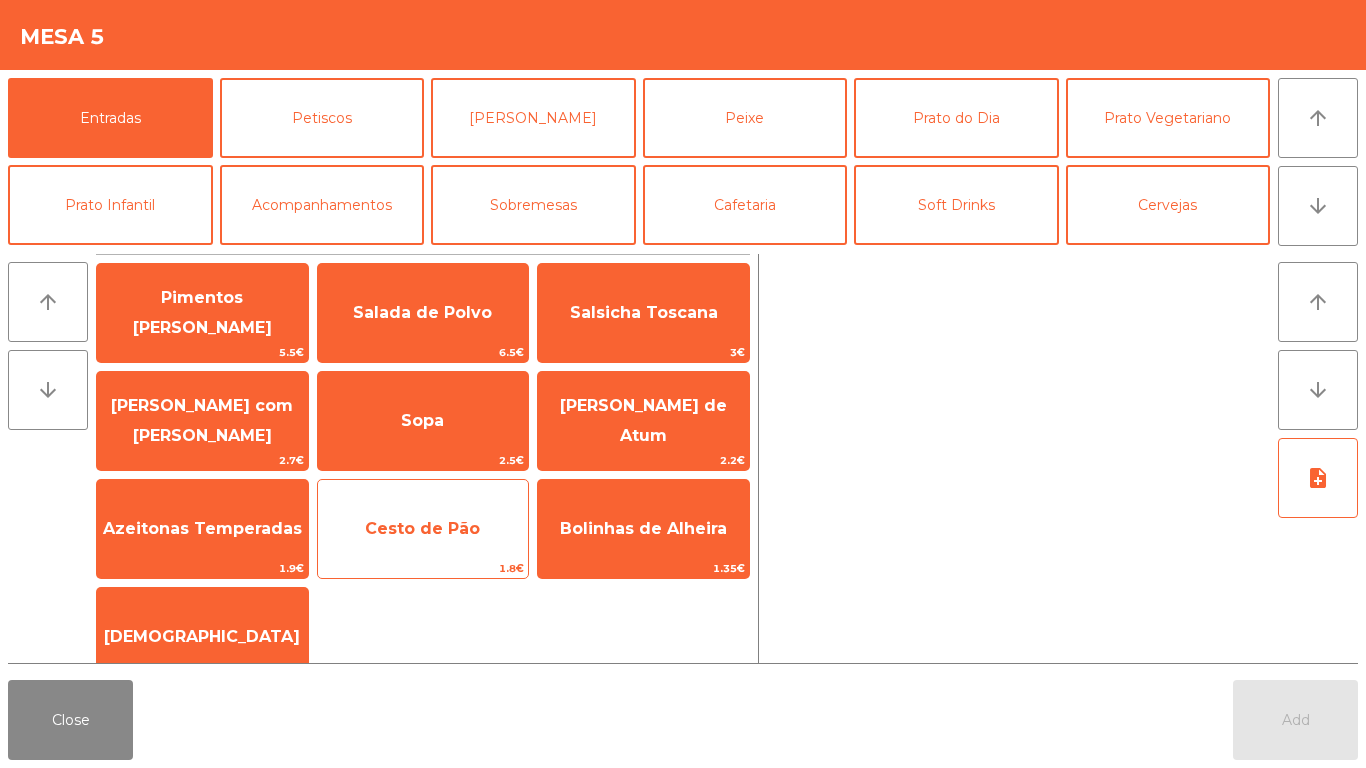 click on "Cesto de Pão   1.8€" 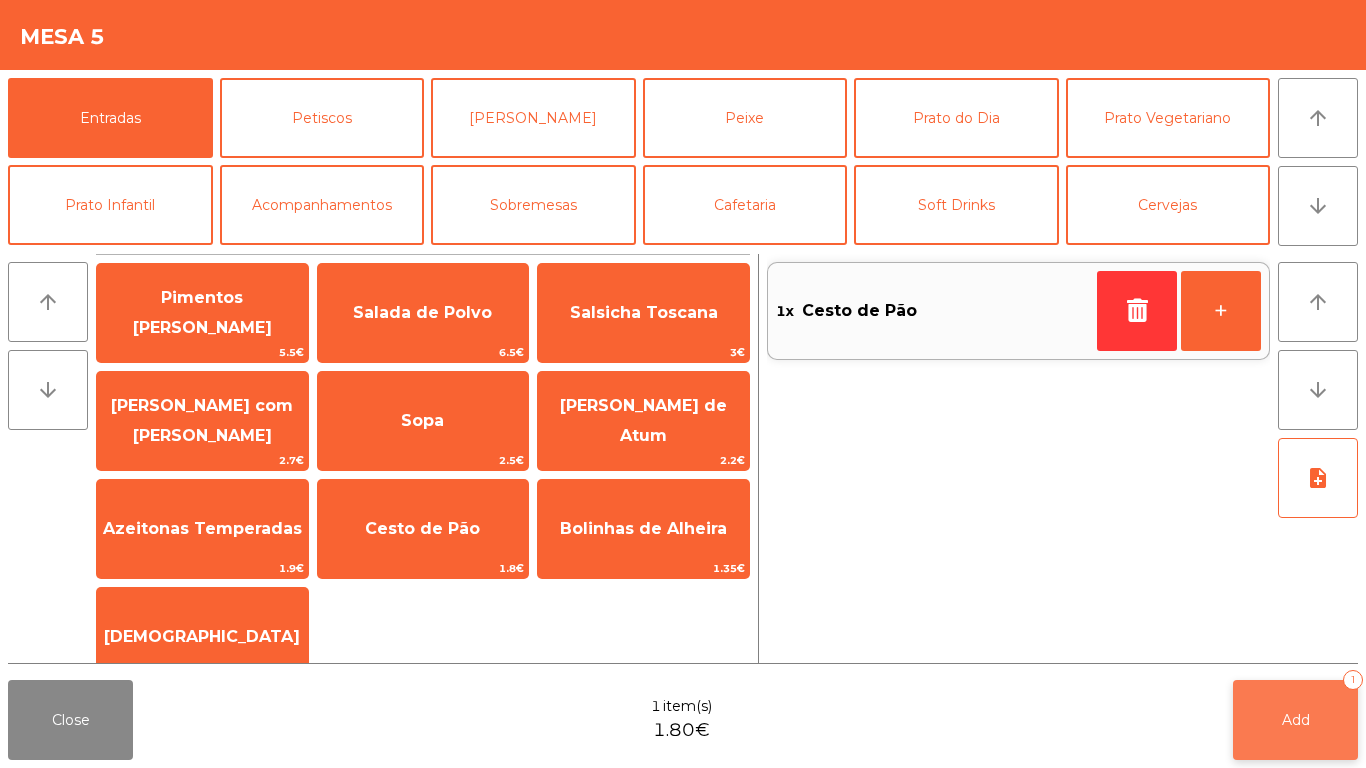click on "Add   1" 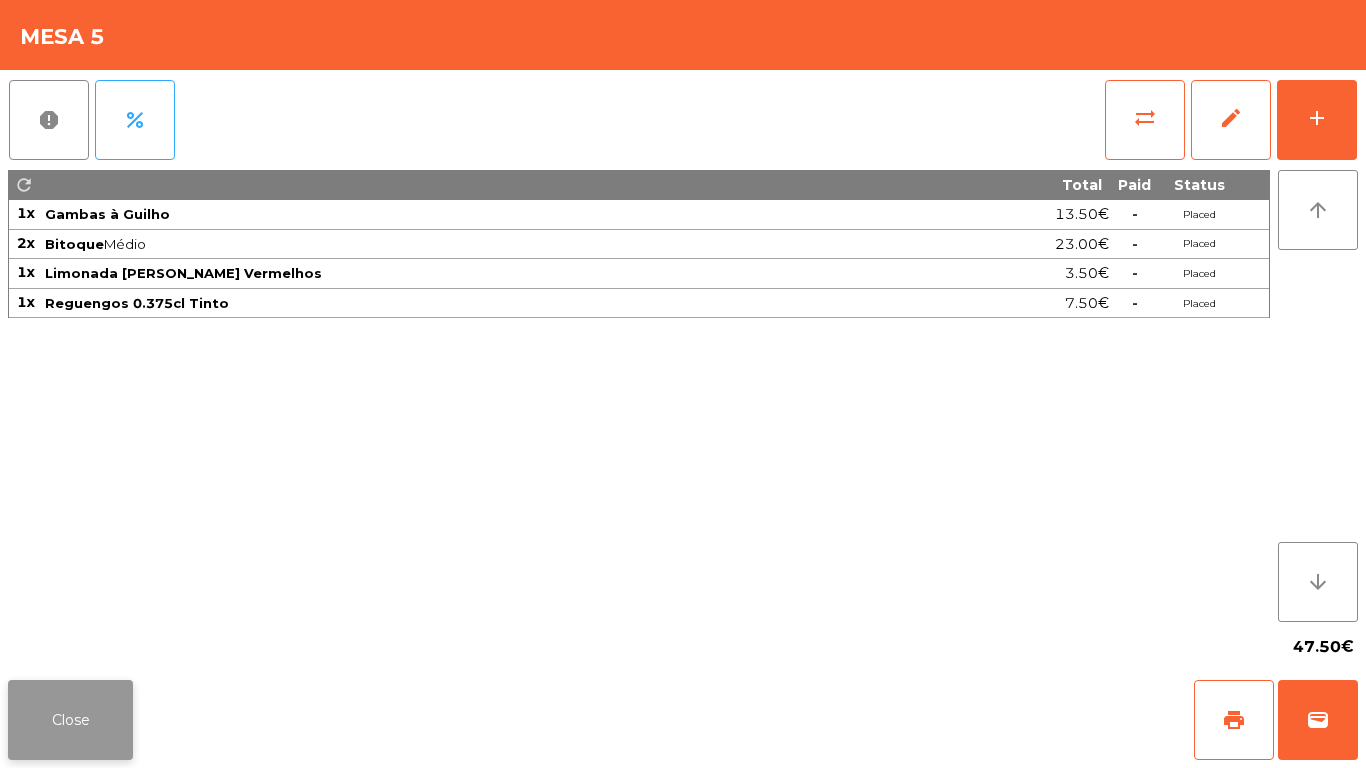 click on "Close" 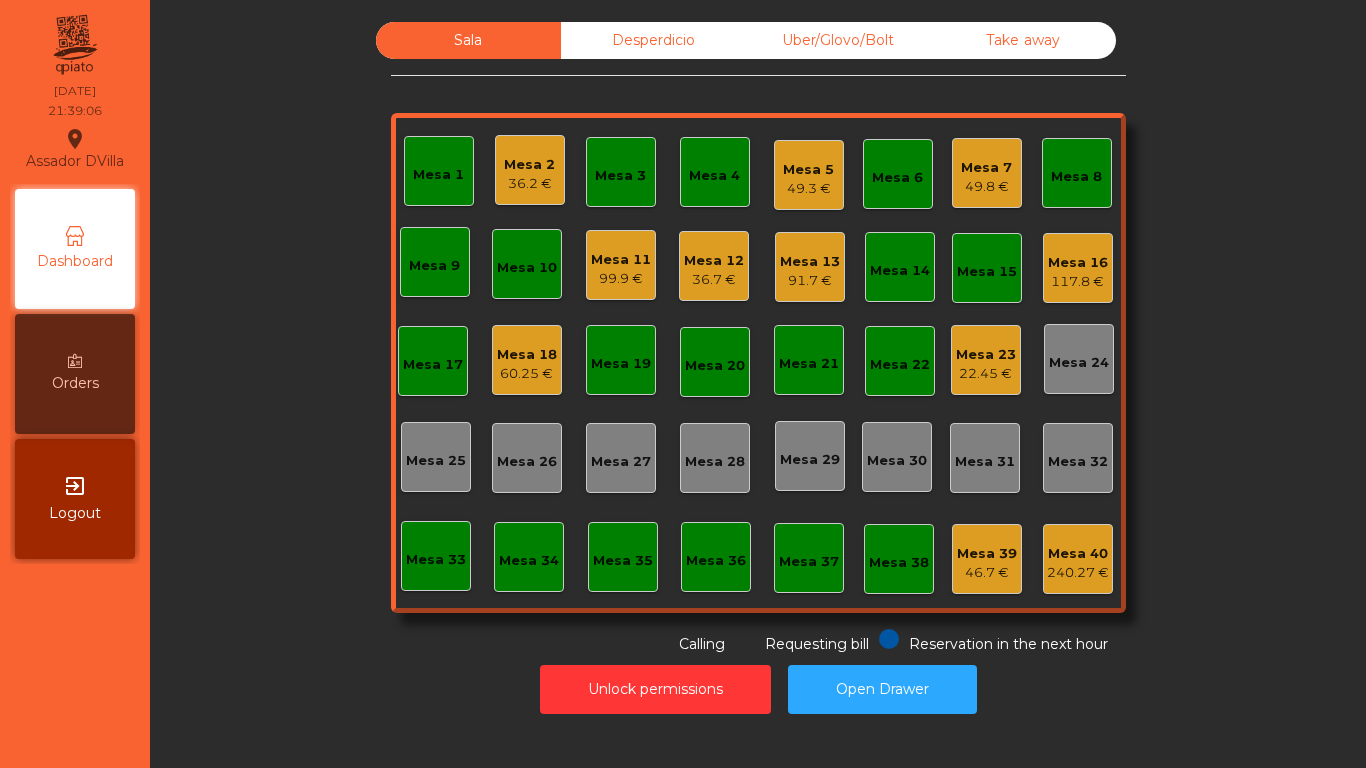 click on "22.45 €" 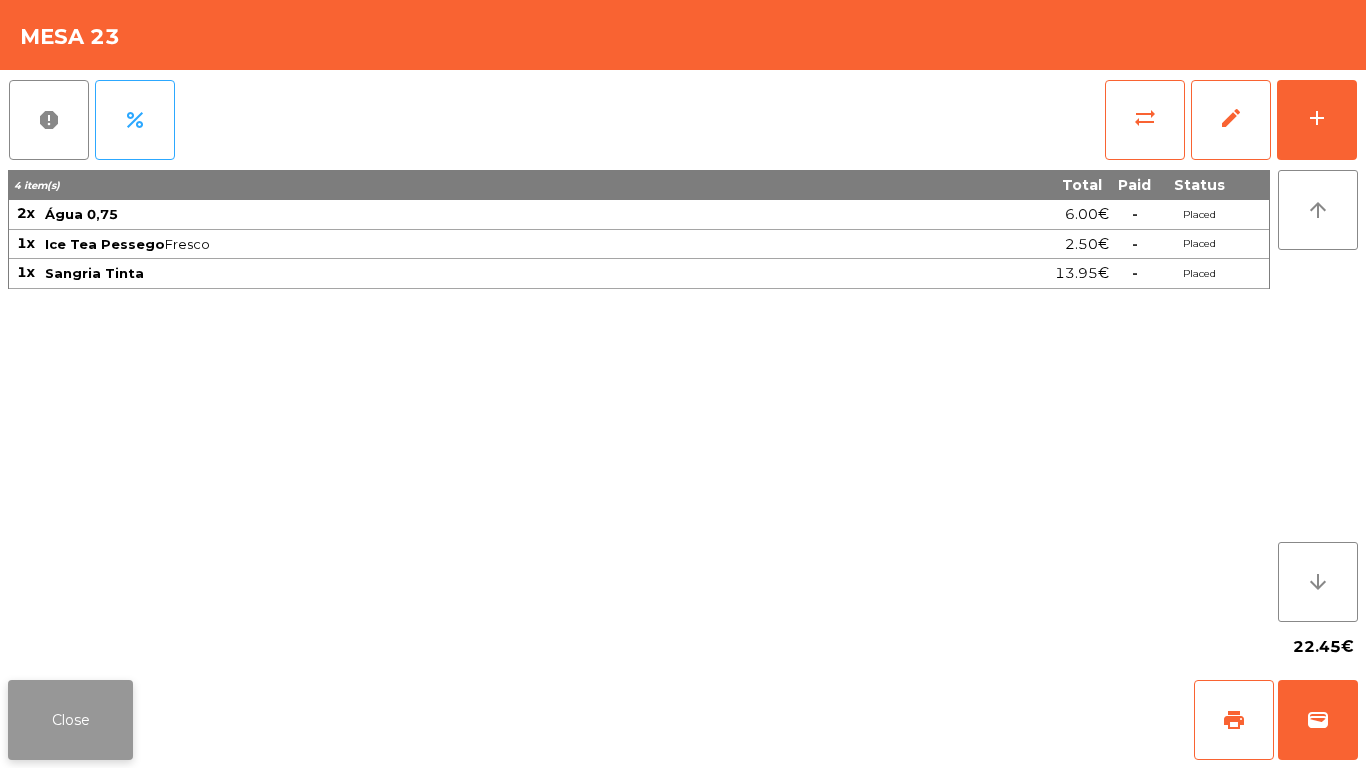 click on "Close" 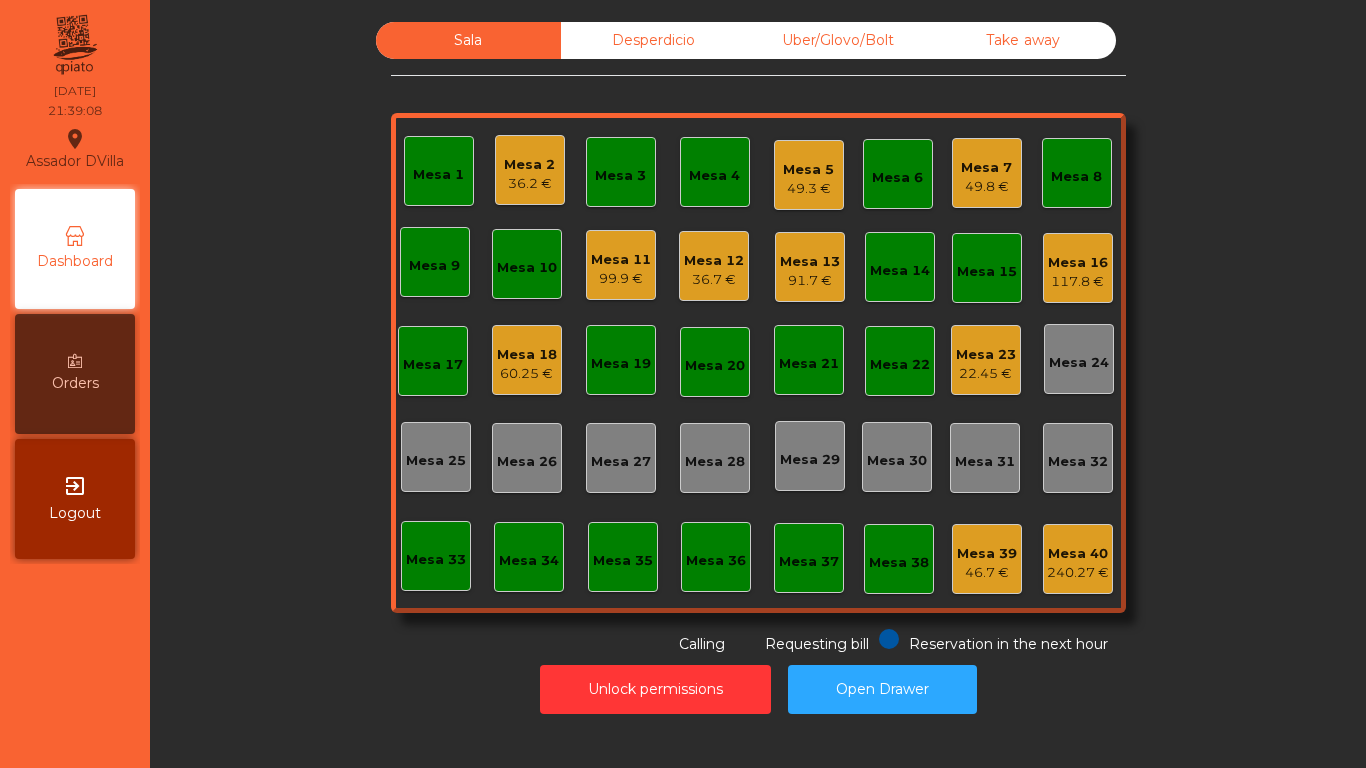 click on "Mesa 23" 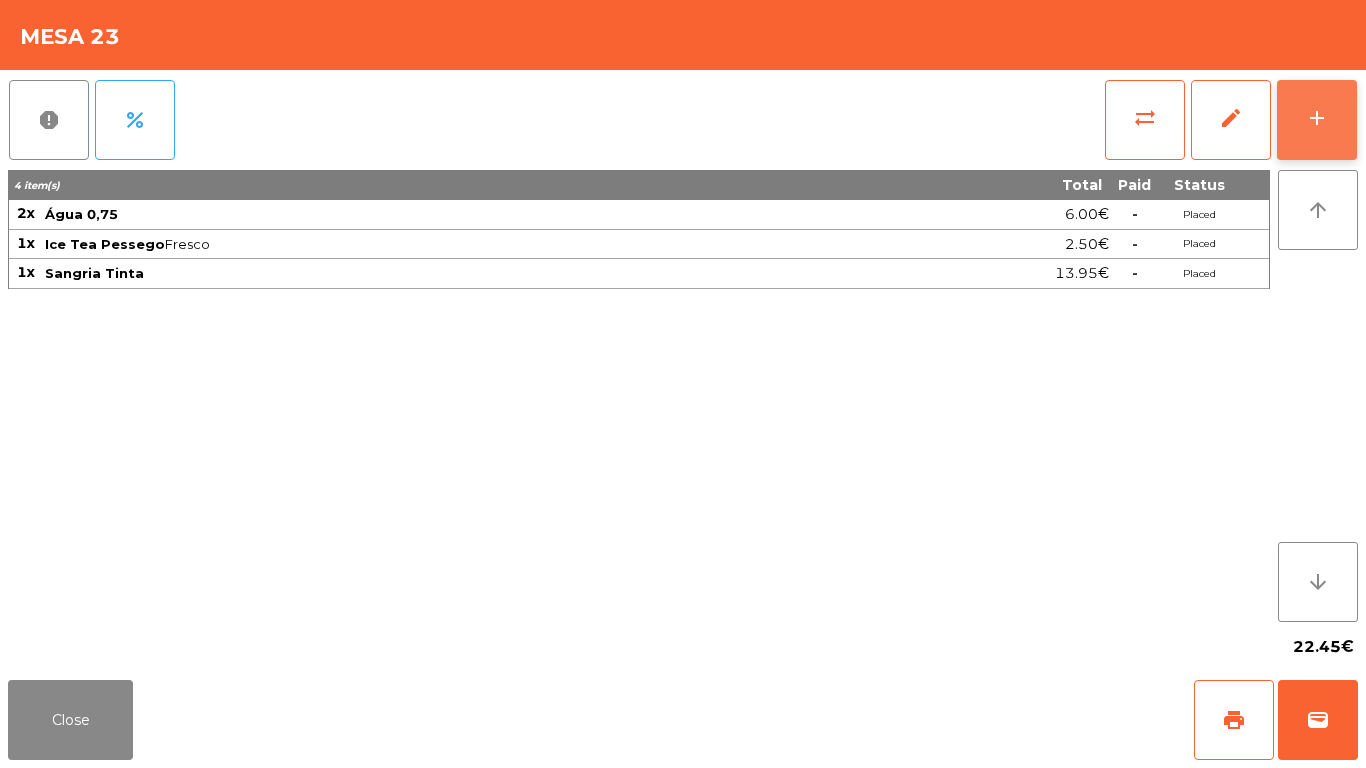 click on "add" 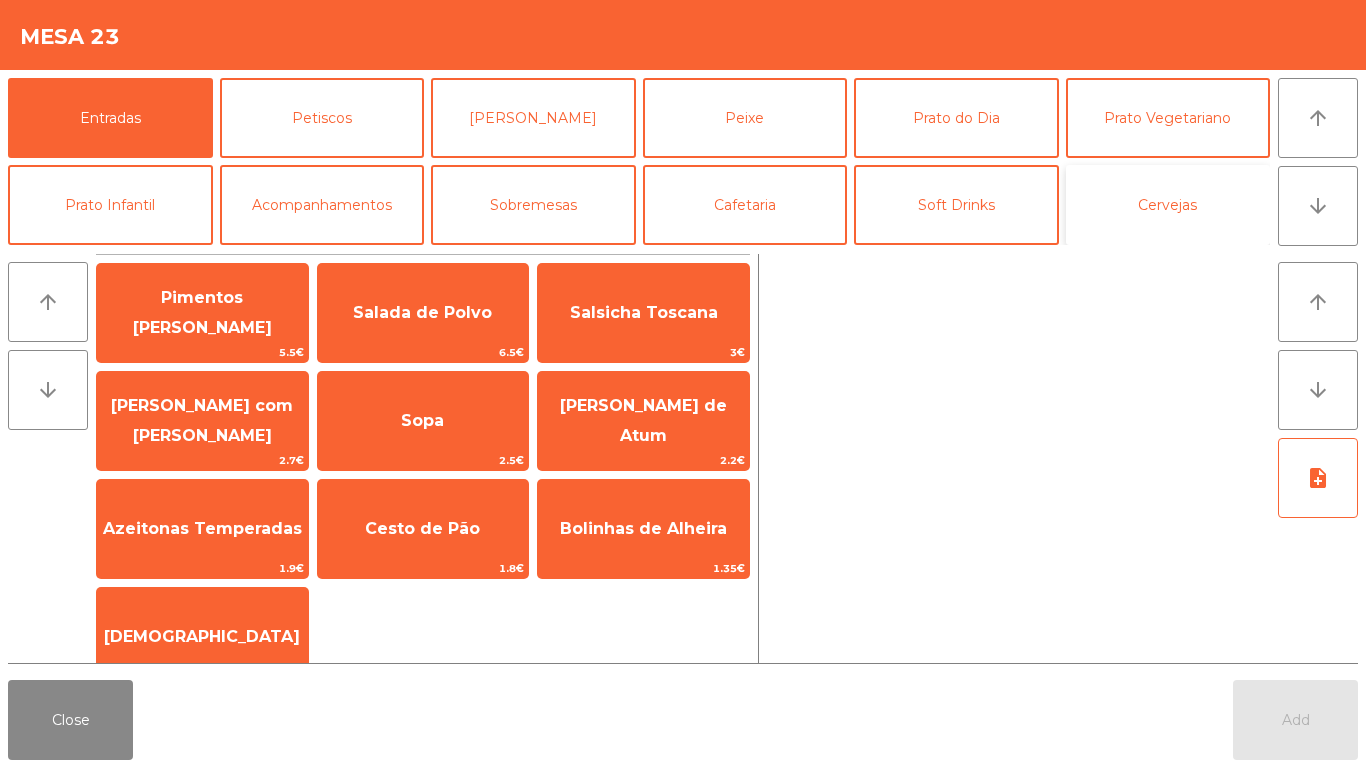 click on "Cervejas" 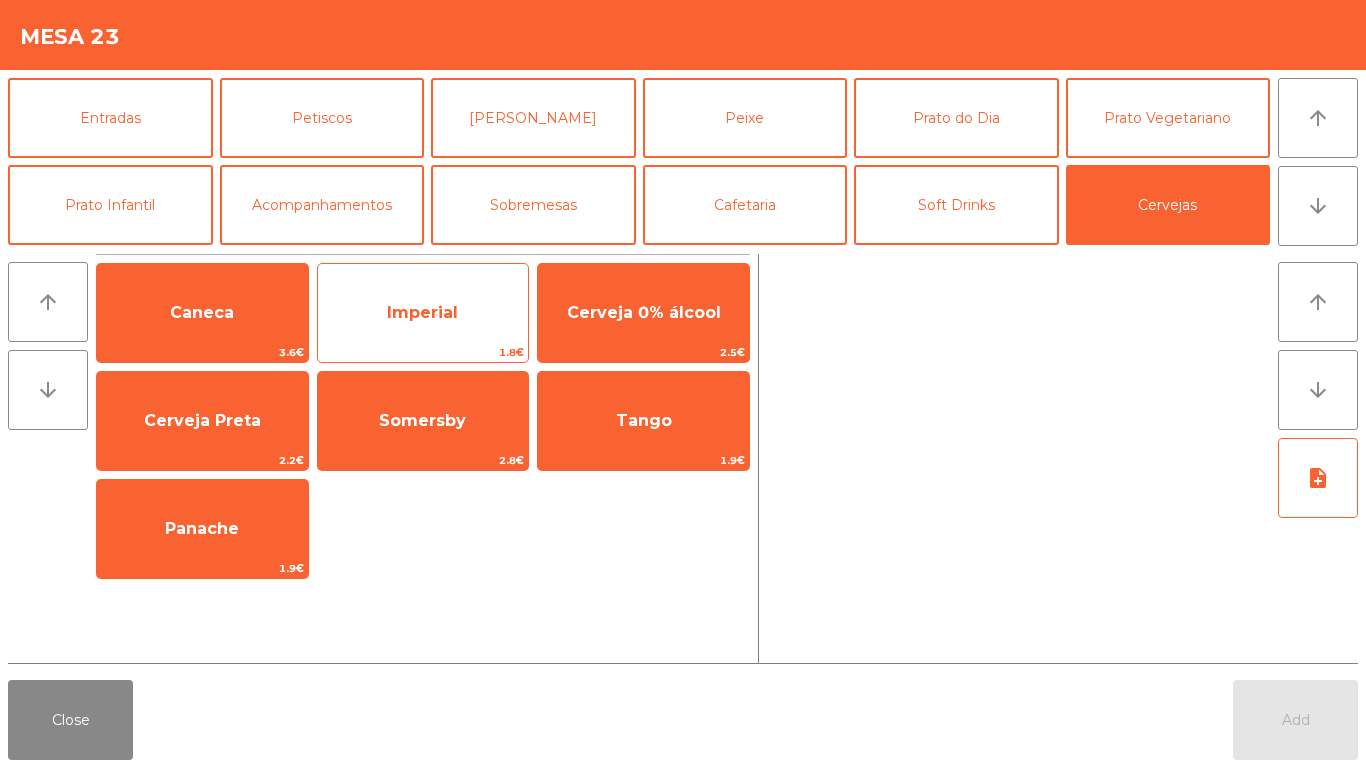 click on "Imperial" 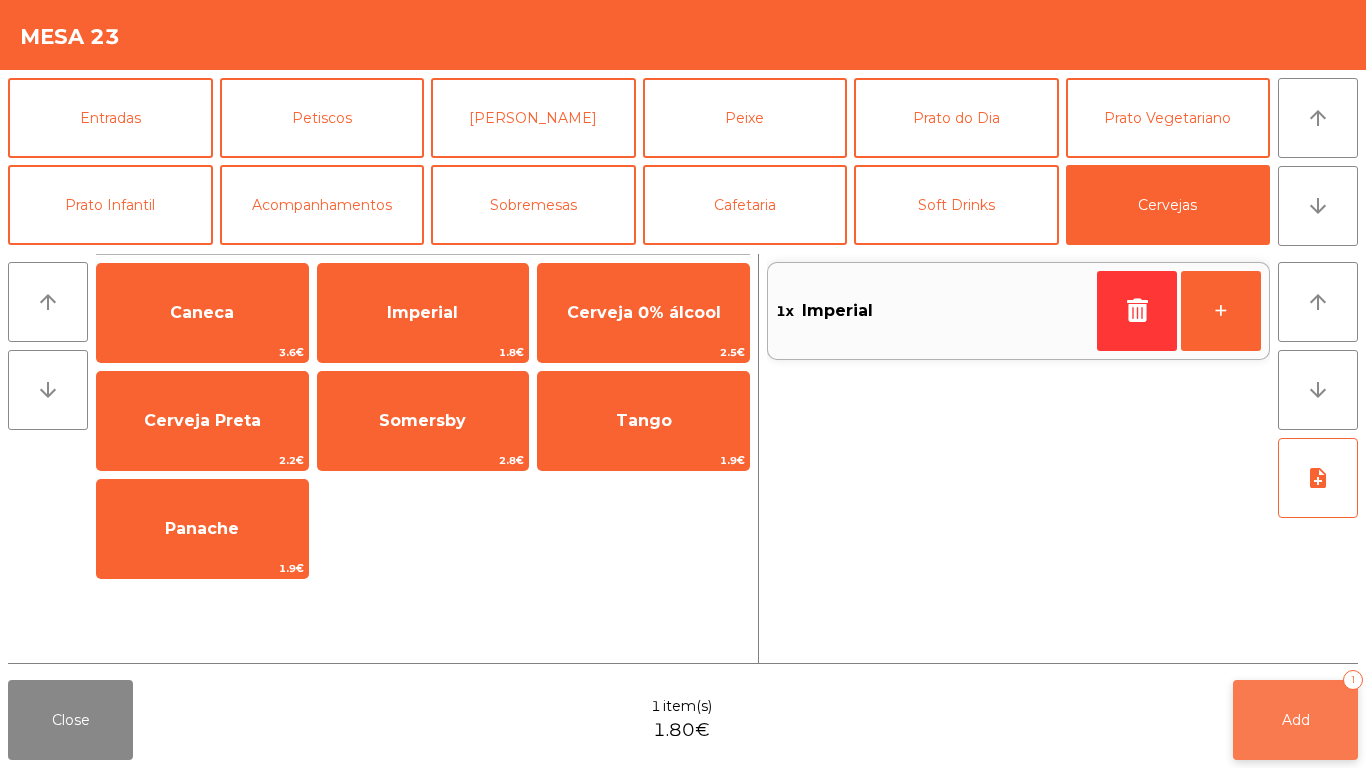 click on "Add   1" 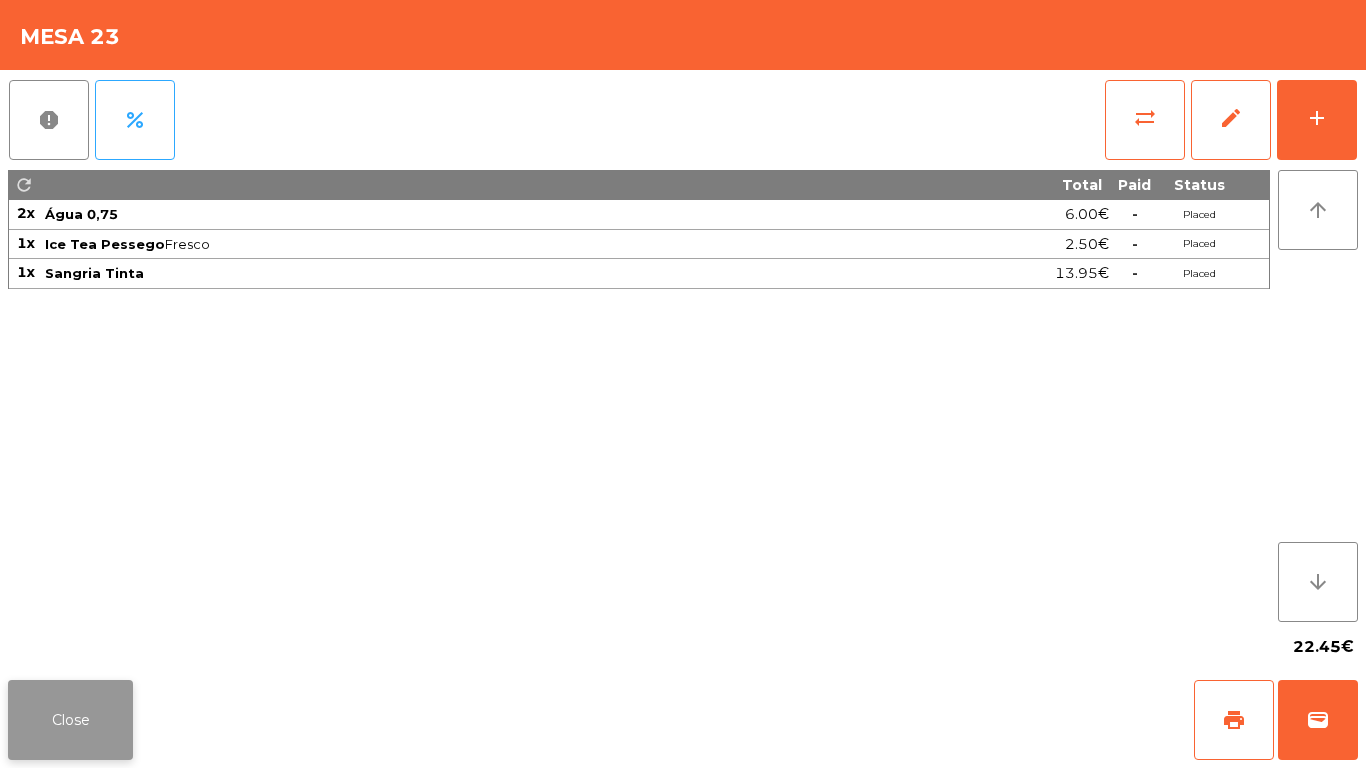 click on "Close" 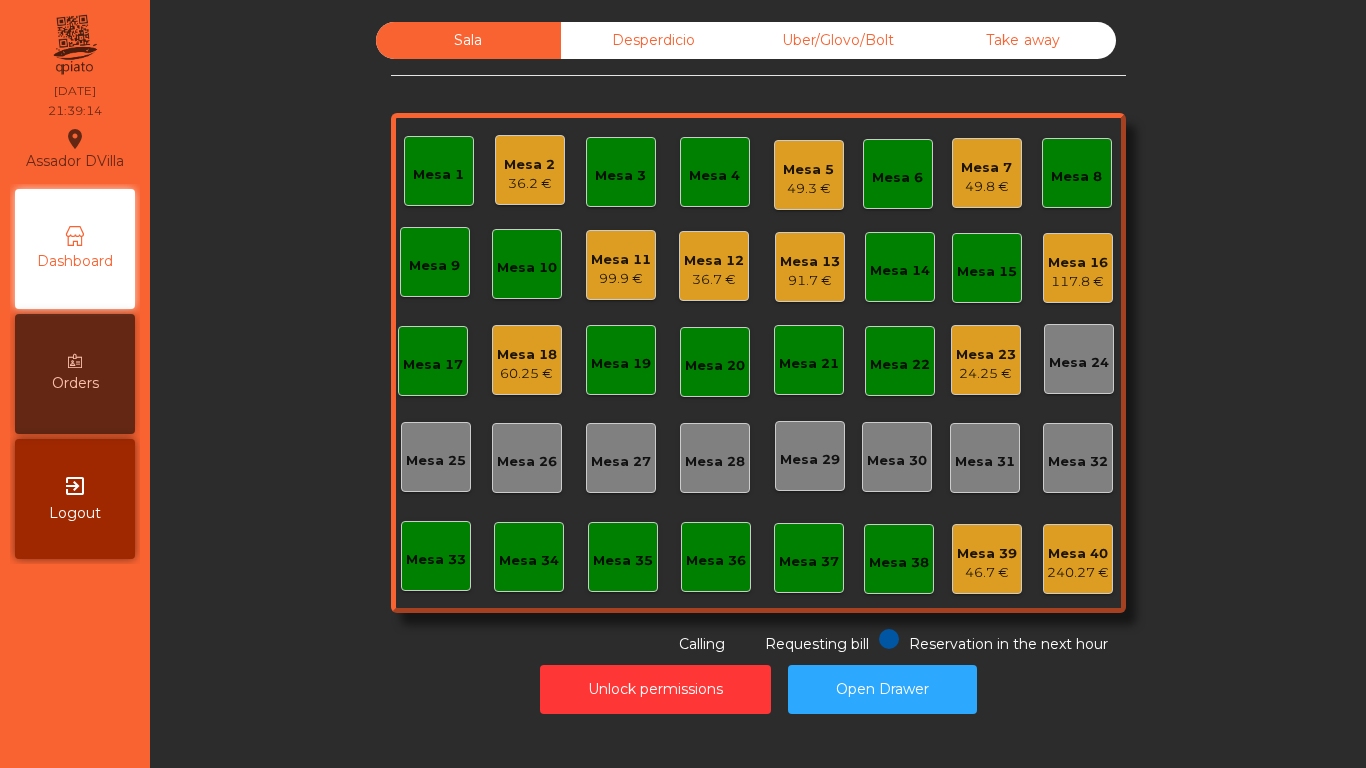 click on "Mesa 2   36.2 €" 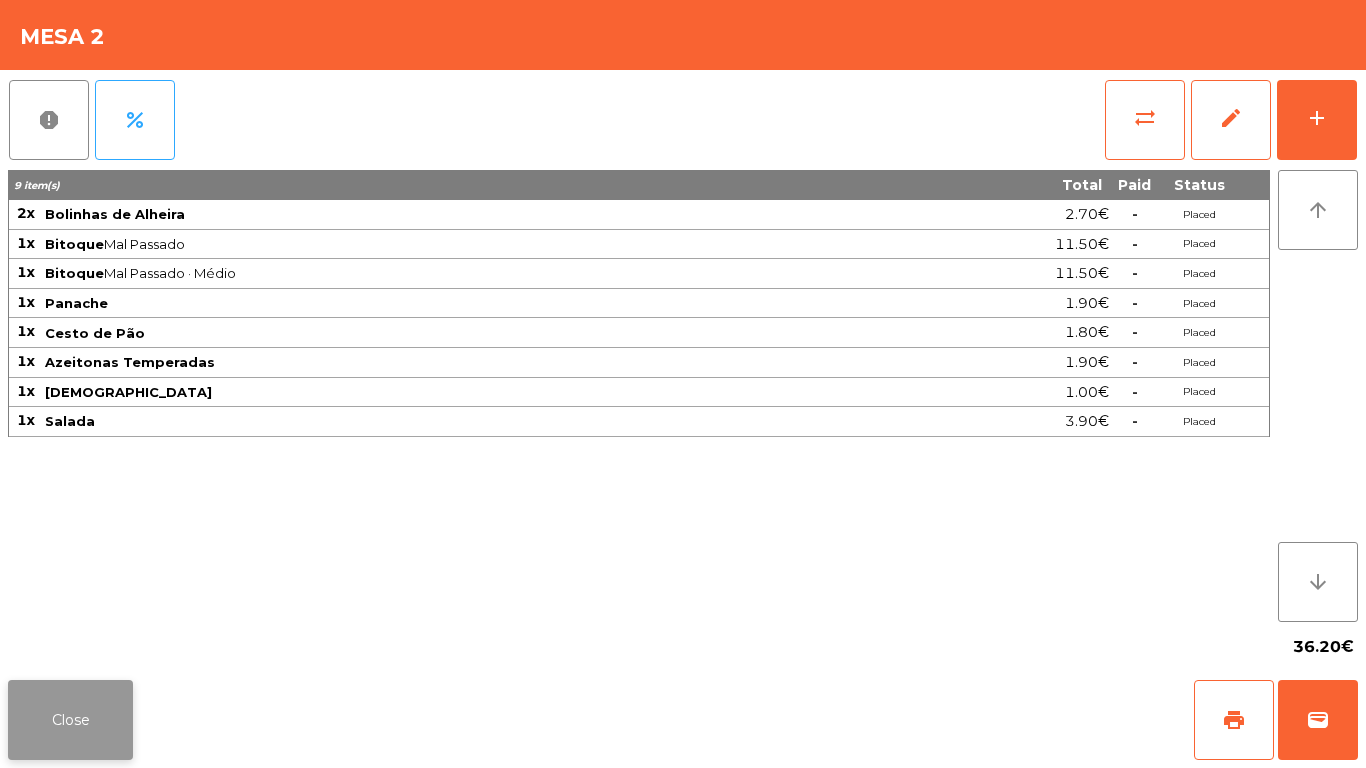 click on "Close" 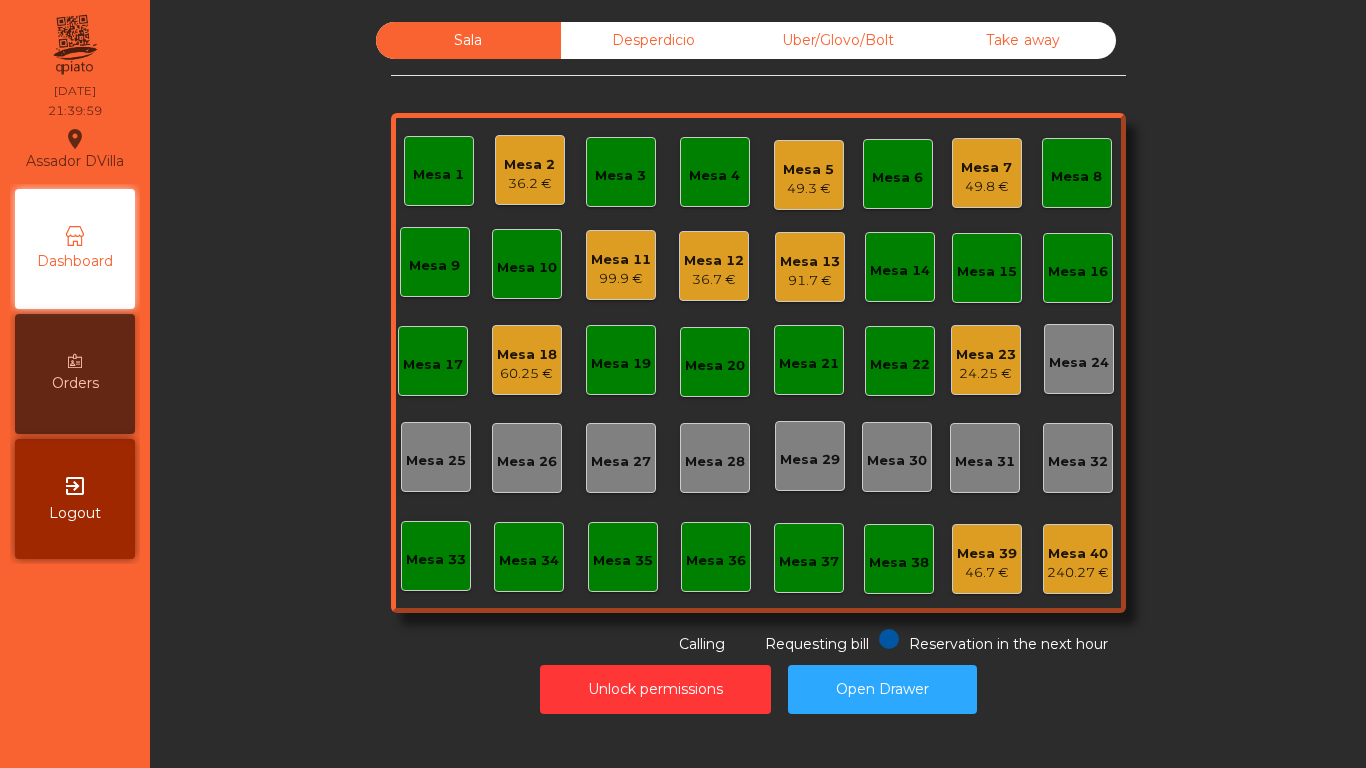 click on "36.2 €" 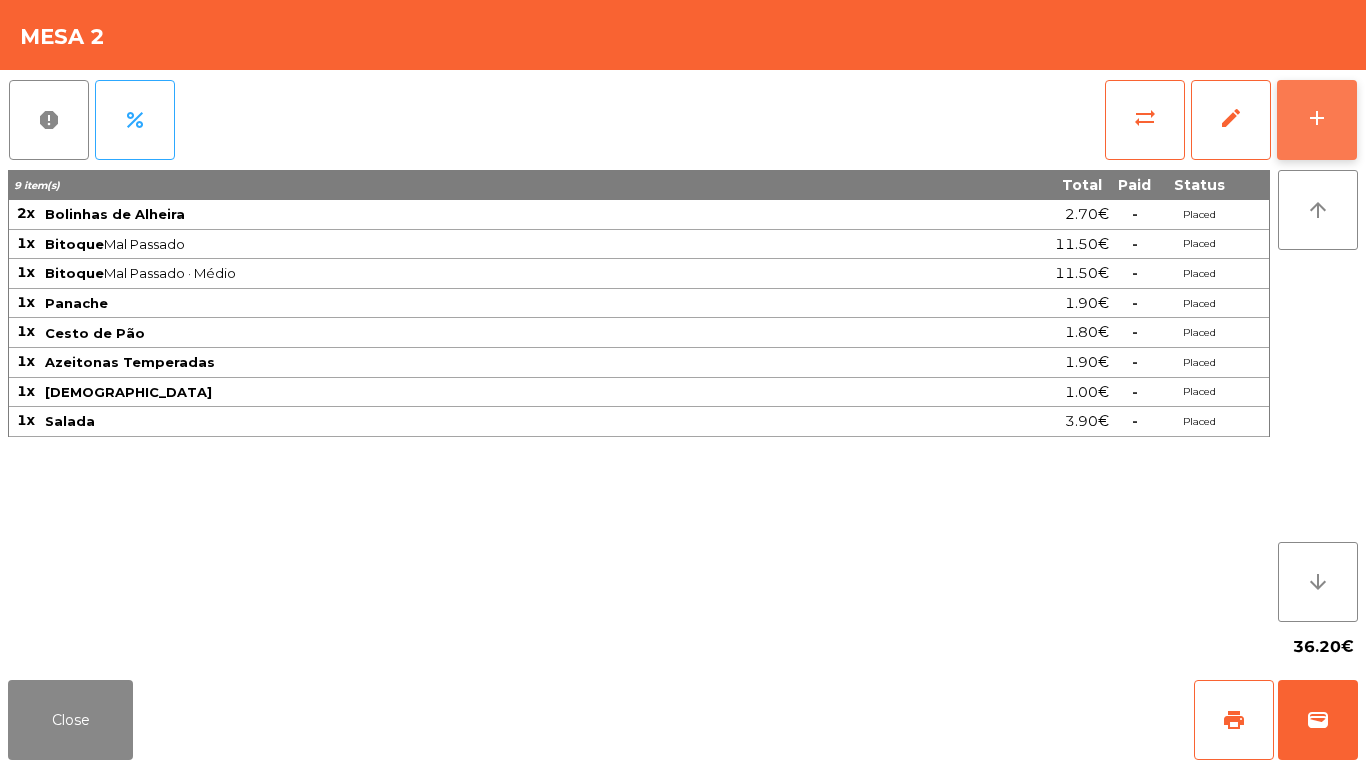 click on "add" 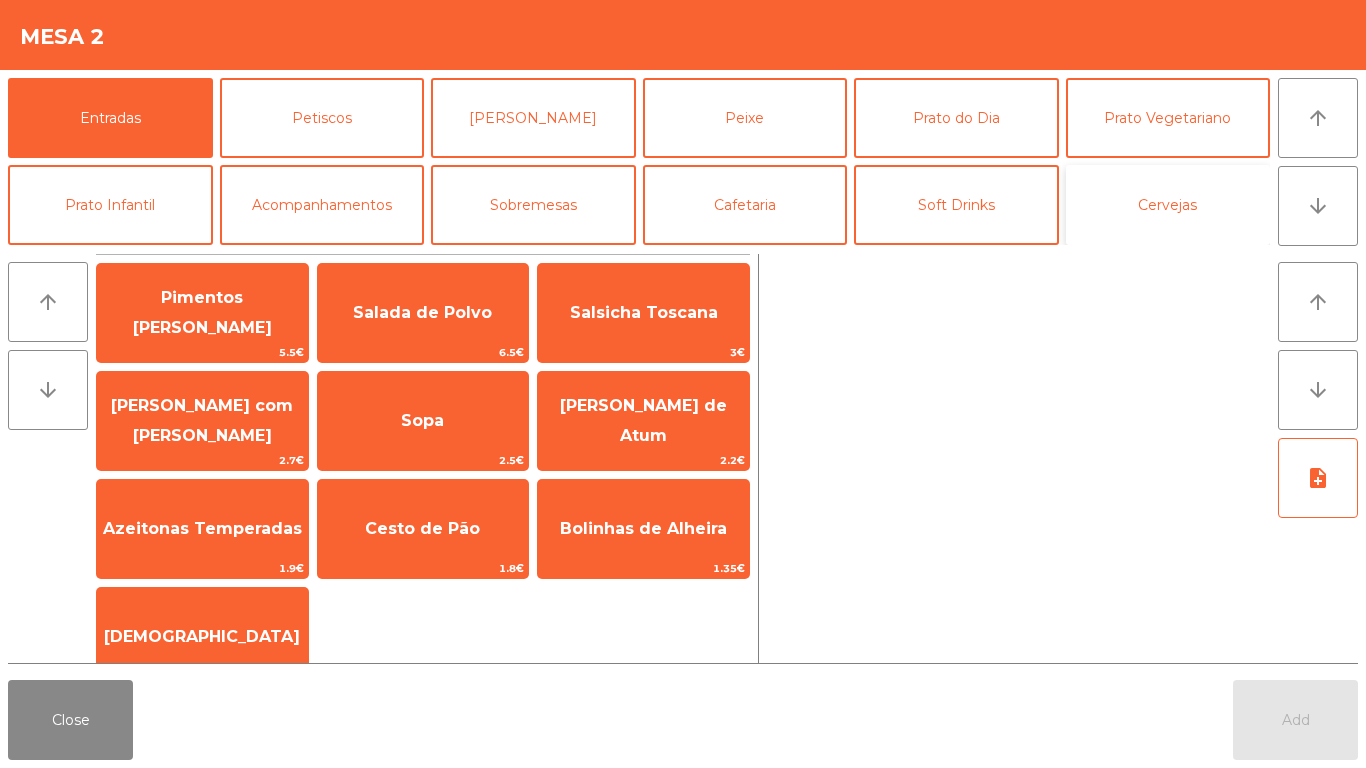 click on "Cervejas" 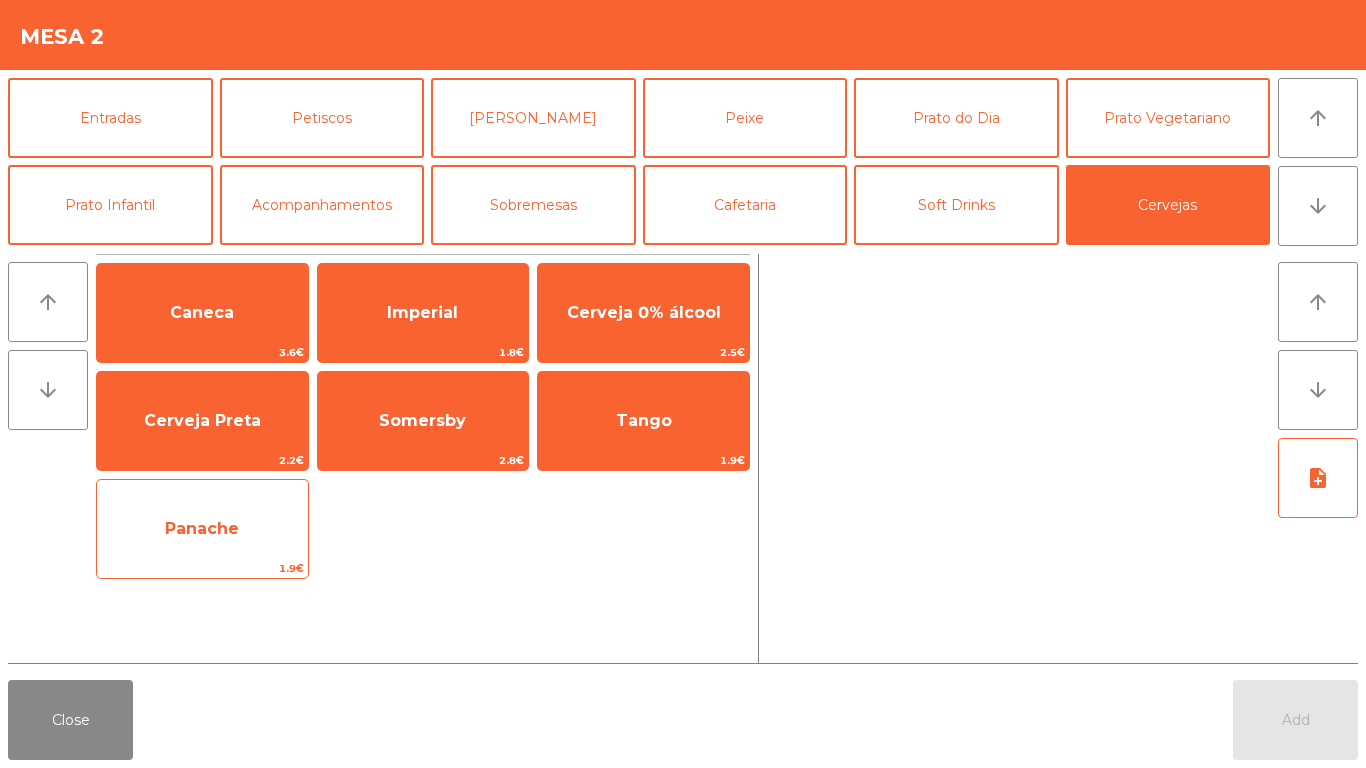 click on "Panache" 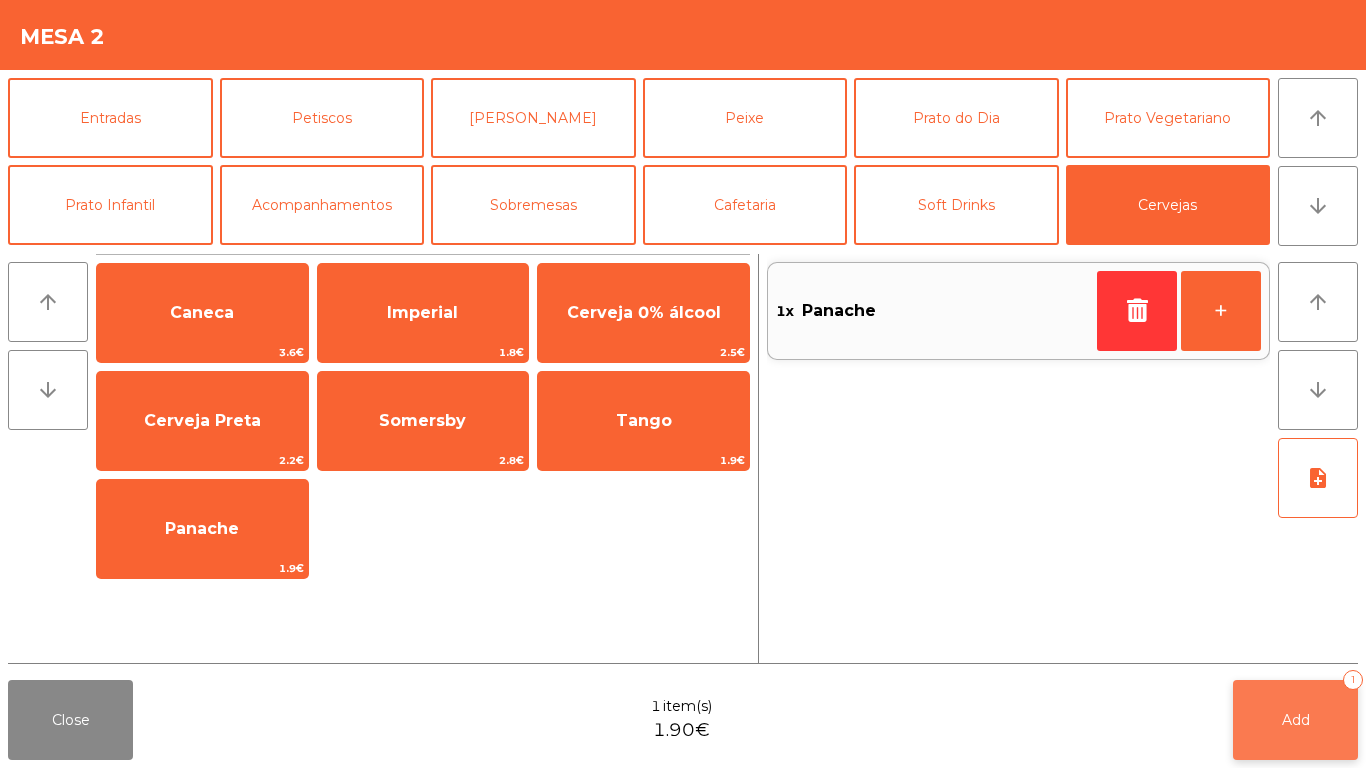 click on "Add   1" 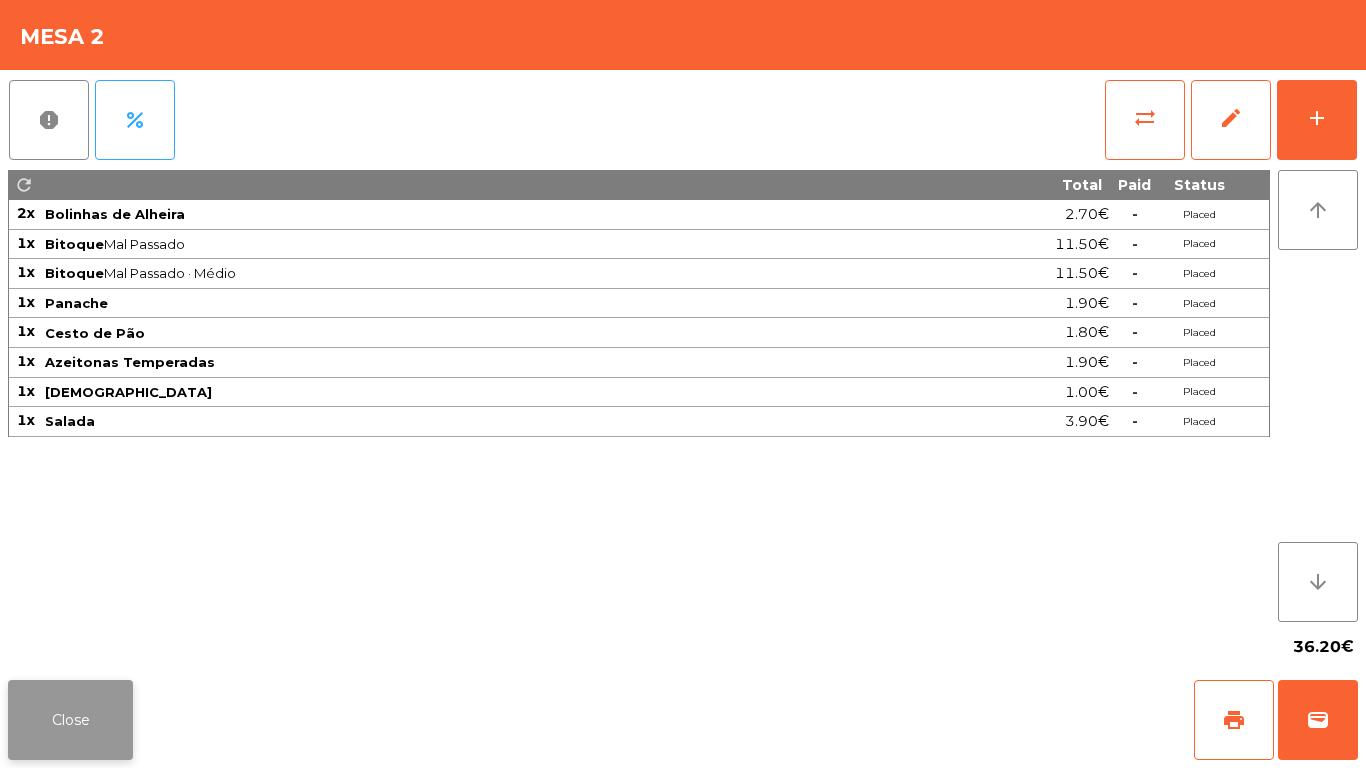 click on "Close" 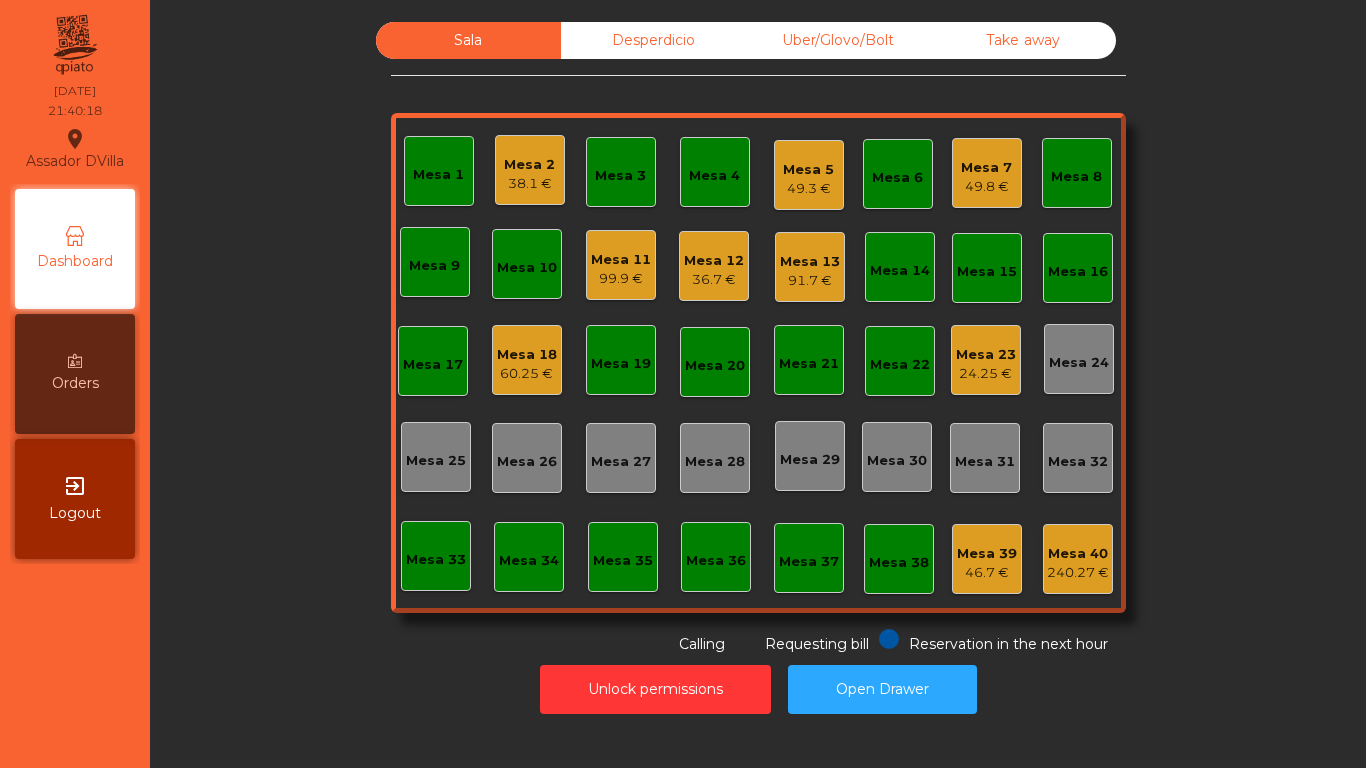 click on "Mesa 18   60.25 €" 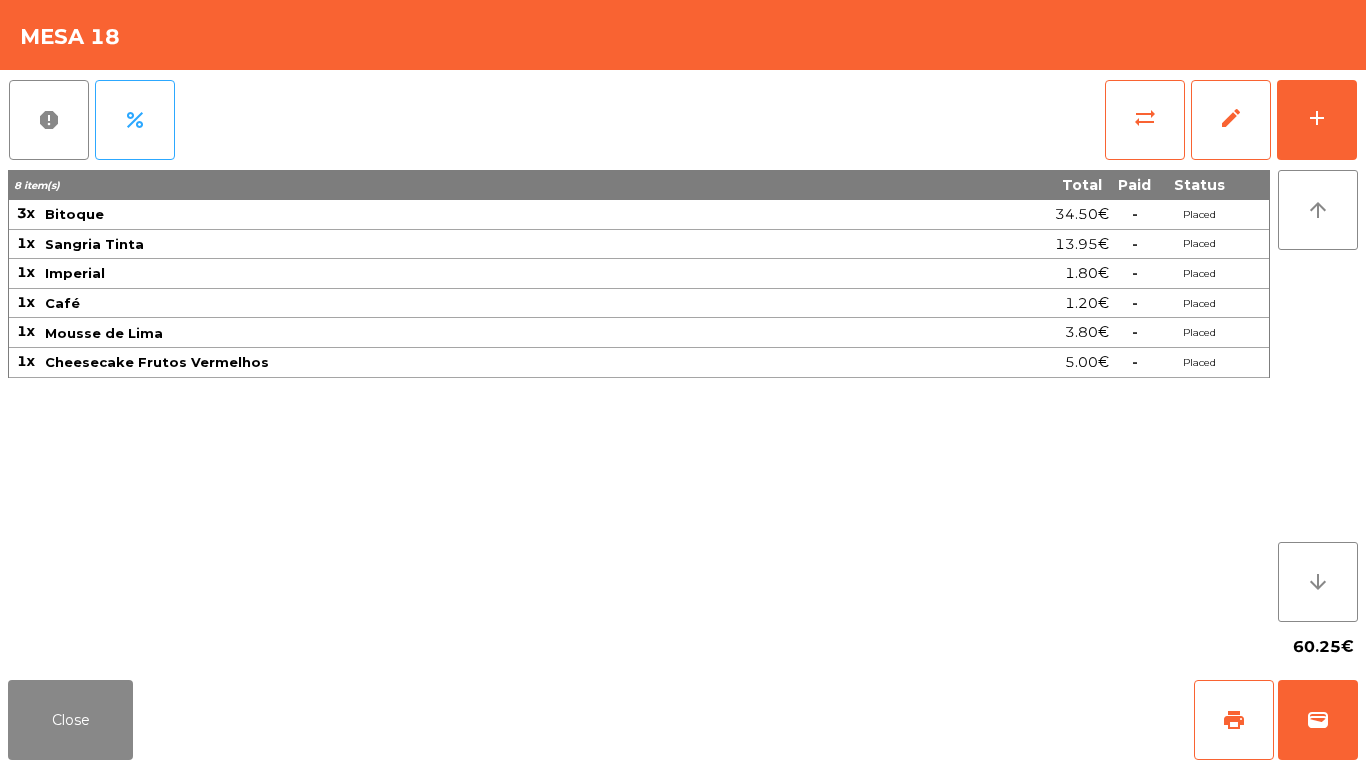click on "60.25€" 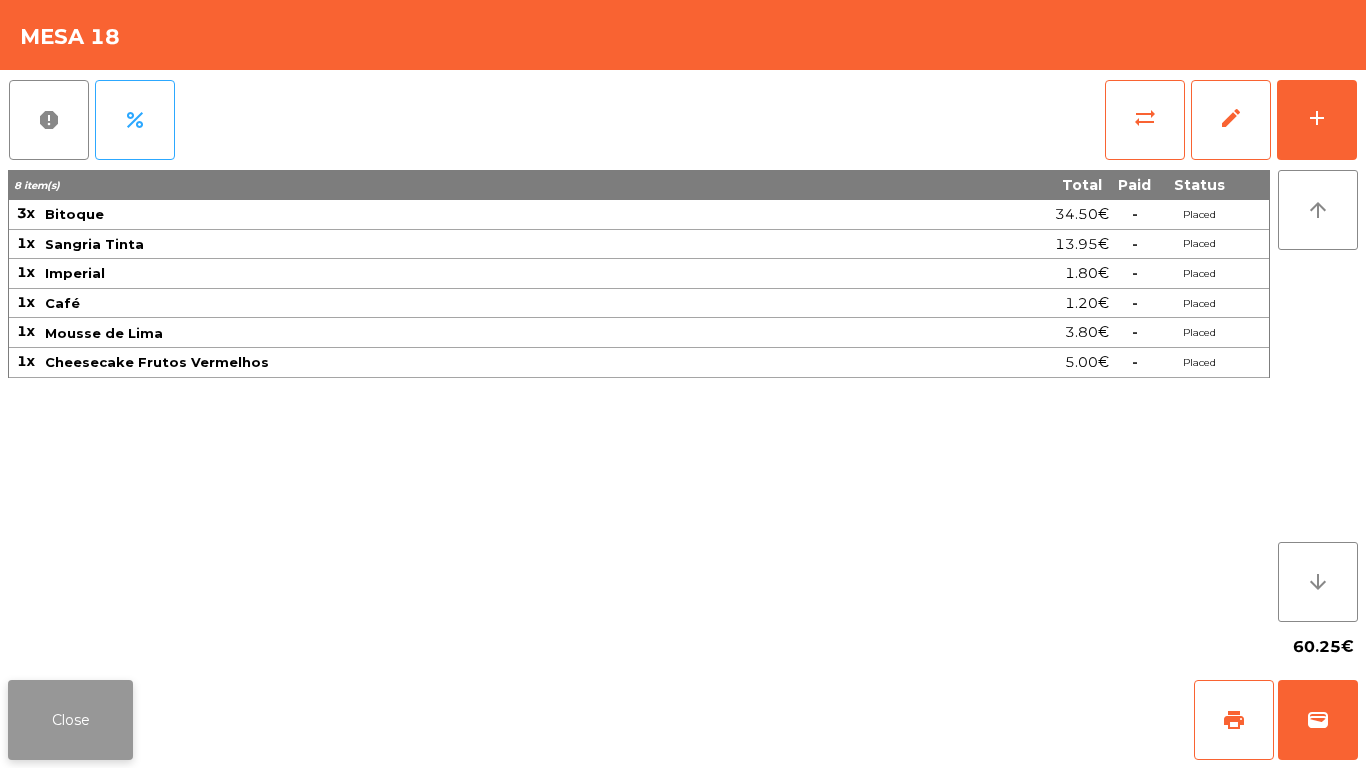 click on "Close" 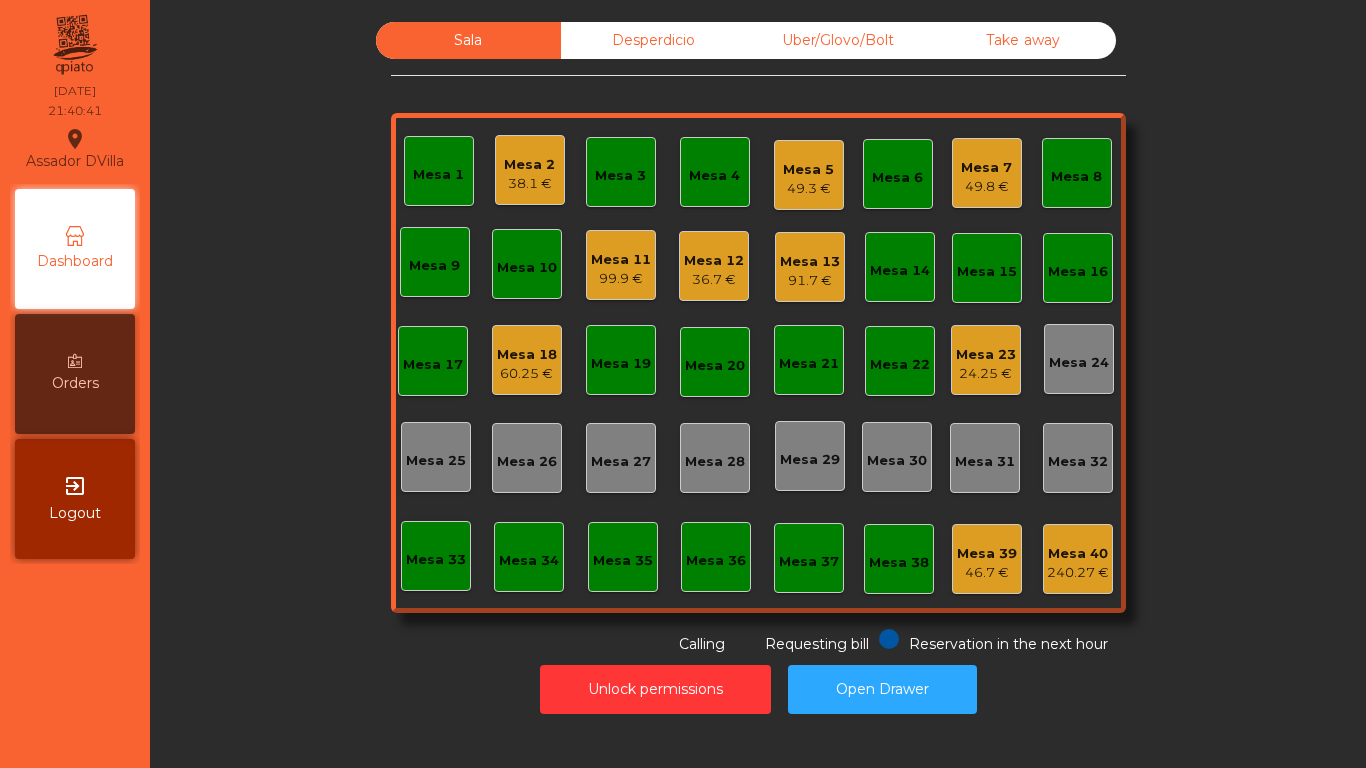 click on "Mesa 7" 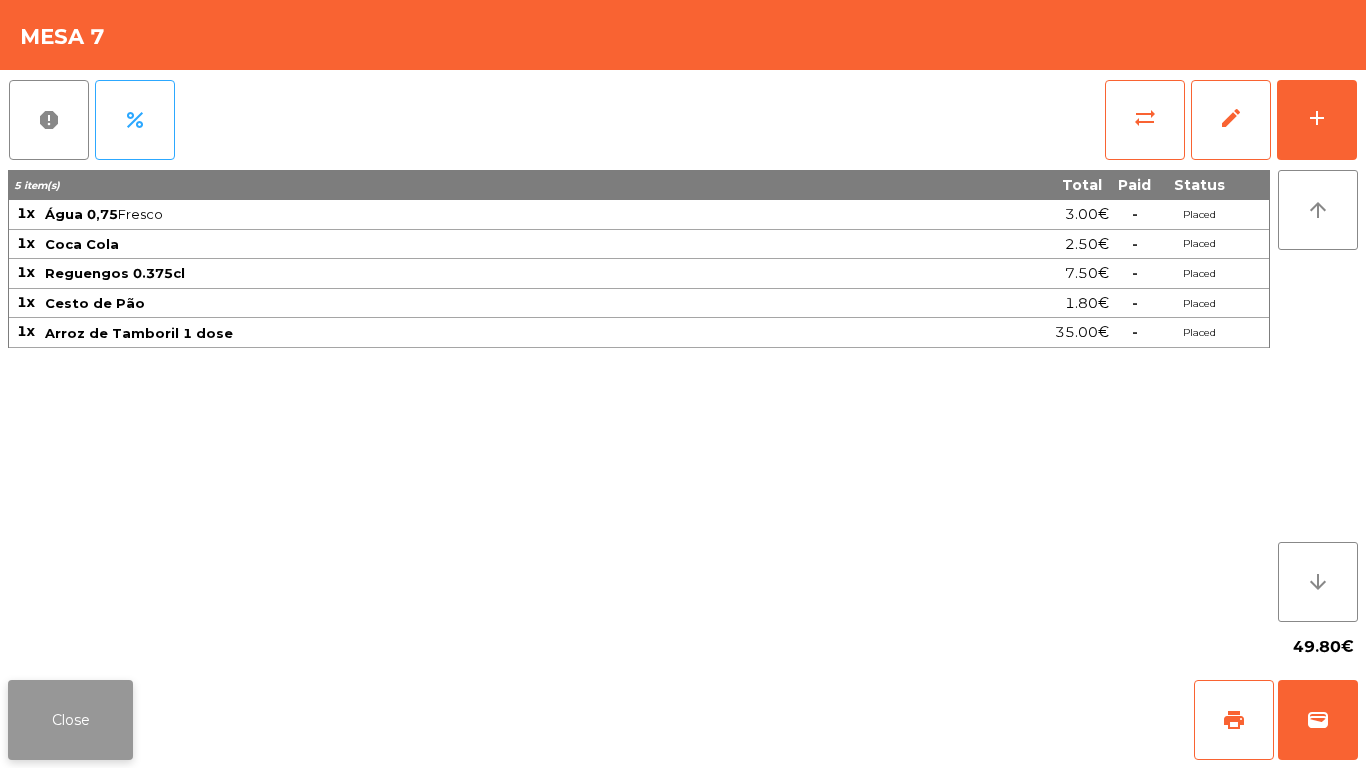 click on "Close" 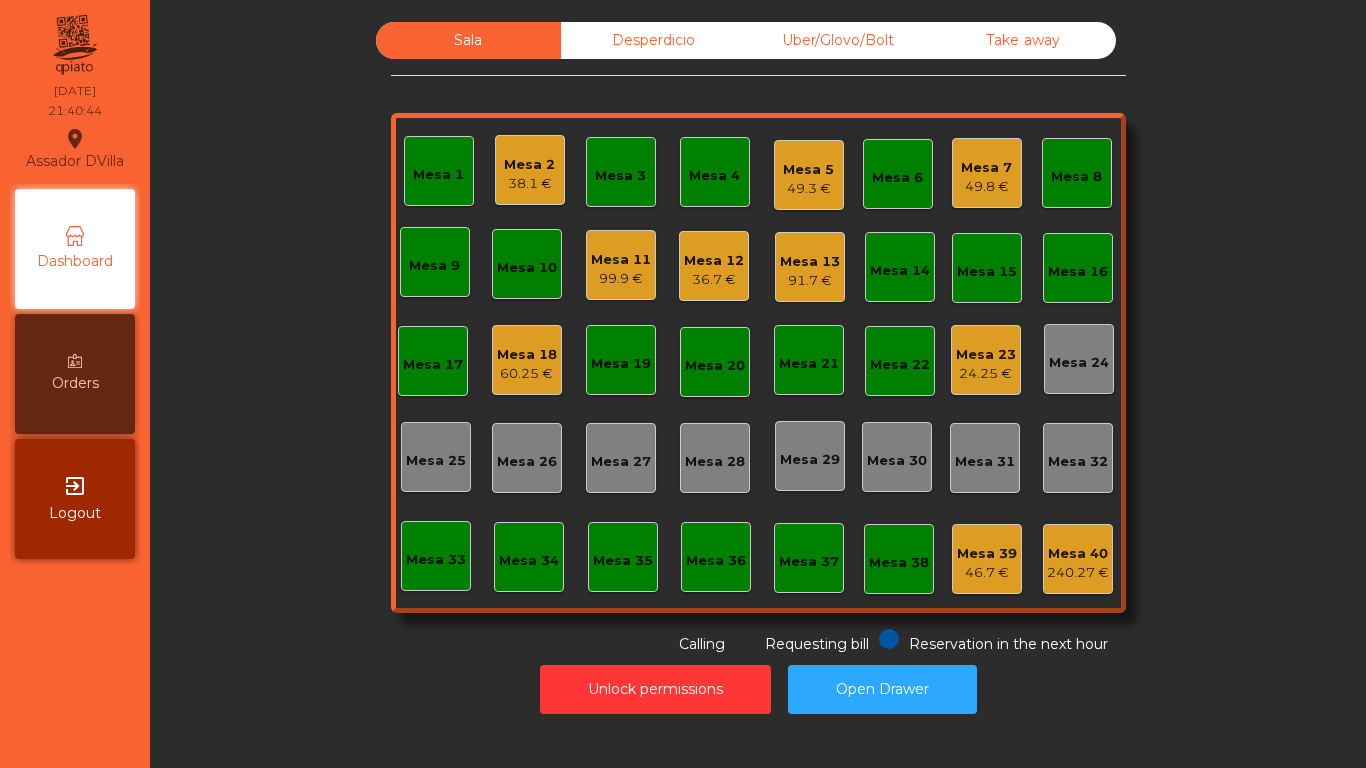 click on "Unlock permissions   Open Drawer" 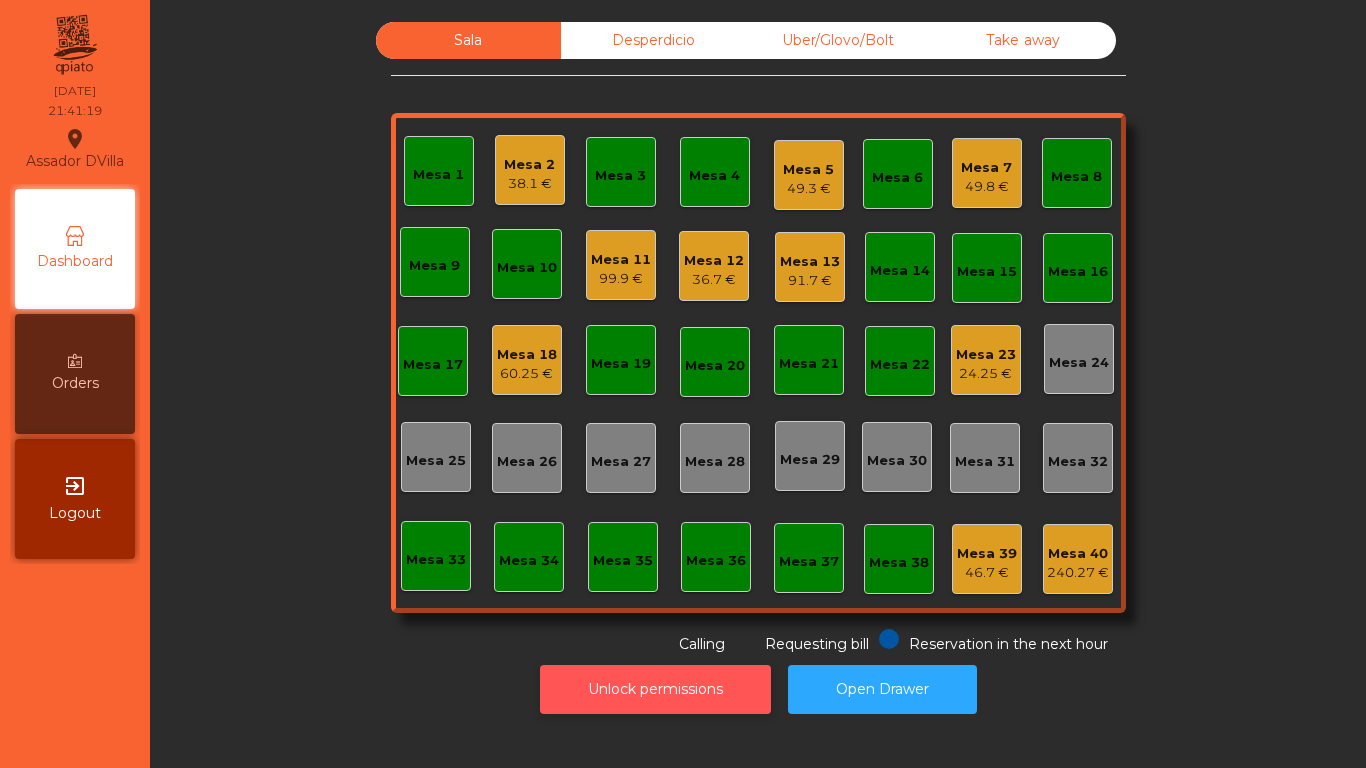 click on "Unlock permissions" 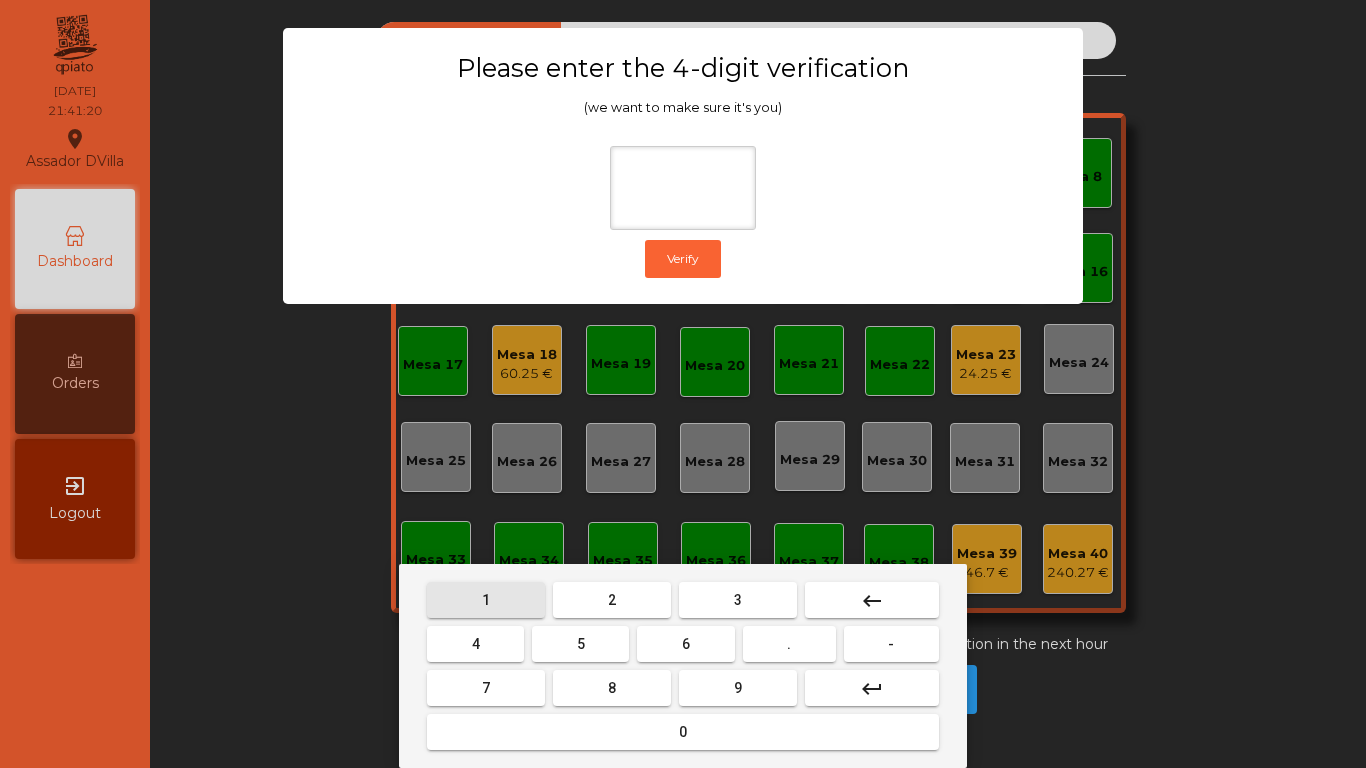 click on "1" at bounding box center (486, 600) 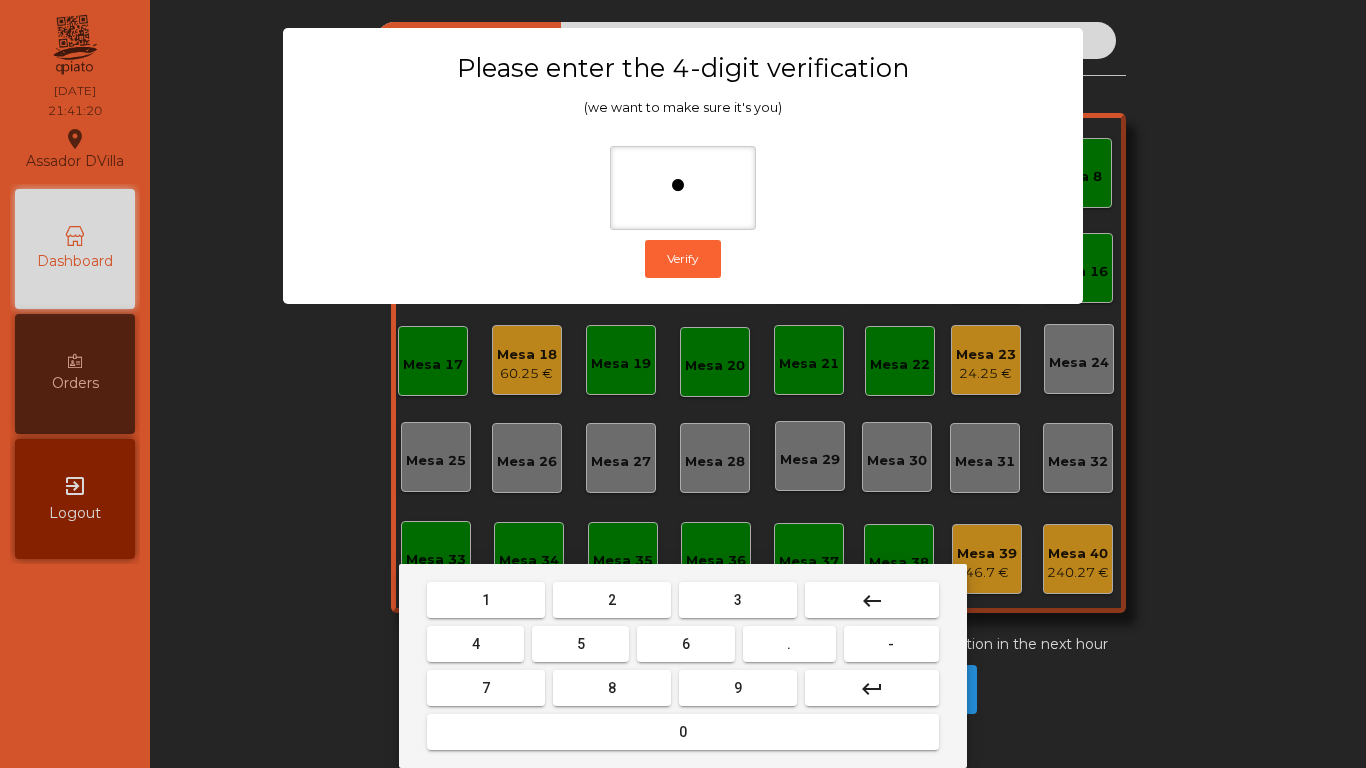 click on "9" at bounding box center (738, 688) 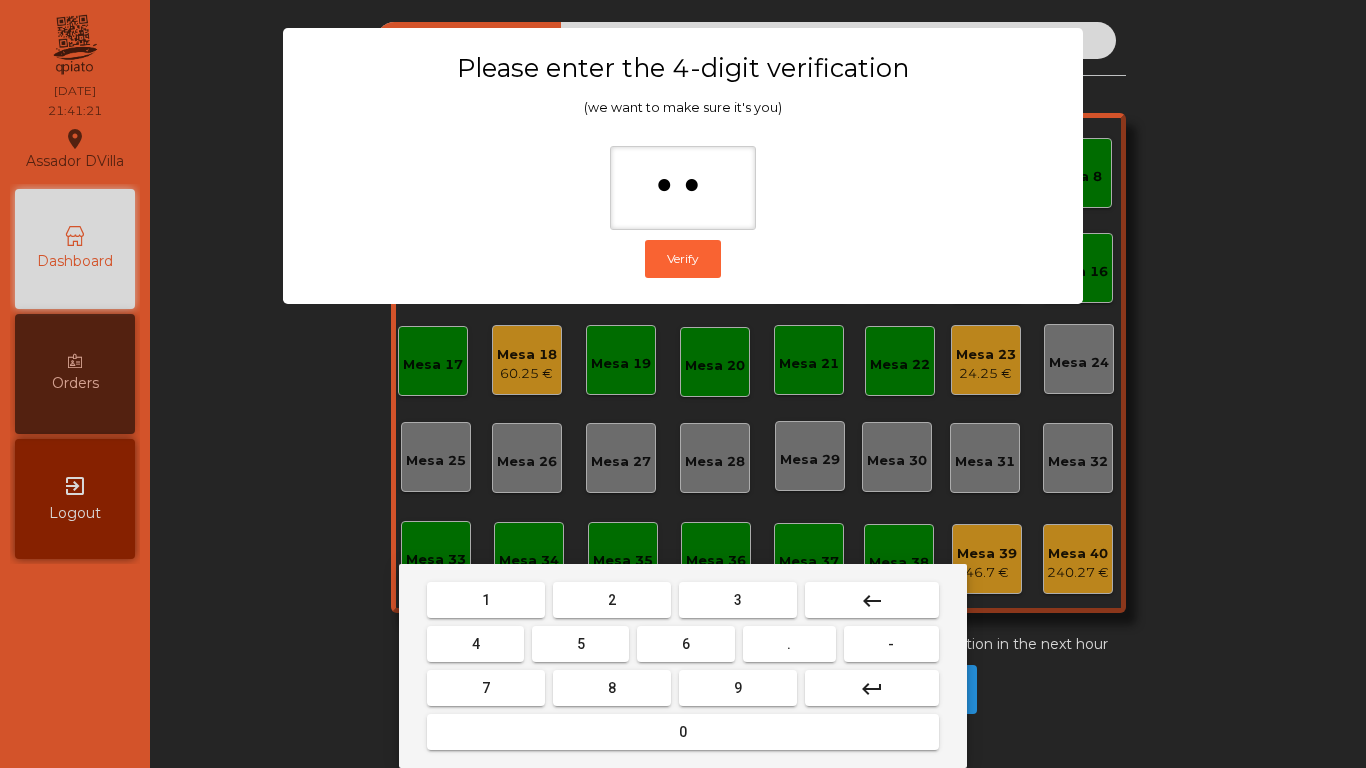 click on "4" at bounding box center (475, 644) 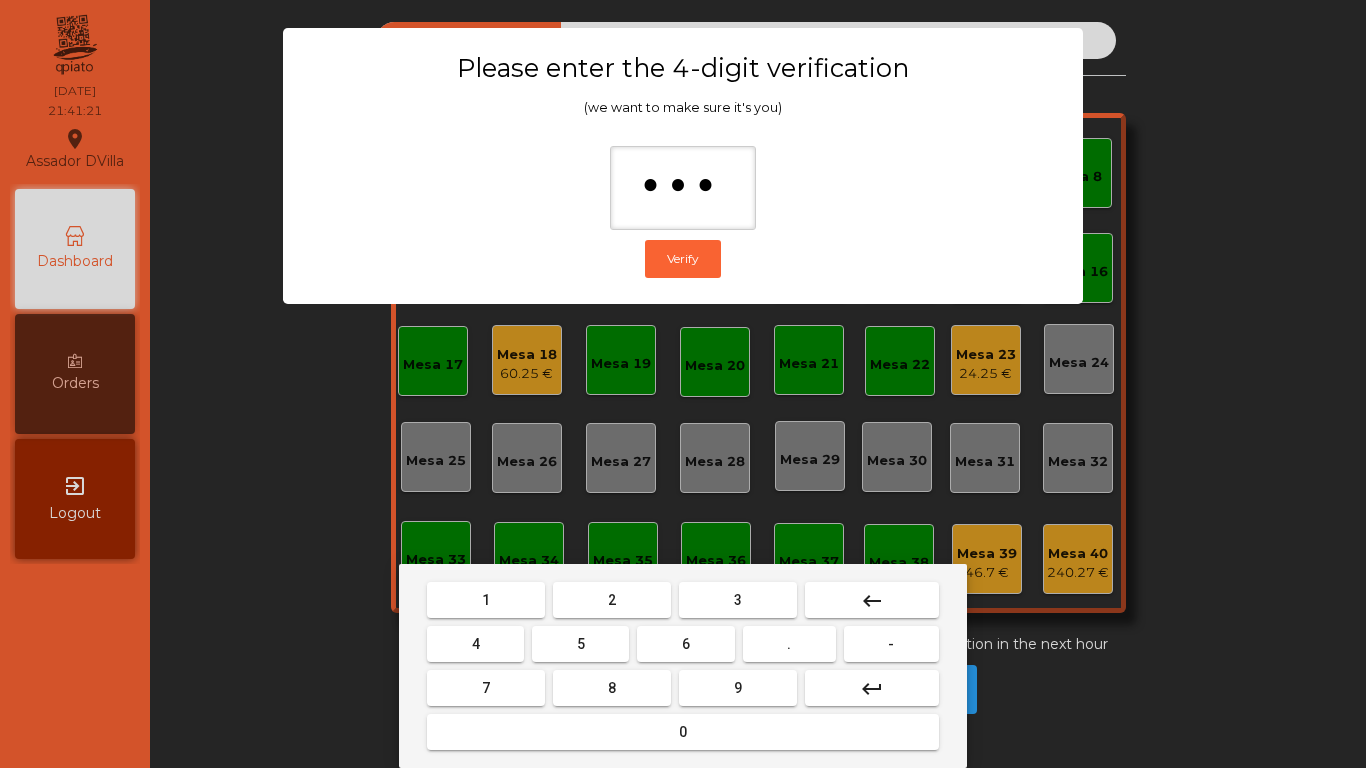 click on "0" at bounding box center [683, 732] 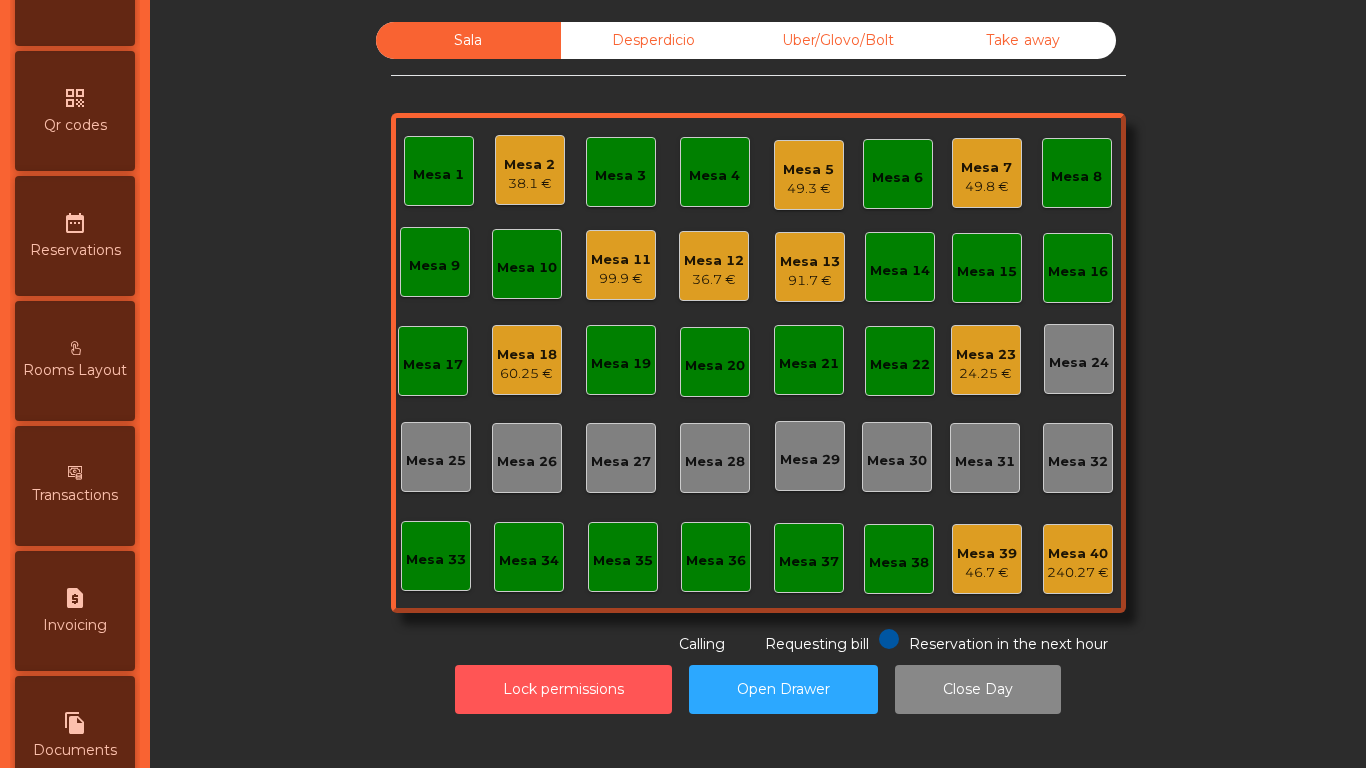 scroll, scrollTop: 1056, scrollLeft: 0, axis: vertical 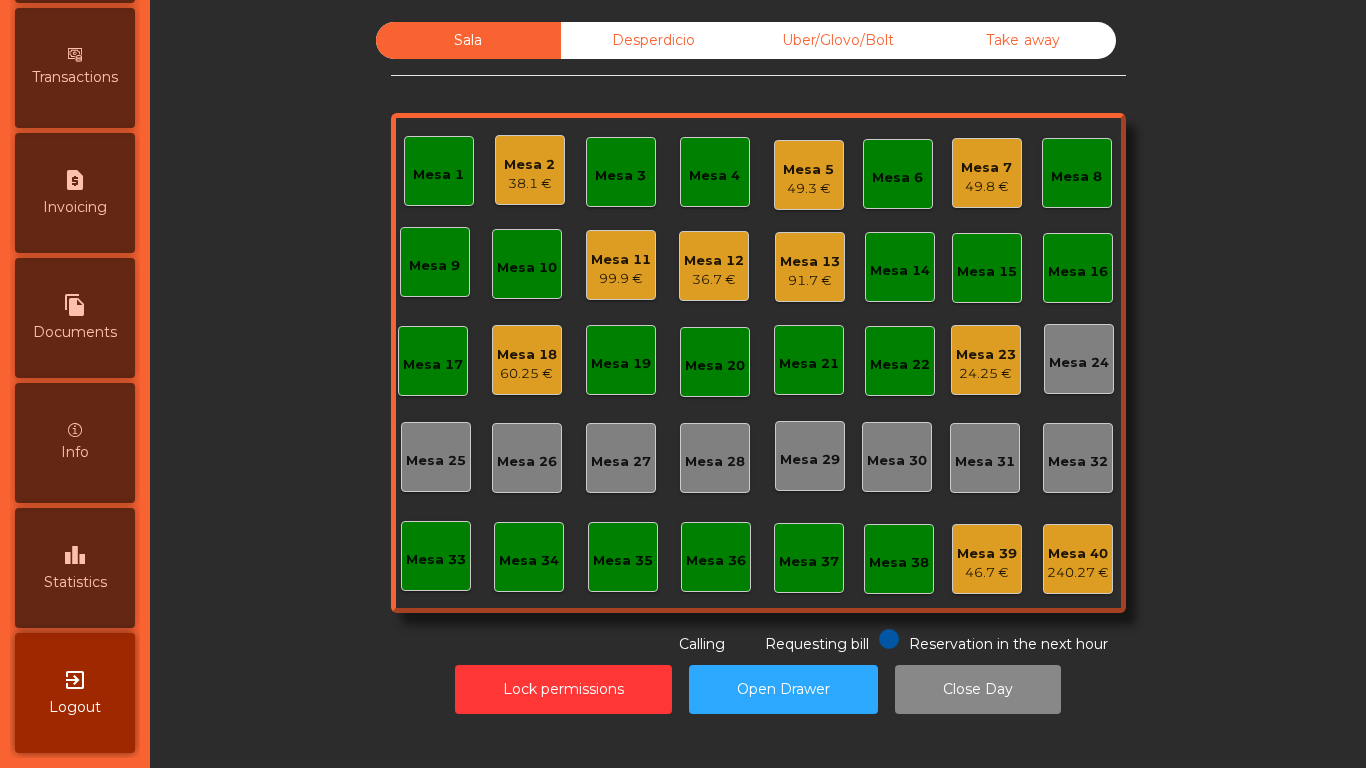 click on "leaderboard" at bounding box center (75, 555) 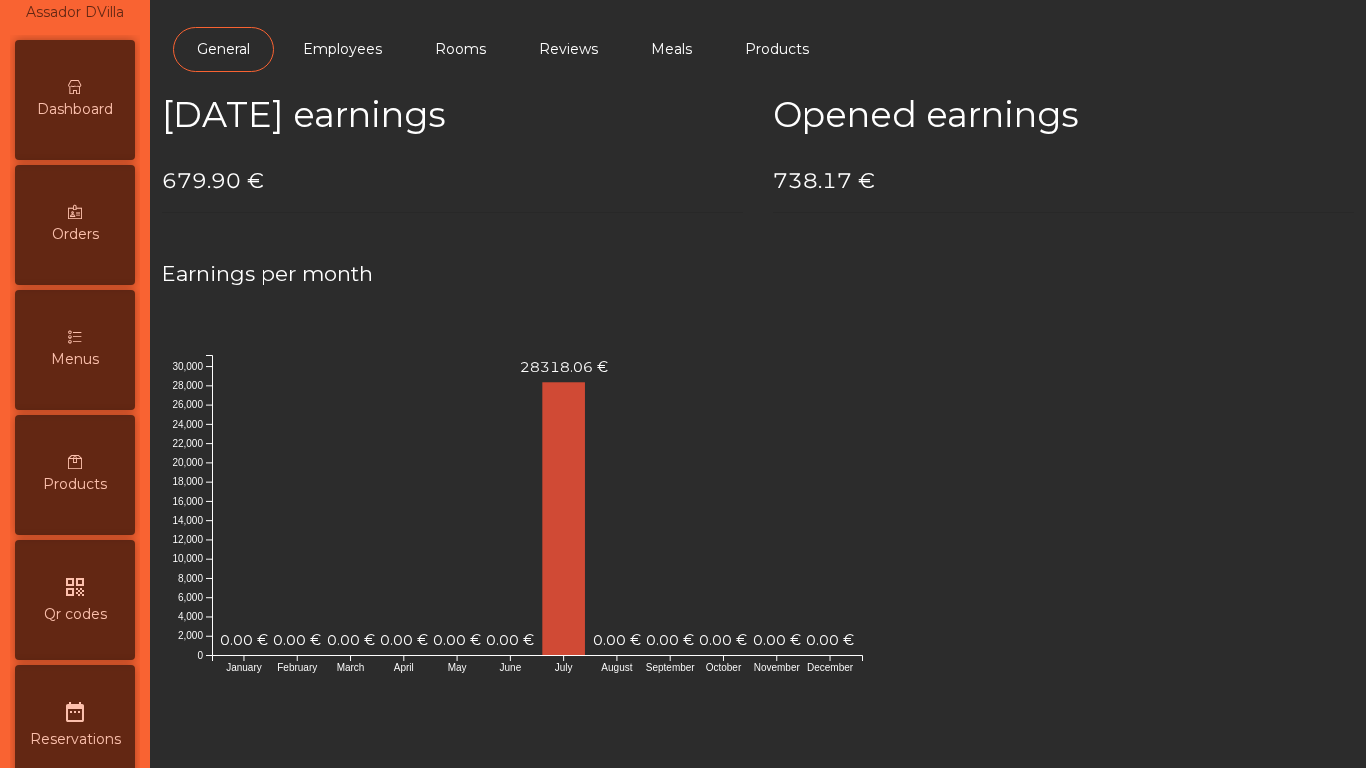 scroll, scrollTop: 0, scrollLeft: 0, axis: both 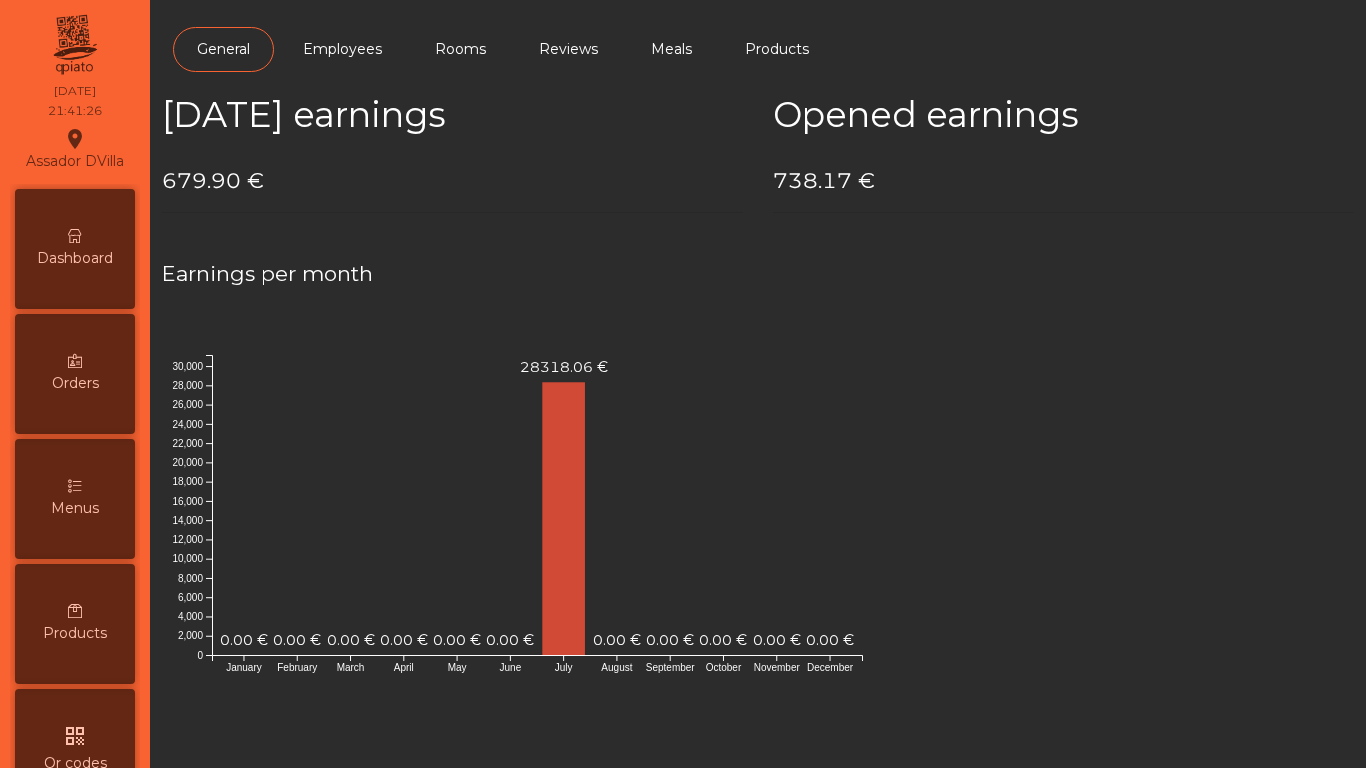 click on "Dashboard" at bounding box center [75, 258] 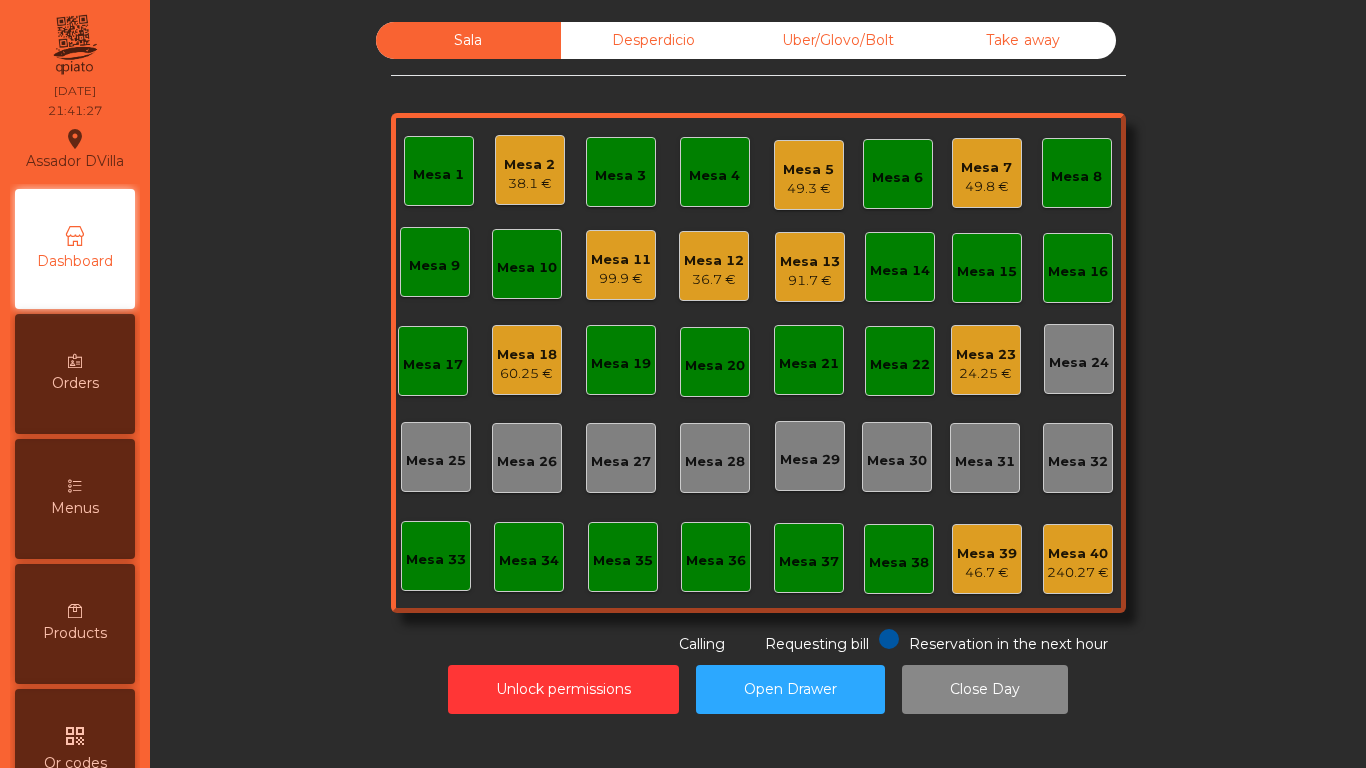 click on "Desperdicio" 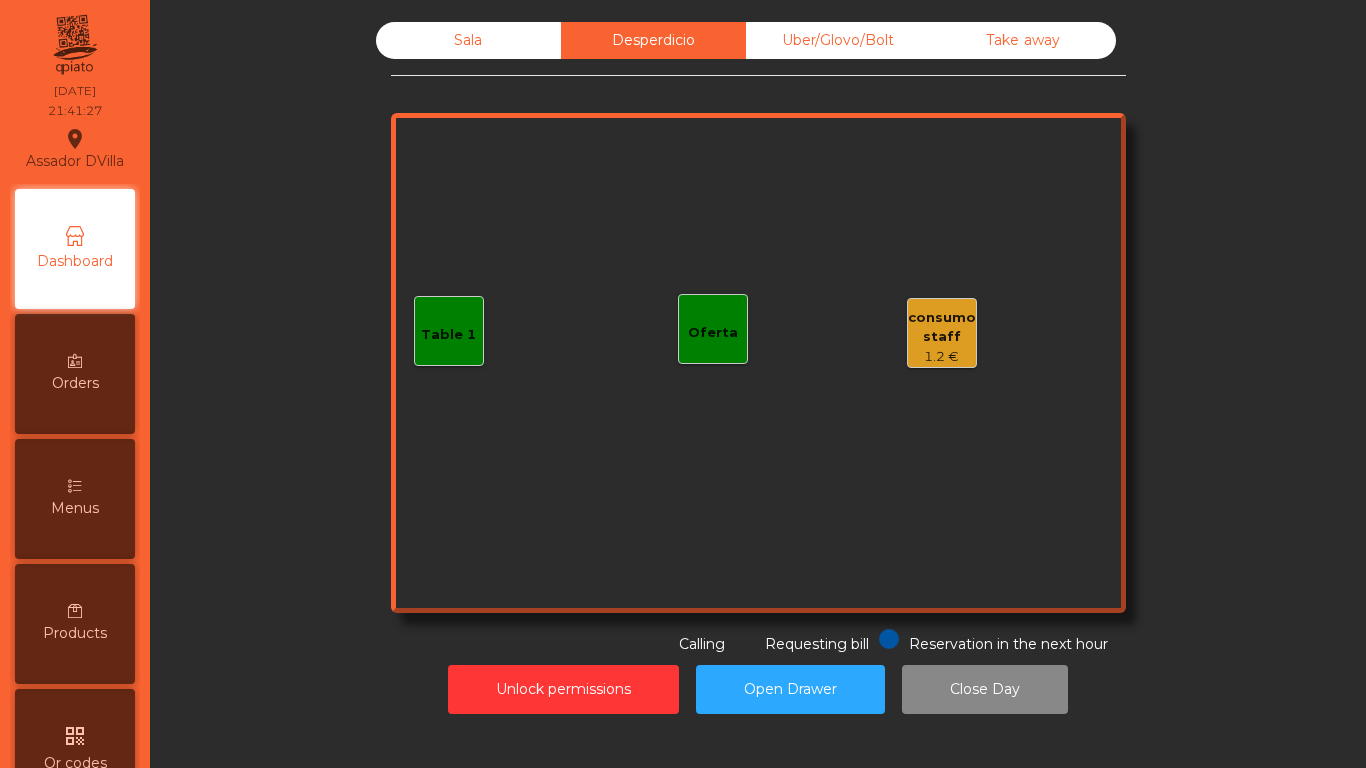 click on "Uber/Glovo/Bolt" 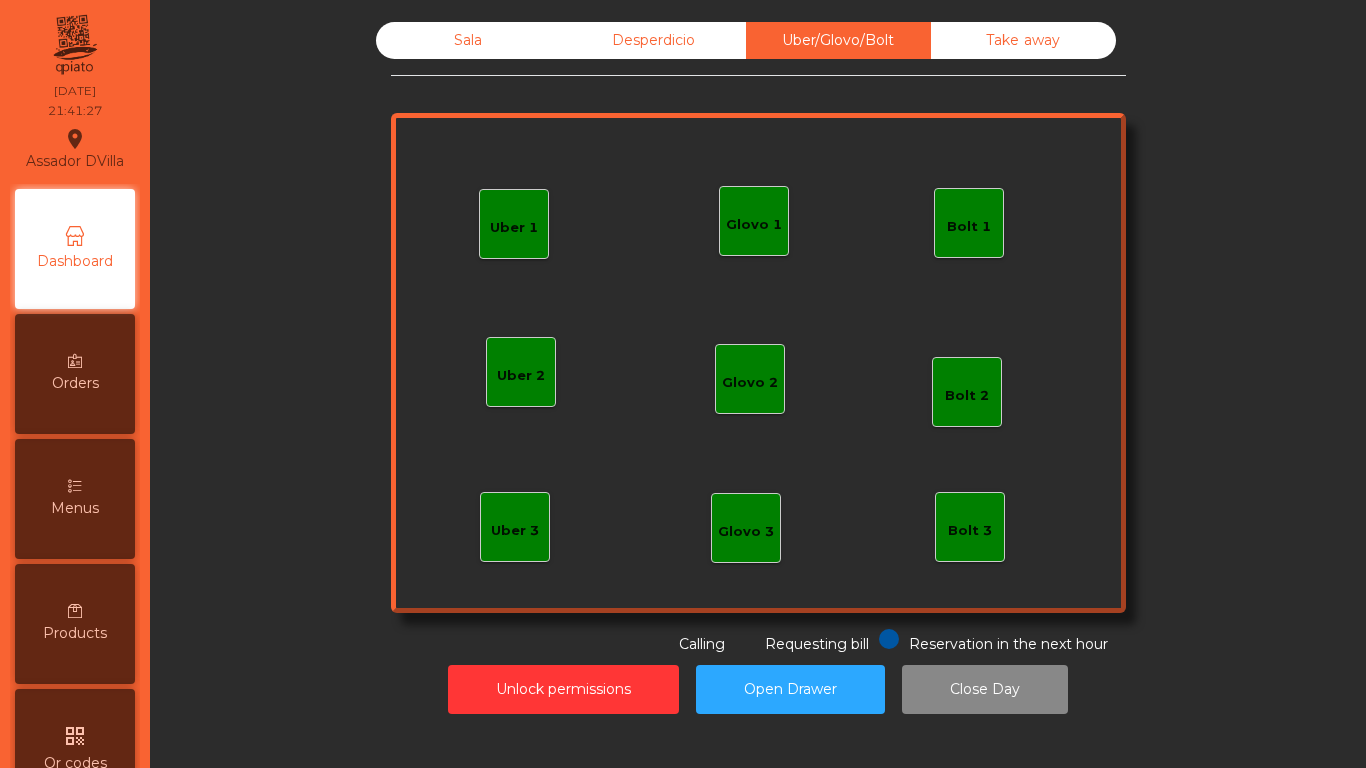 click on "Take away" 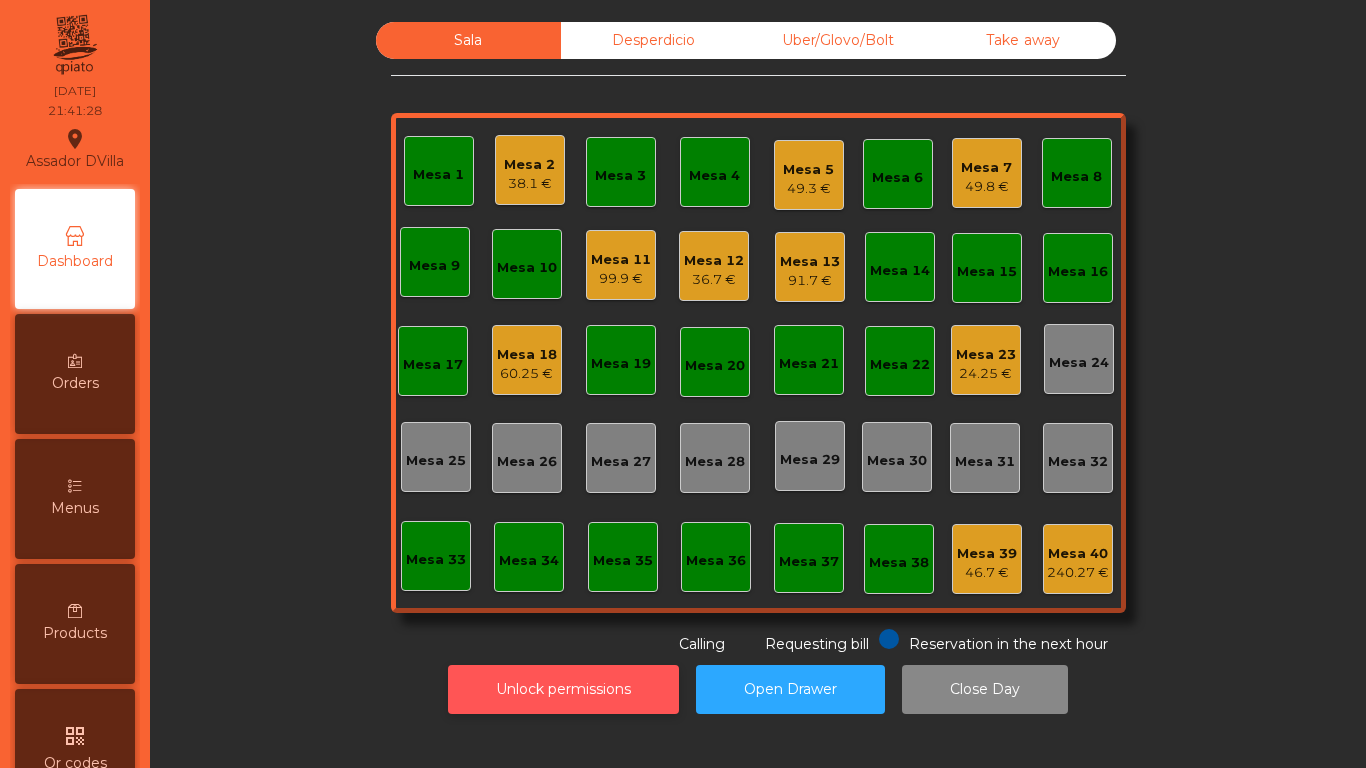 click on "Unlock permissions" 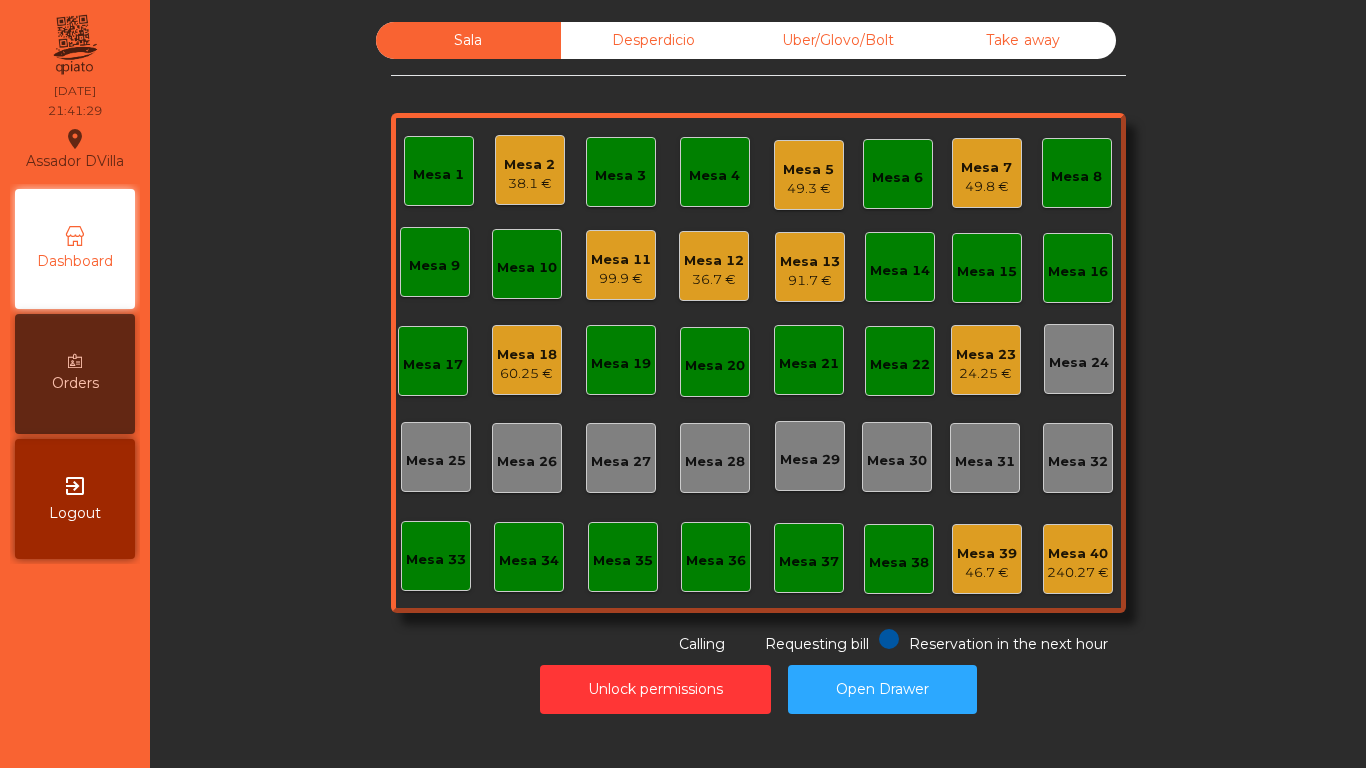 click on "Unlock permissions   Open Drawer" 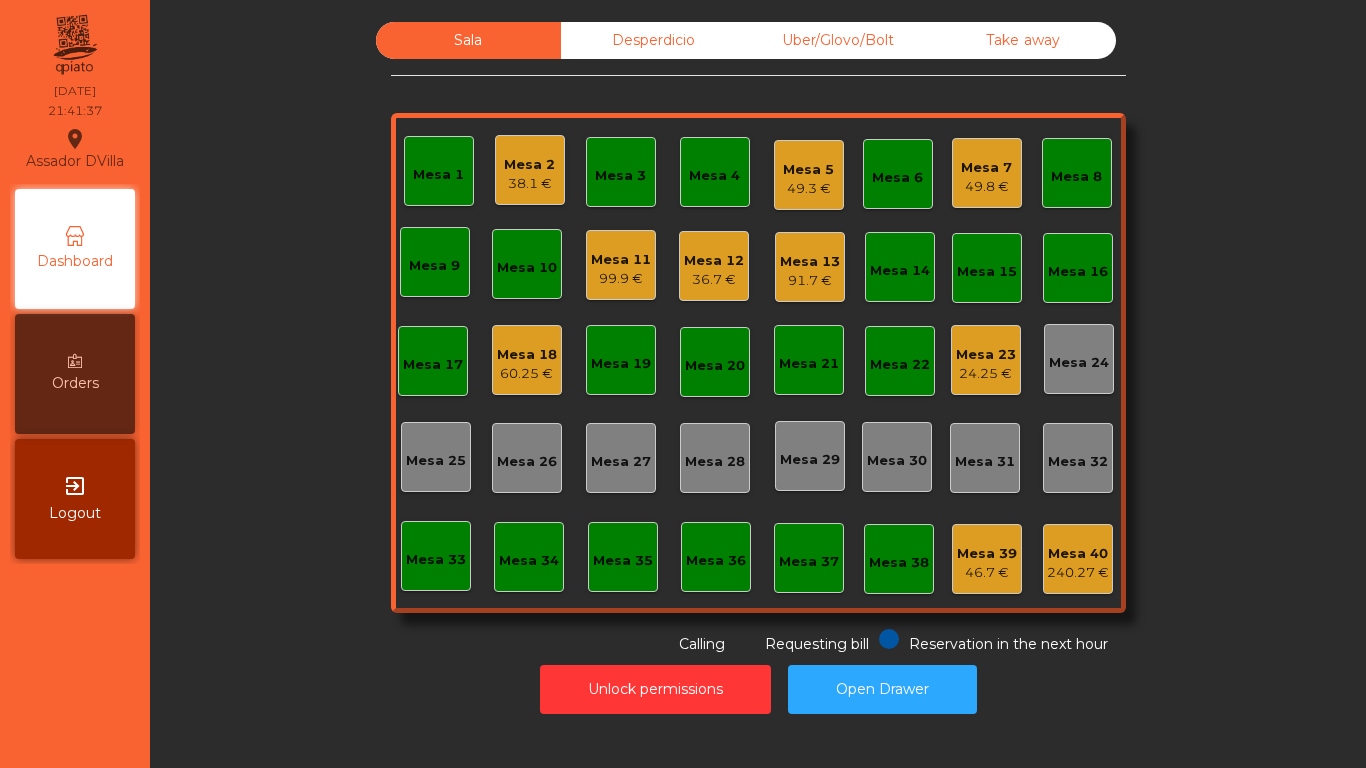click on "Mesa 18" 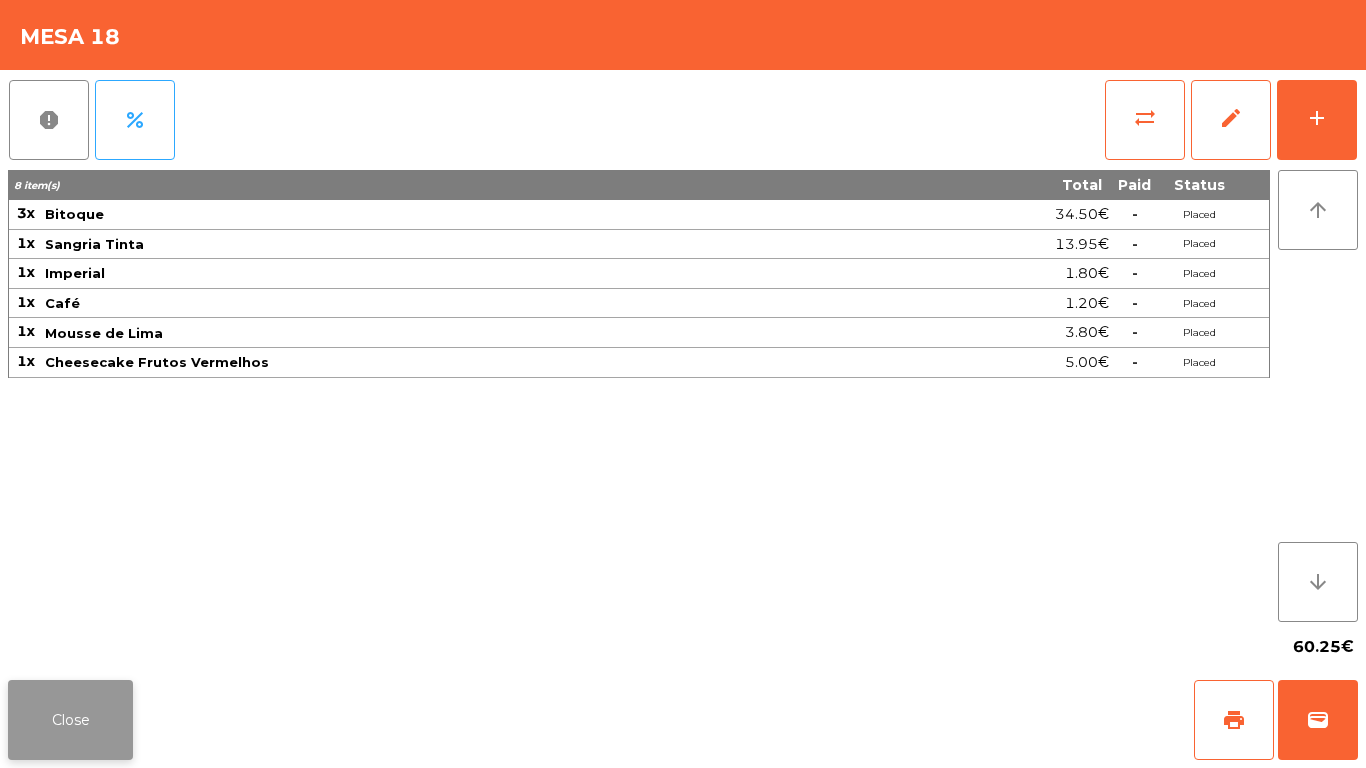 click on "Close" 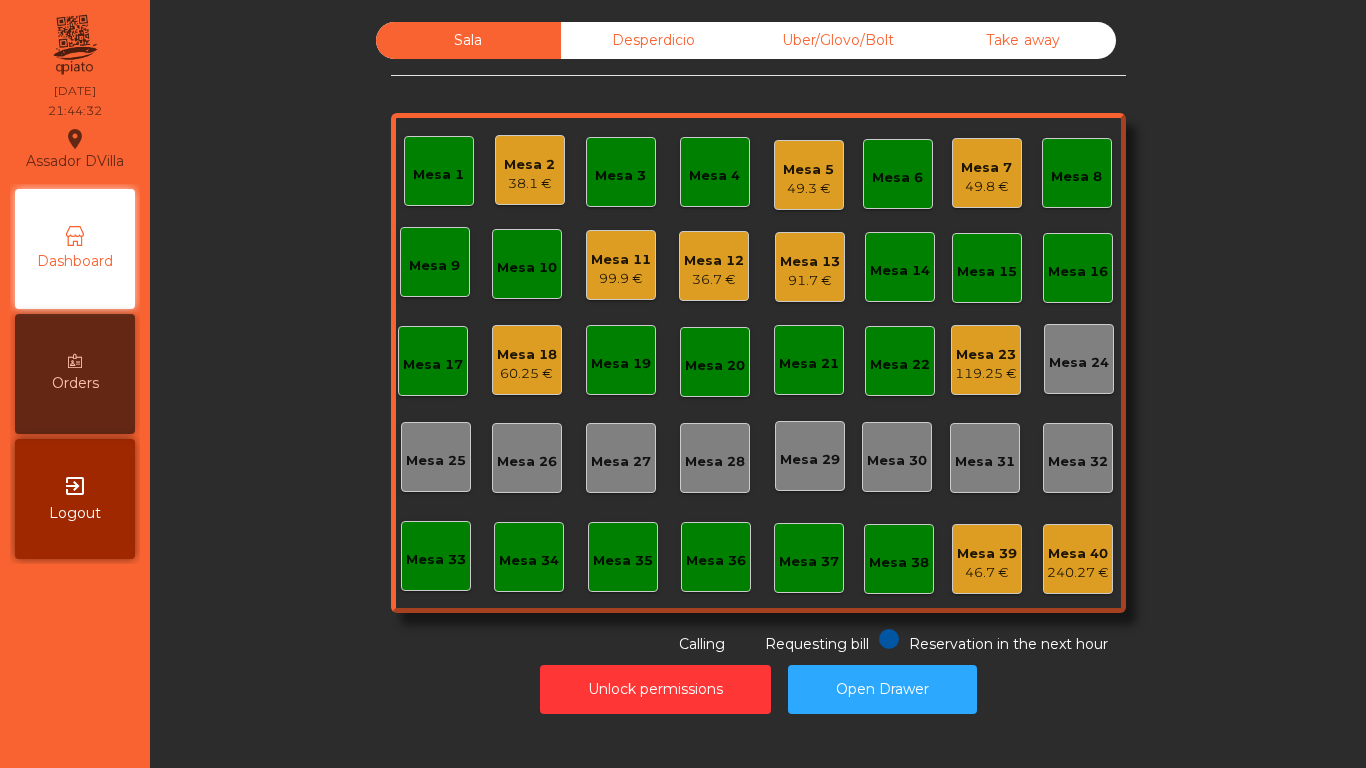 click on "Mesa 12" 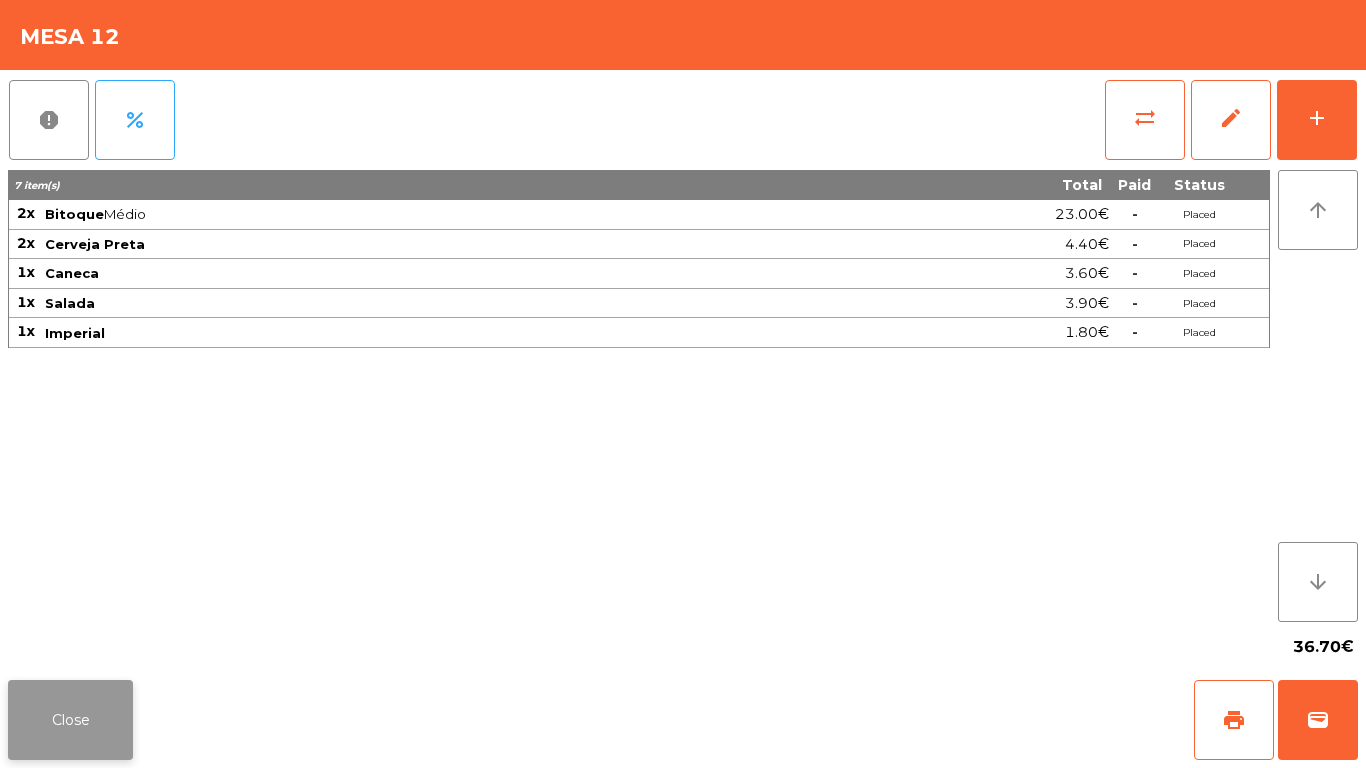 click on "Close" 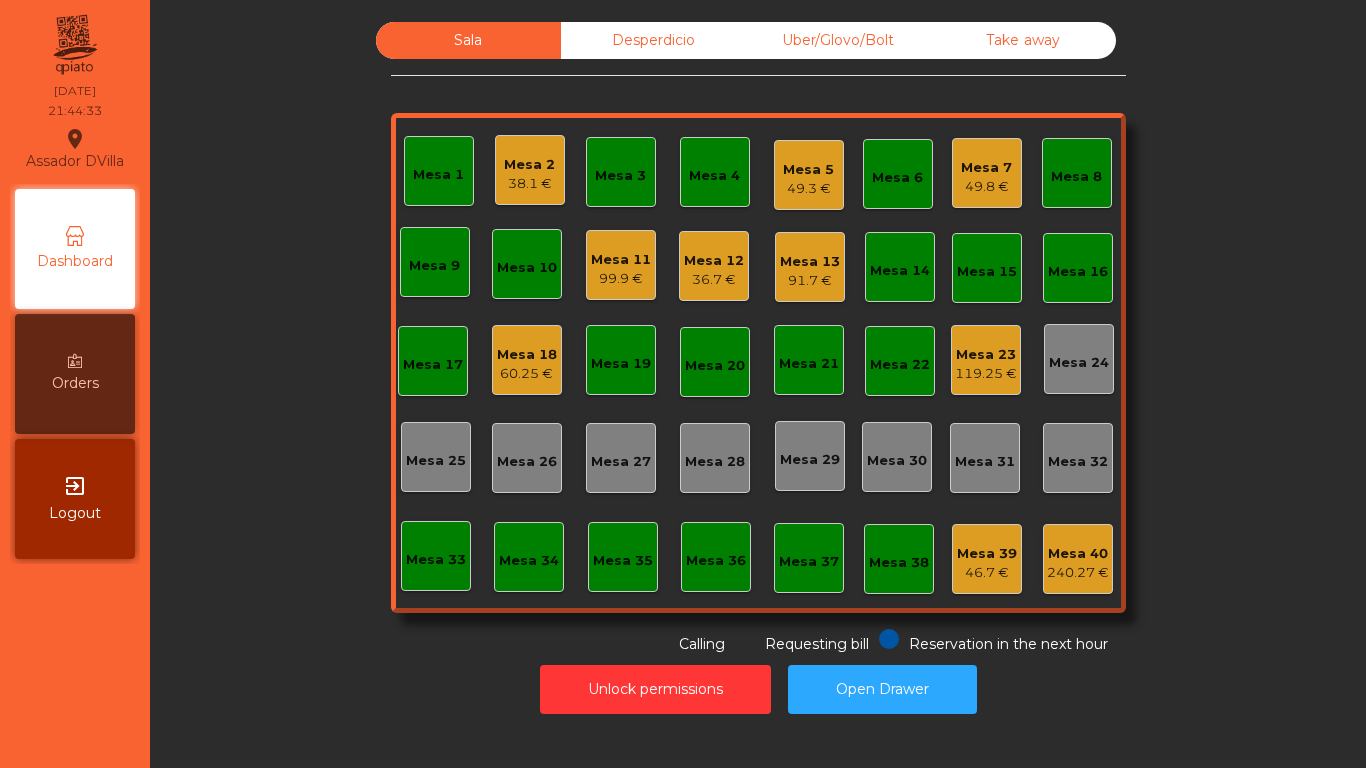click on "Unlock permissions   Open Drawer" 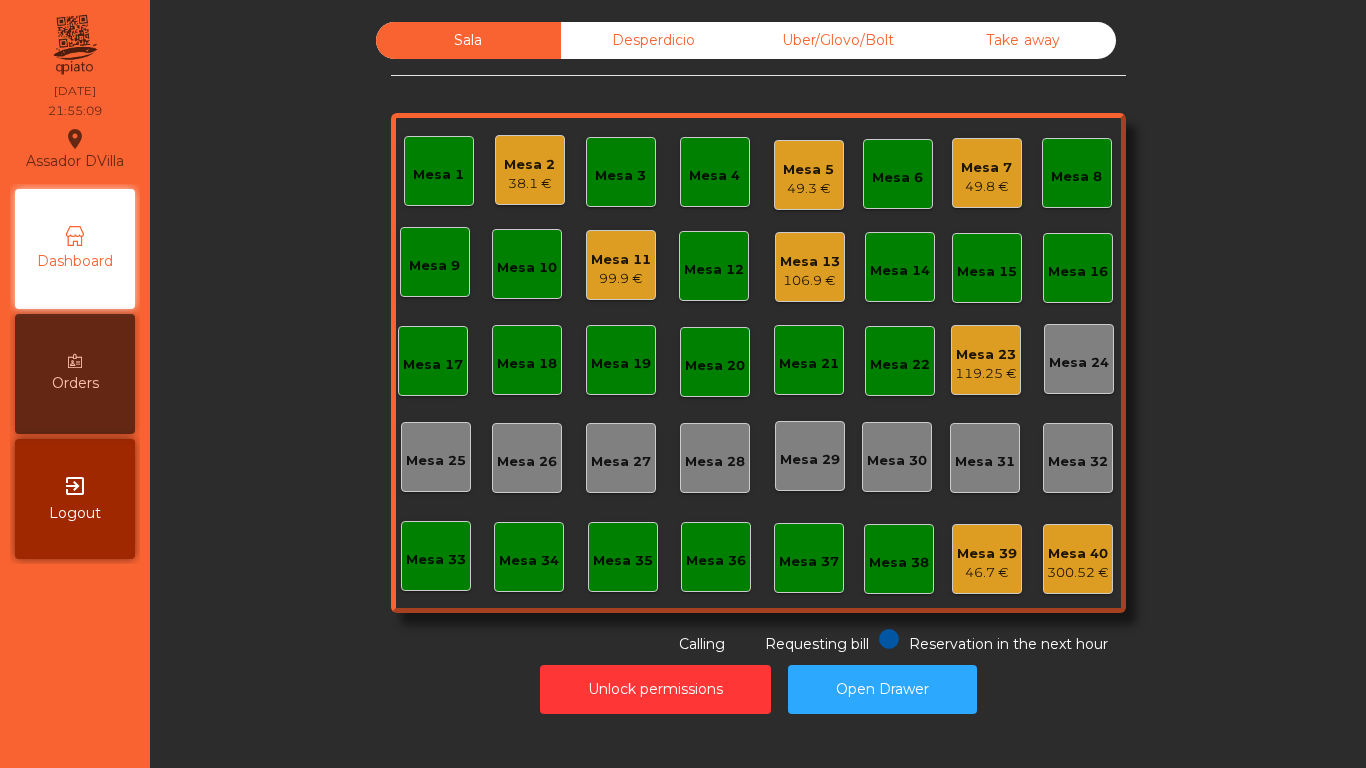 click on "Mesa 23" 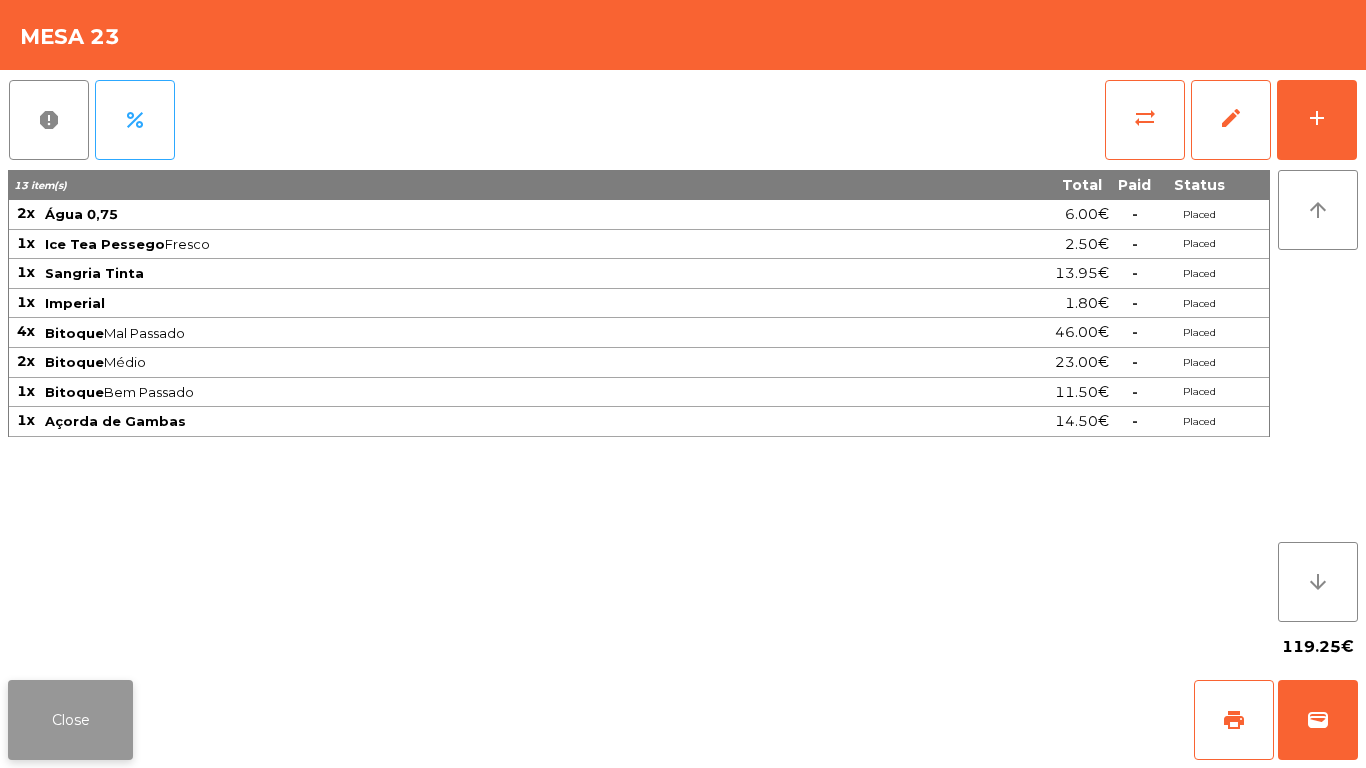 click on "Close" 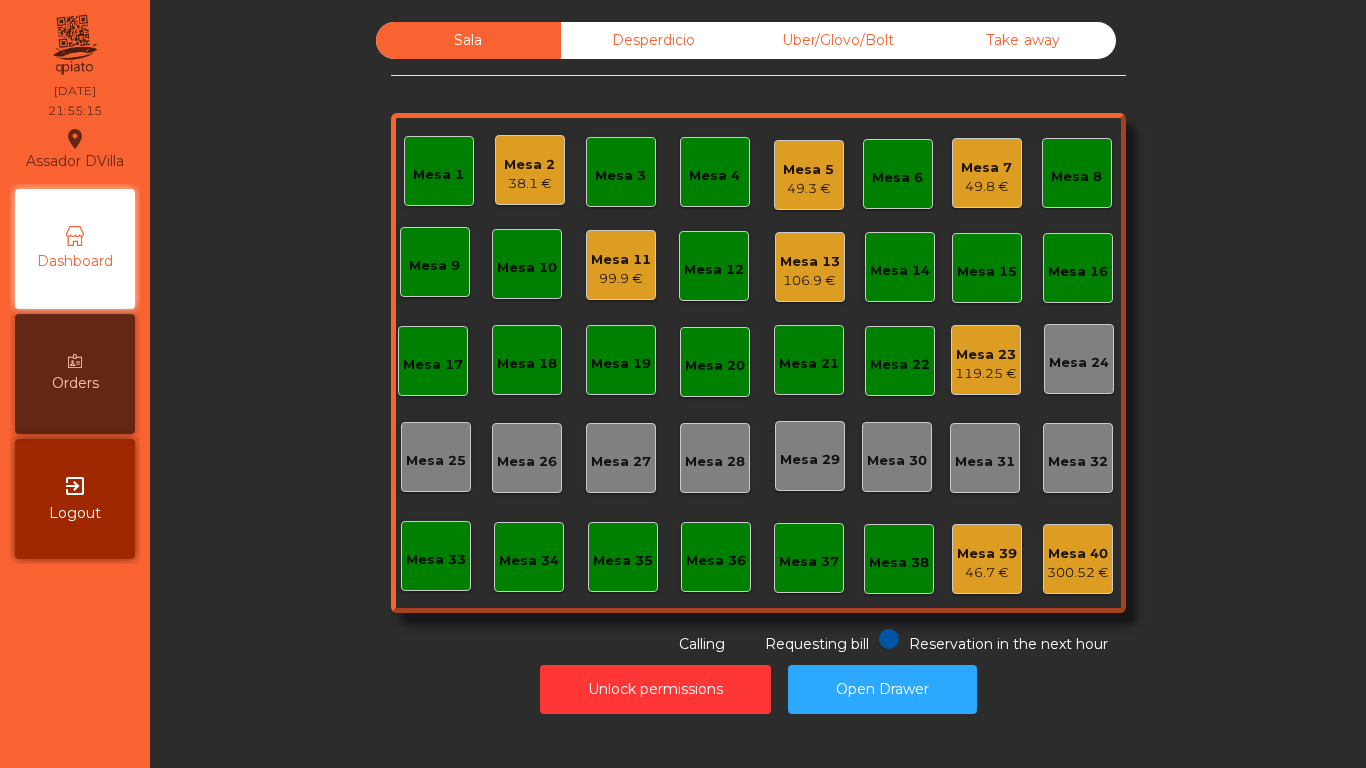 click on "Assador DVilla  location_on  [DATE]   21:55:15   Dashboard   Orders  exit_to_app  Logout" 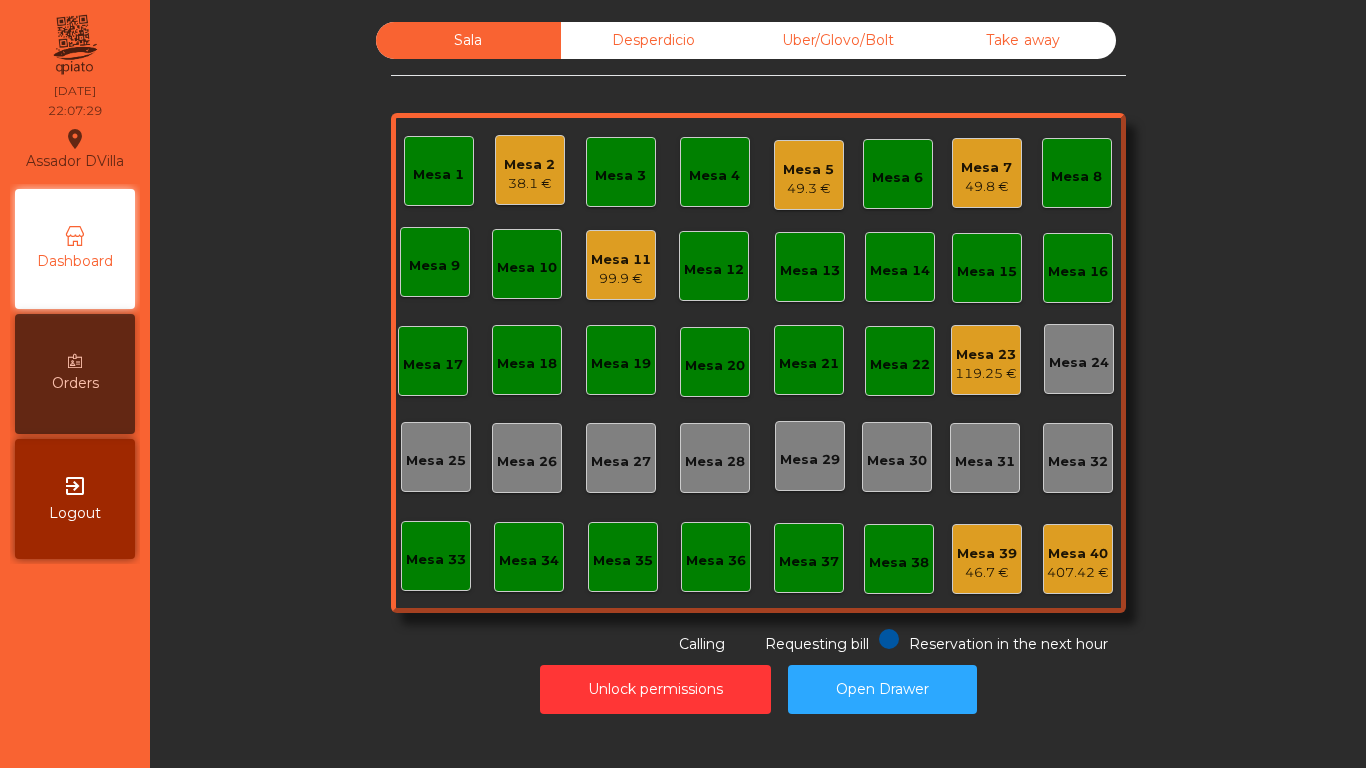 click on "Mesa 23" 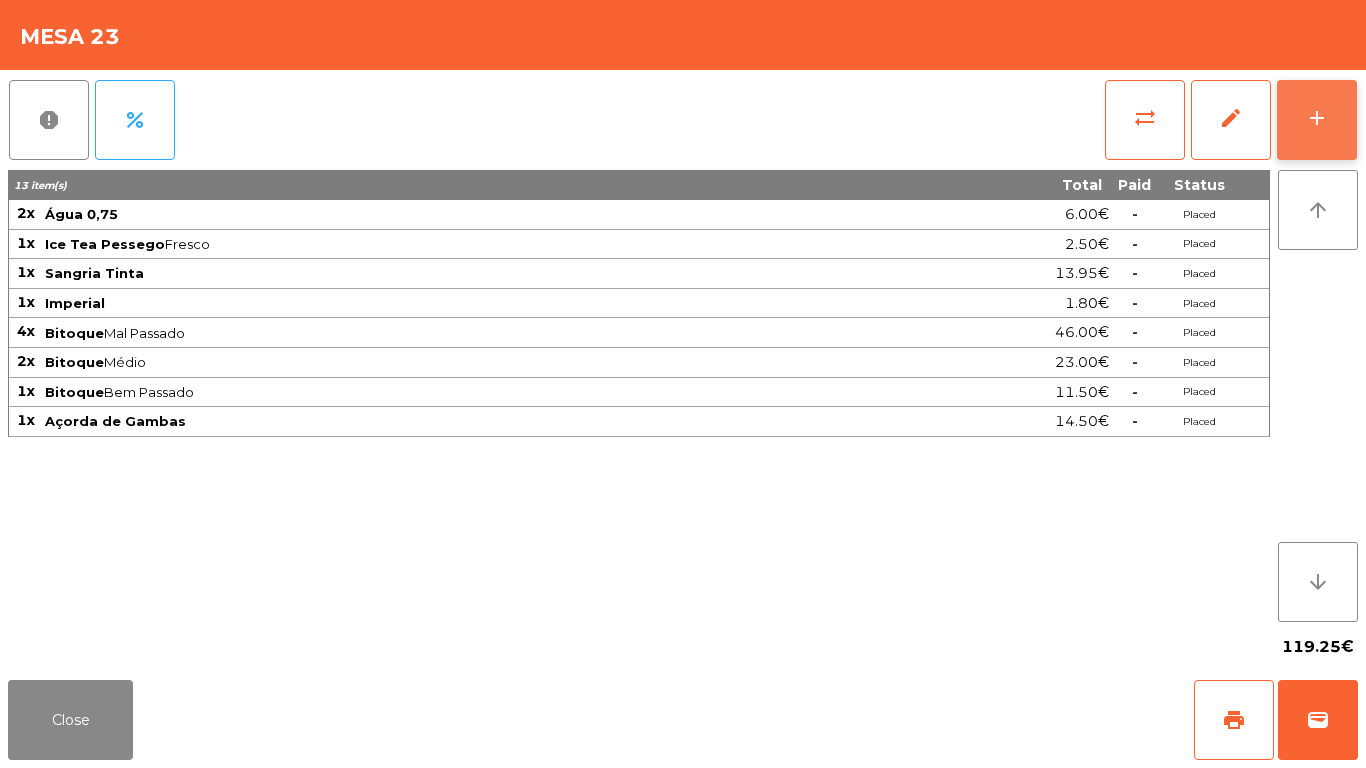 click on "add" 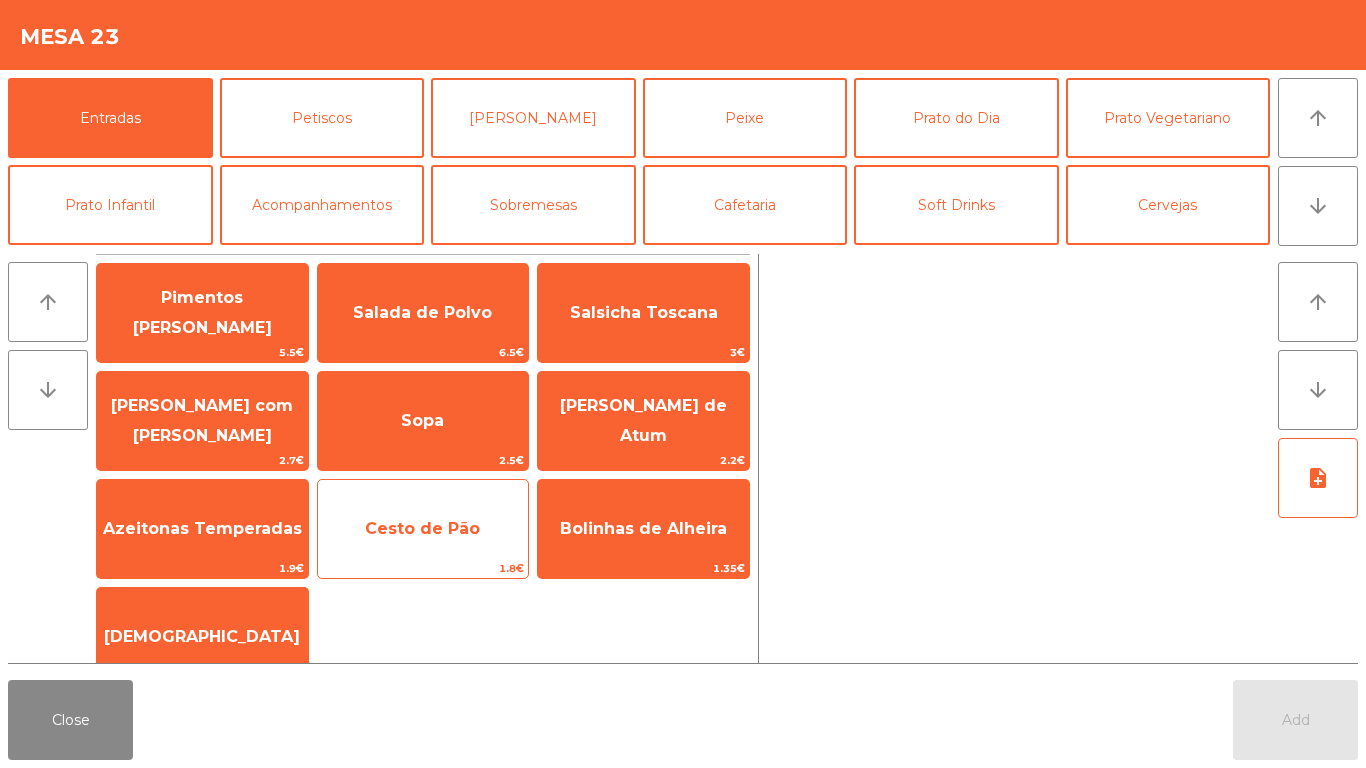 click on "Cesto de Pão" 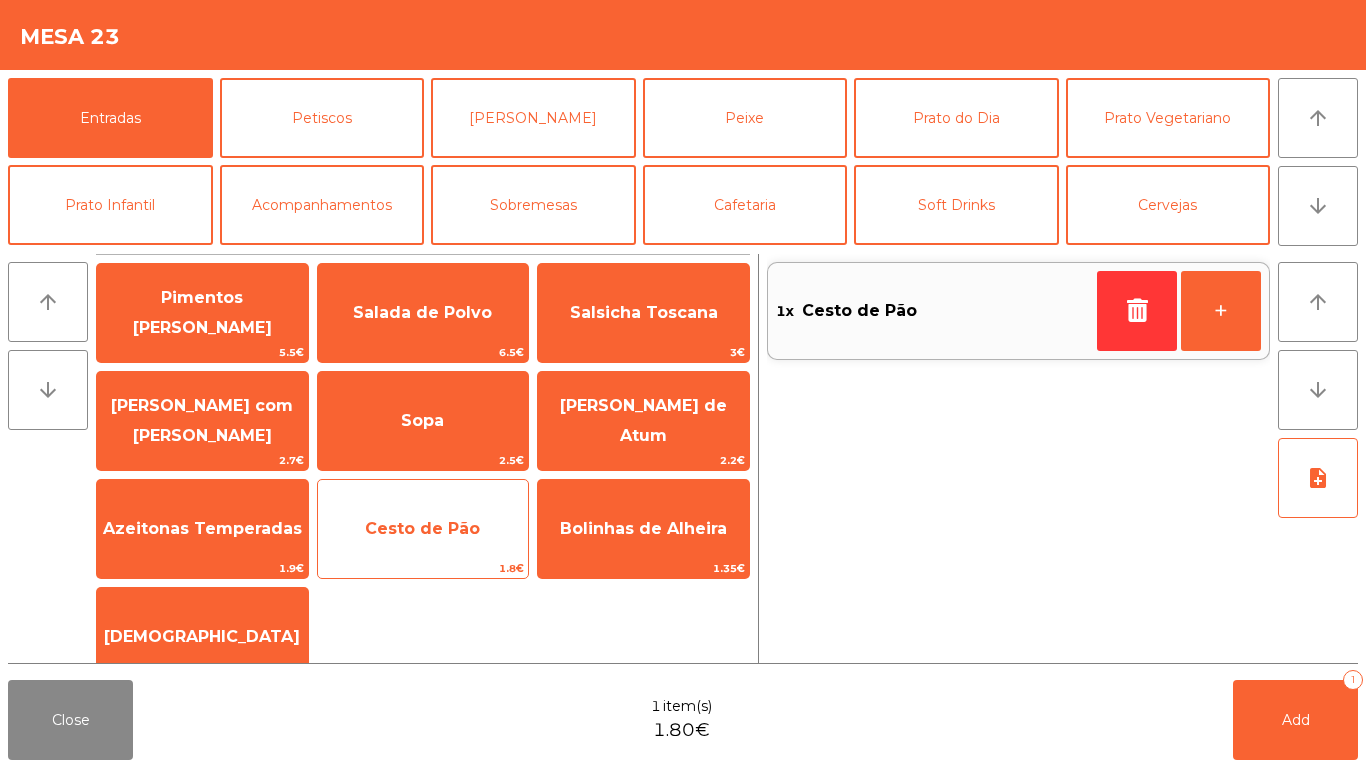 click on "Cesto de Pão" 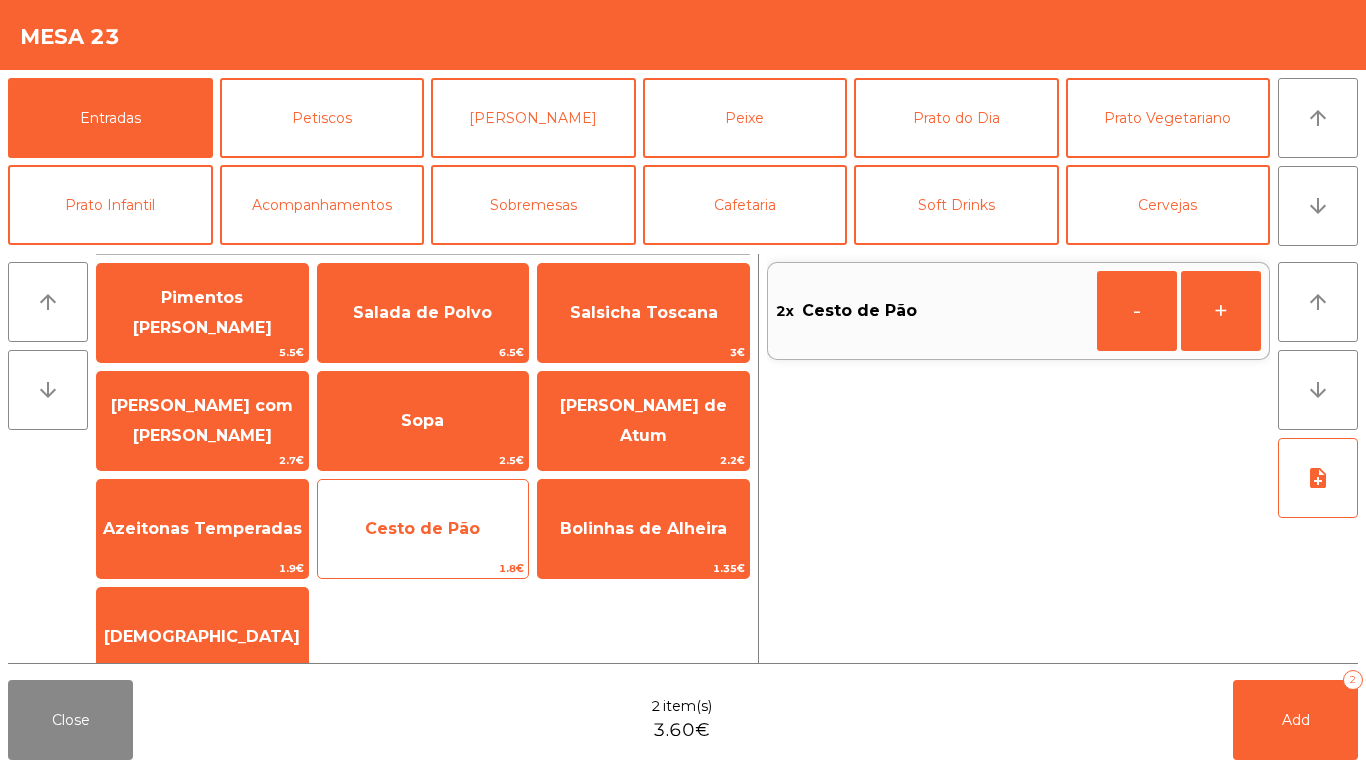 click on "Cesto de Pão" 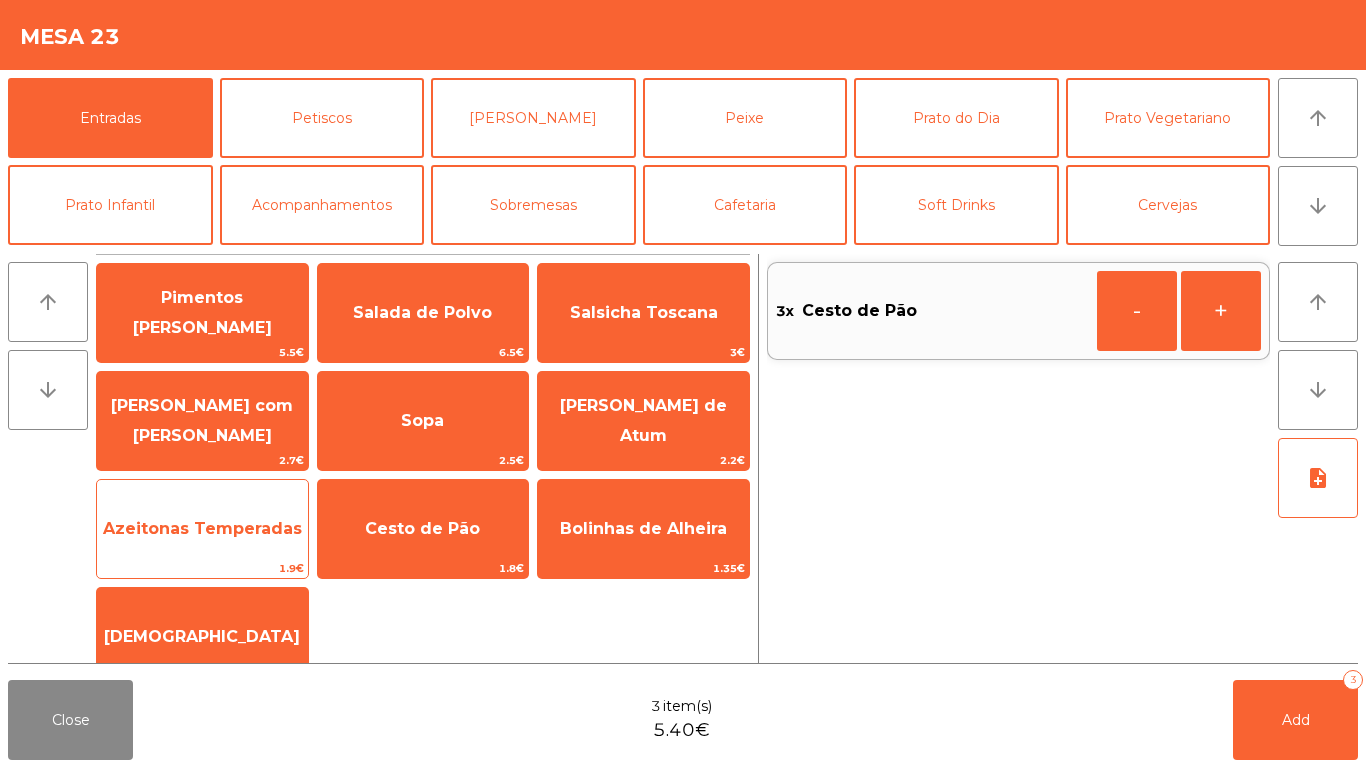 click on "Azeitonas Temperadas" 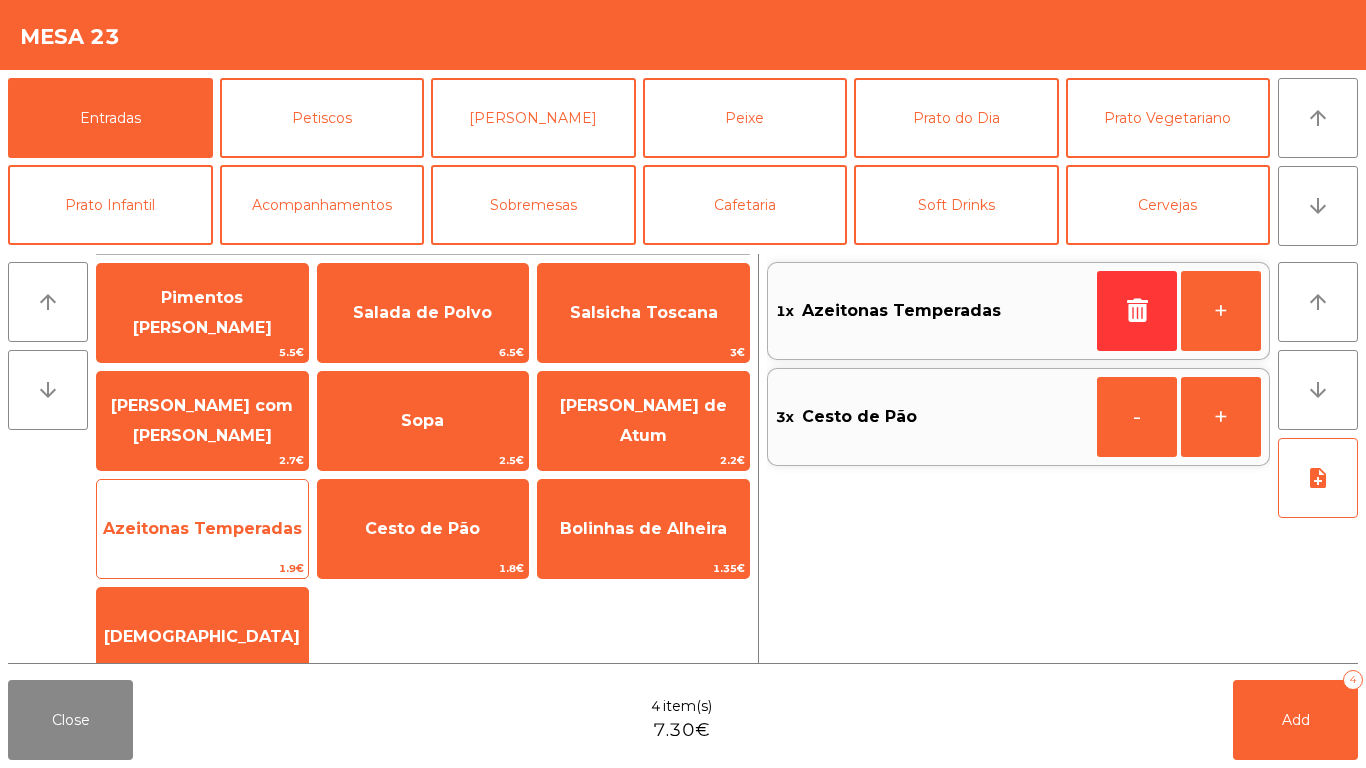 click on "Azeitonas Temperadas" 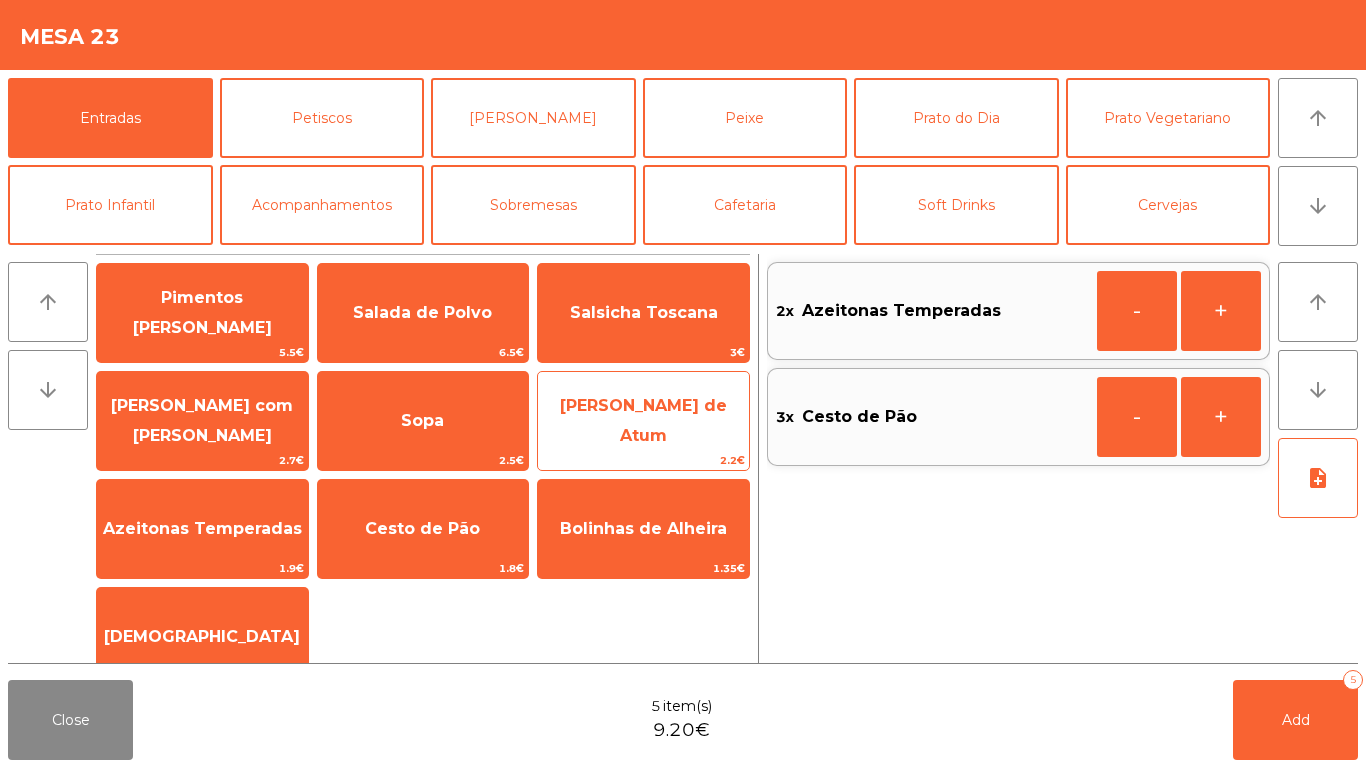 click on "[PERSON_NAME] de Atum" 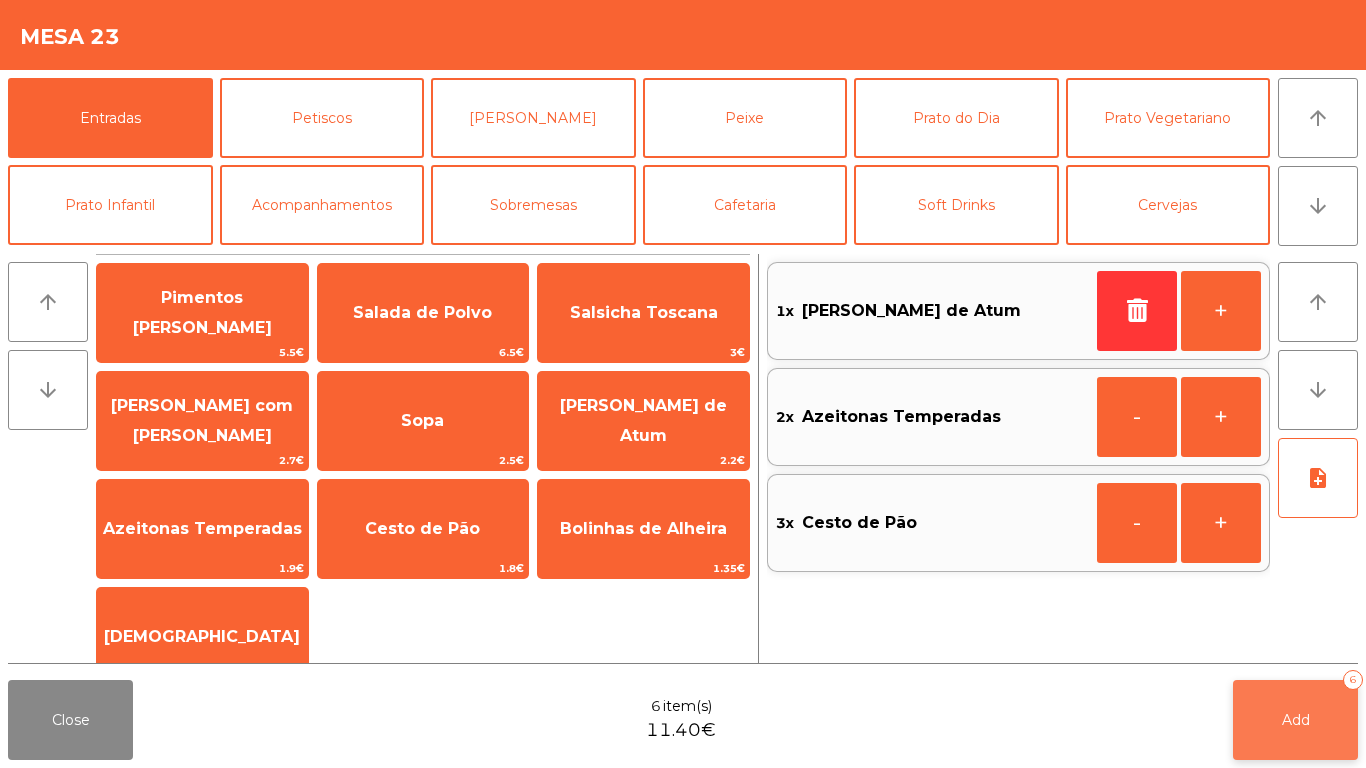 click on "Add   6" 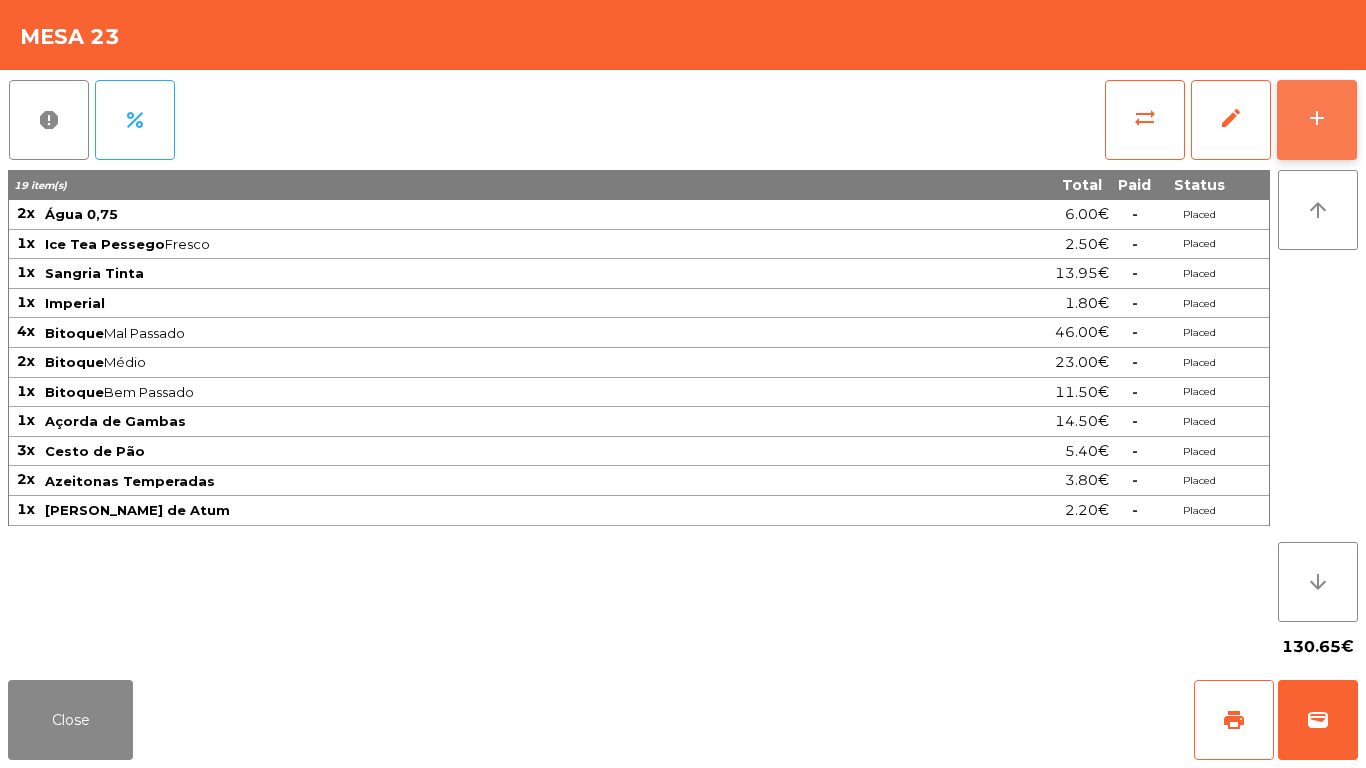 click on "add" 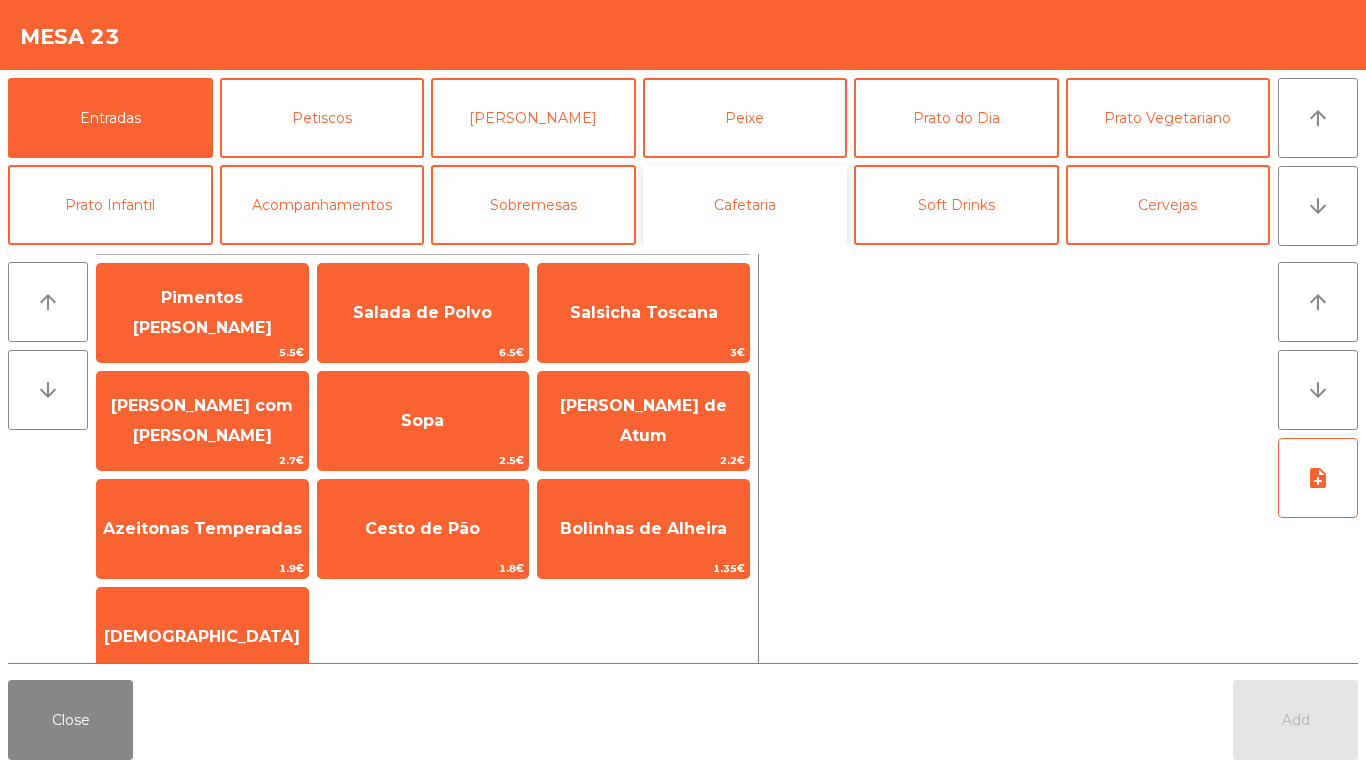 click on "Cafetaria" 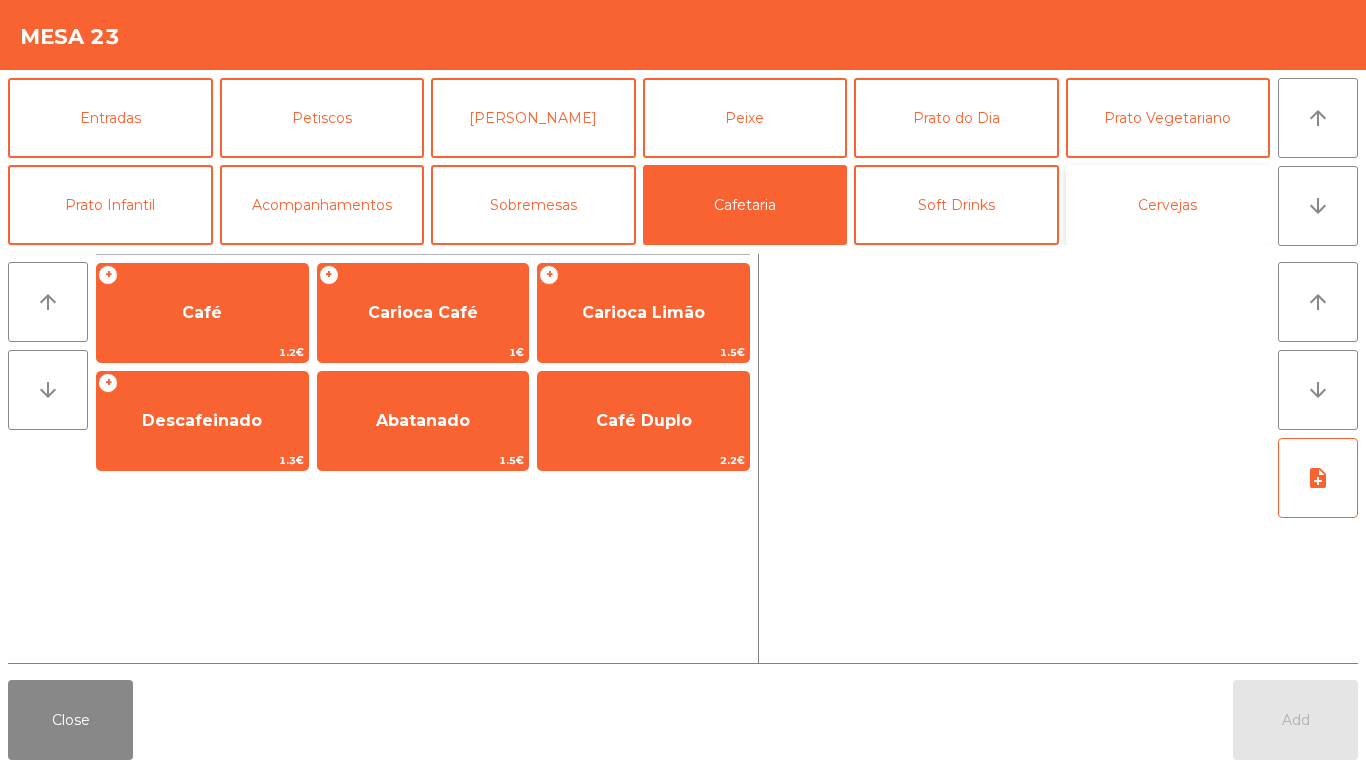 click on "Cervejas" 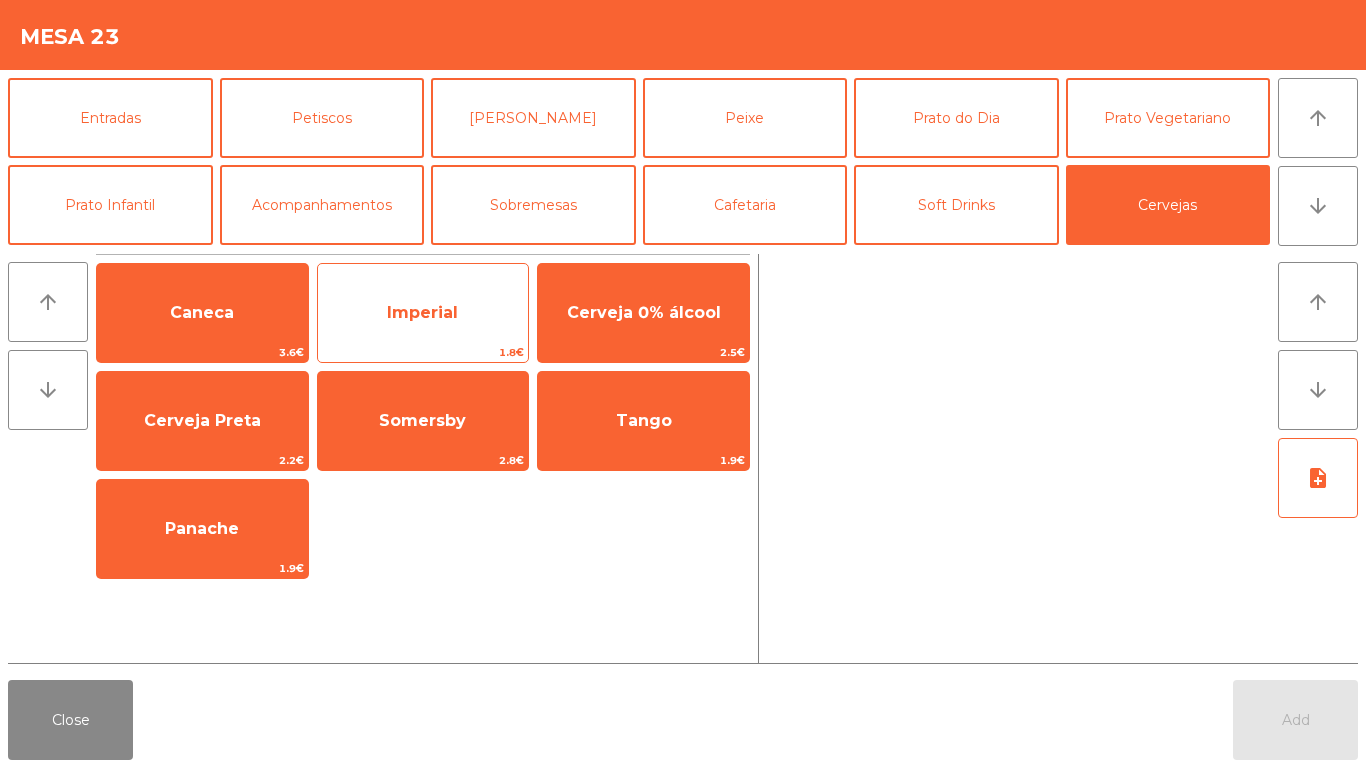 click on "Imperial" 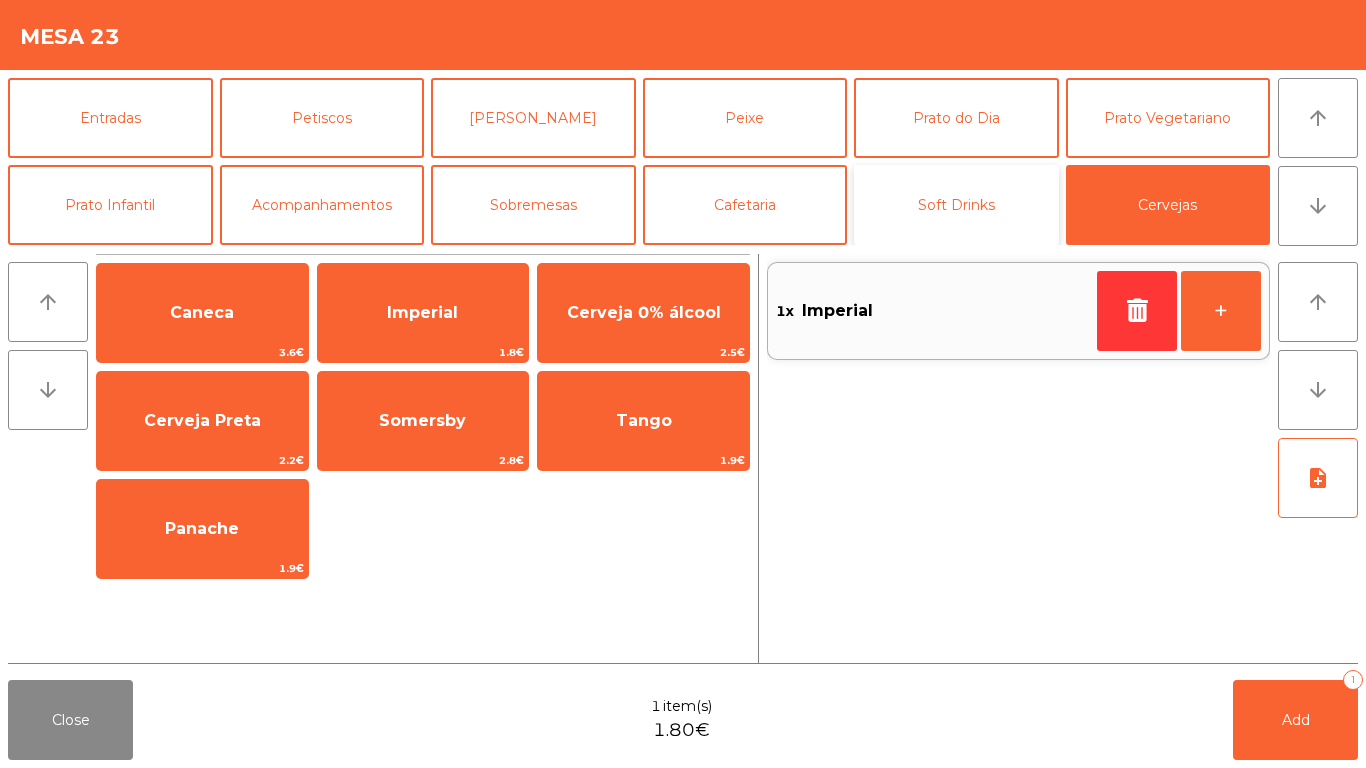 click on "Soft Drinks" 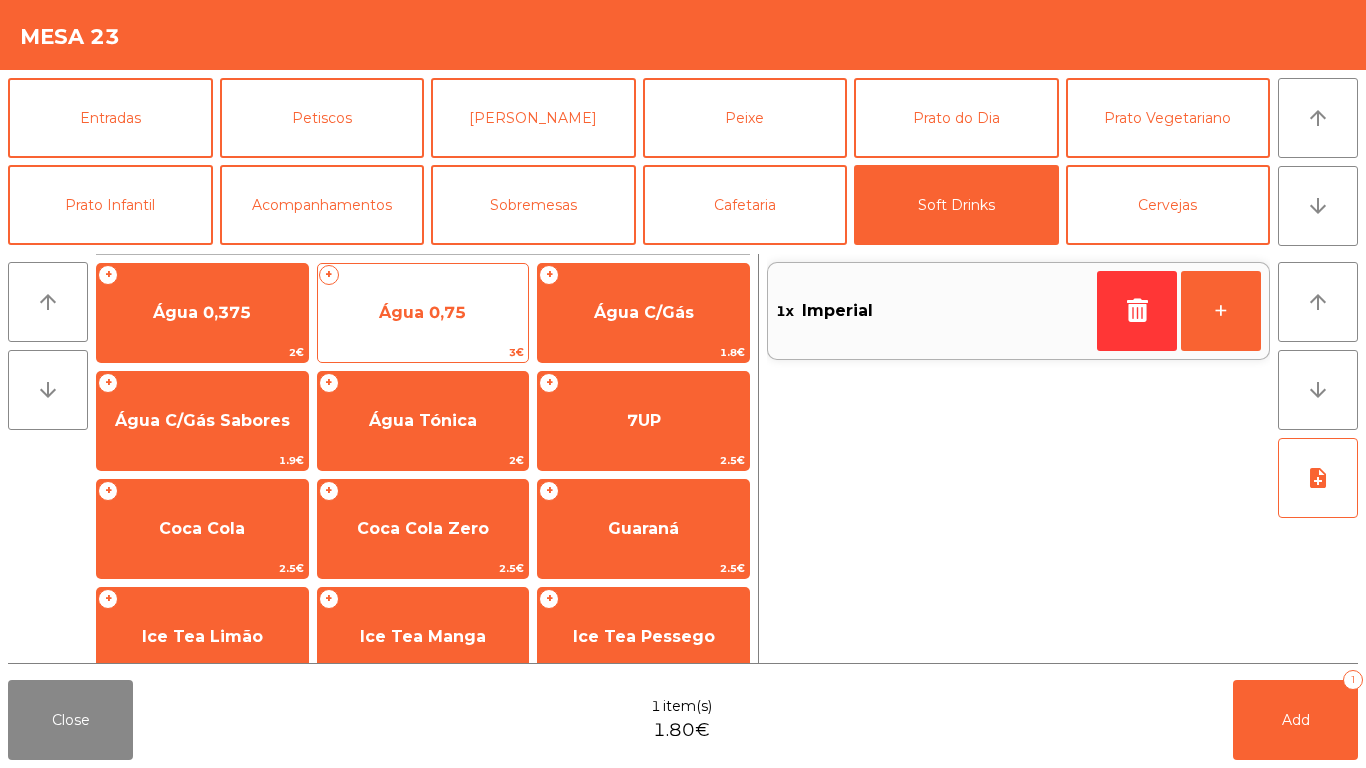 click on "Água 0,75" 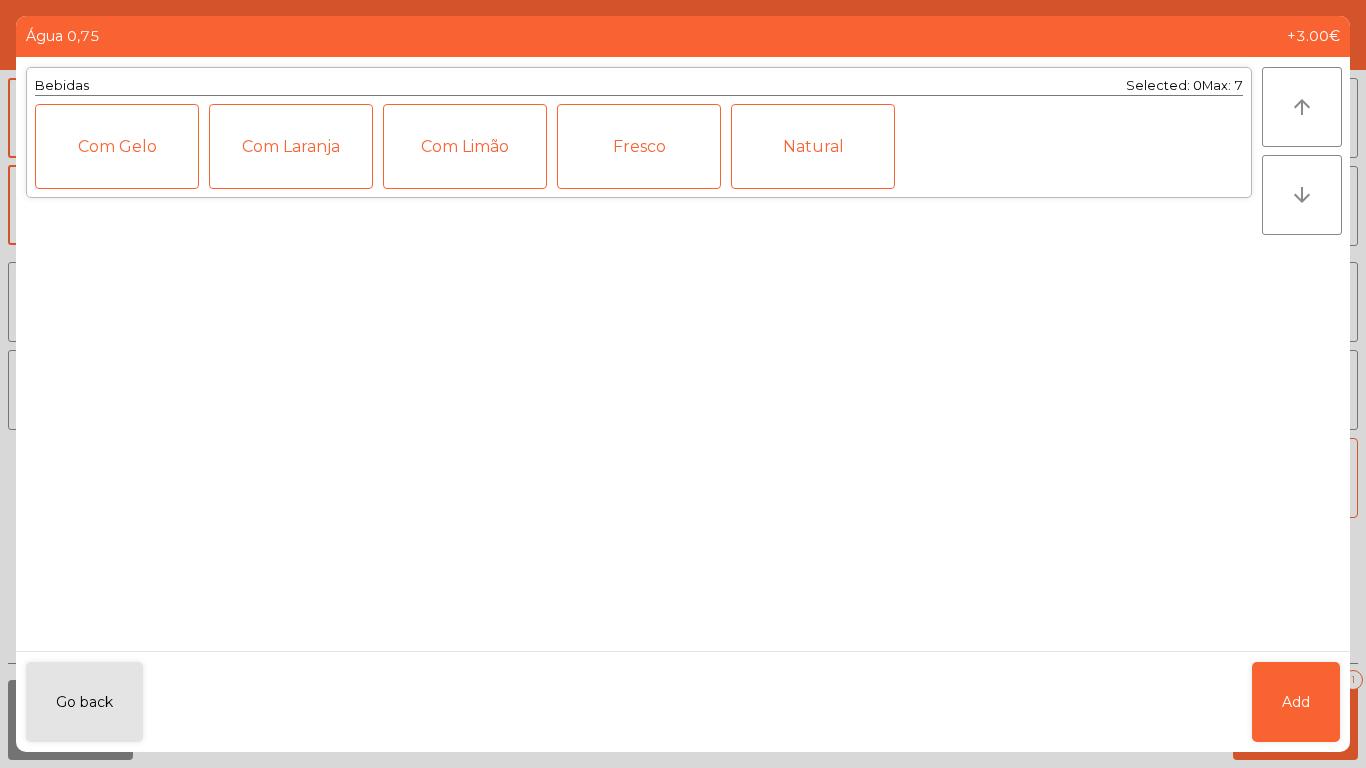 click on "Fresco" 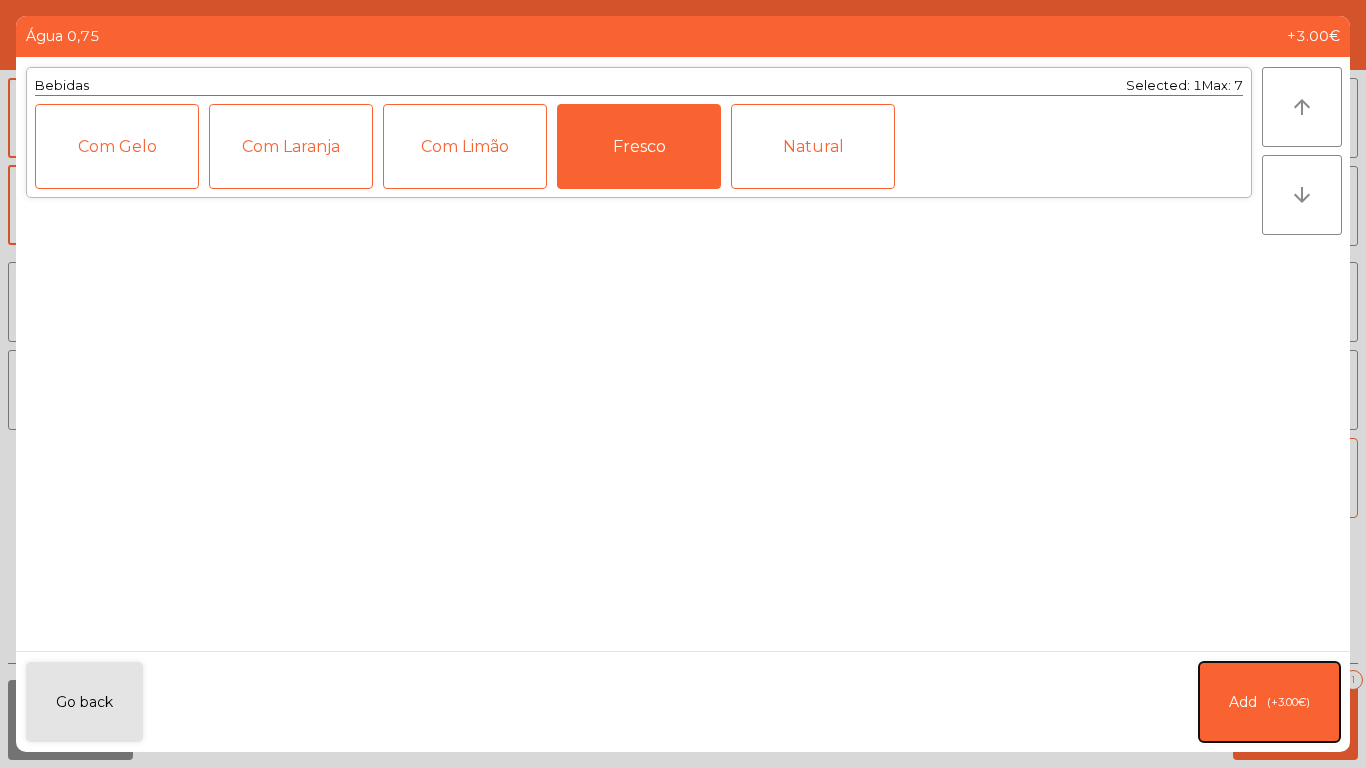 click on "Add   (+3.00€)" 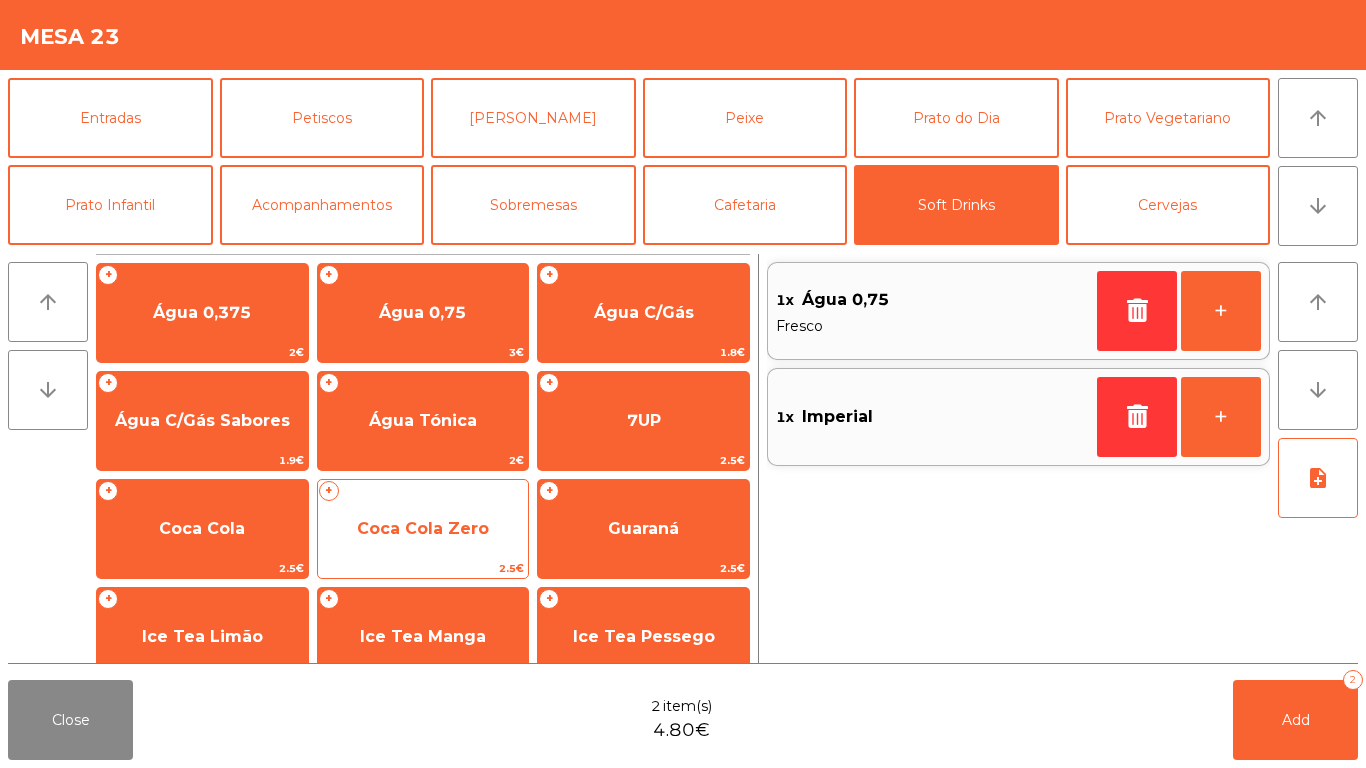 click on "Coca Cola Zero" 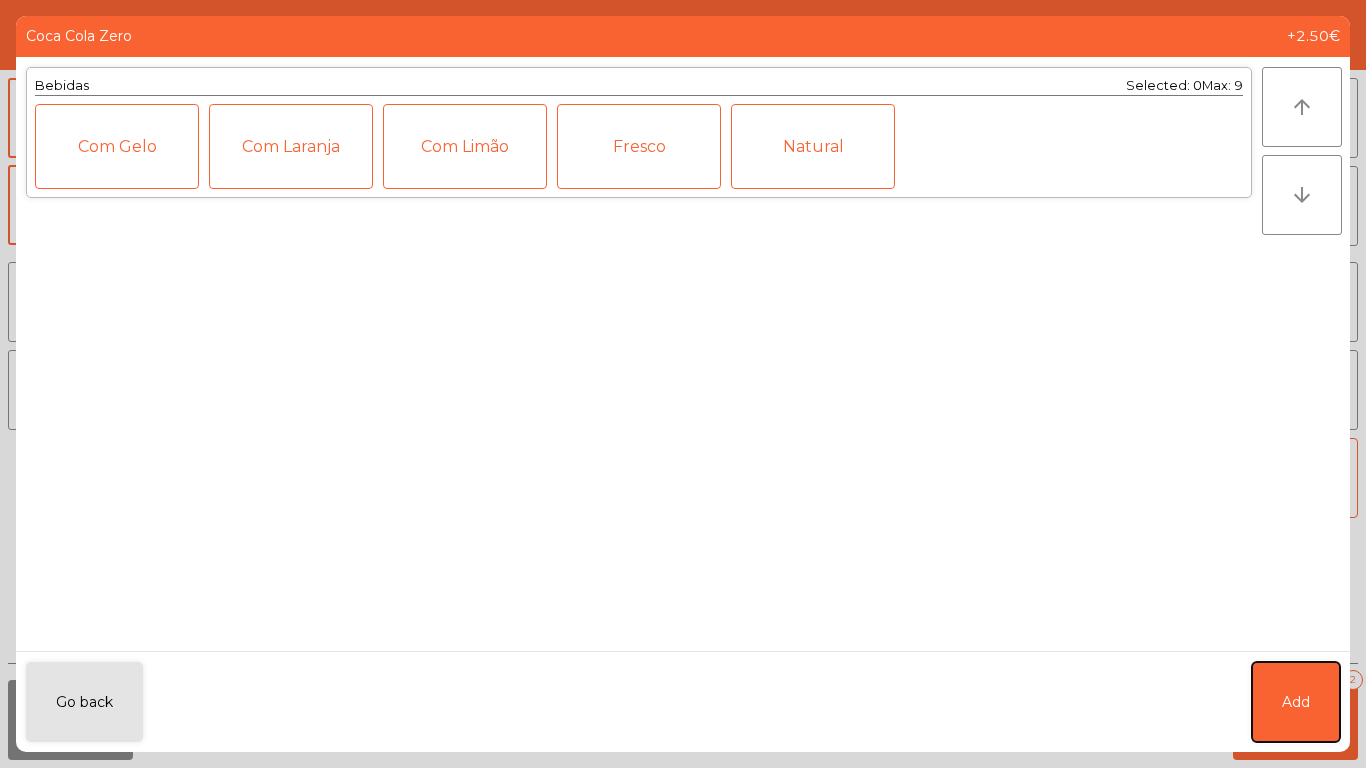 click on "Add" 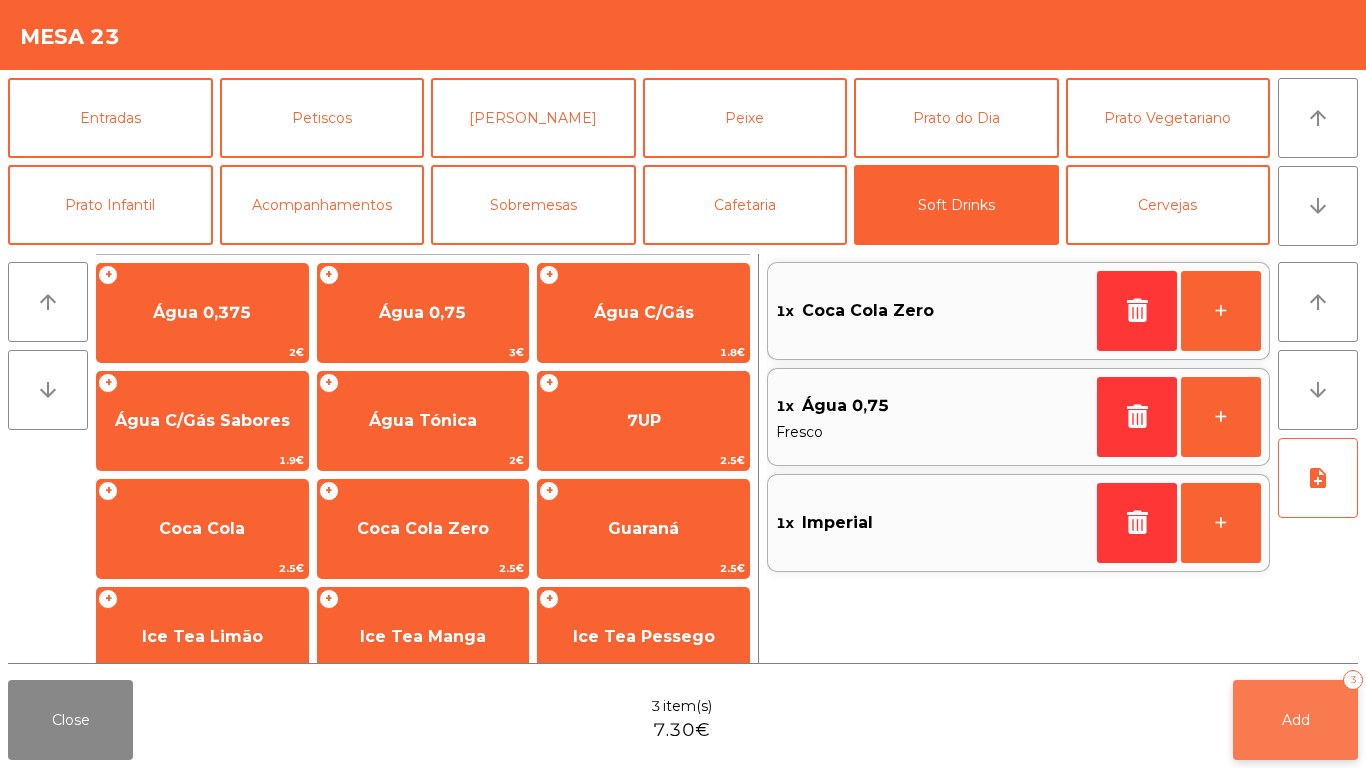 click on "Add   3" 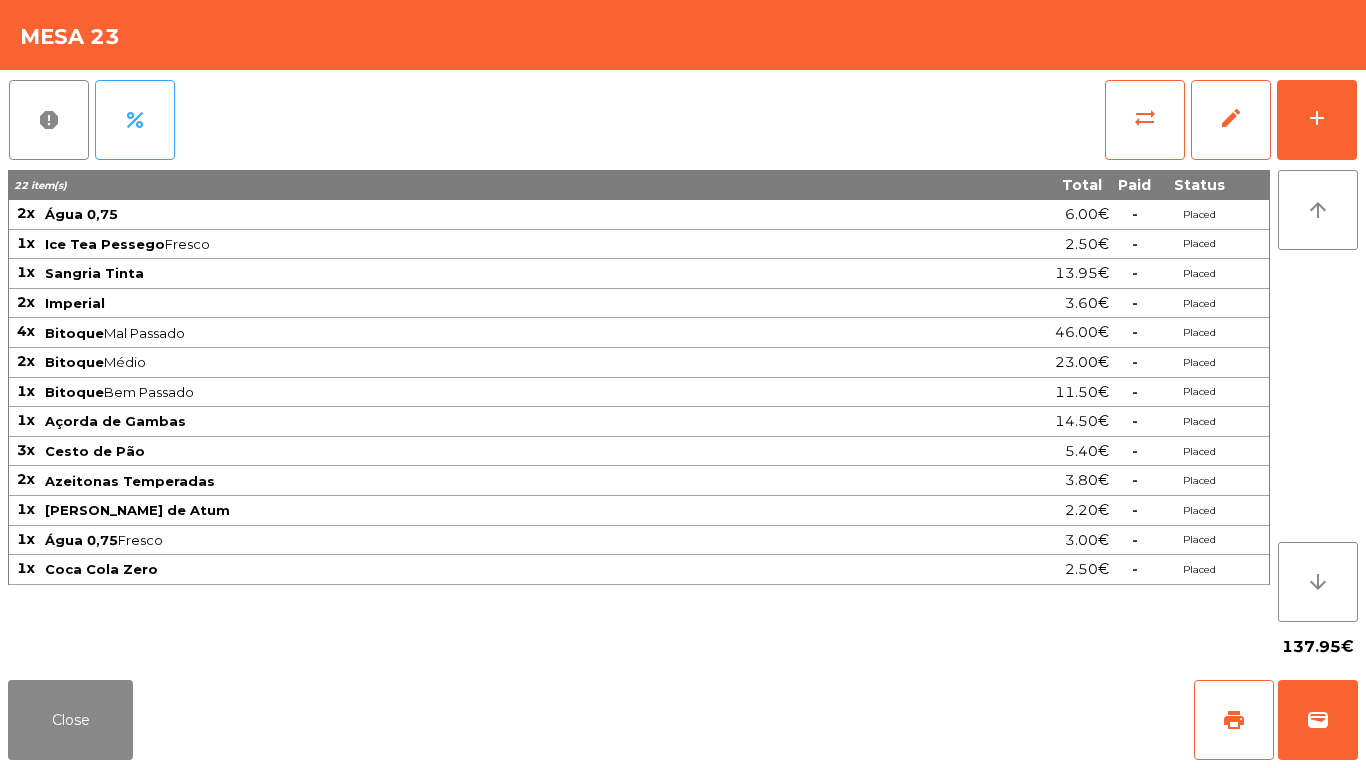 scroll, scrollTop: 0, scrollLeft: 0, axis: both 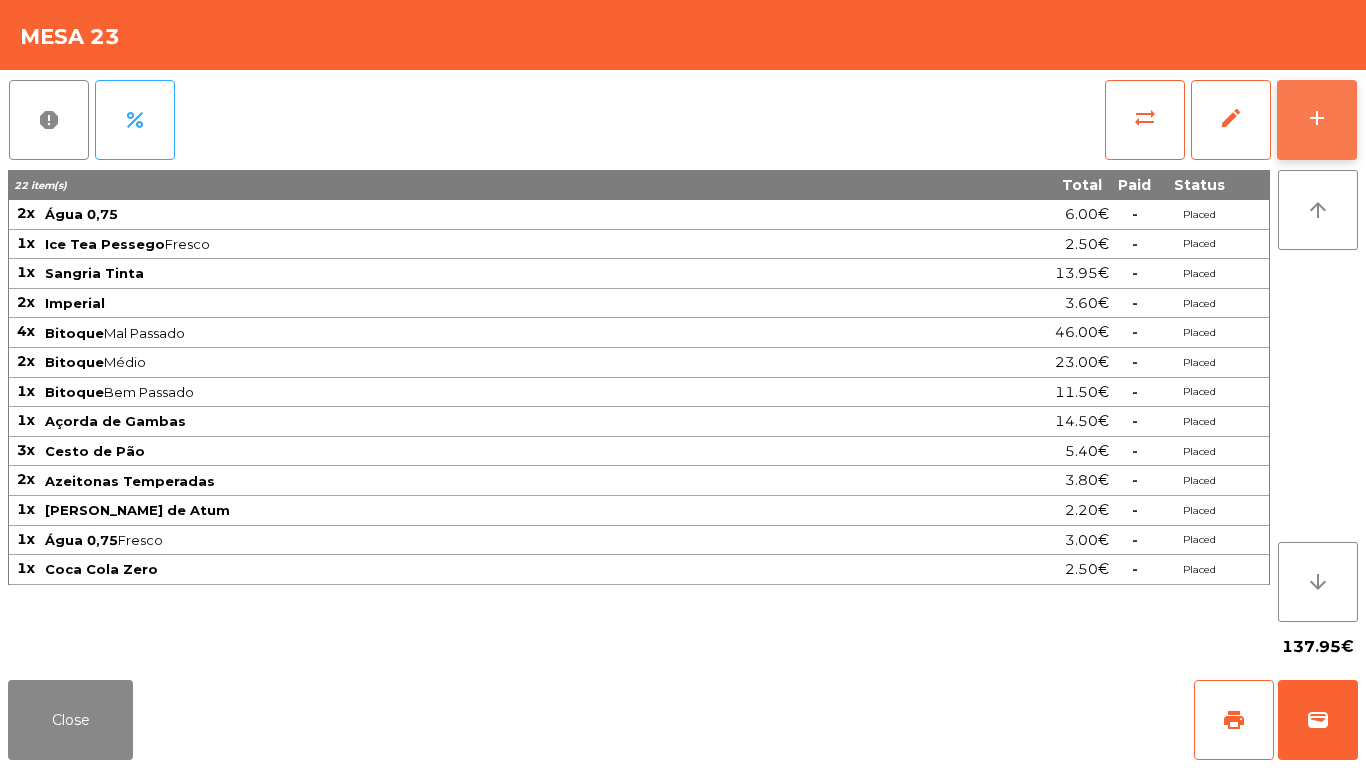 click on "add" 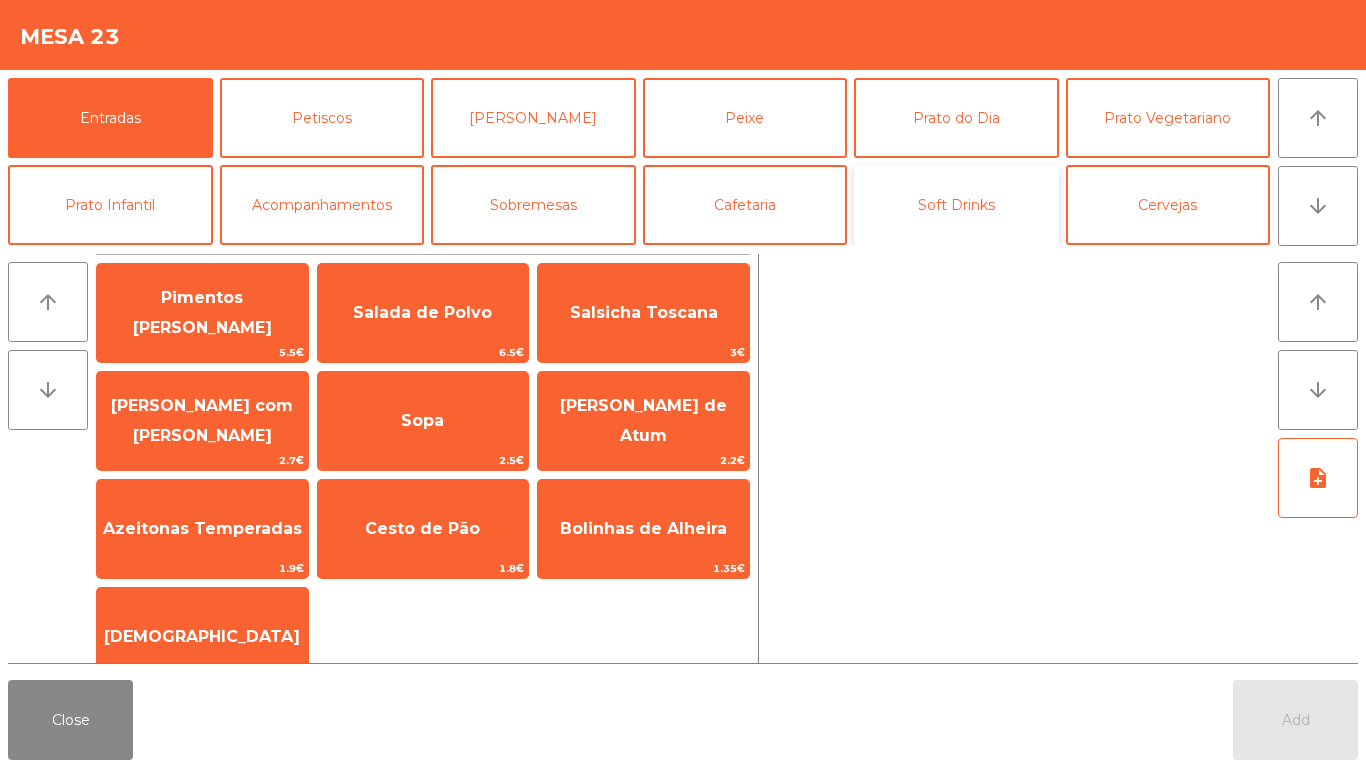 click on "Soft Drinks" 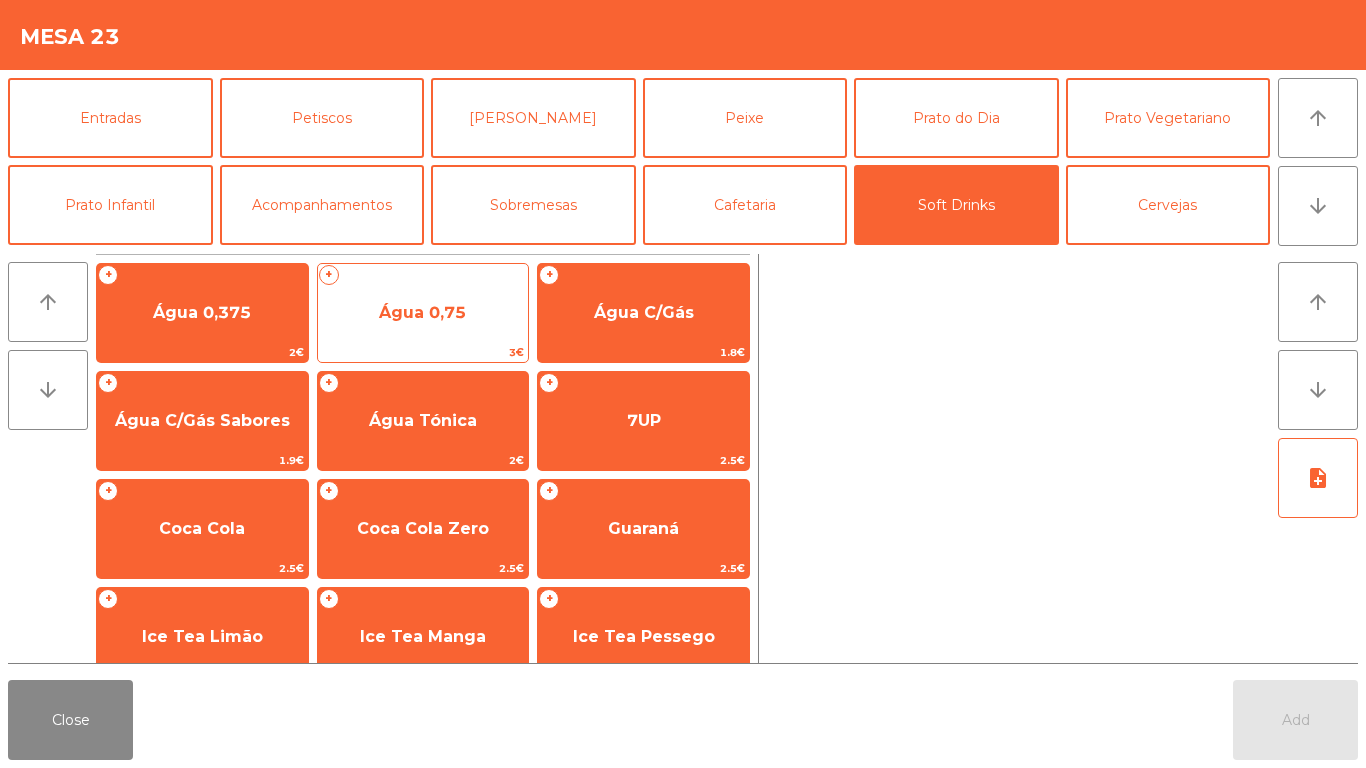 click on "Água 0,75" 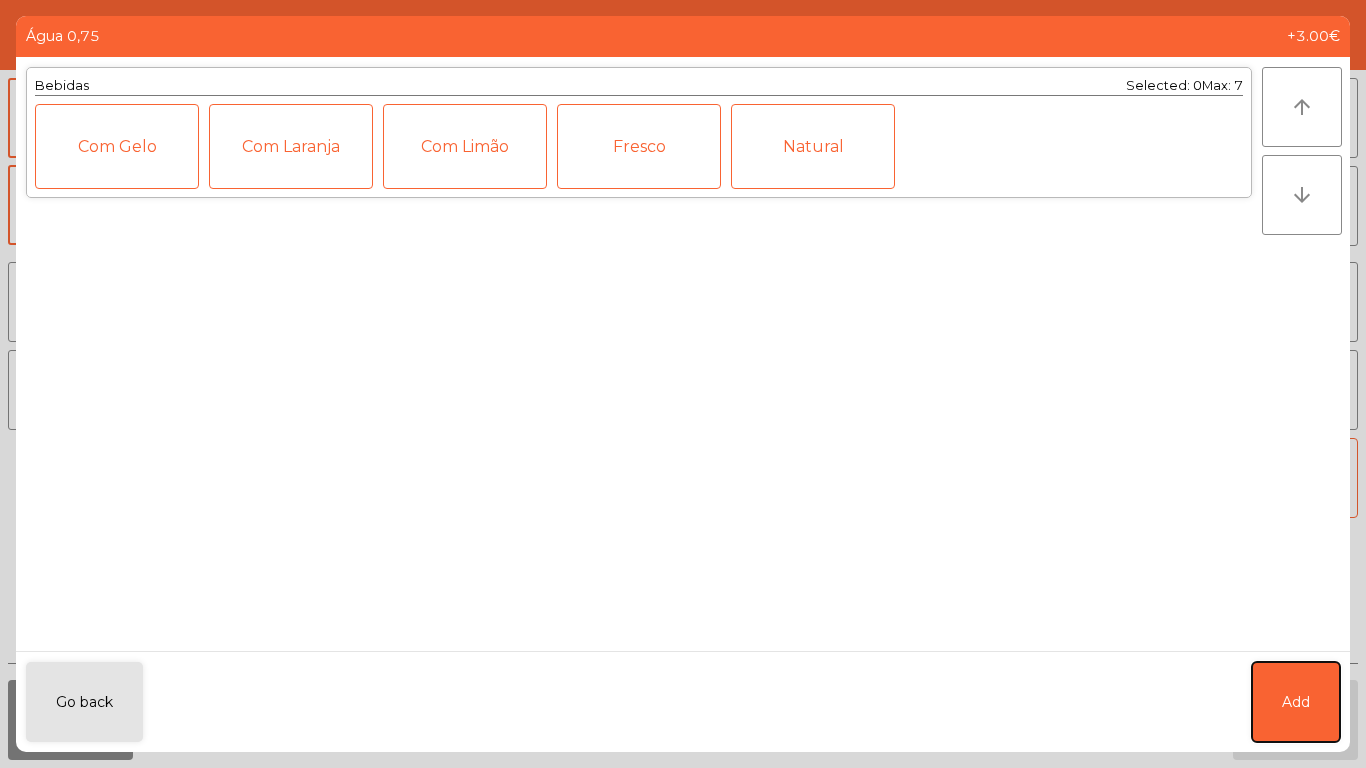 click on "Add" 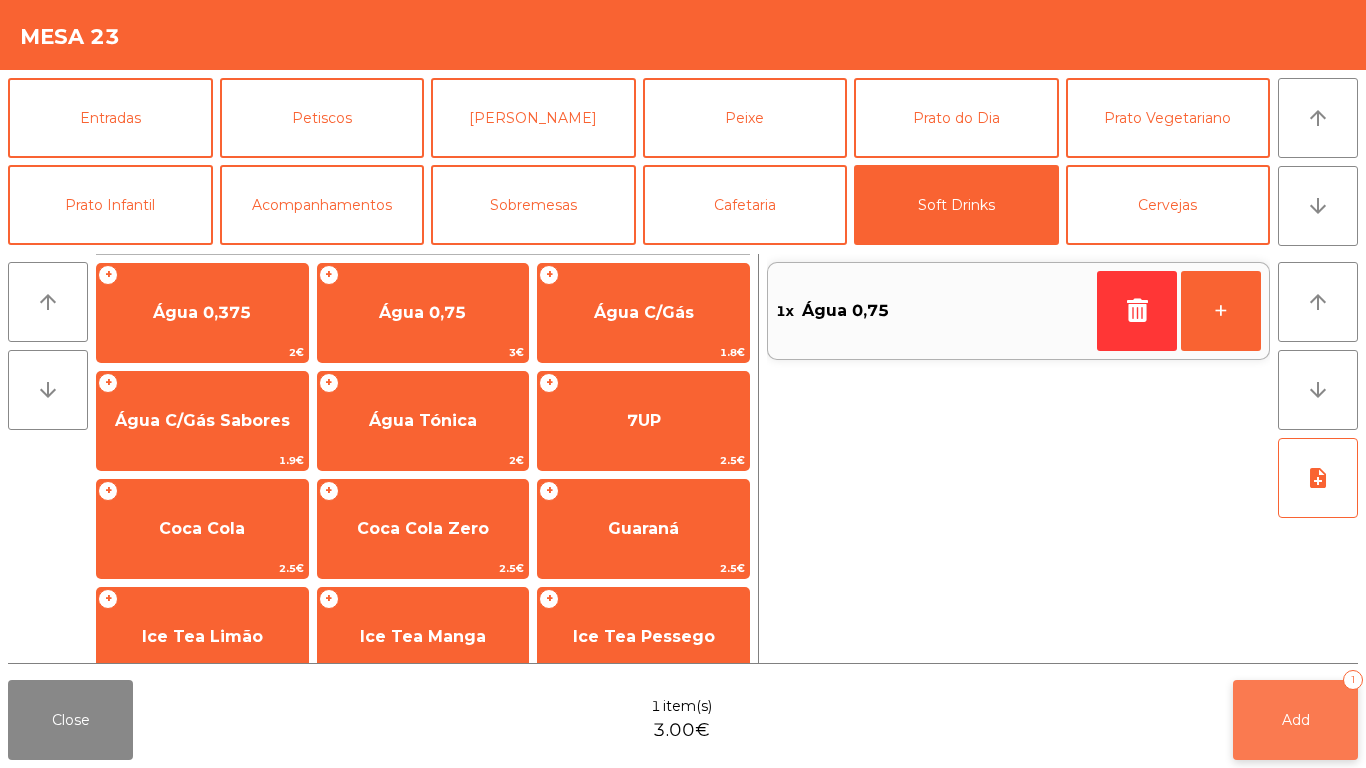 click on "Add   1" 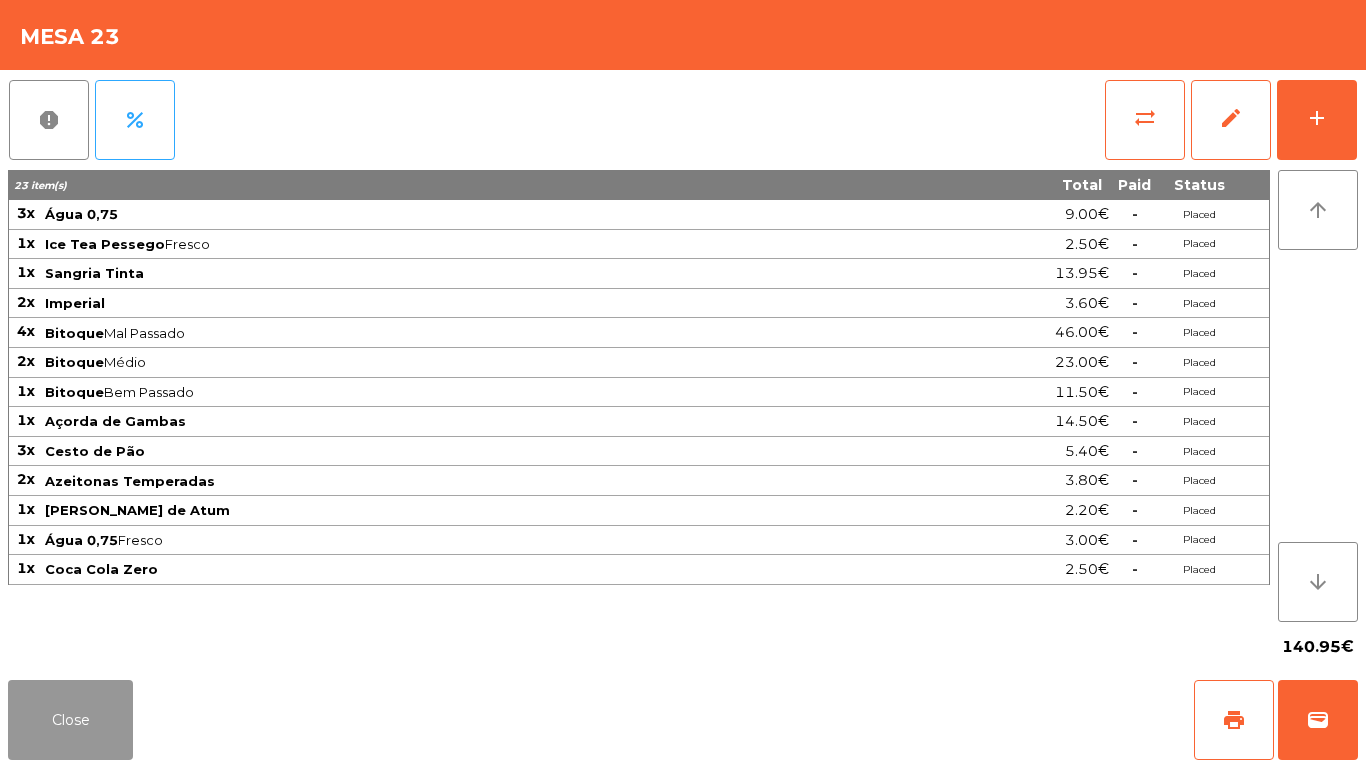 drag, startPoint x: 66, startPoint y: 733, endPoint x: 102, endPoint y: 683, distance: 61.611687 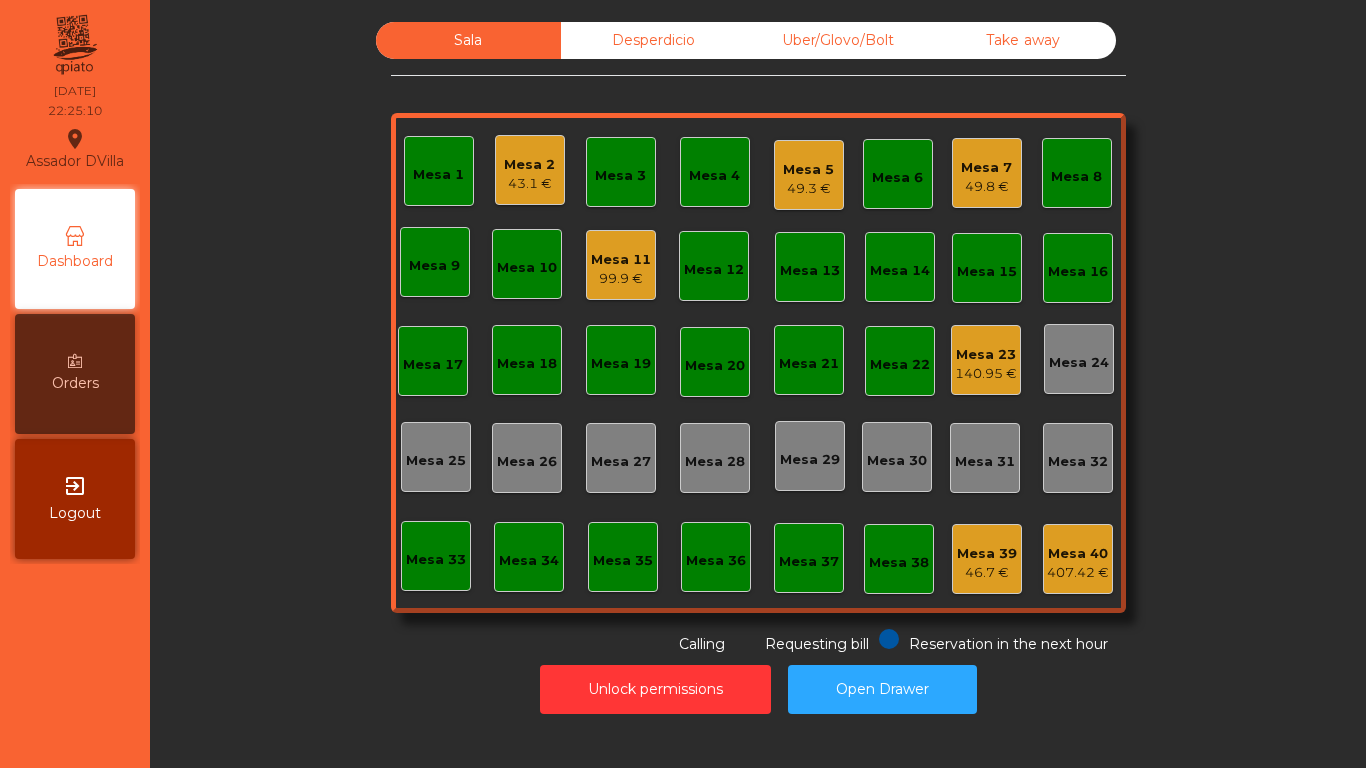 click on "Mesa 7   49.8 €" 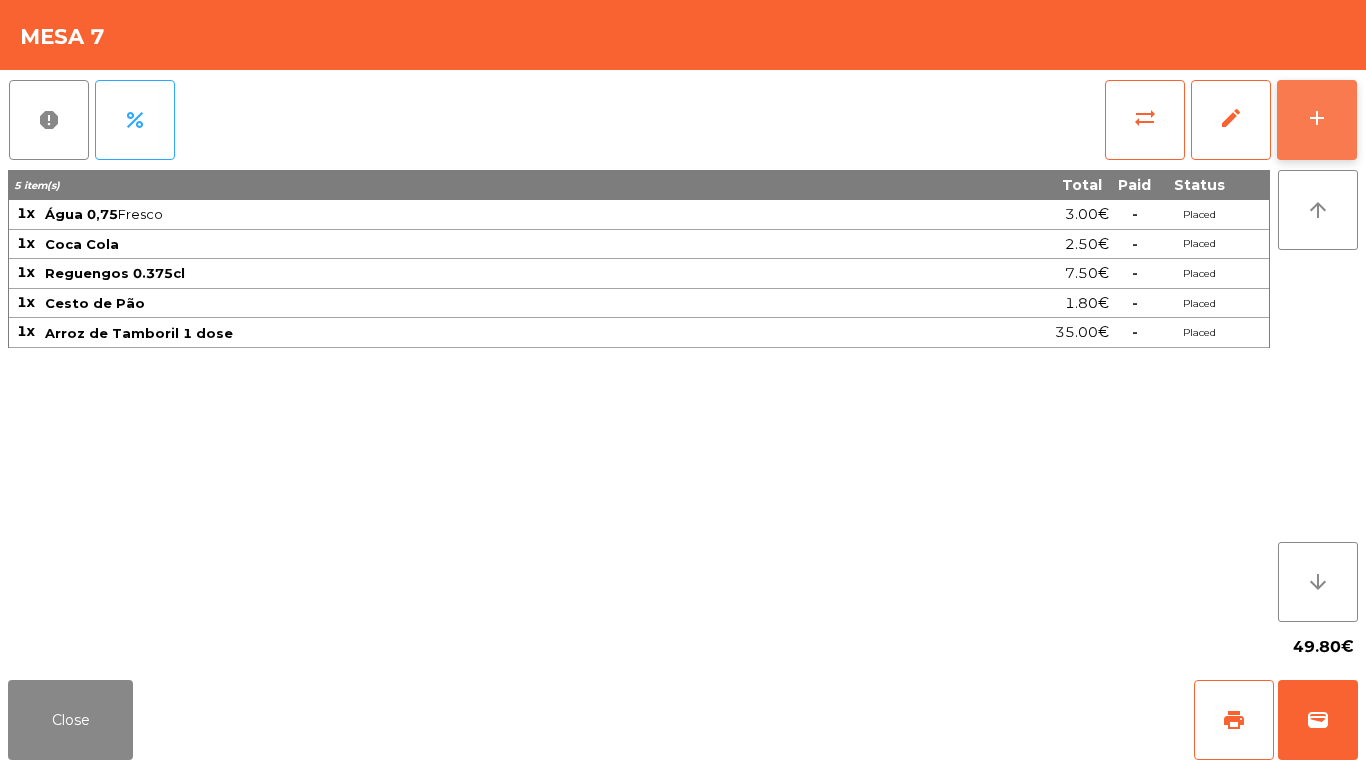 click on "add" 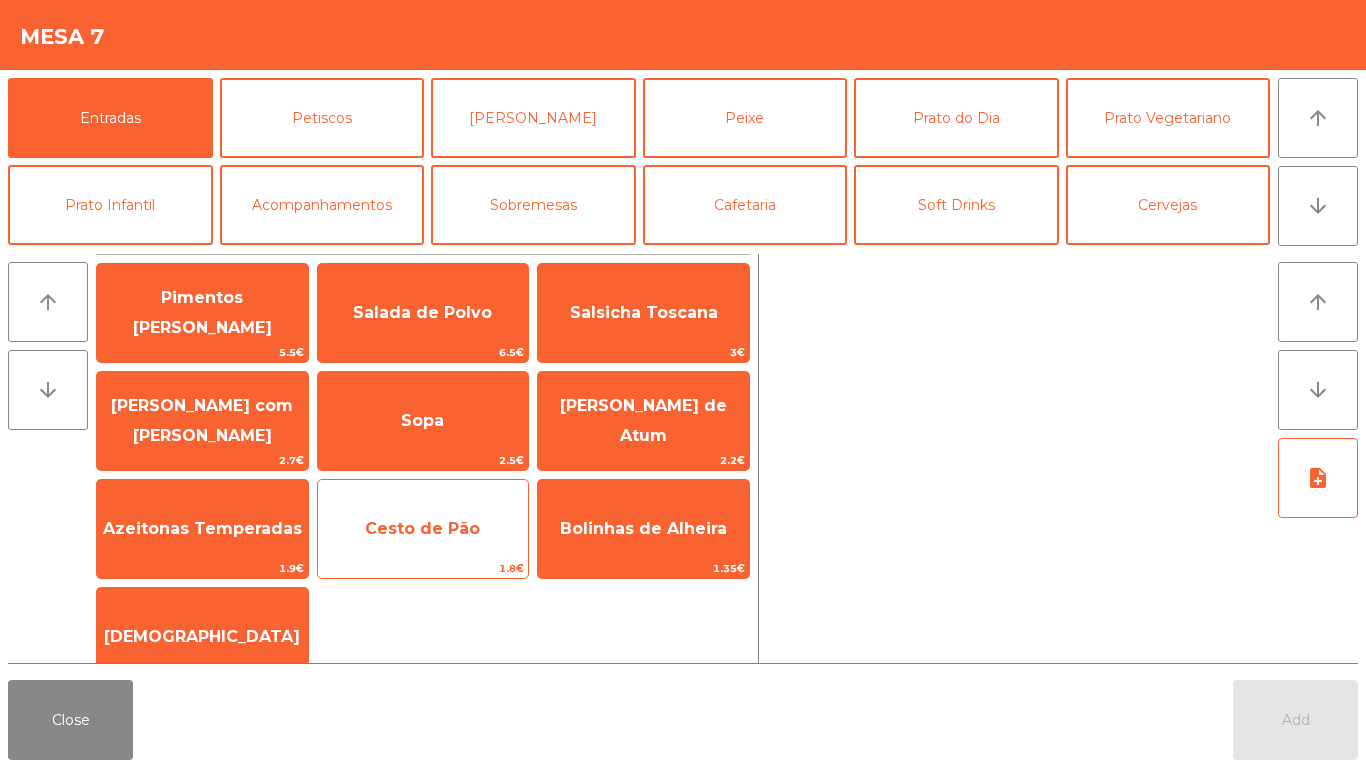 click on "Cesto de Pão   1.8€" 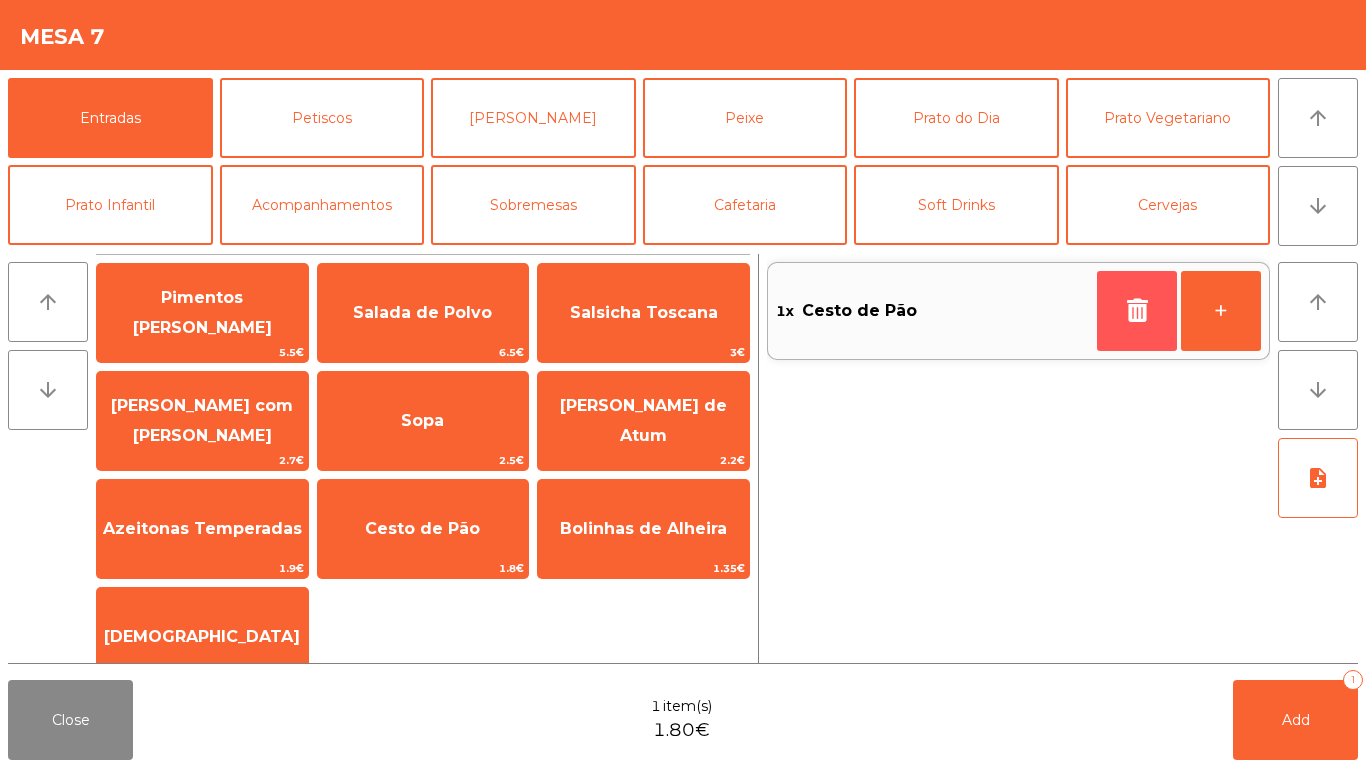 click 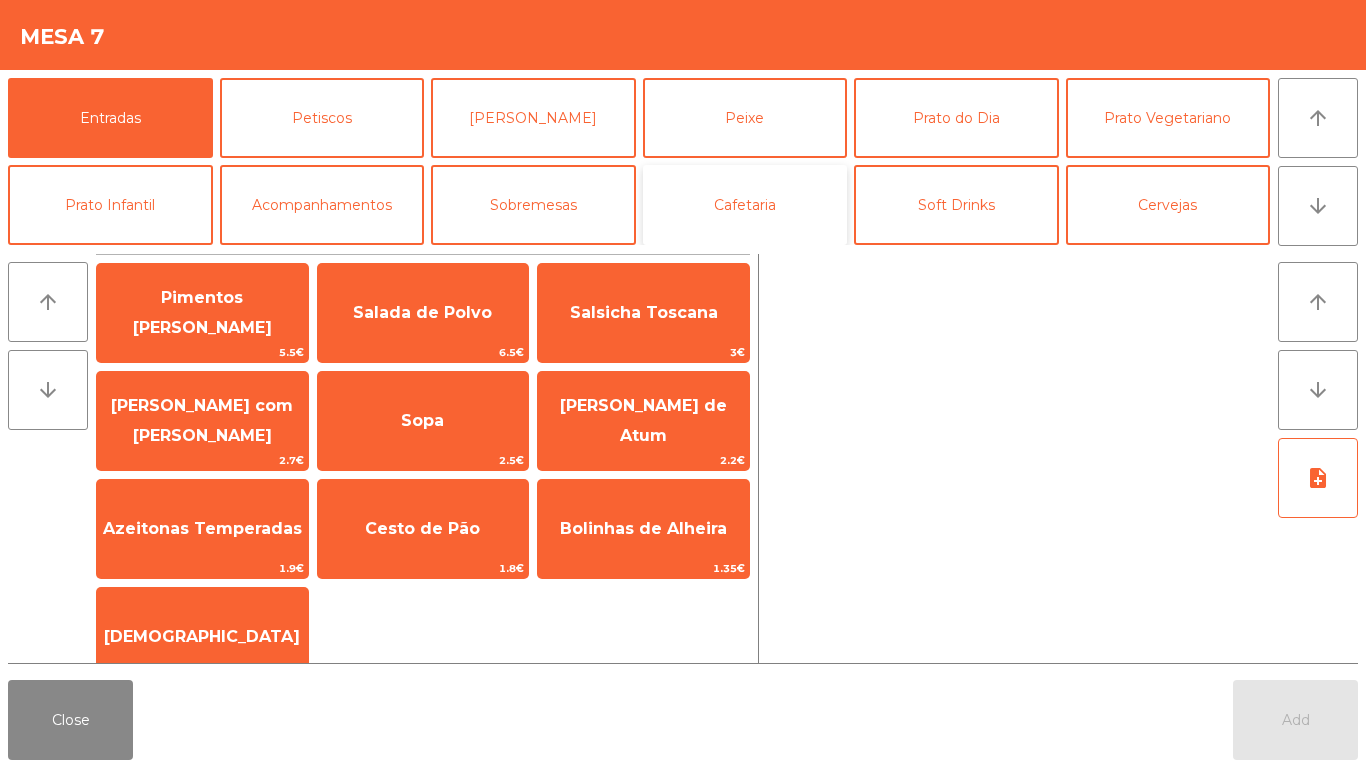 click on "Cafetaria" 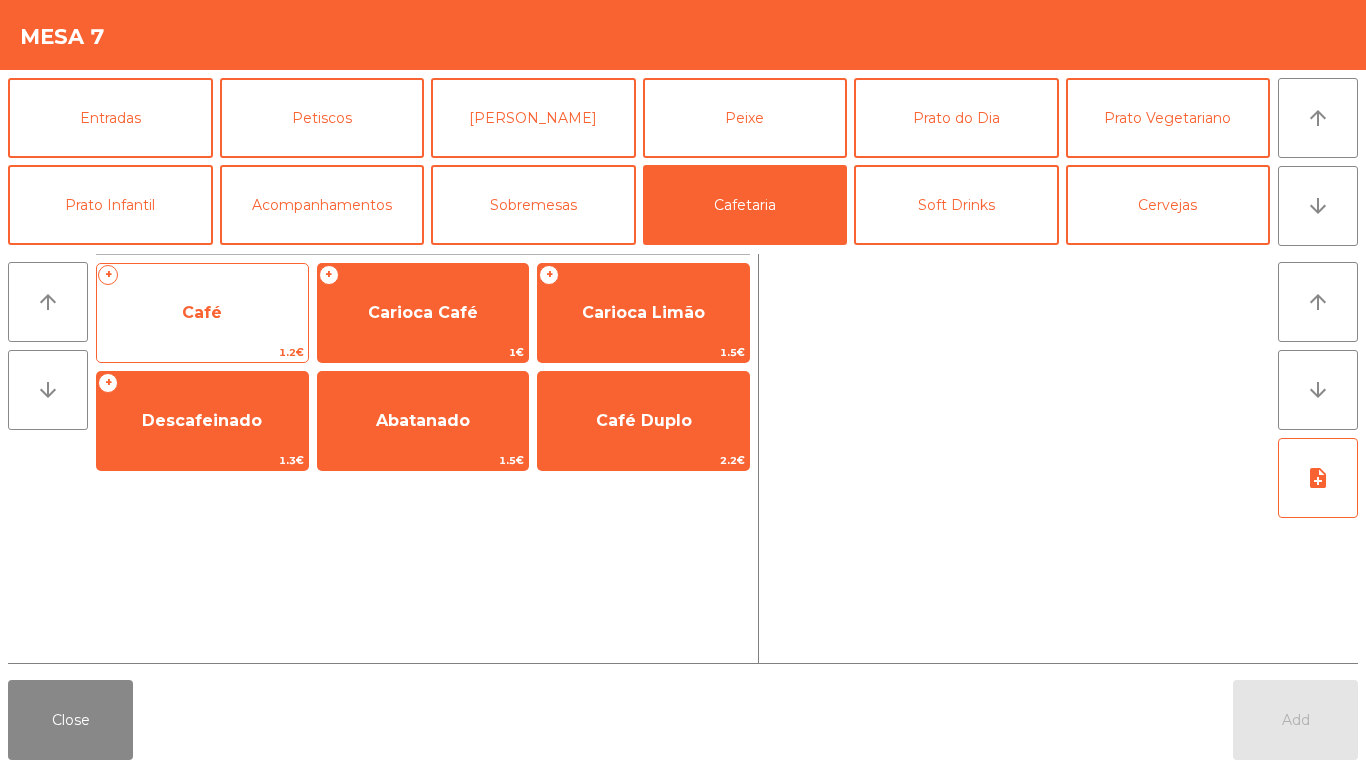 click on "Café" 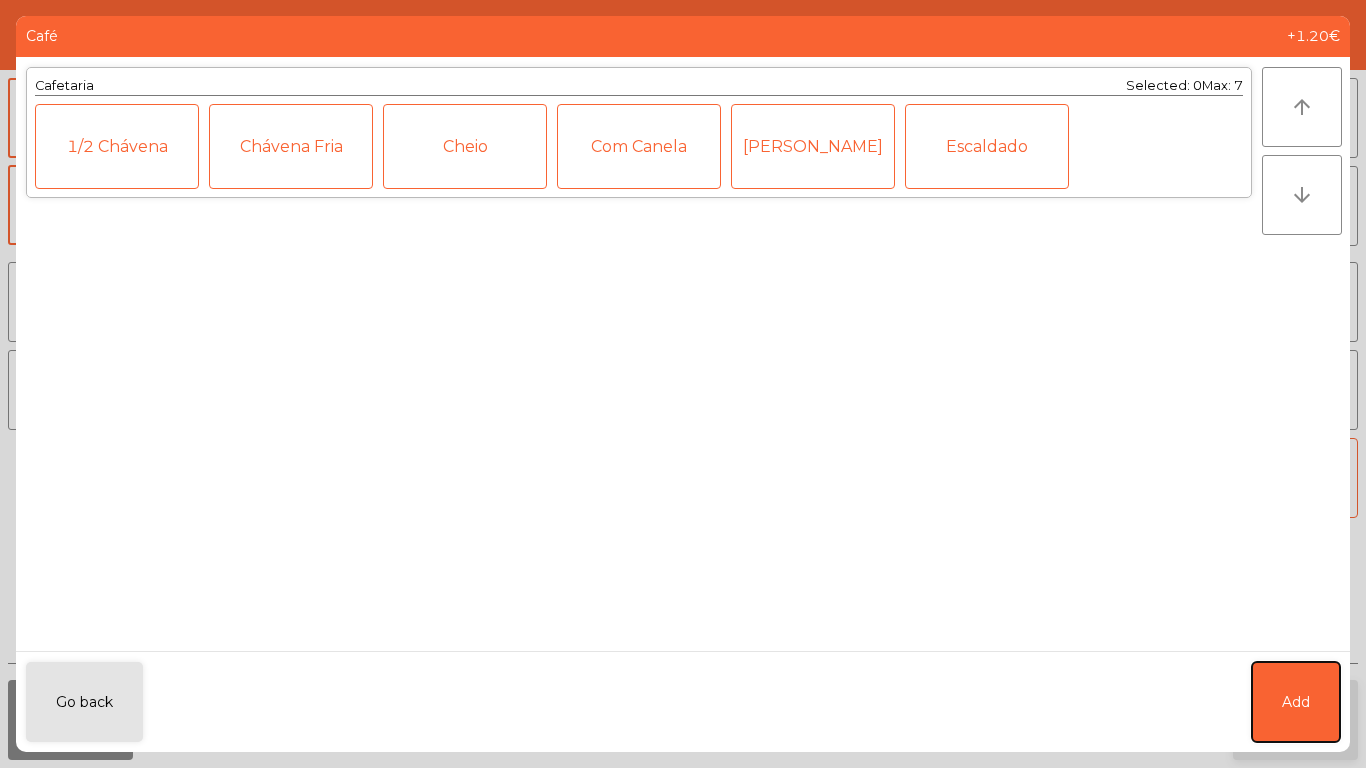 click on "Add" 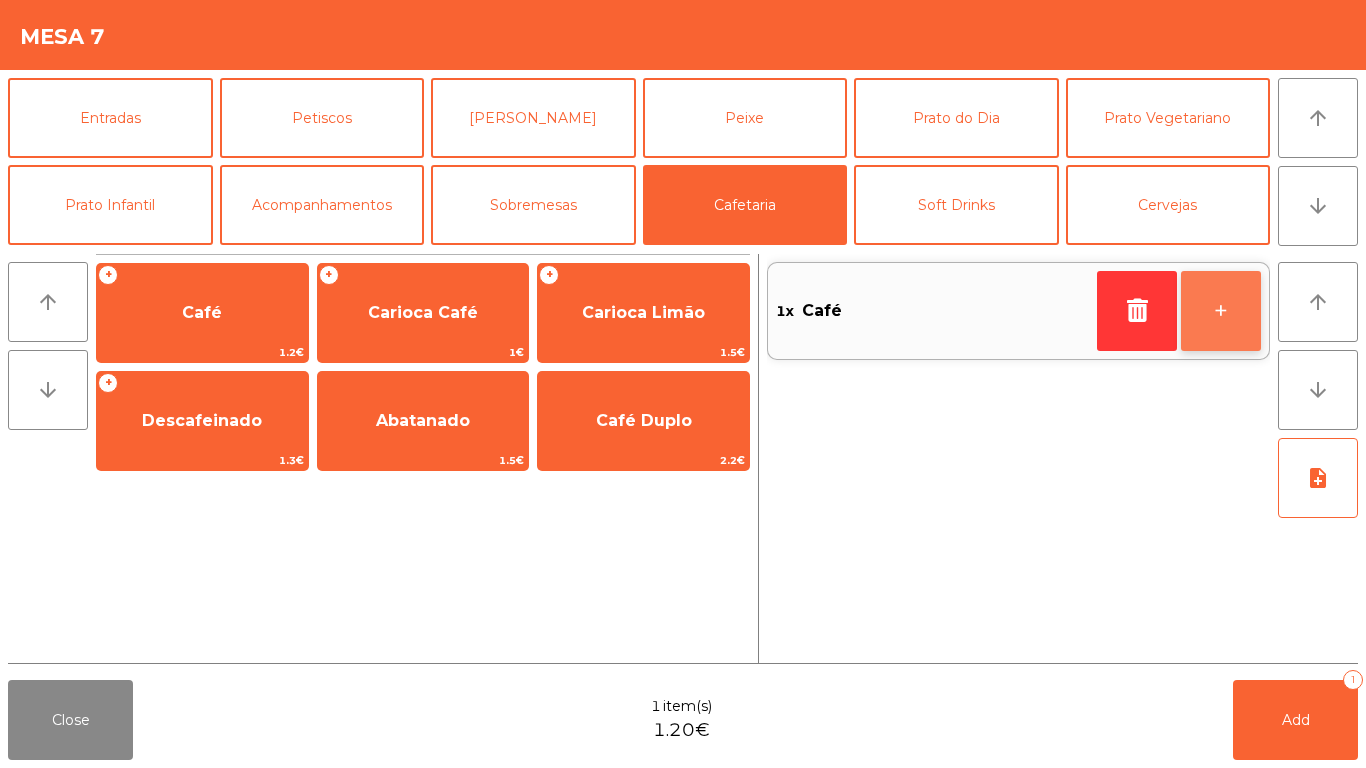 click on "+" 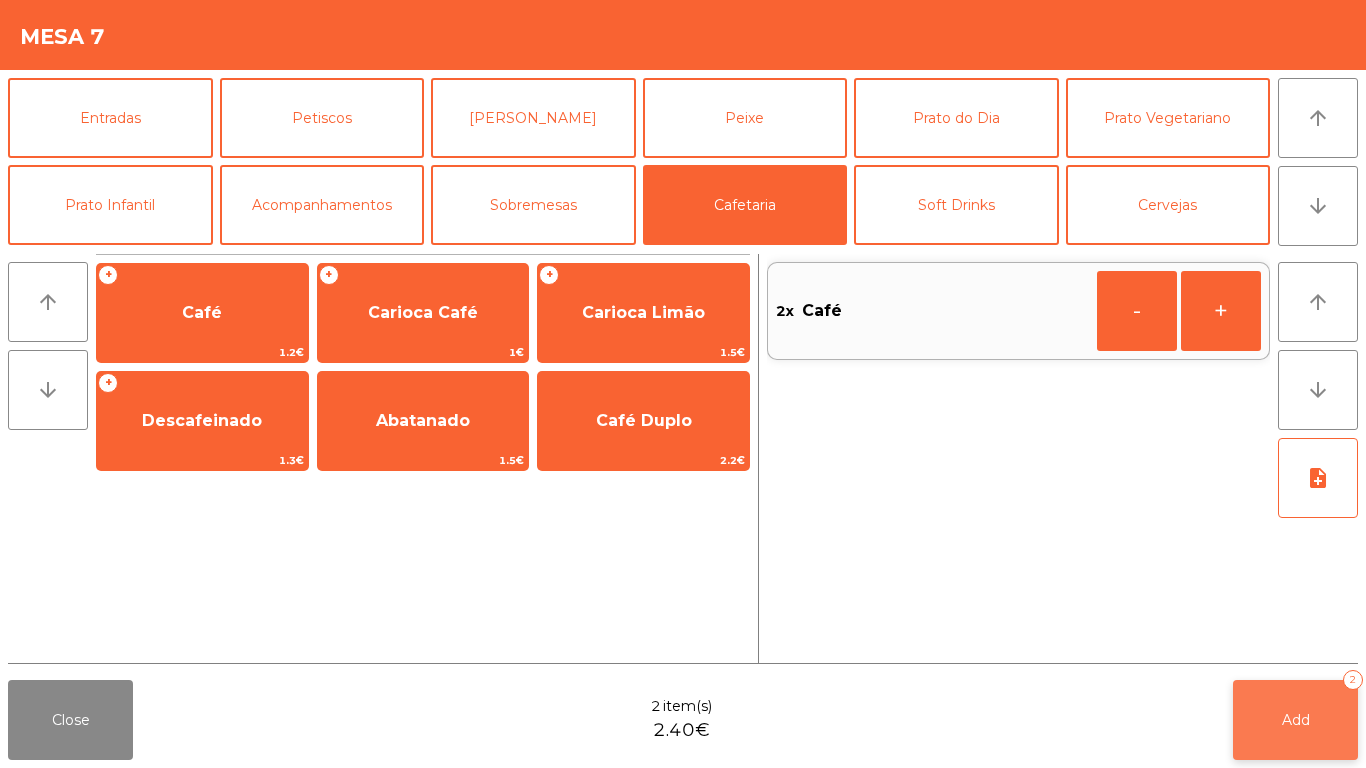 click on "Add   2" 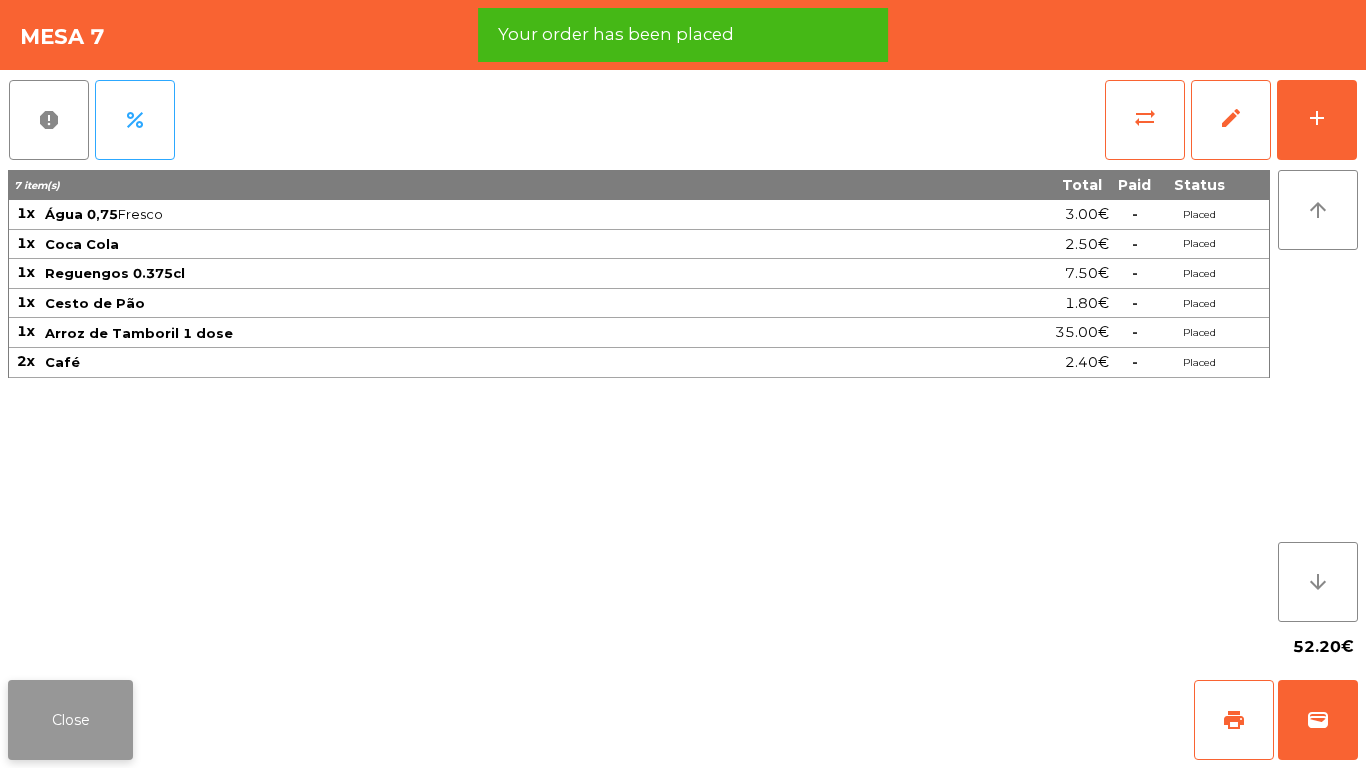 click on "Close" 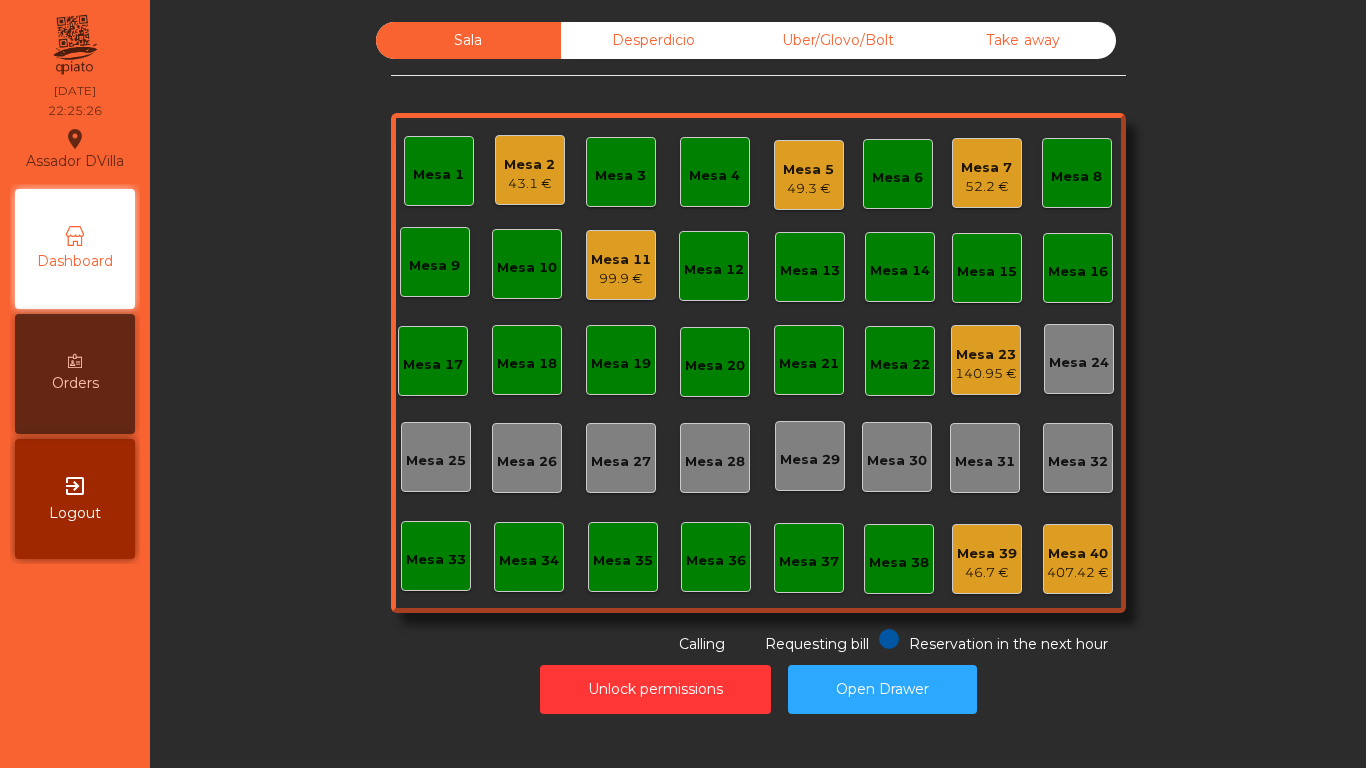 click on "140.95 €" 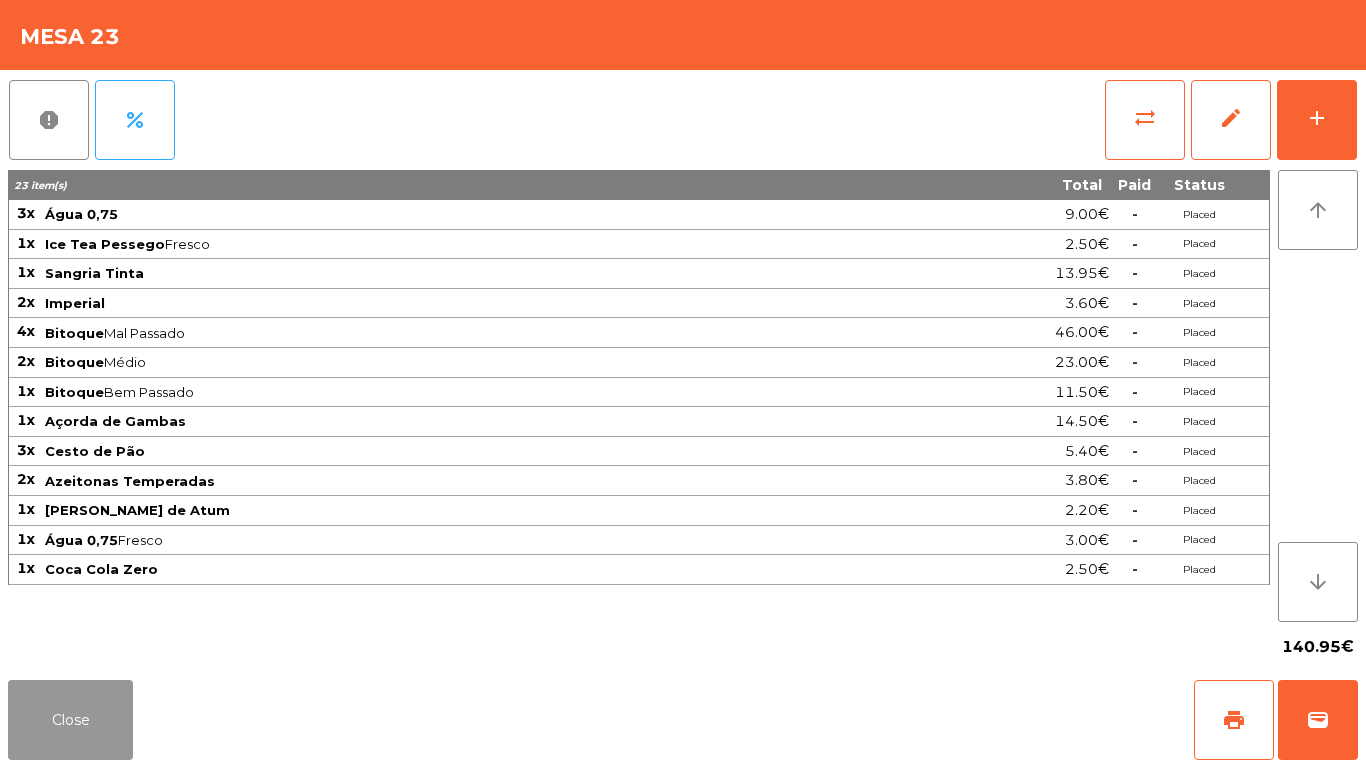 click on "Close" 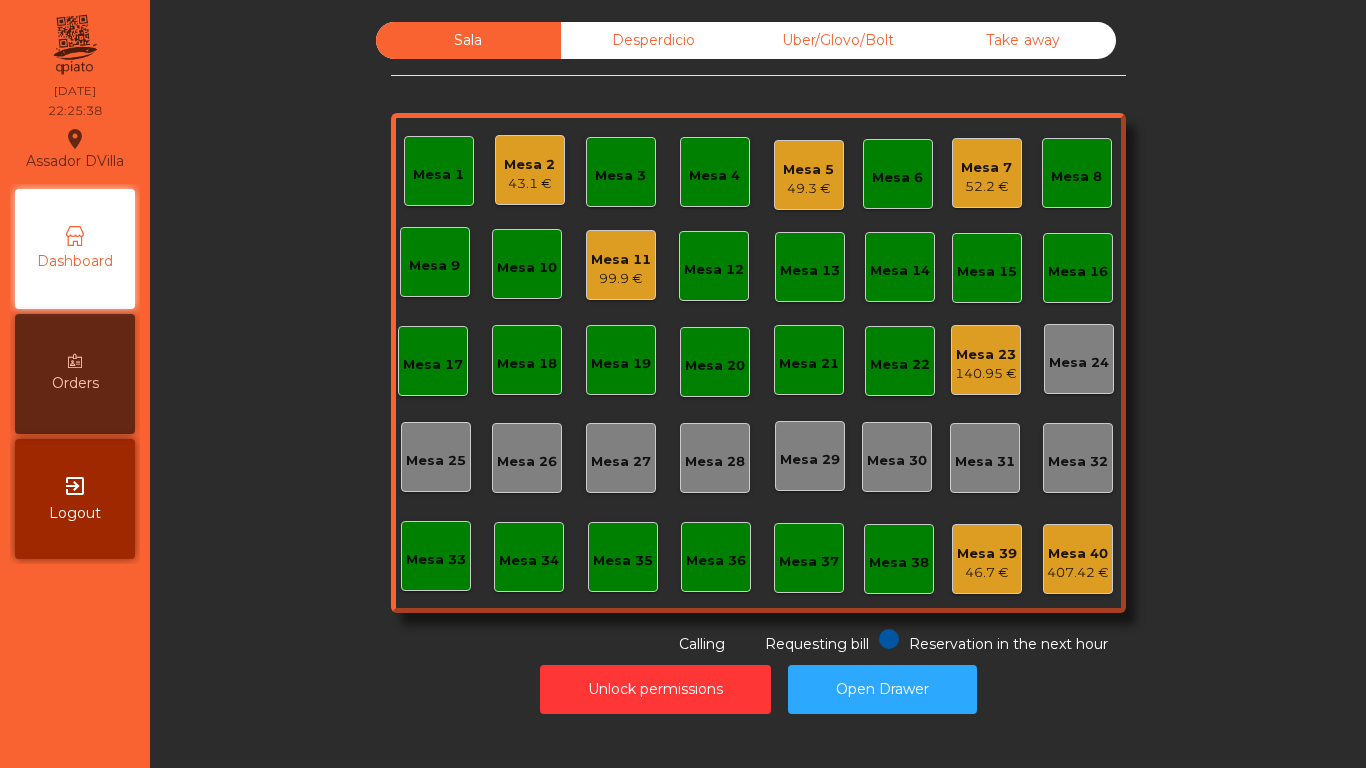 click on "Mesa 11" 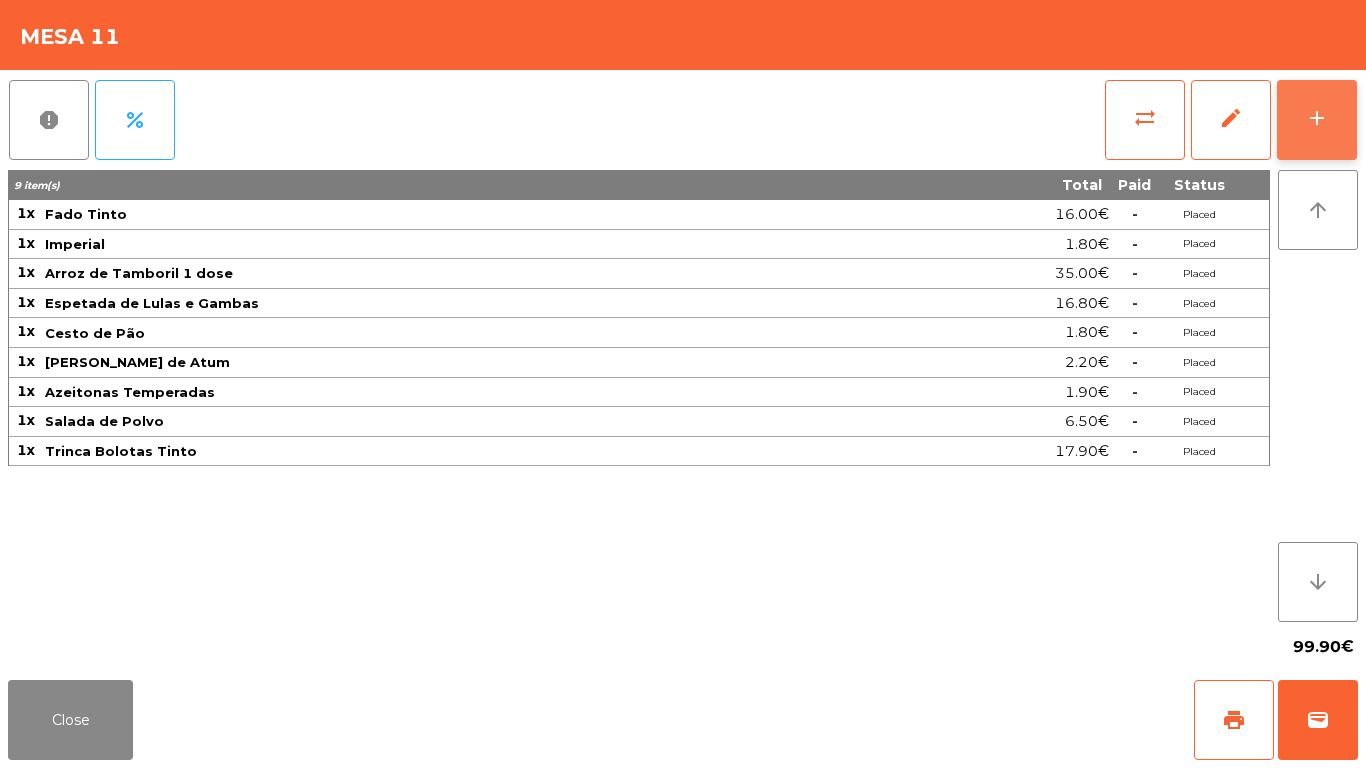 click on "add" 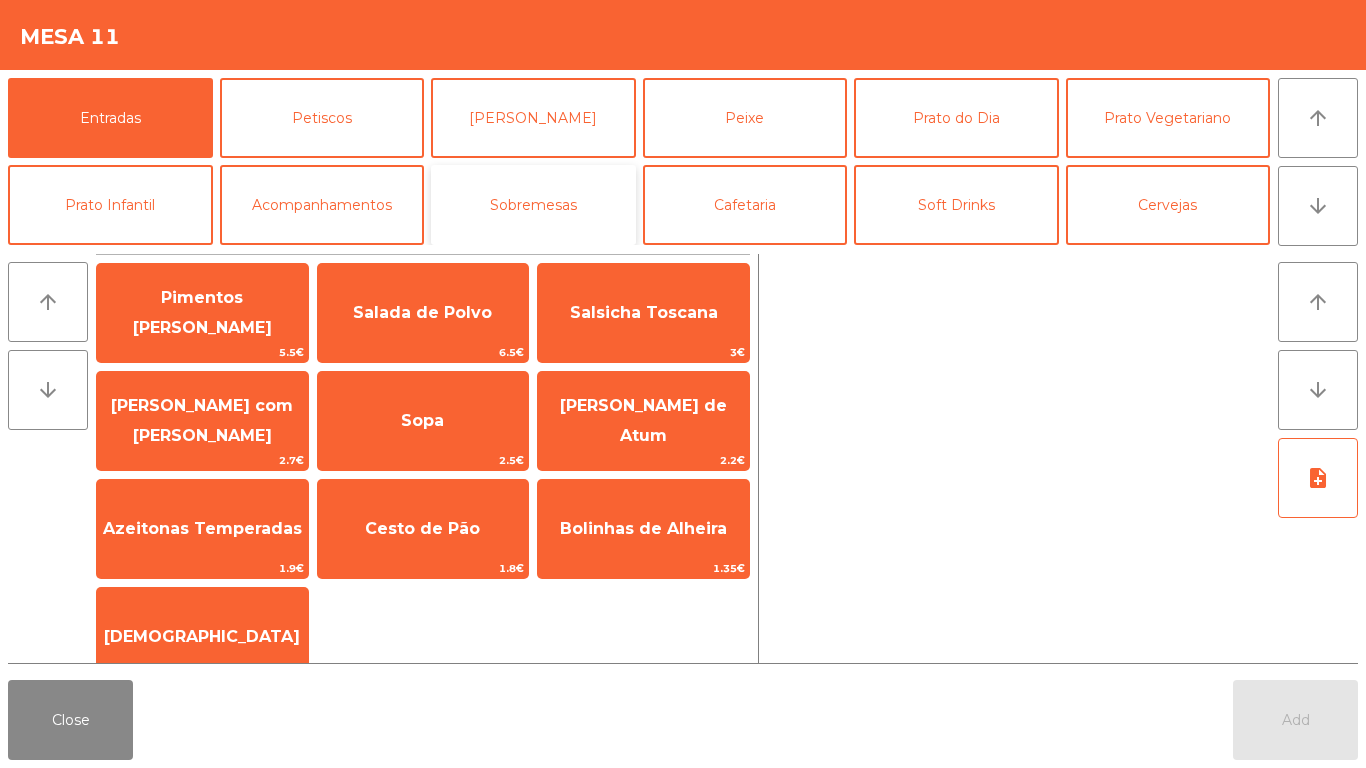 click on "Sobremesas" 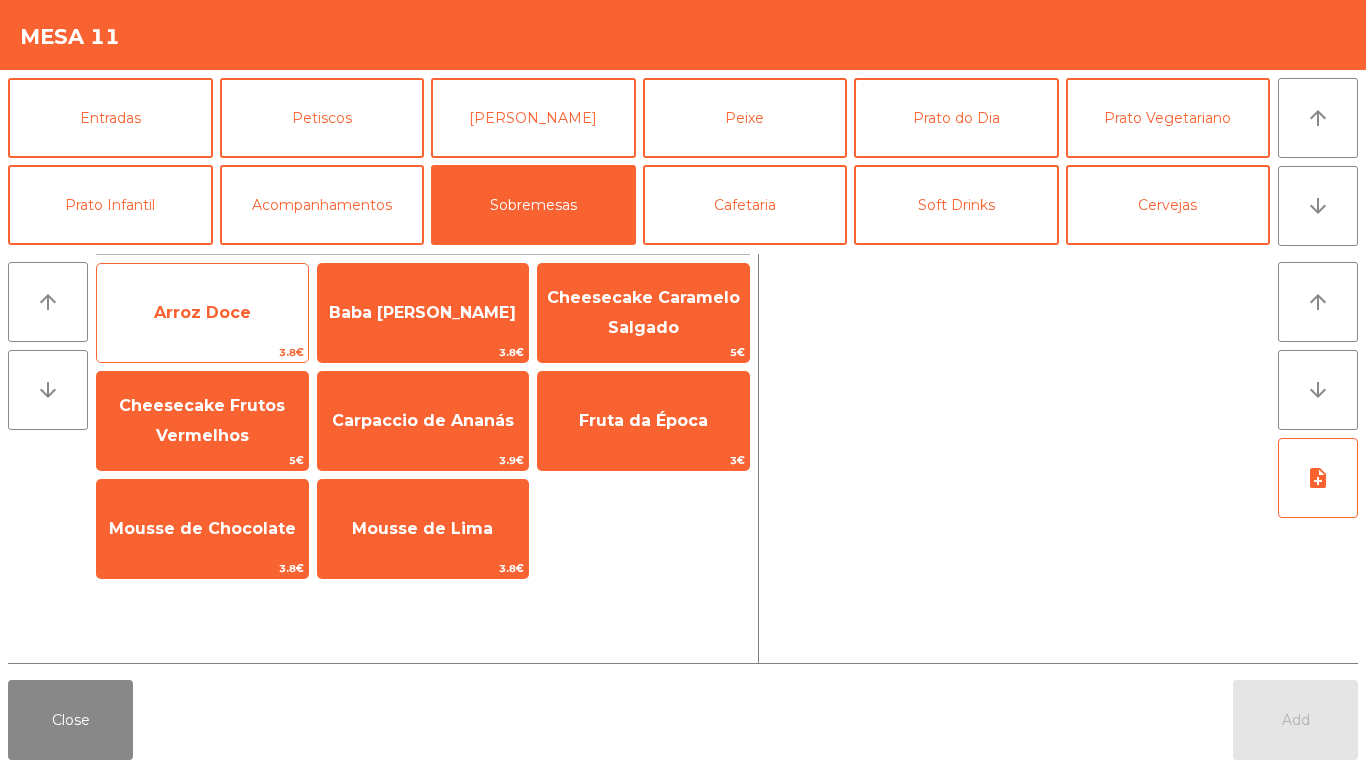 click on "Arroz Doce" 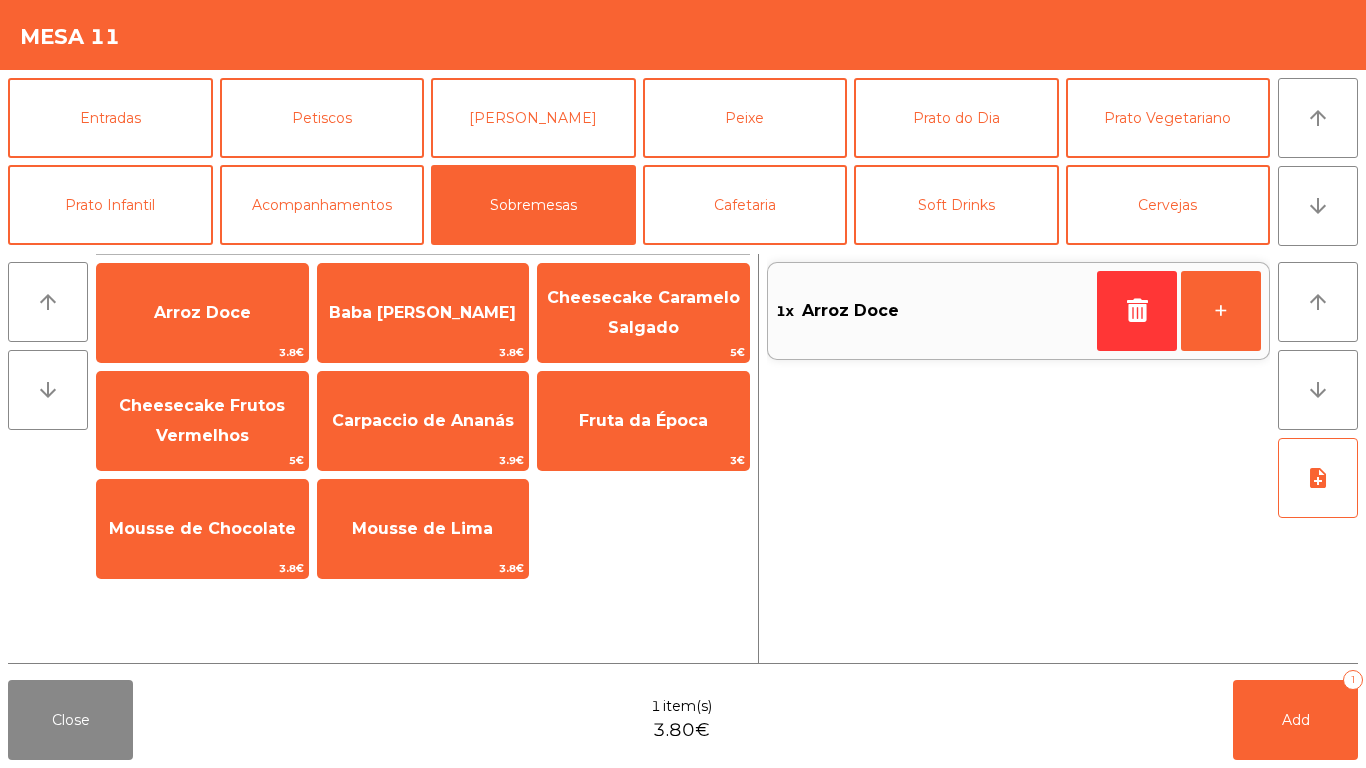 drag, startPoint x: 719, startPoint y: 289, endPoint x: 735, endPoint y: 364, distance: 76.687675 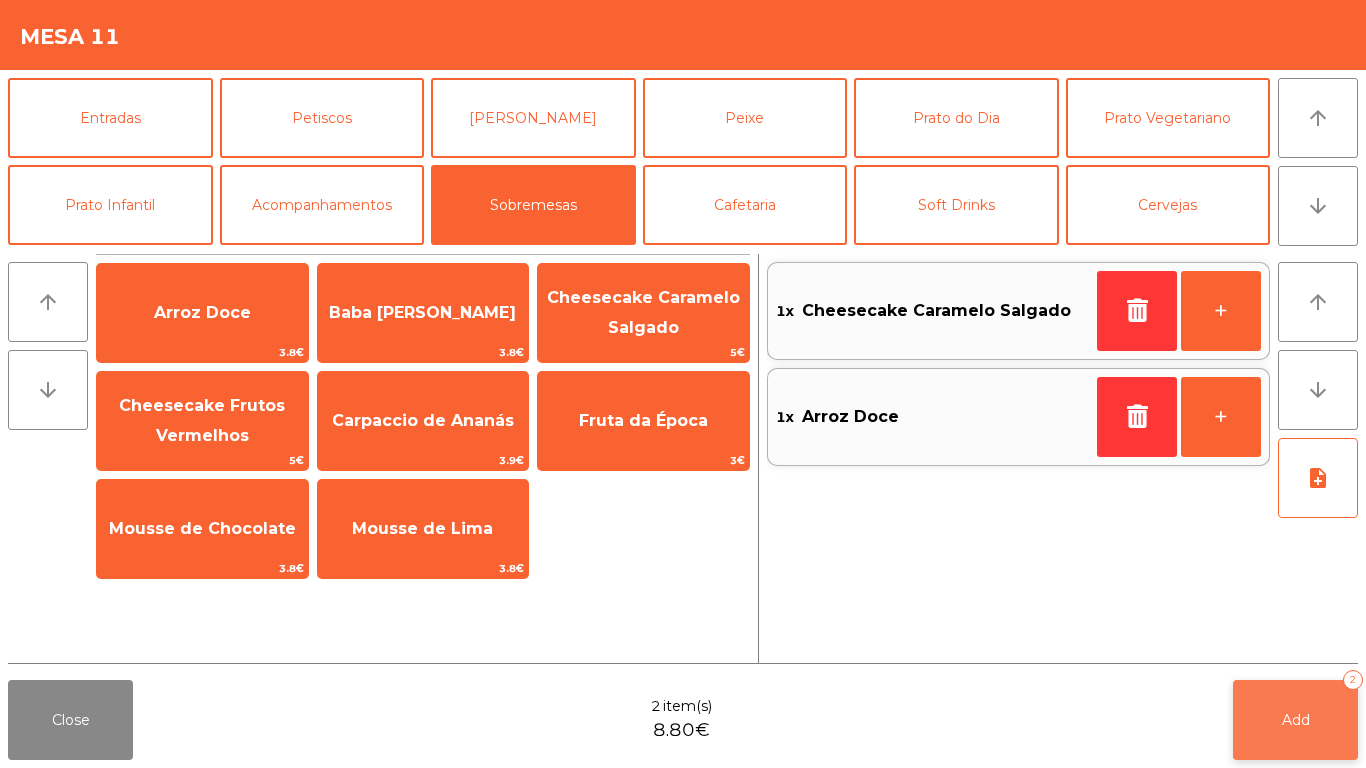 click on "Add" 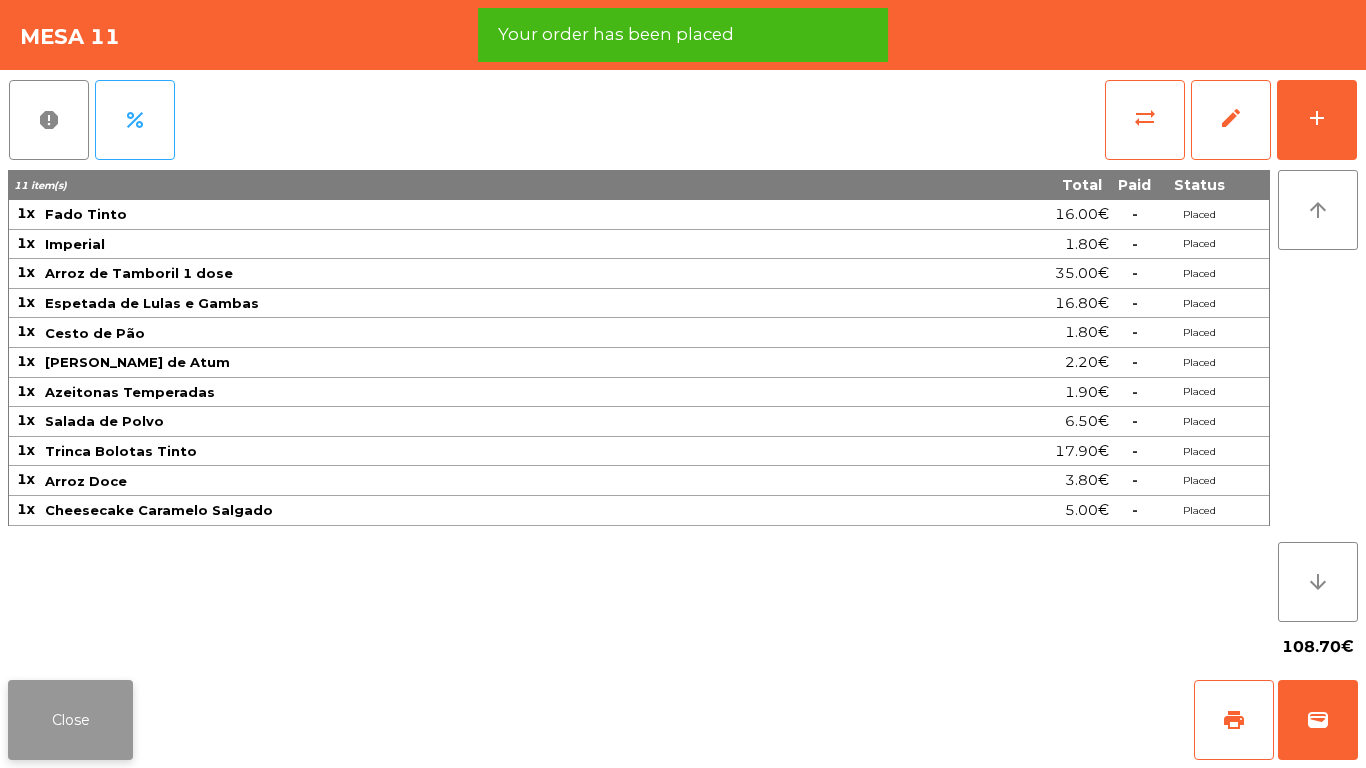 click on "Close" 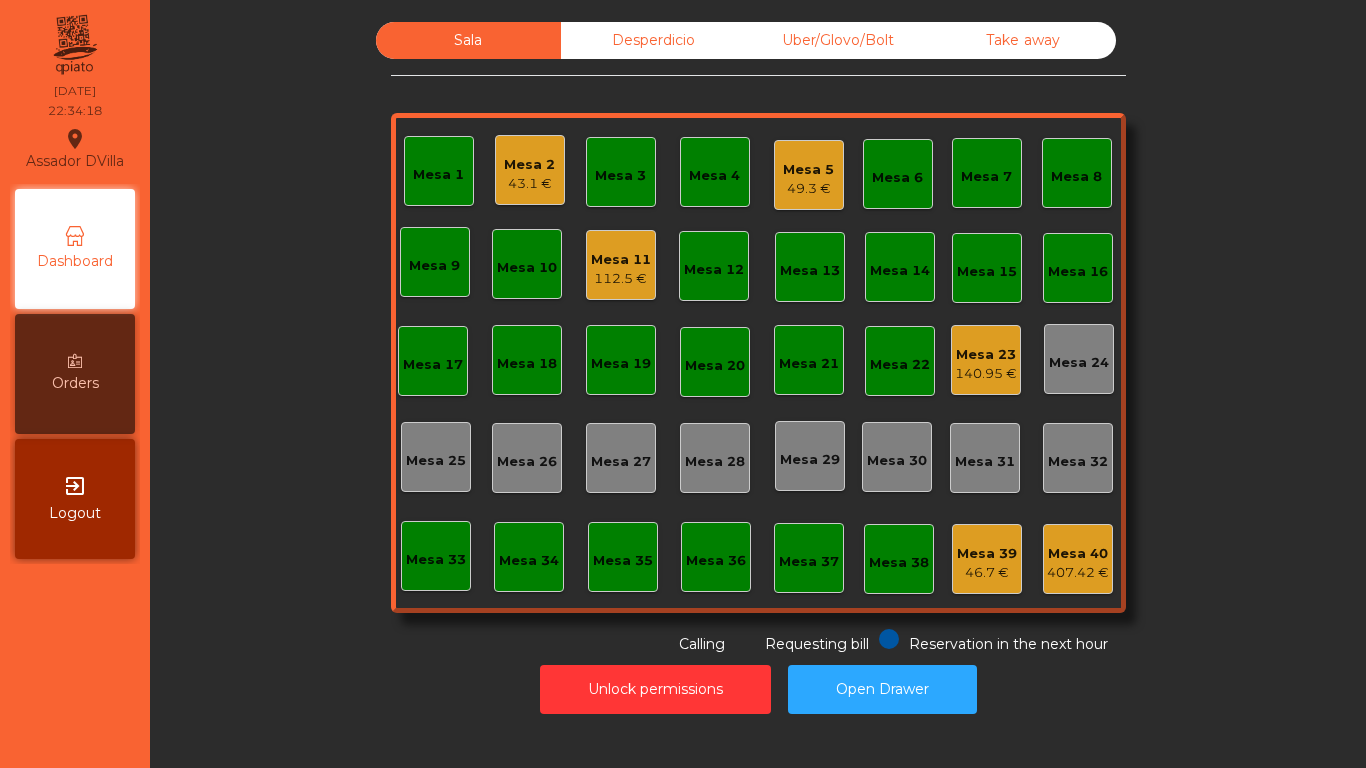 click on "Mesa 11" 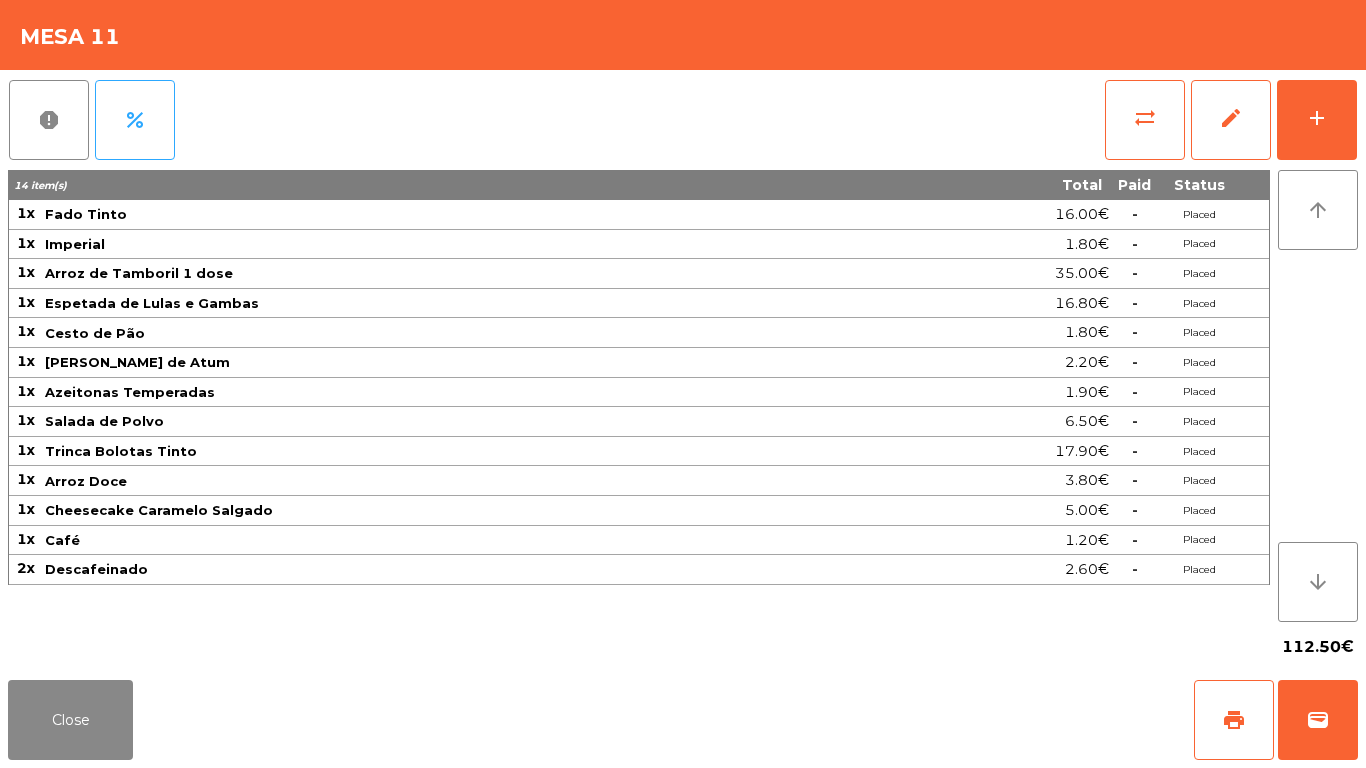 click on "report   percent   sync_alt   edit   add  14 item(s) Total Paid Status 1x Fado Tinto 16.00€  -  Placed 1x Imperial 1.80€  -  Placed 1x Arroz de Tamboril 1 dose 35.00€  -  Placed 1x Espetada de Lulas e Gambas 16.80€  -  Placed 1x Cesto de Pão 1.80€  -  Placed 1x Patê de Atum 2.20€  -  Placed 1x Azeitonas Temperadas 1.90€  -  Placed 1x Salada de Polvo 6.50€  -  Placed 1x Trinca Bolotas Tinto 17.90€  -  Placed 1x Arroz Doce 3.80€  -  Placed 1x Cheesecake Caramelo Salgado 5.00€  -  Placed 1x Café 1.20€  -  Placed 2x Descafeinado 2.60€  -  Placed arrow_upward arrow_downward  112.50€" 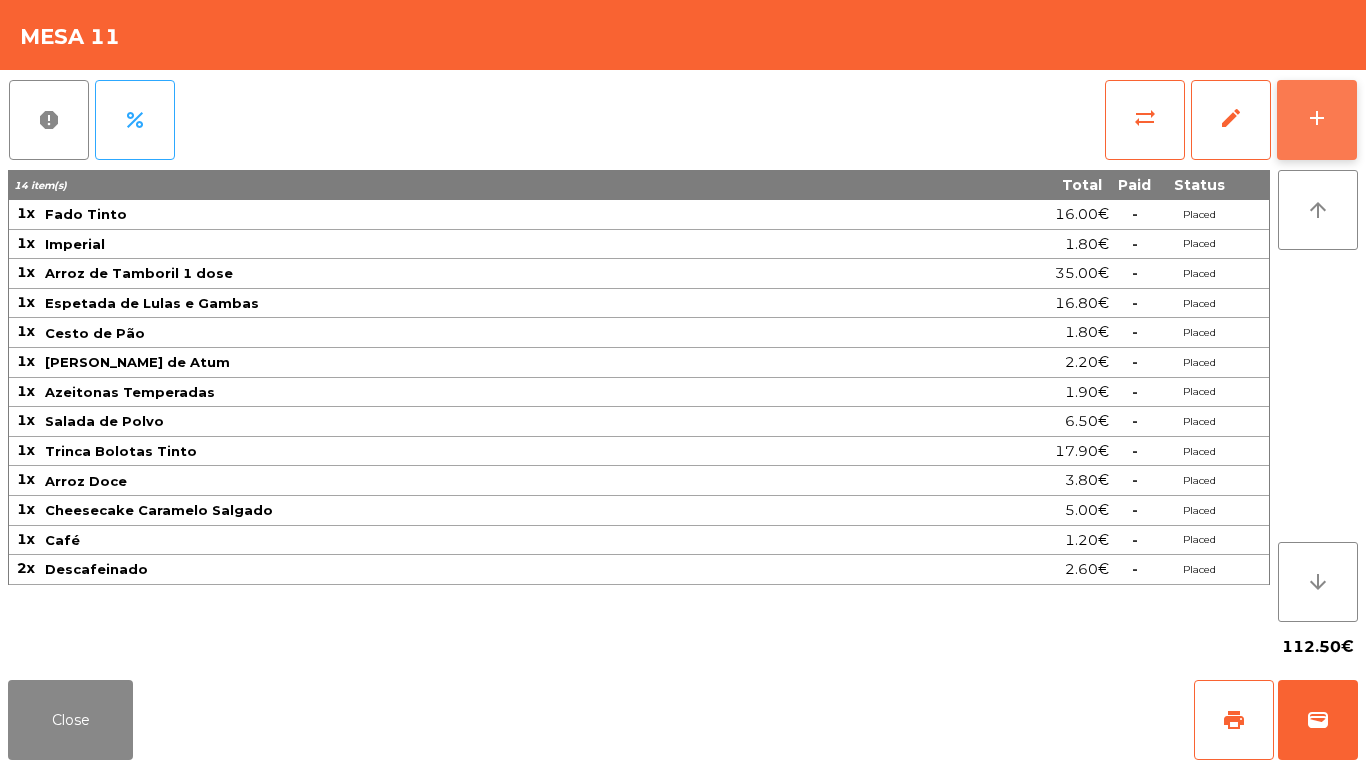 click on "add" 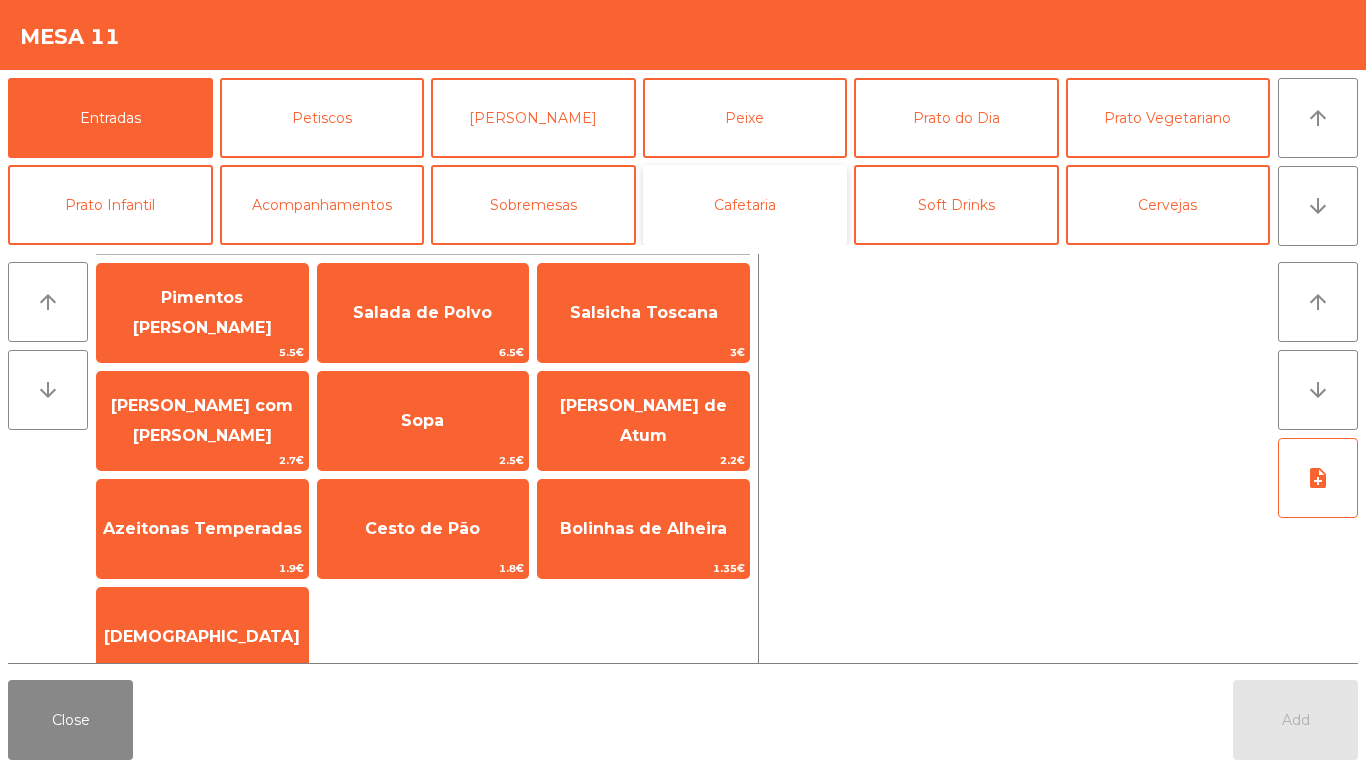 click on "Cafetaria" 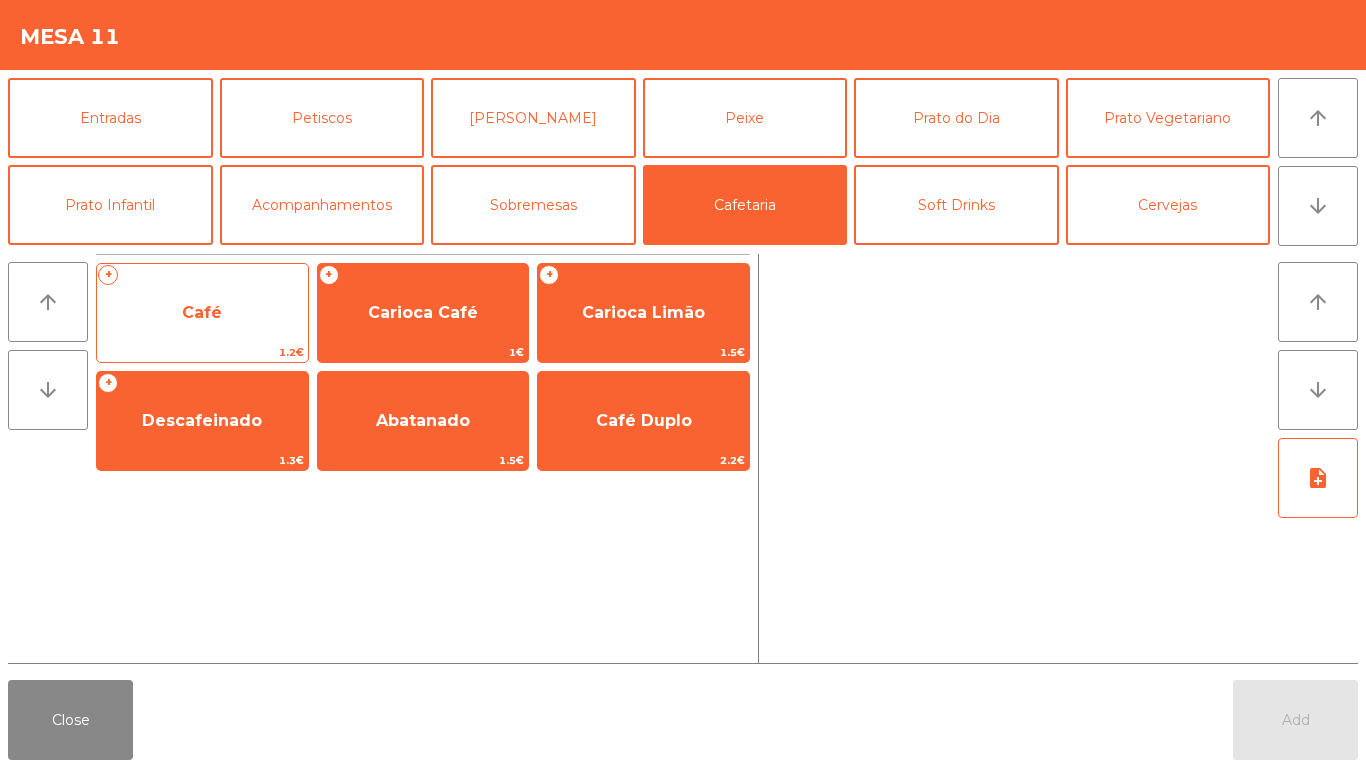 click on "Café" 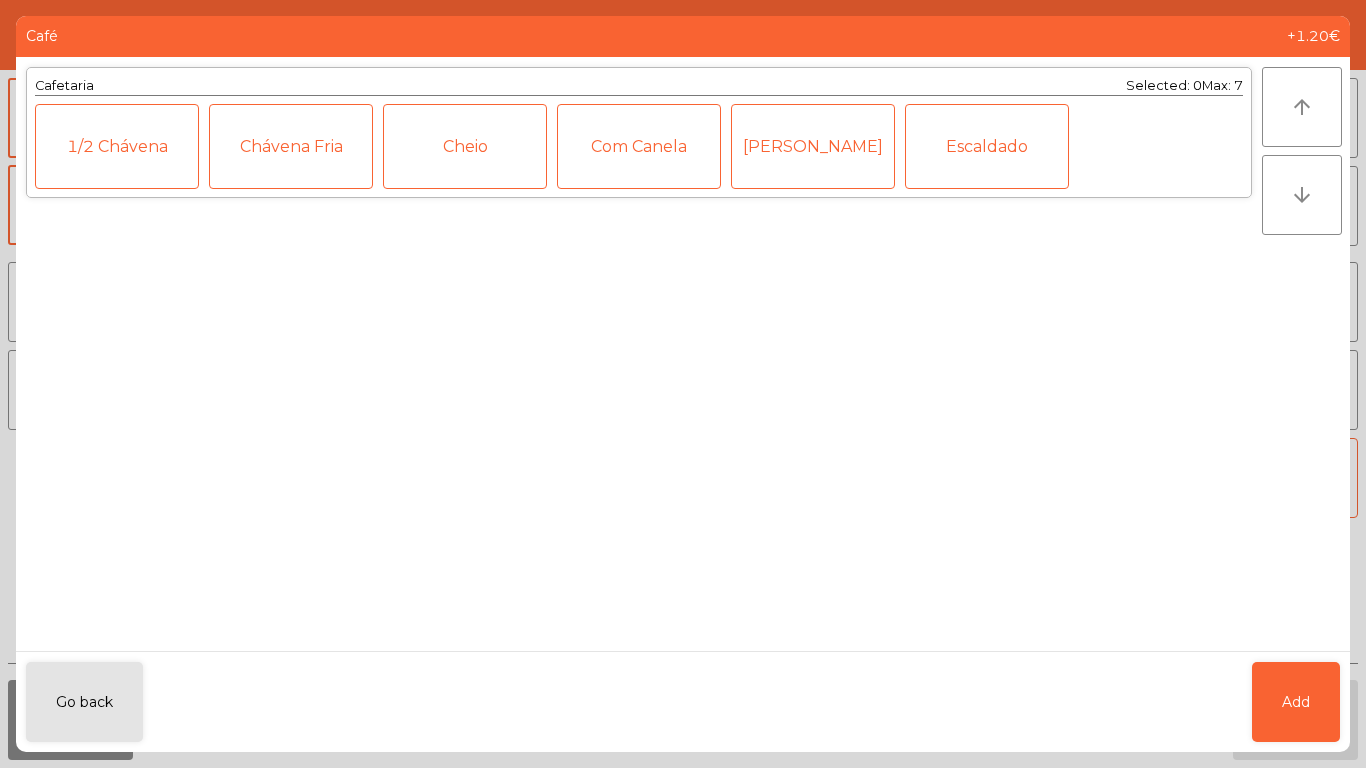 click on "[PERSON_NAME]" 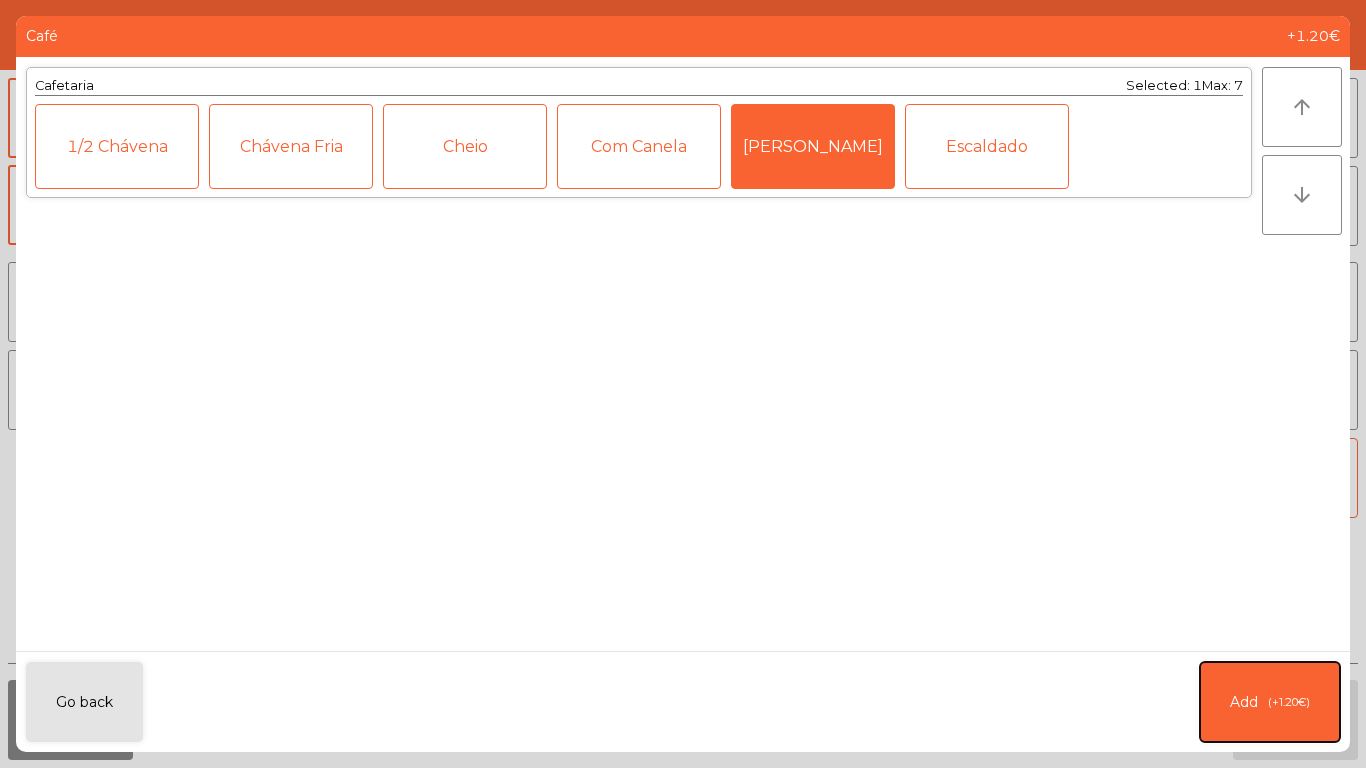 click on "Add   (+1.20€)" 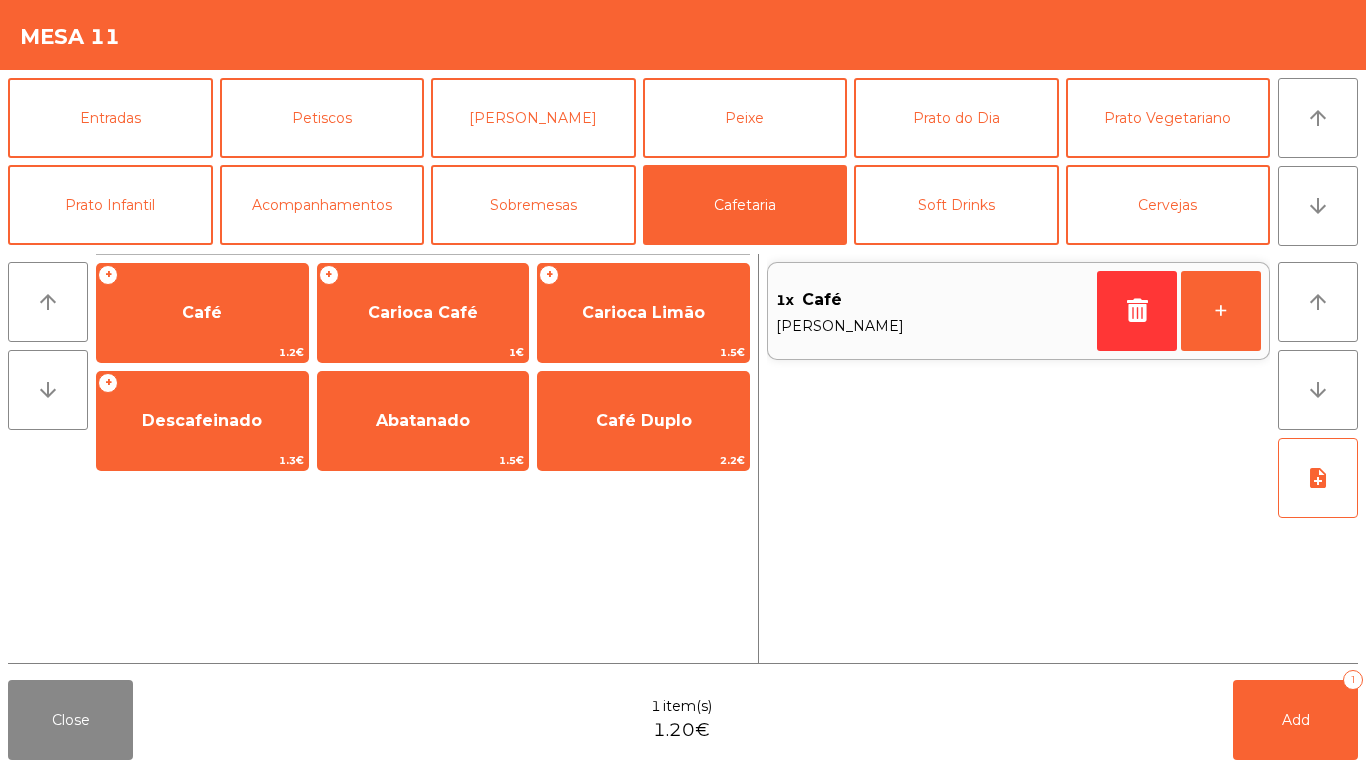 click on "Close  1 item(s)  1.20€   Add   1" 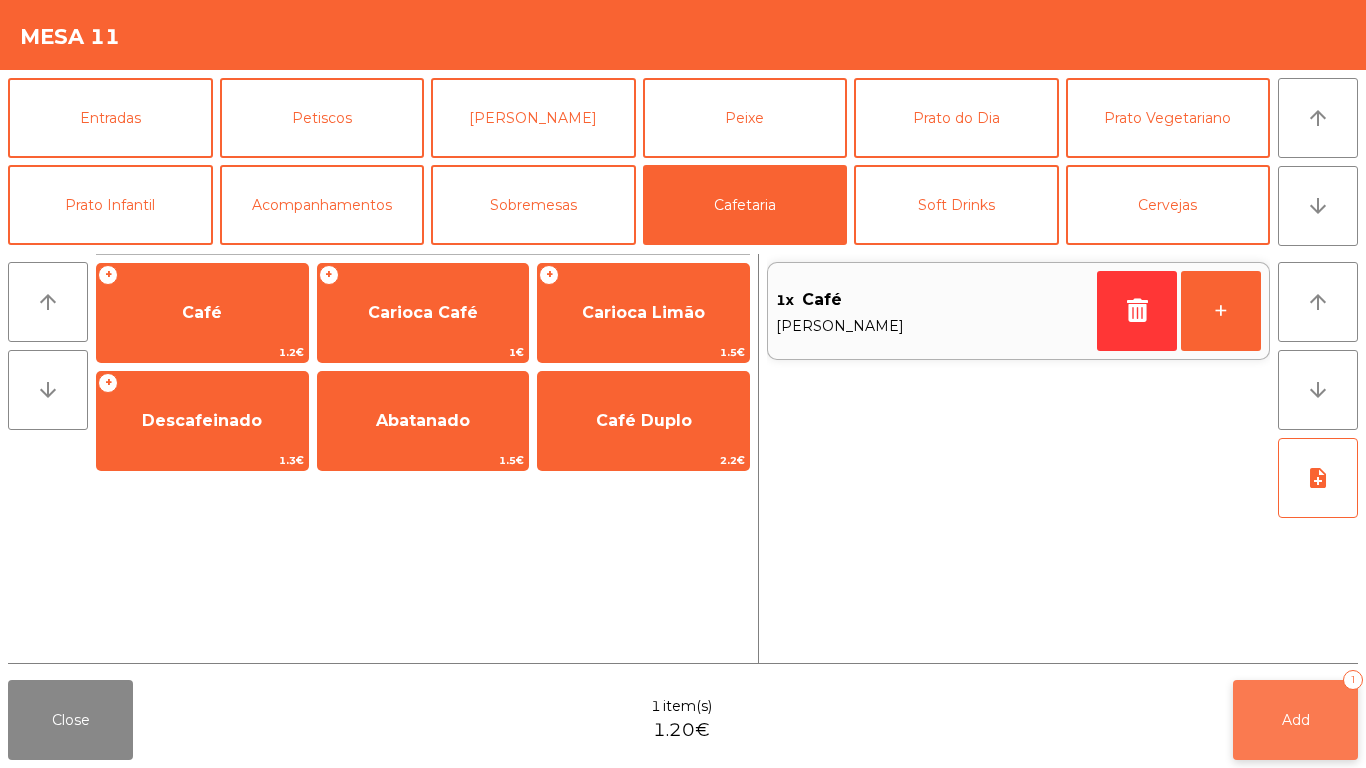 click on "Add   1" 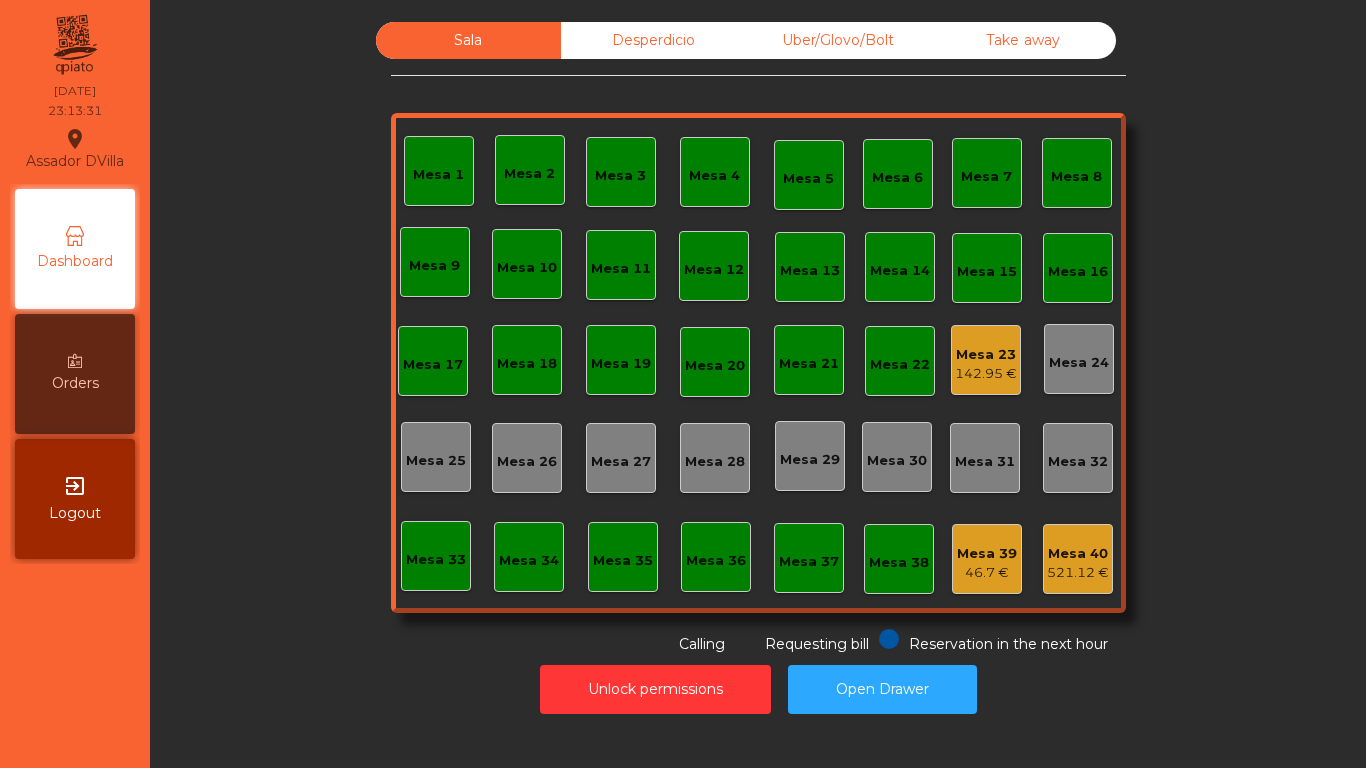 click on "142.95 €" 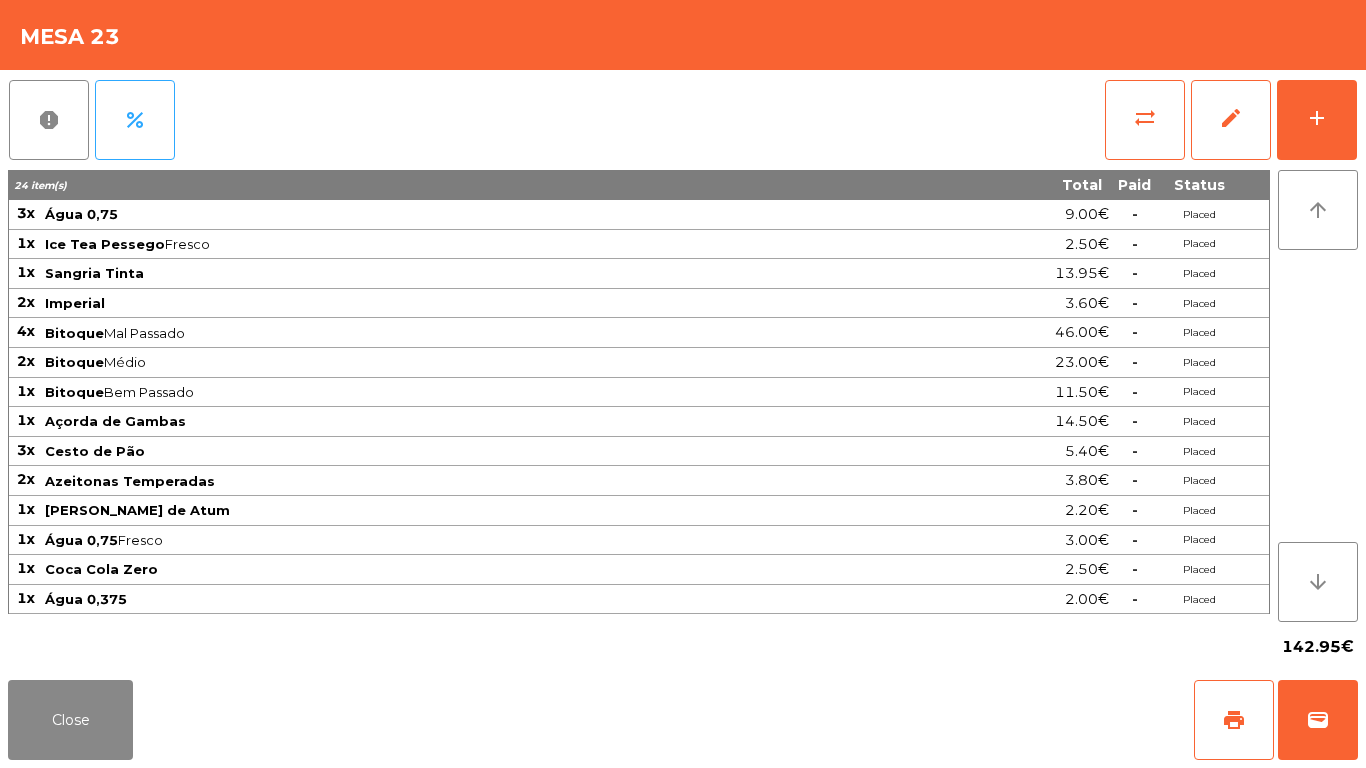 click on "report   percent   sync_alt   edit   add  24 item(s) Total Paid Status 3x Água 0,75 9.00€  -  Placed 1x Ice Tea Pessego  Fresco  2.50€  -  Placed 1x Sangria Tinta 13.95€  -  Placed 2x Imperial 3.60€  -  Placed 4x Bitoque  Mal Passado  46.00€  -  Placed 2x Bitoque  Médio  23.00€  -  Placed 1x Bitoque  Bem Passado  11.50€  -  Placed 1x Açorda de Gambas 14.50€  -  Placed 3x Cesto de Pão 5.40€  -  Placed 2x Azeitonas Temperadas 3.80€  -  Placed 1x Patê de Atum 2.20€  -  Placed 1x Água 0,75  Fresco  3.00€  -  Placed 1x Coca Cola Zero 2.50€  -  Placed 1x Água 0,375 2.00€  -  Placed arrow_upward arrow_downward  142.95€" 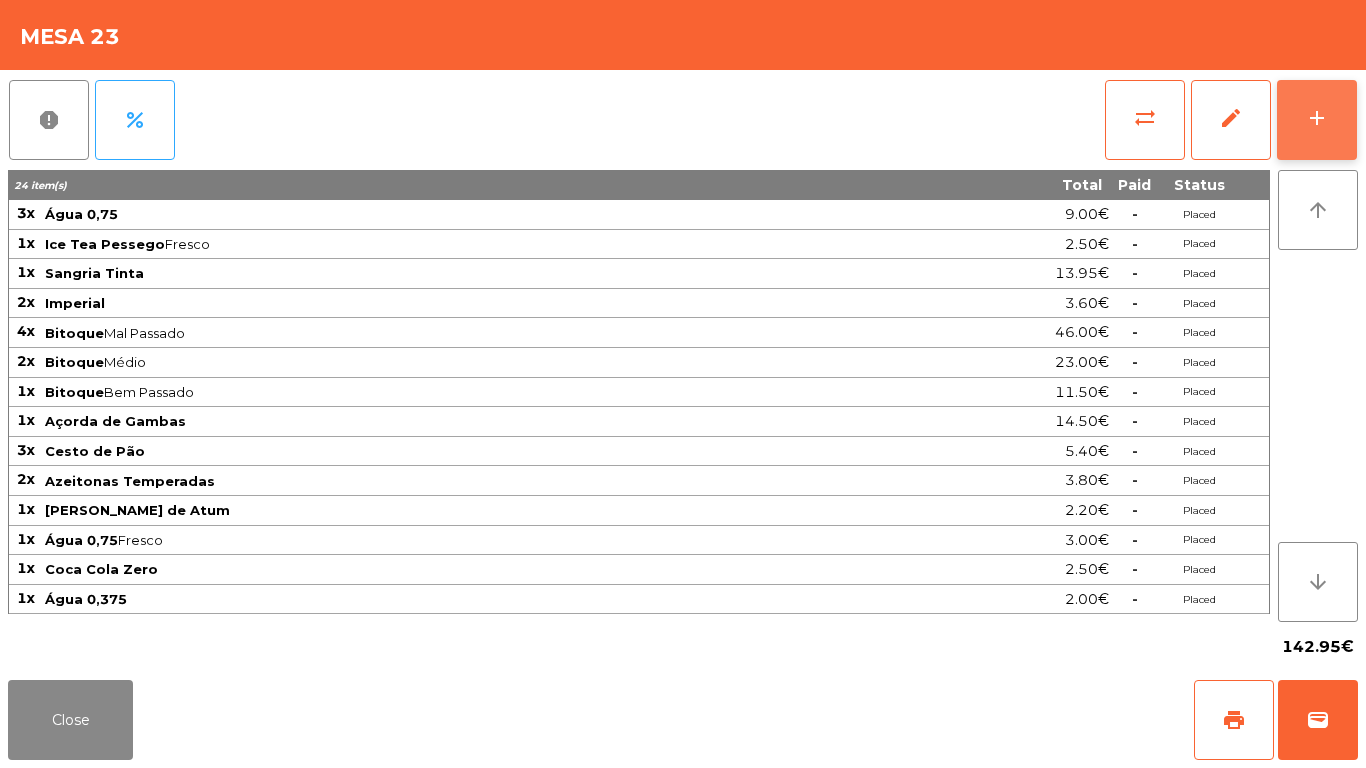 click on "add" 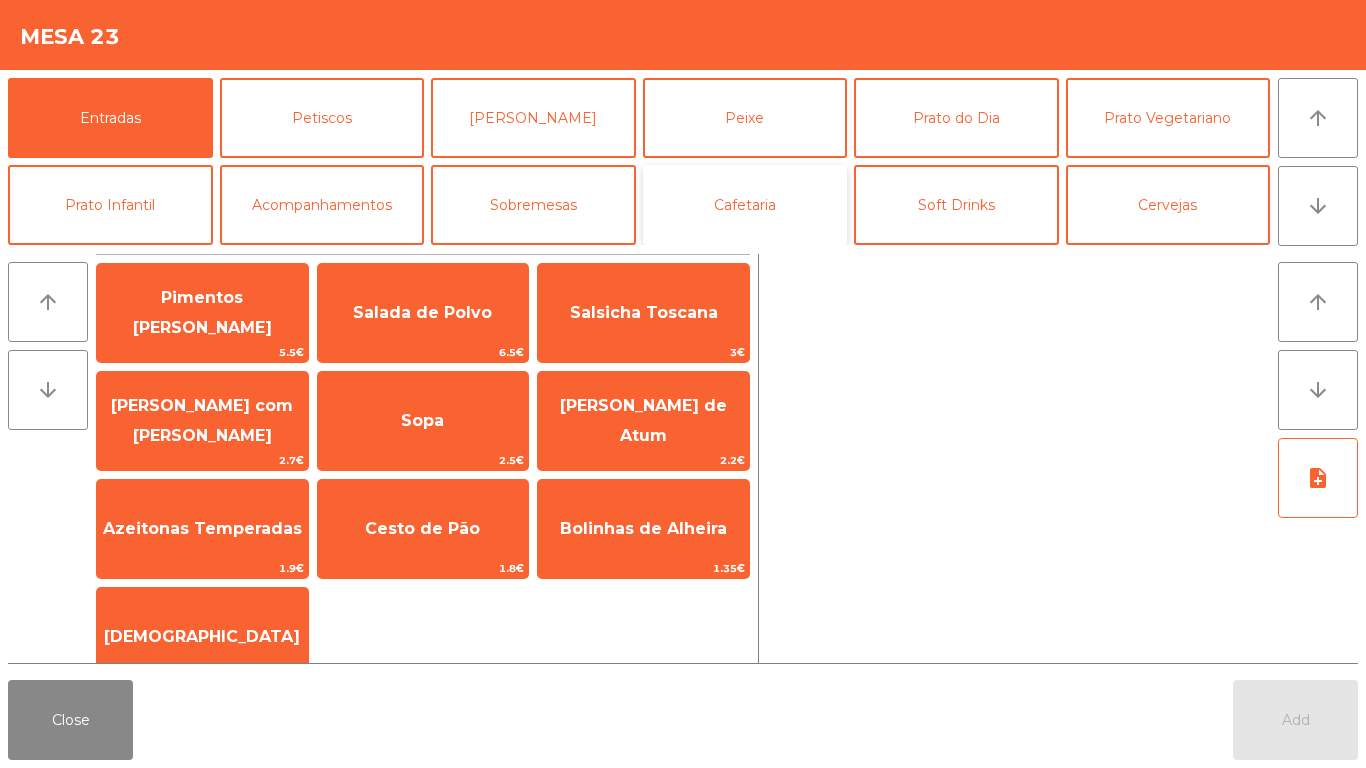 click on "Cafetaria" 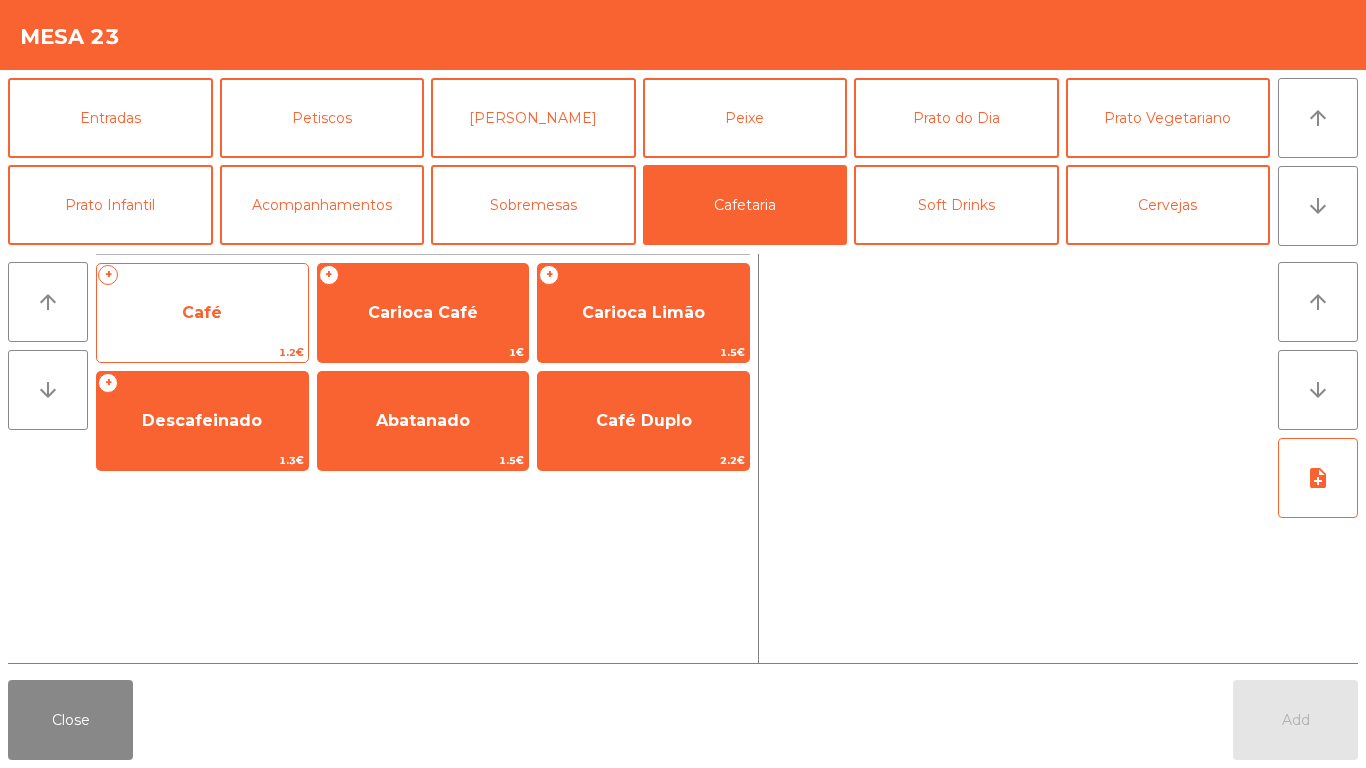 click on "Café" 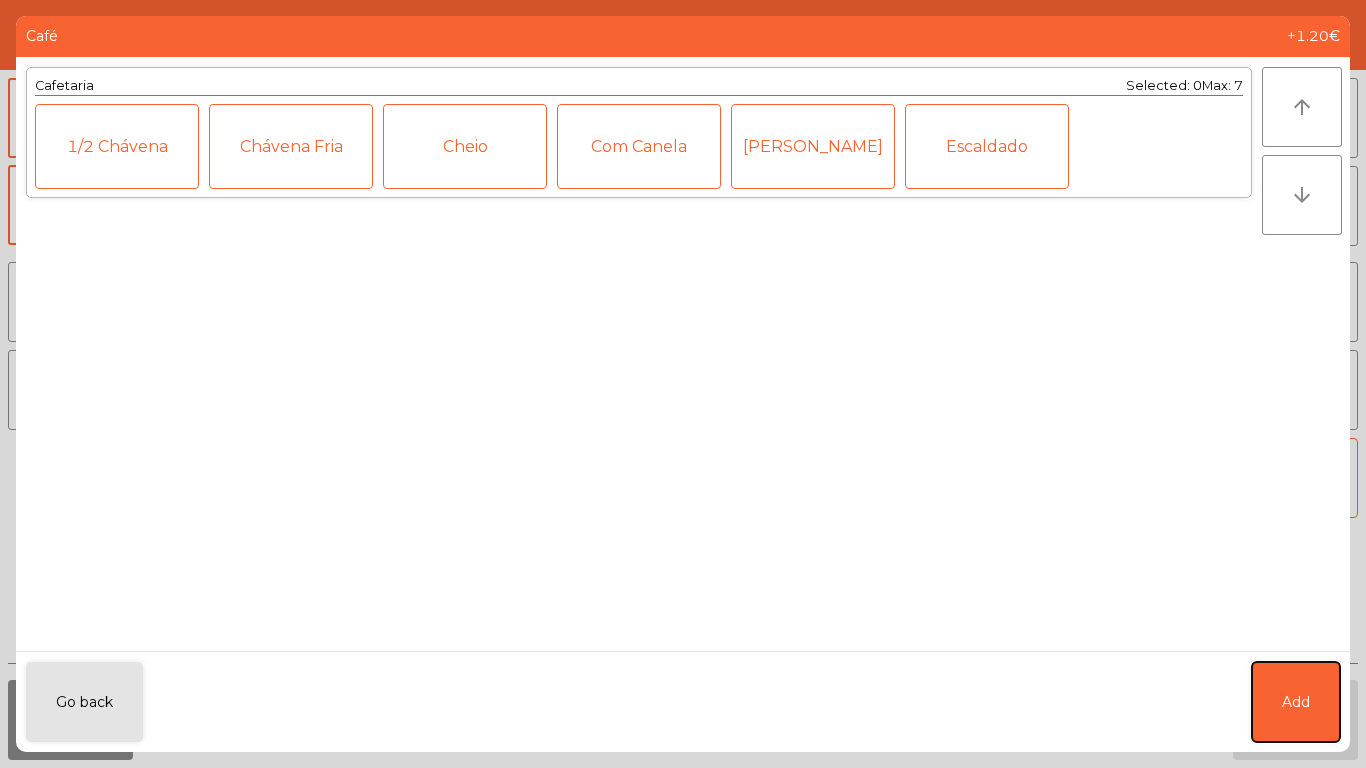 click on "Add" 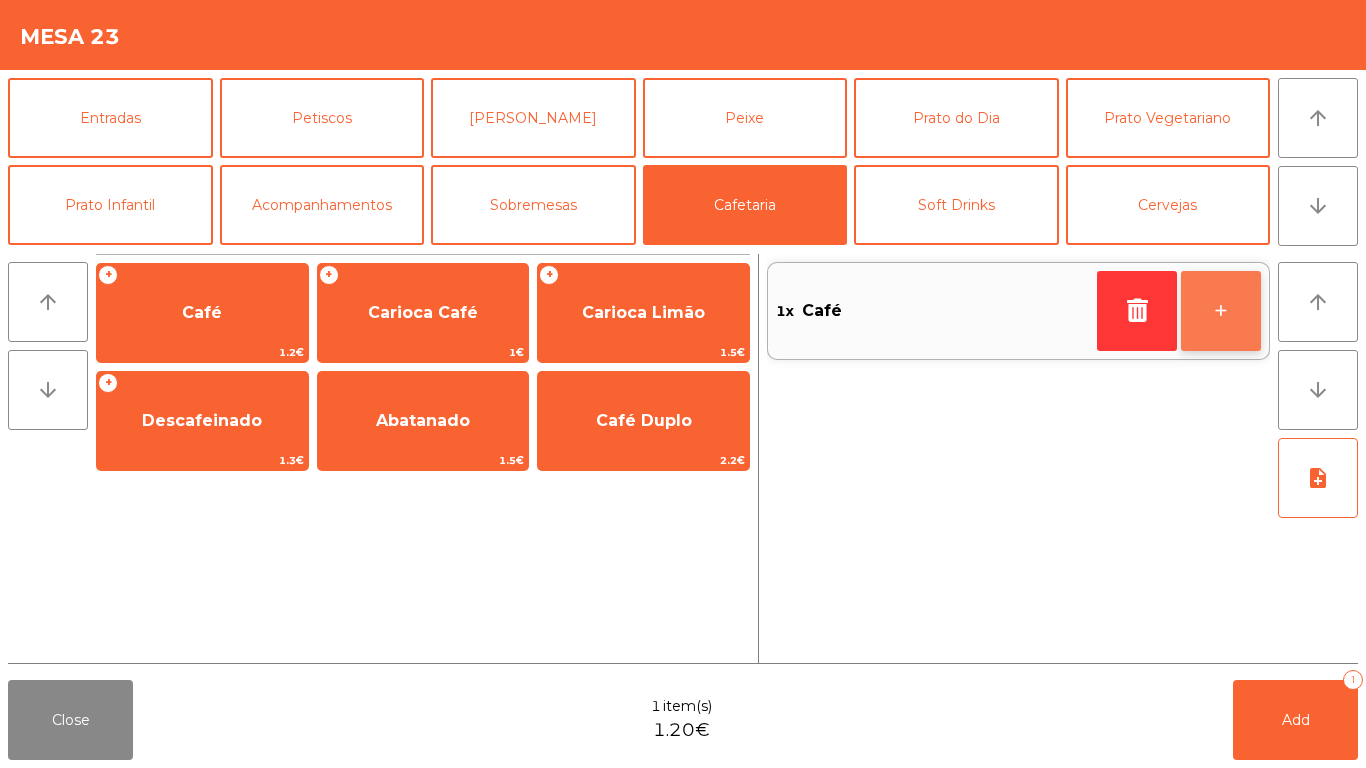 click on "+" 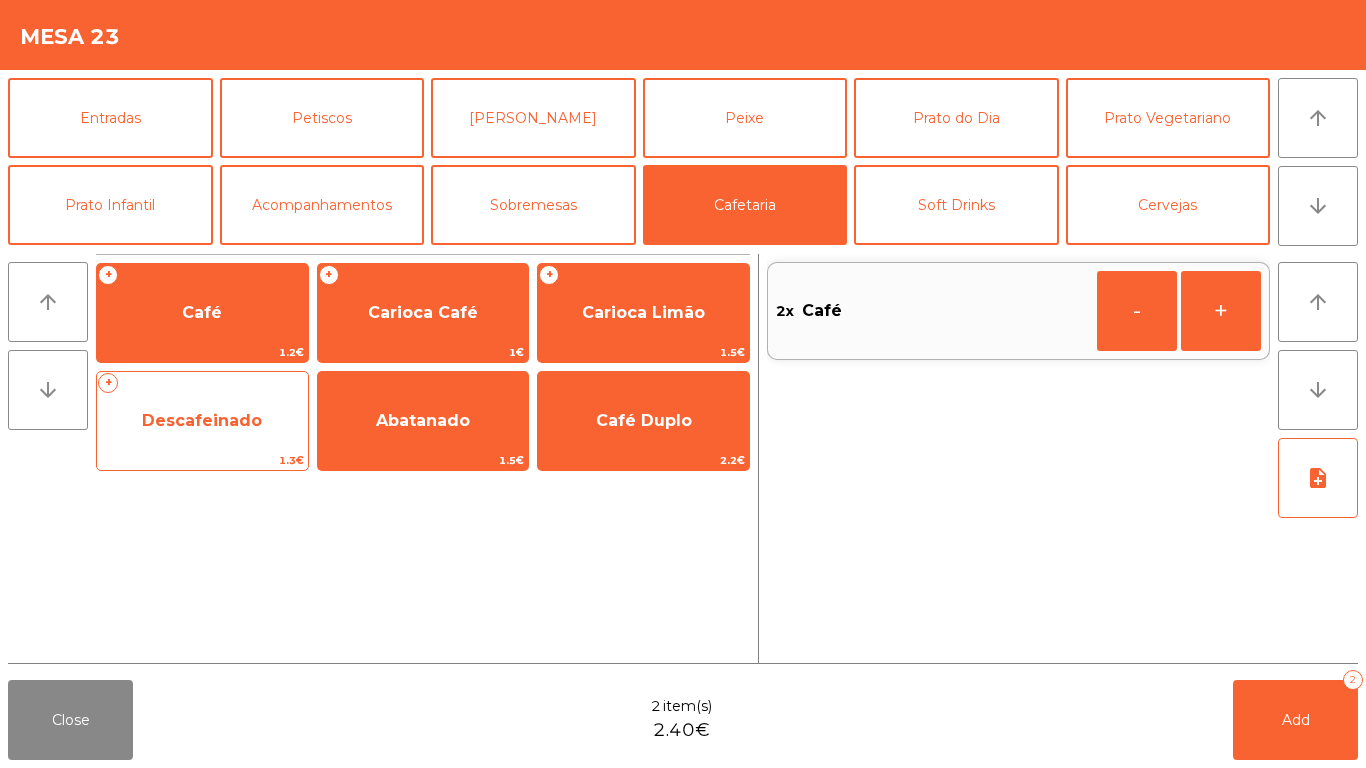 click on "Descafeinado" 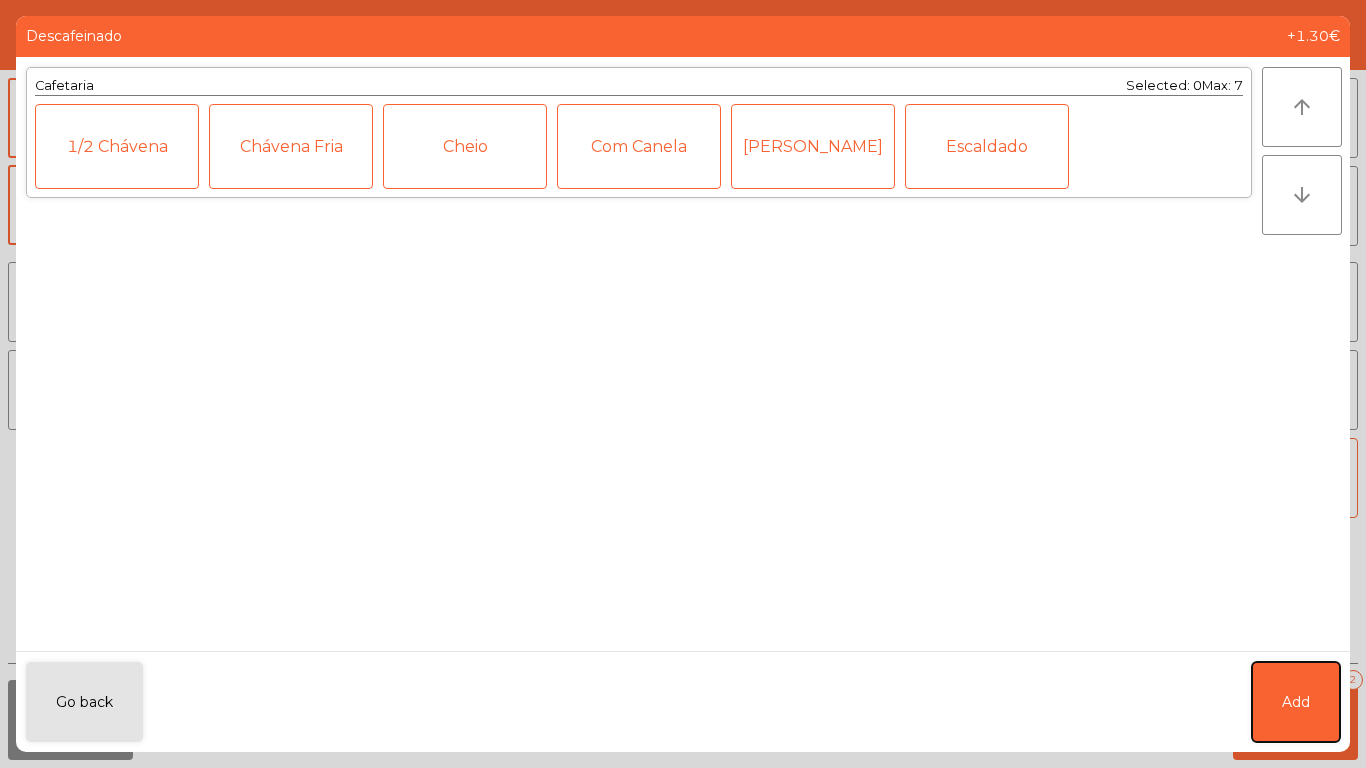 click on "Add" 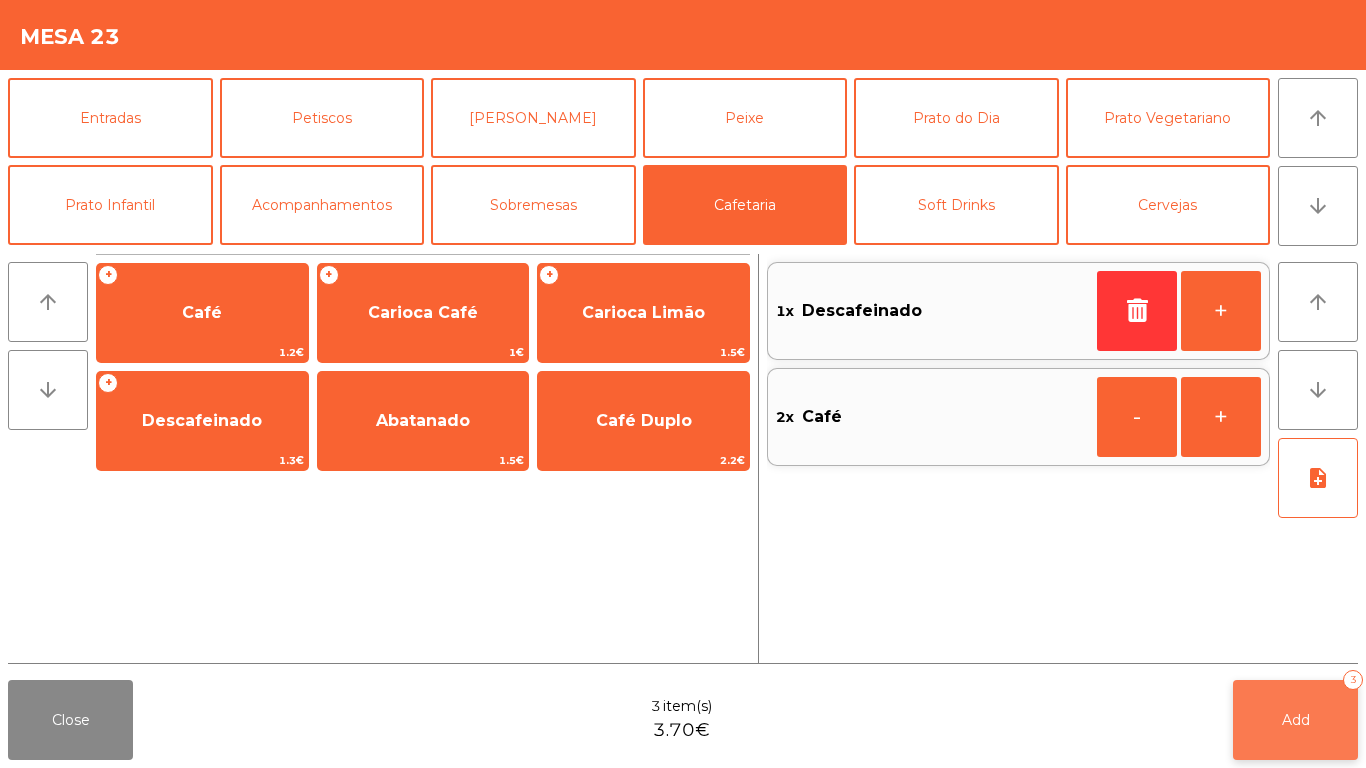 click on "Add" 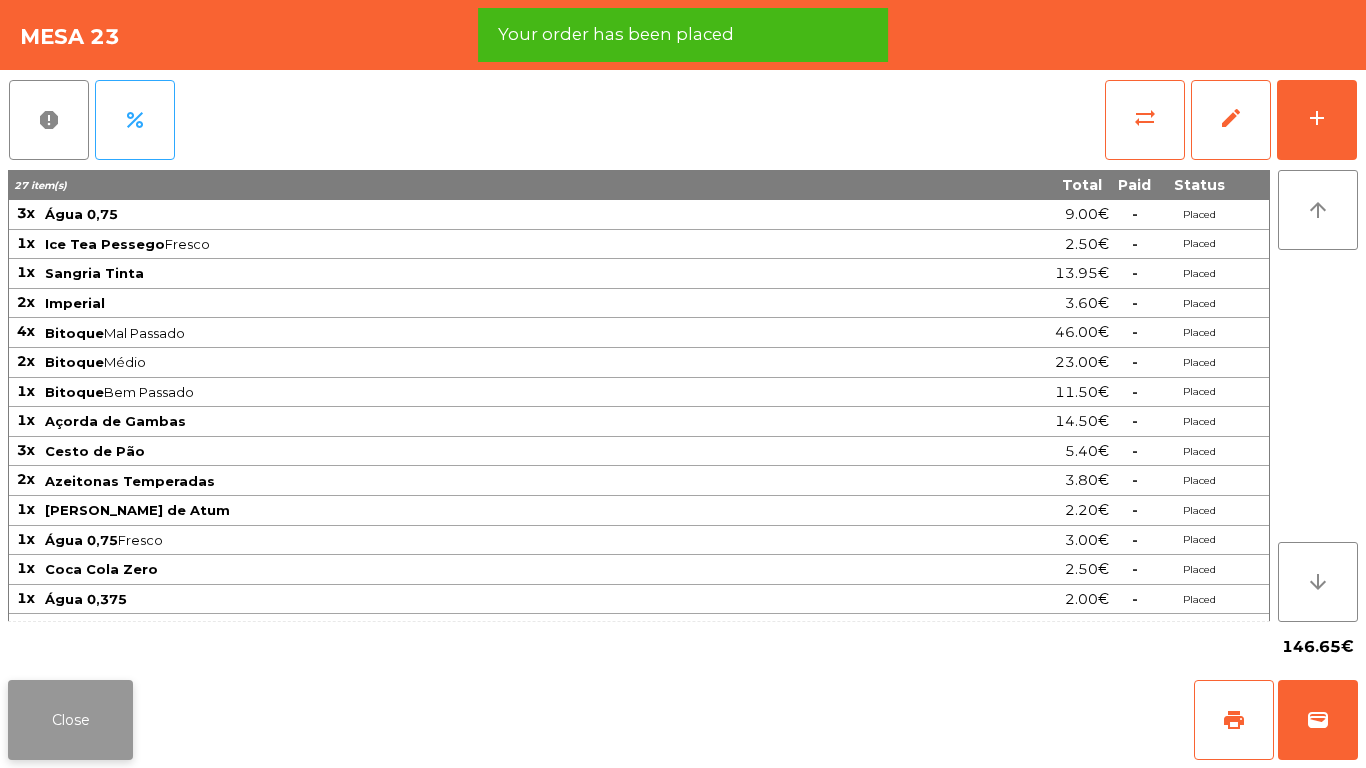 click on "Close" 